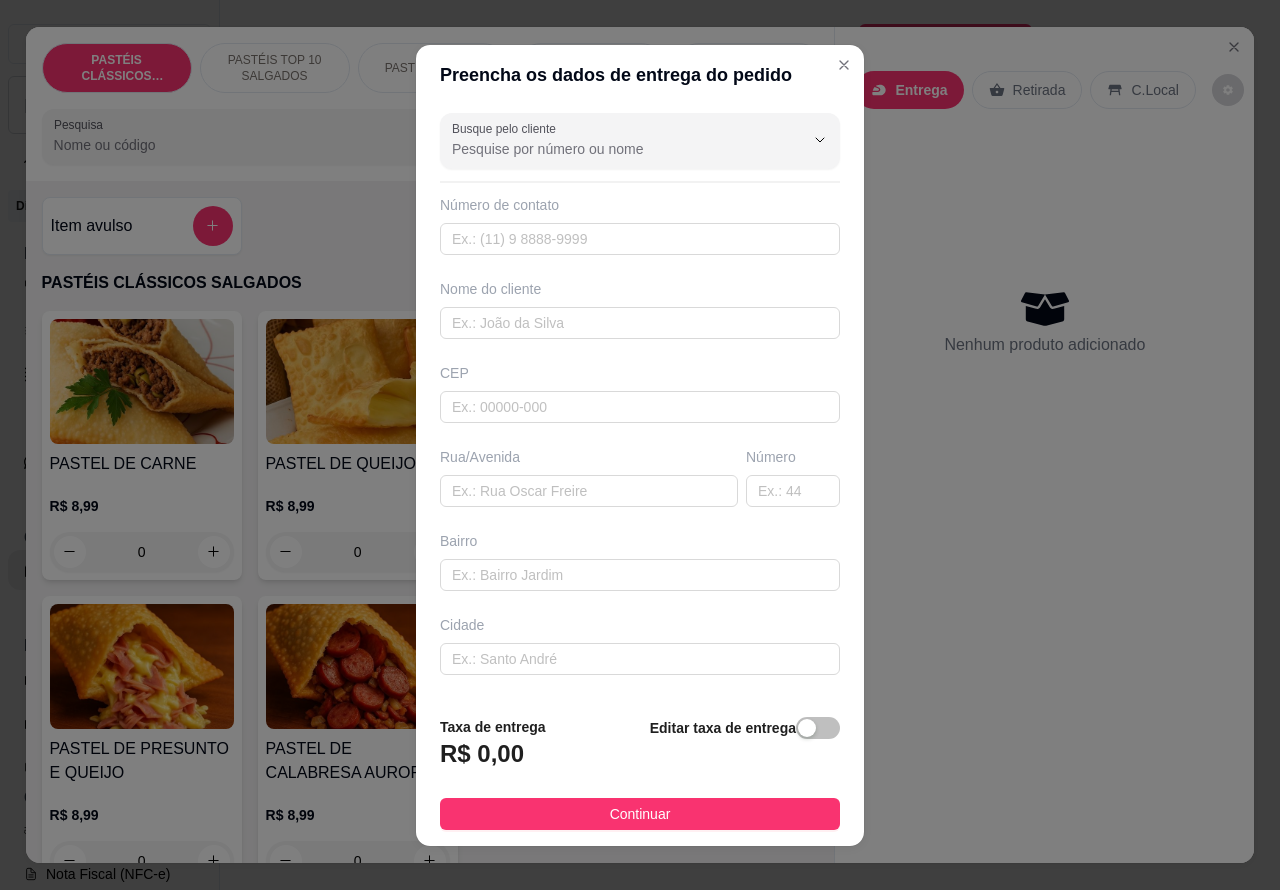 scroll, scrollTop: 0, scrollLeft: 0, axis: both 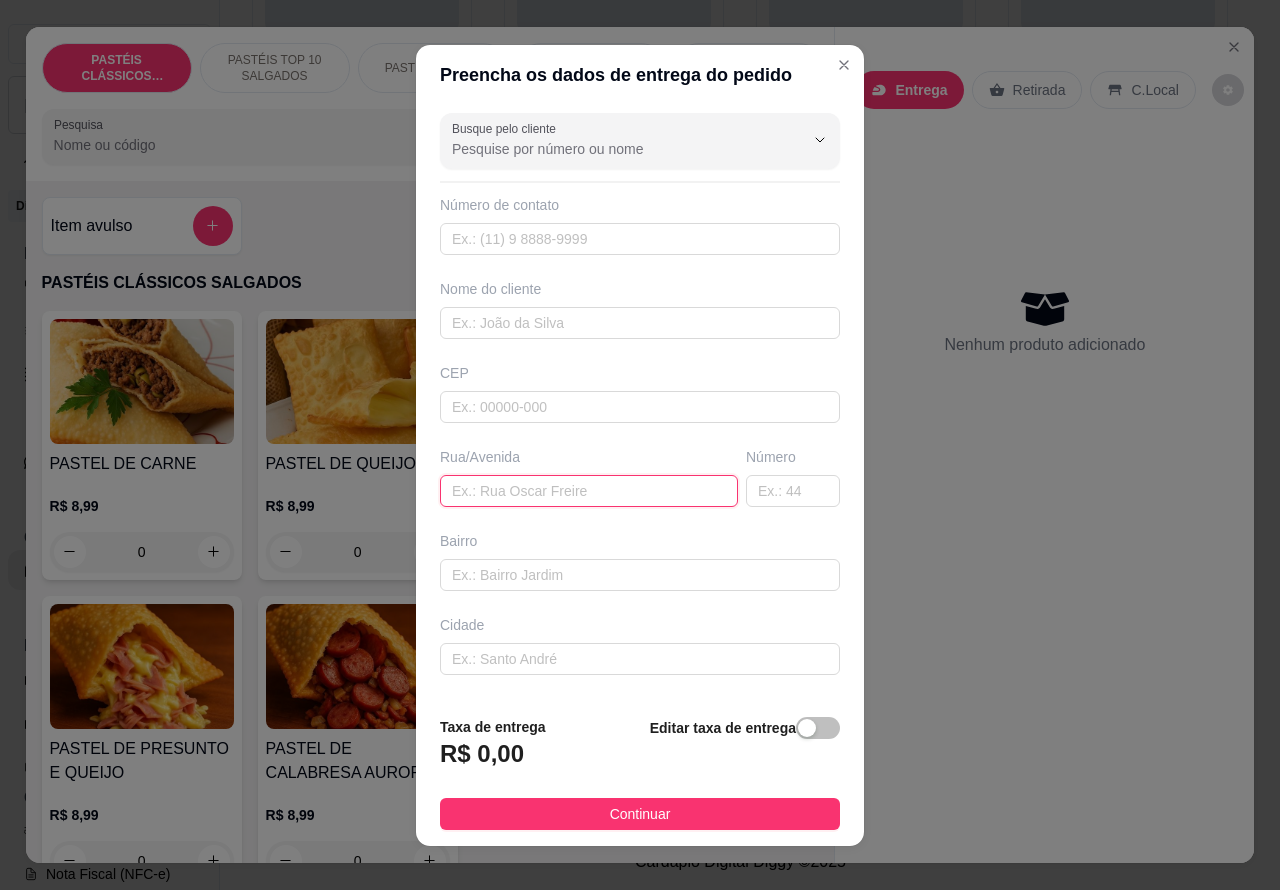paste on "[PERSON_NAME] 419" 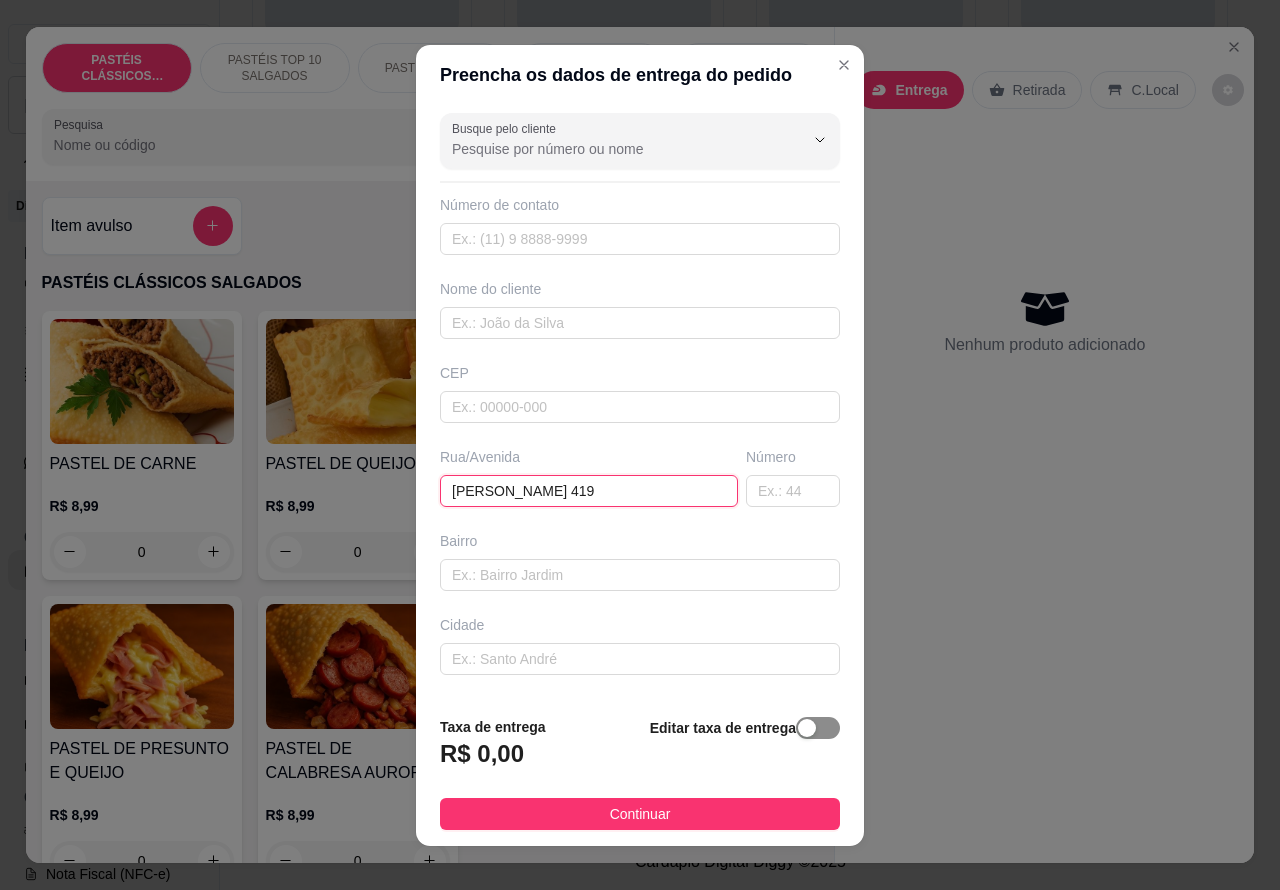 type on "[PERSON_NAME] 419" 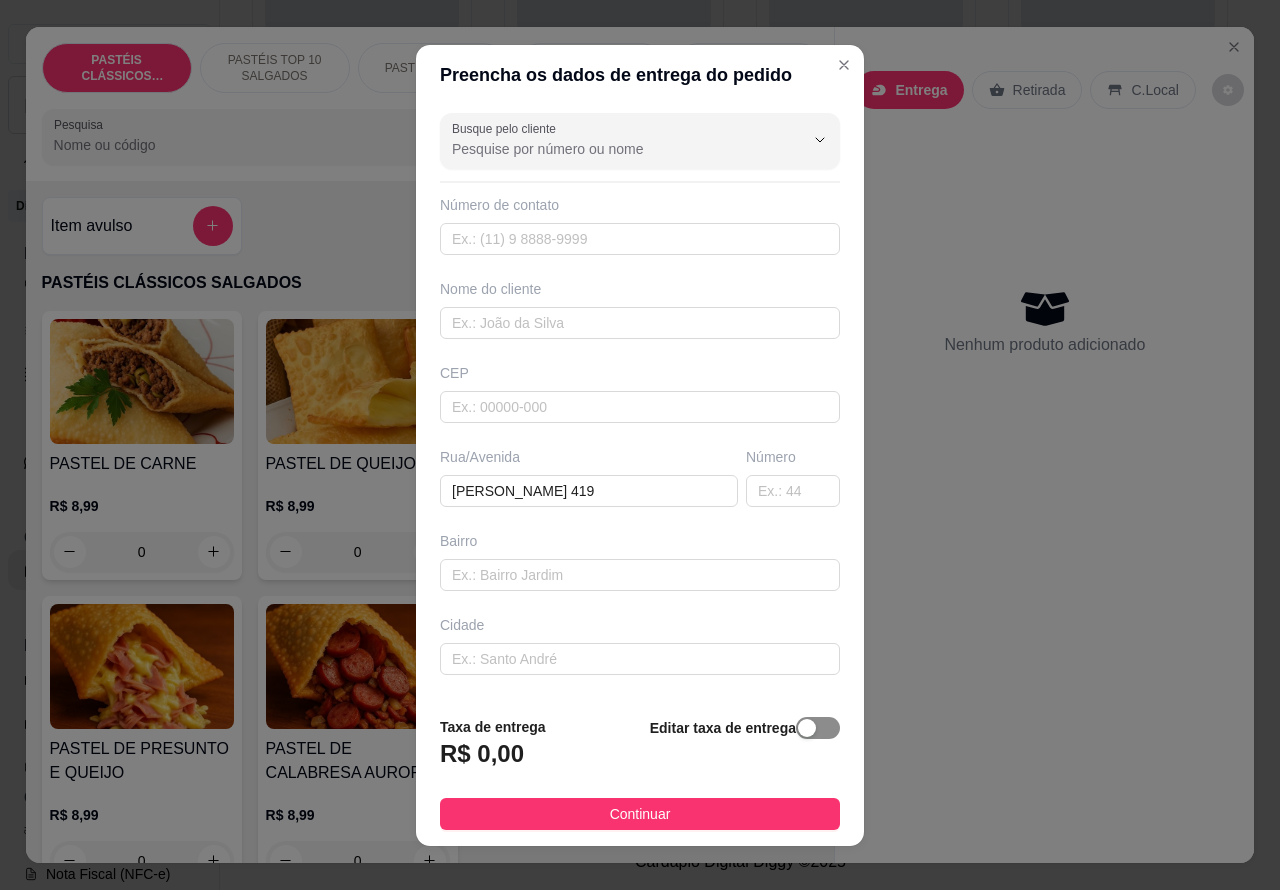 click at bounding box center [807, 728] 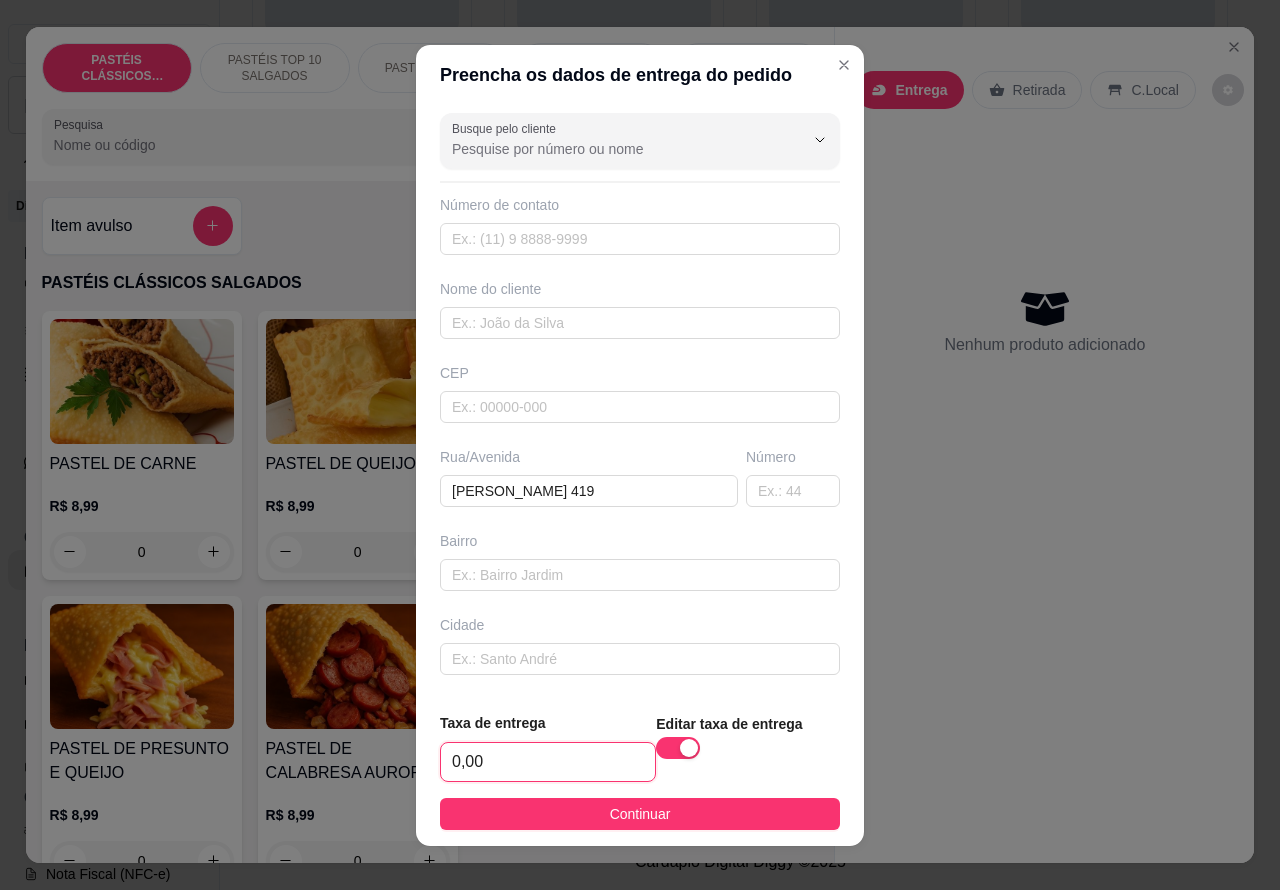 click on "0,00" at bounding box center (548, 762) 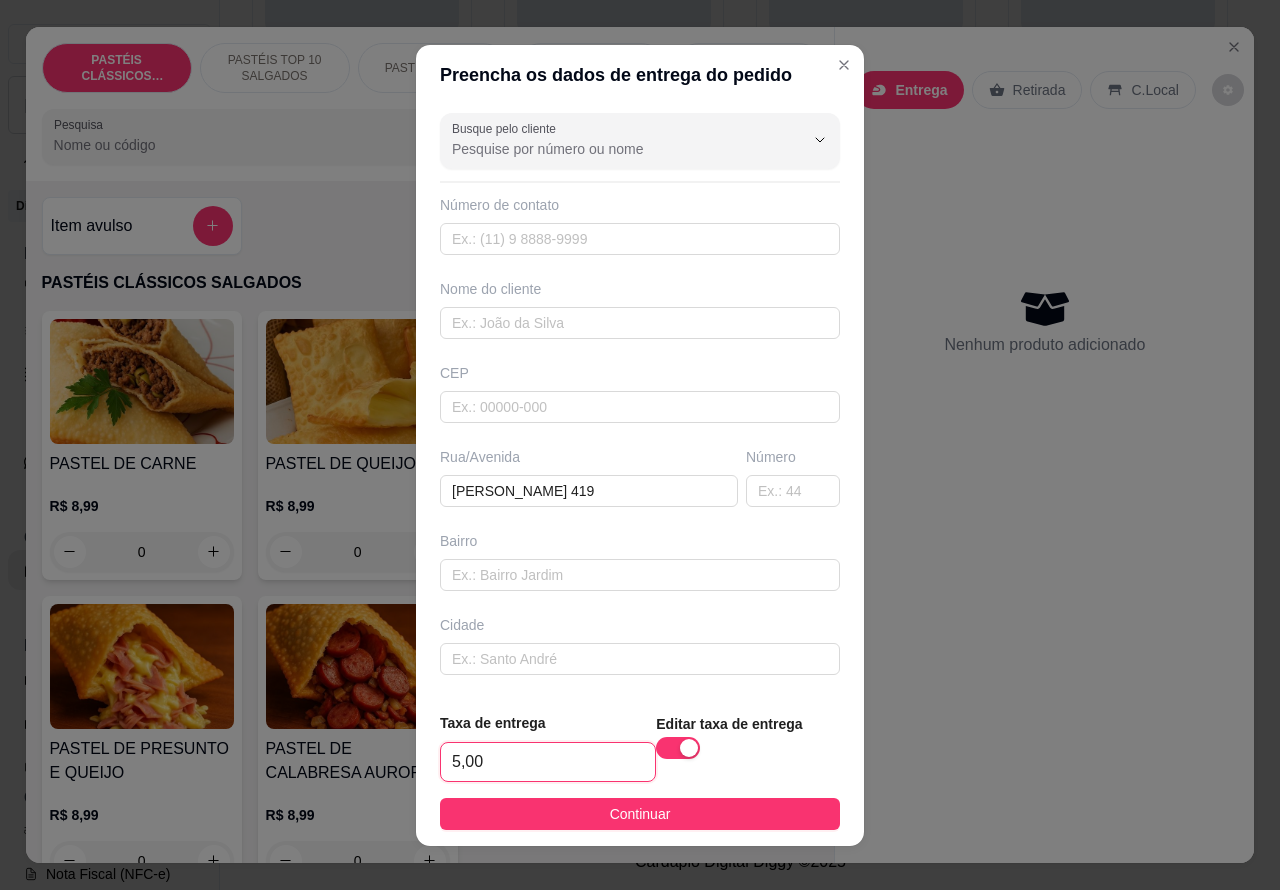 type on "5,00" 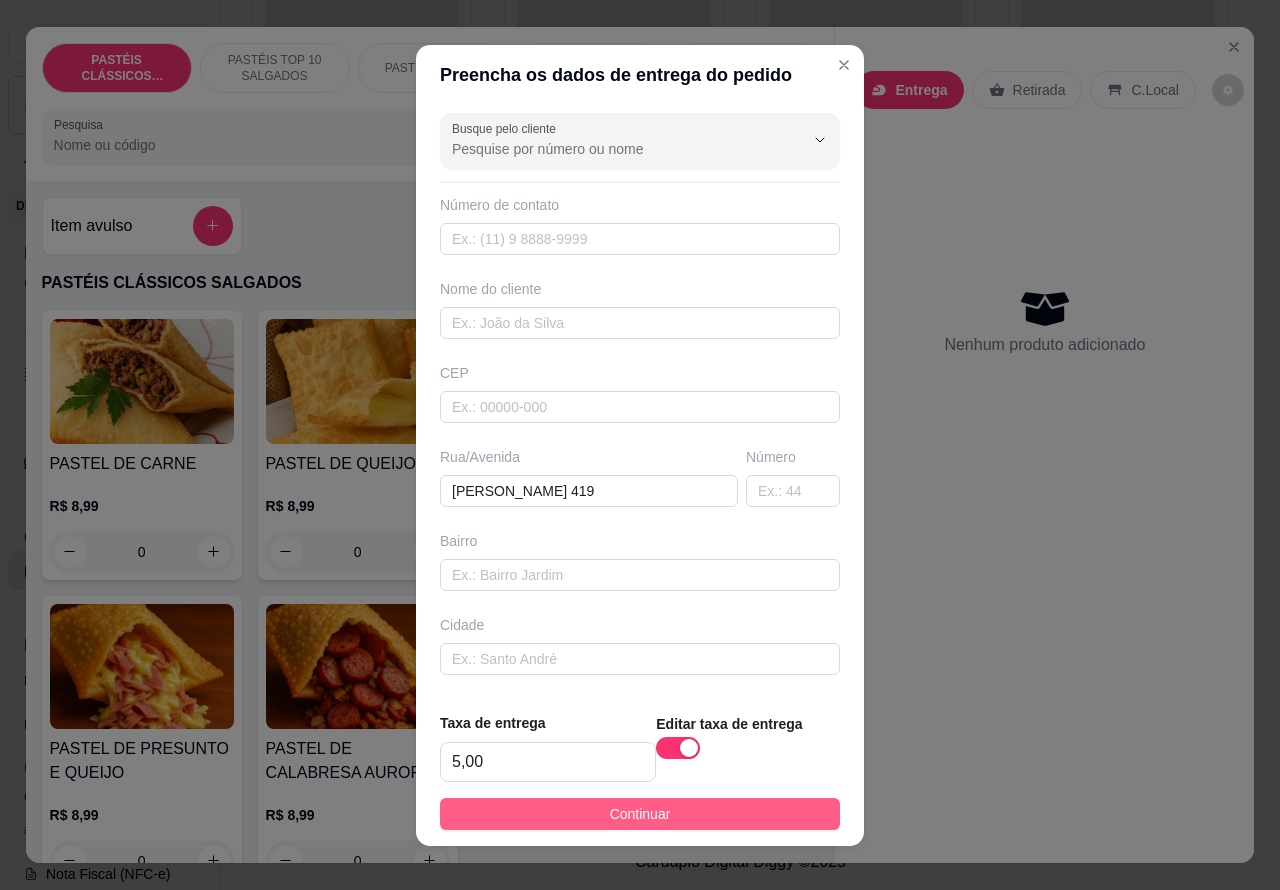 click on "Continuar" at bounding box center (640, 814) 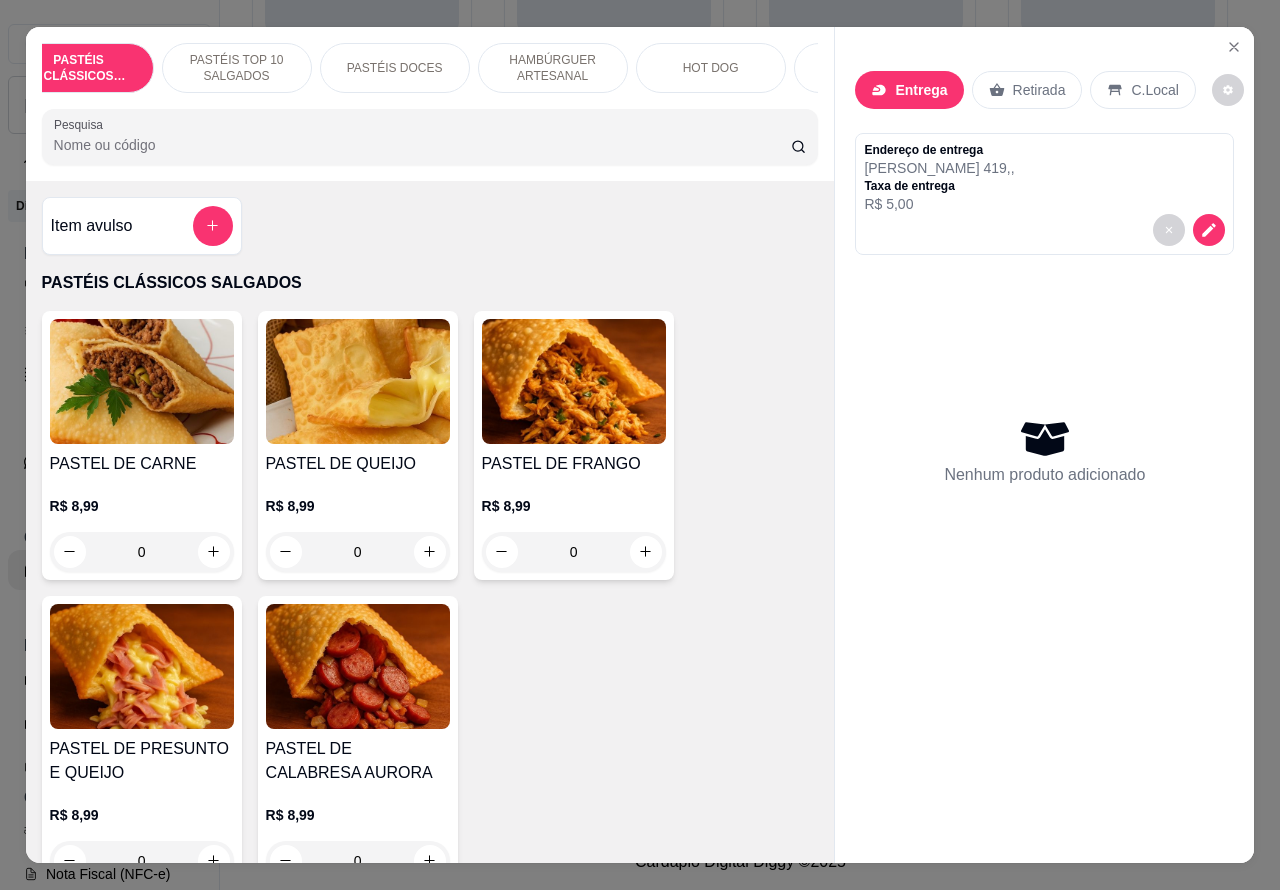 scroll, scrollTop: 0, scrollLeft: 0, axis: both 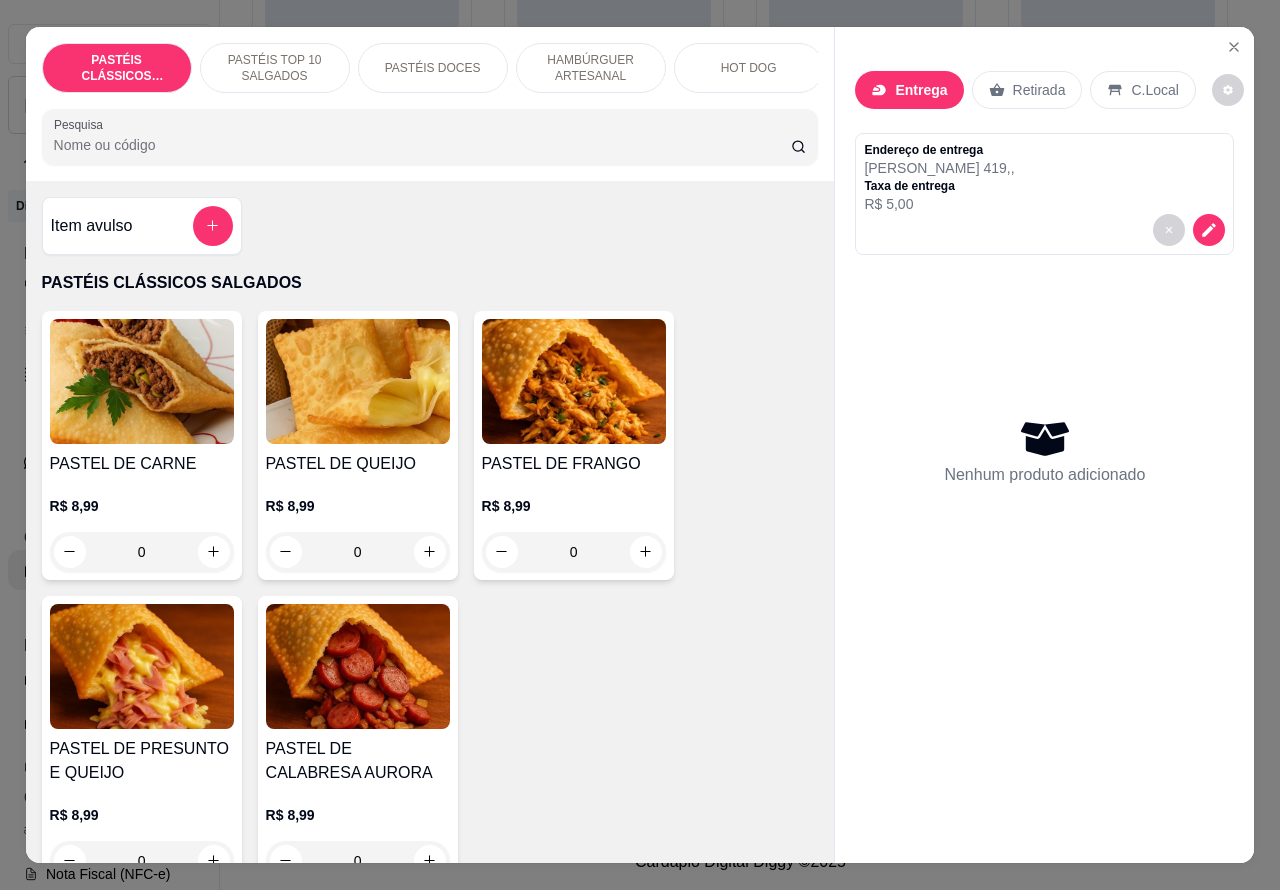 click on "PASTÉIS TOP 10 SALGADOS" at bounding box center [275, 68] 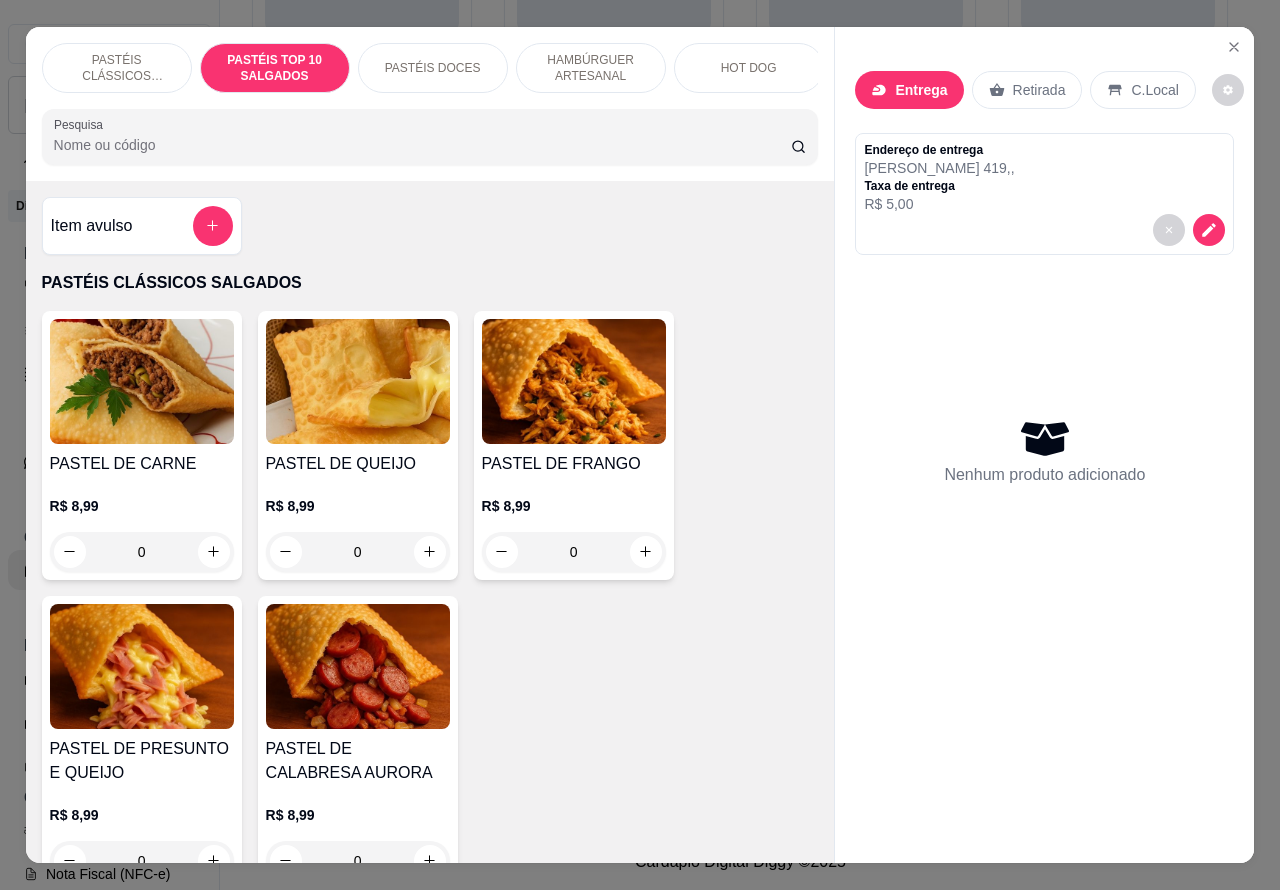 scroll, scrollTop: 723, scrollLeft: 0, axis: vertical 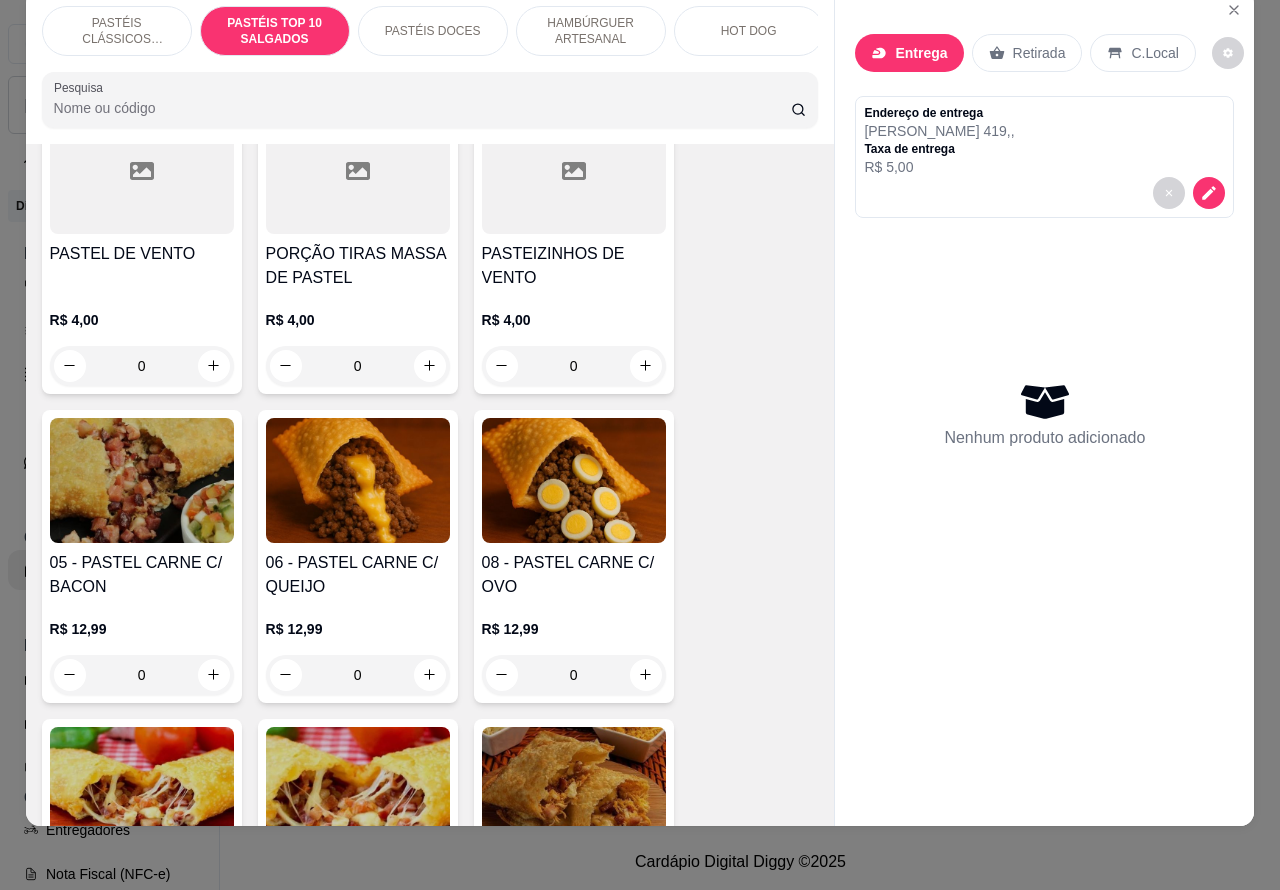 click 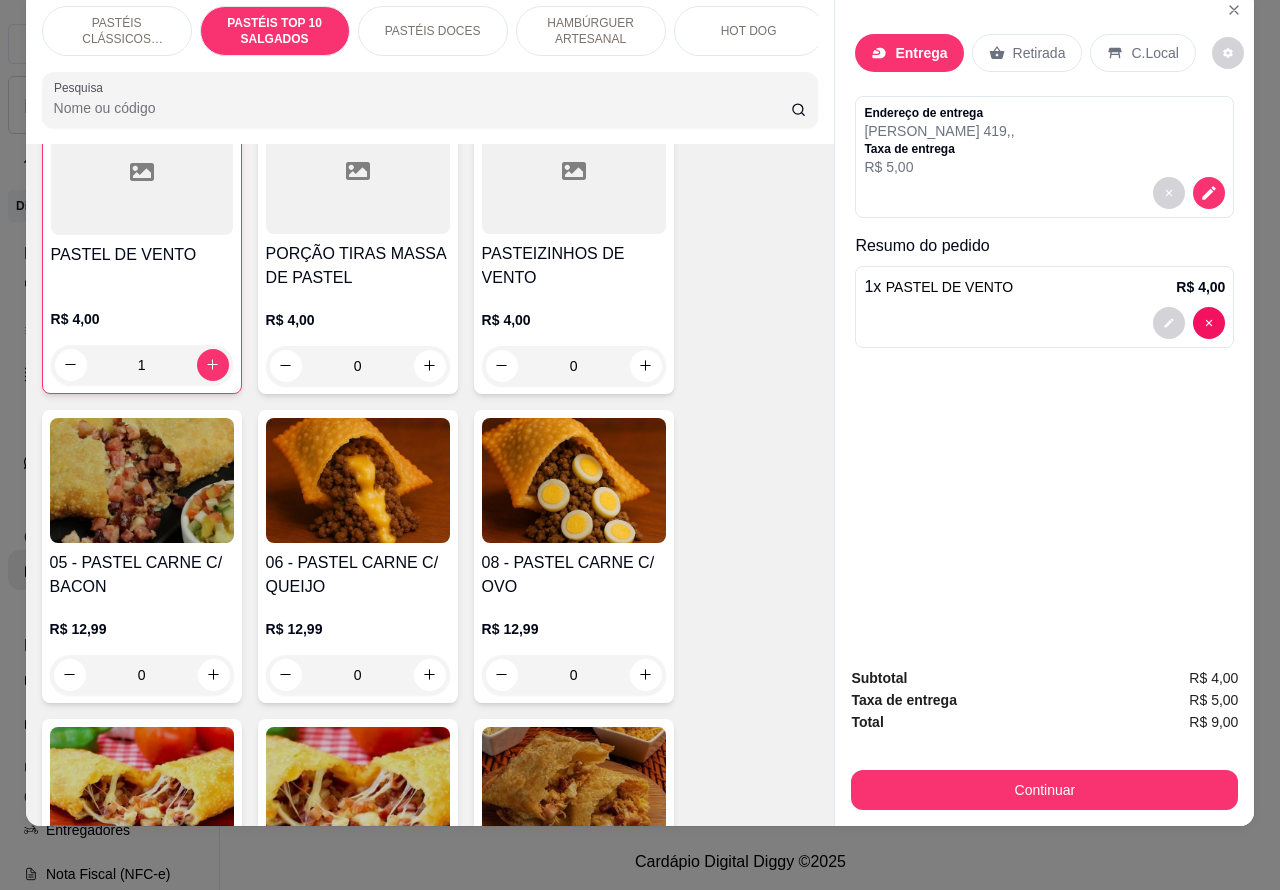 scroll, scrollTop: 1117, scrollLeft: 0, axis: vertical 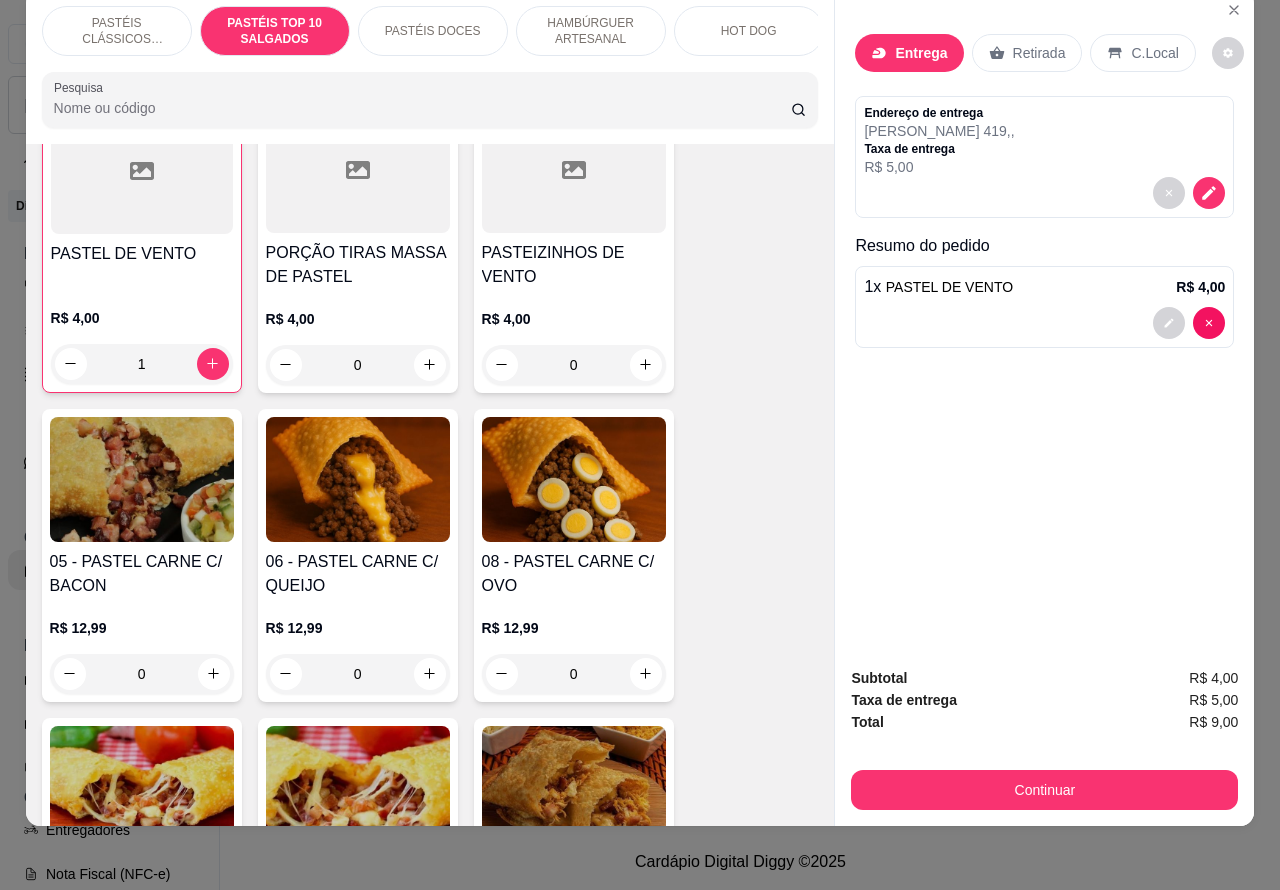 click 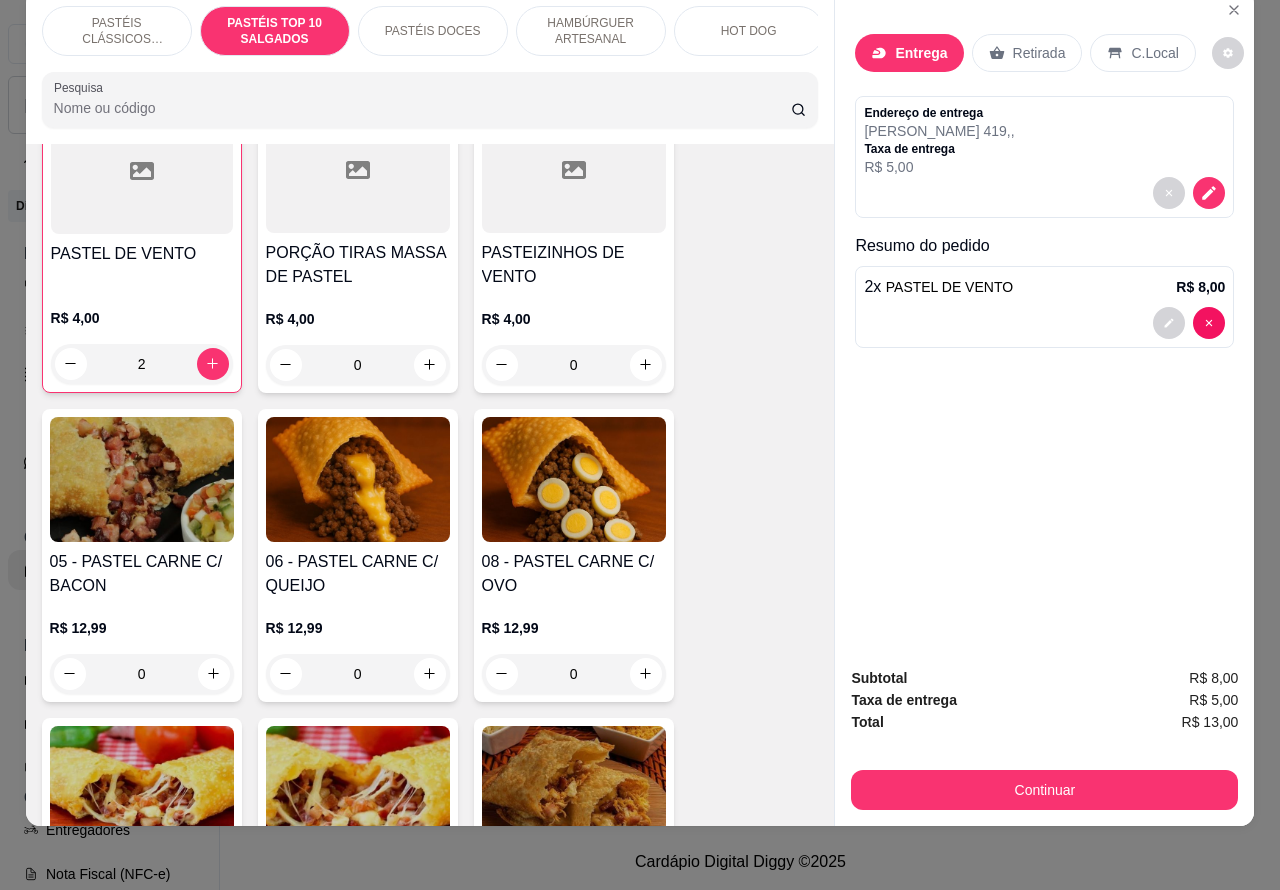 click 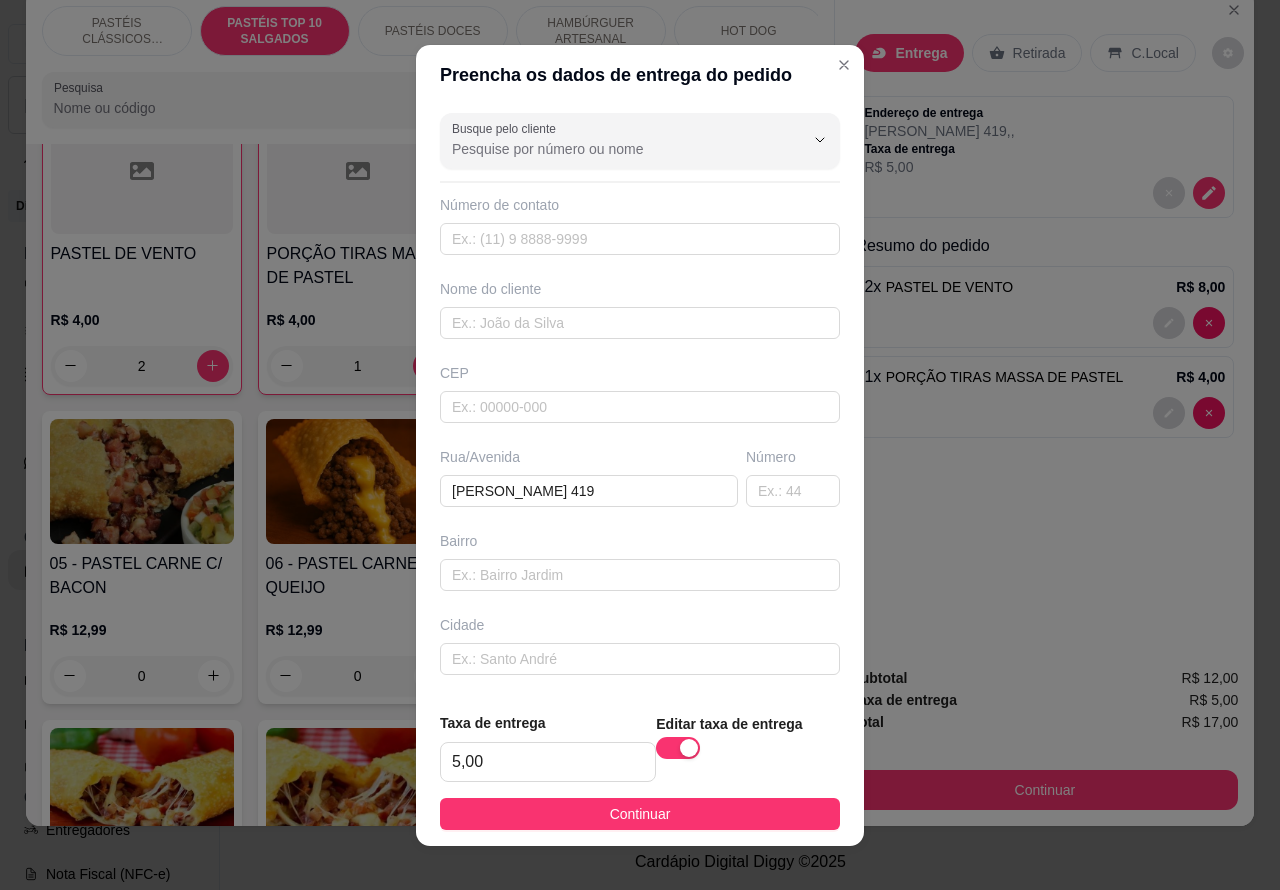 click on "PASTÉIS CLÁSSICOS SALGADOS  PASTÉIS TOP 10 SALGADOS PASTÉIS DOCES HAMBÚRGUER ARTESANAL HOT DOG  BEBIDAS DOCES Pesquisa" at bounding box center [430, 67] 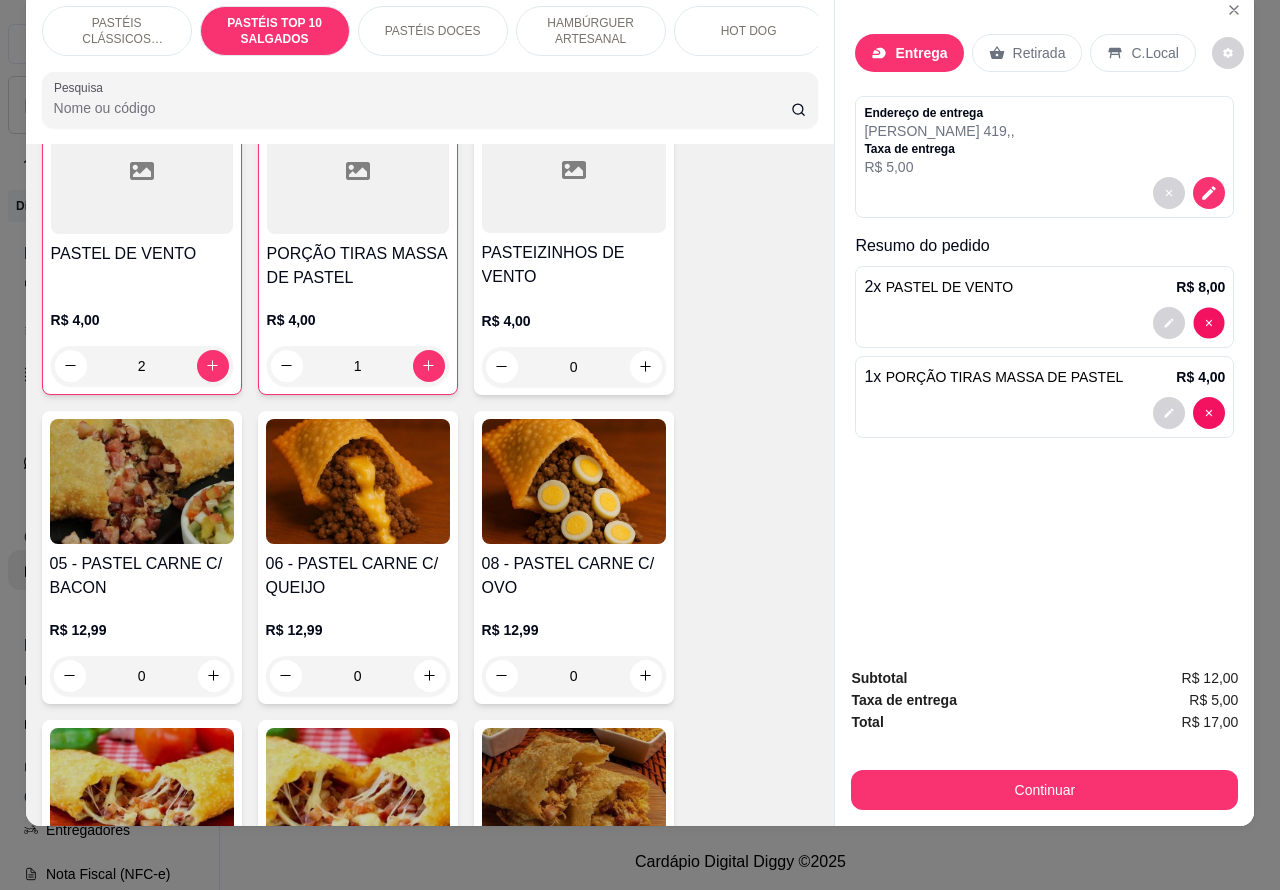 click 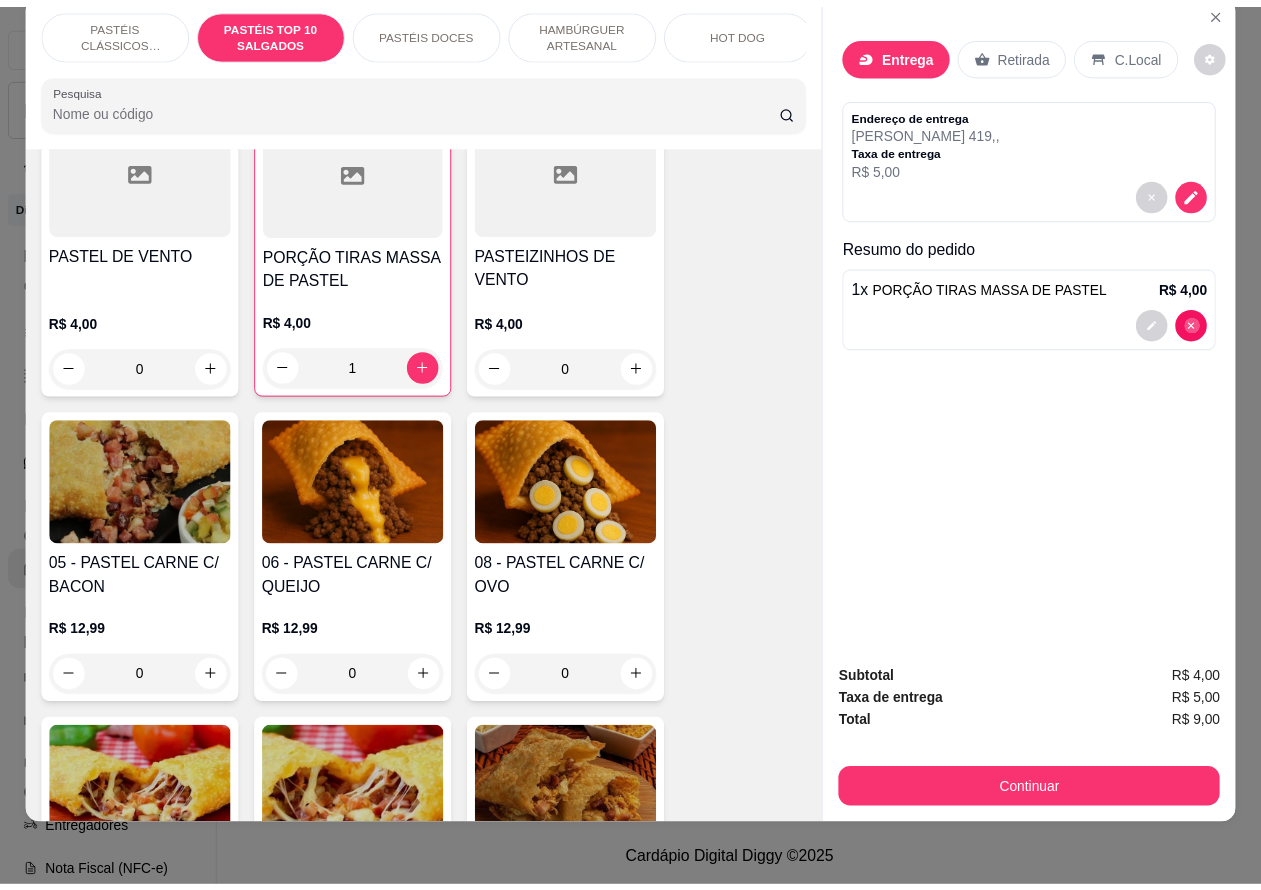 scroll, scrollTop: 1116, scrollLeft: 0, axis: vertical 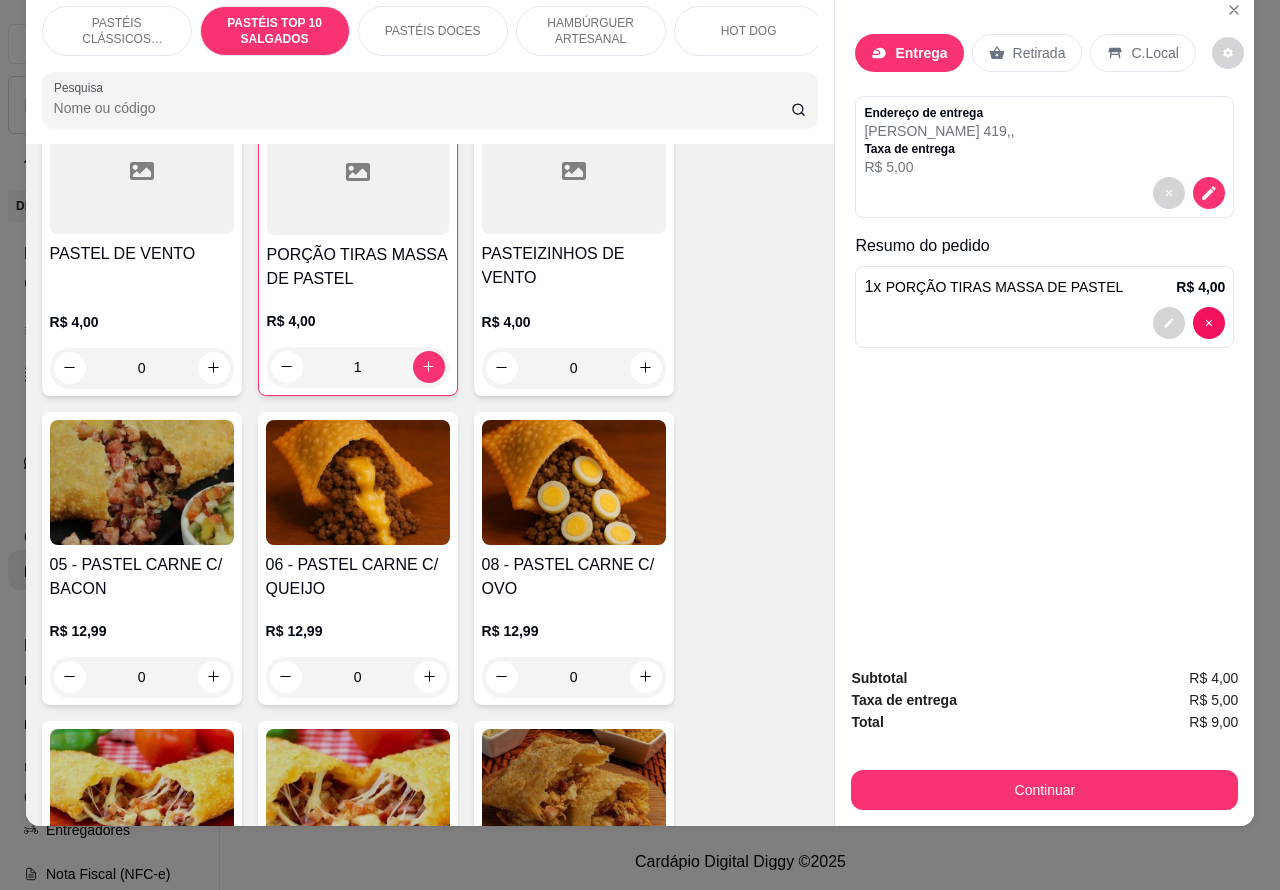 type on "0" 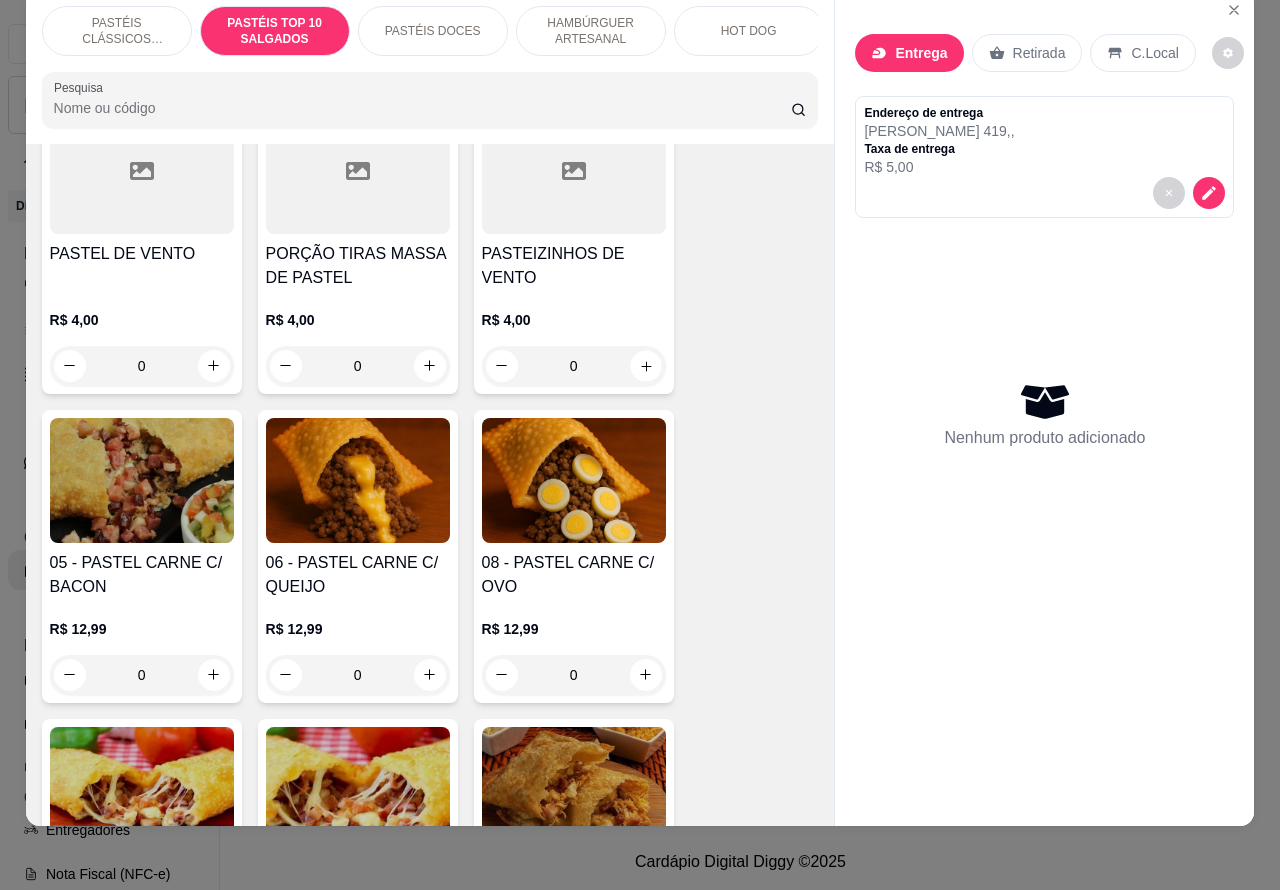 click 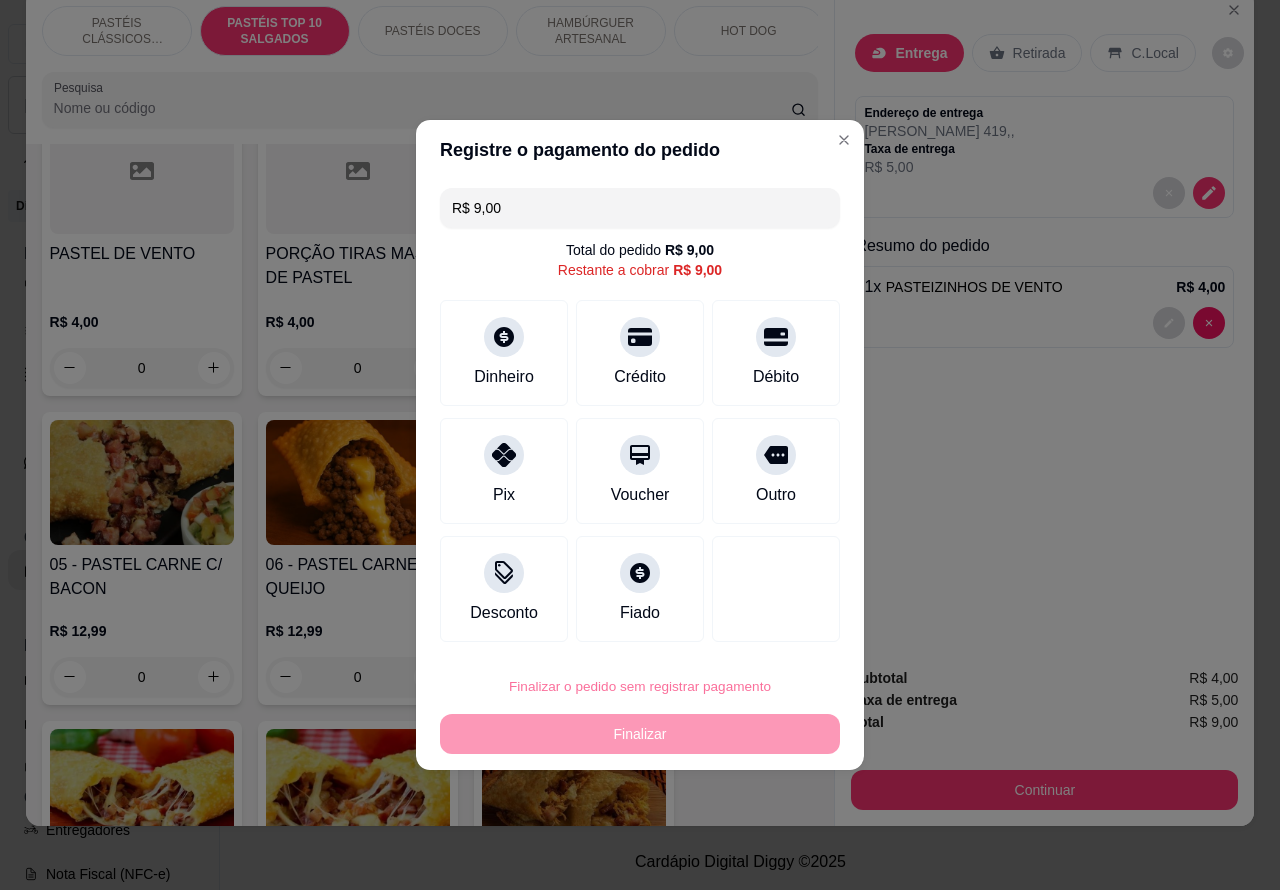 click on "Confirmar" at bounding box center (759, 630) 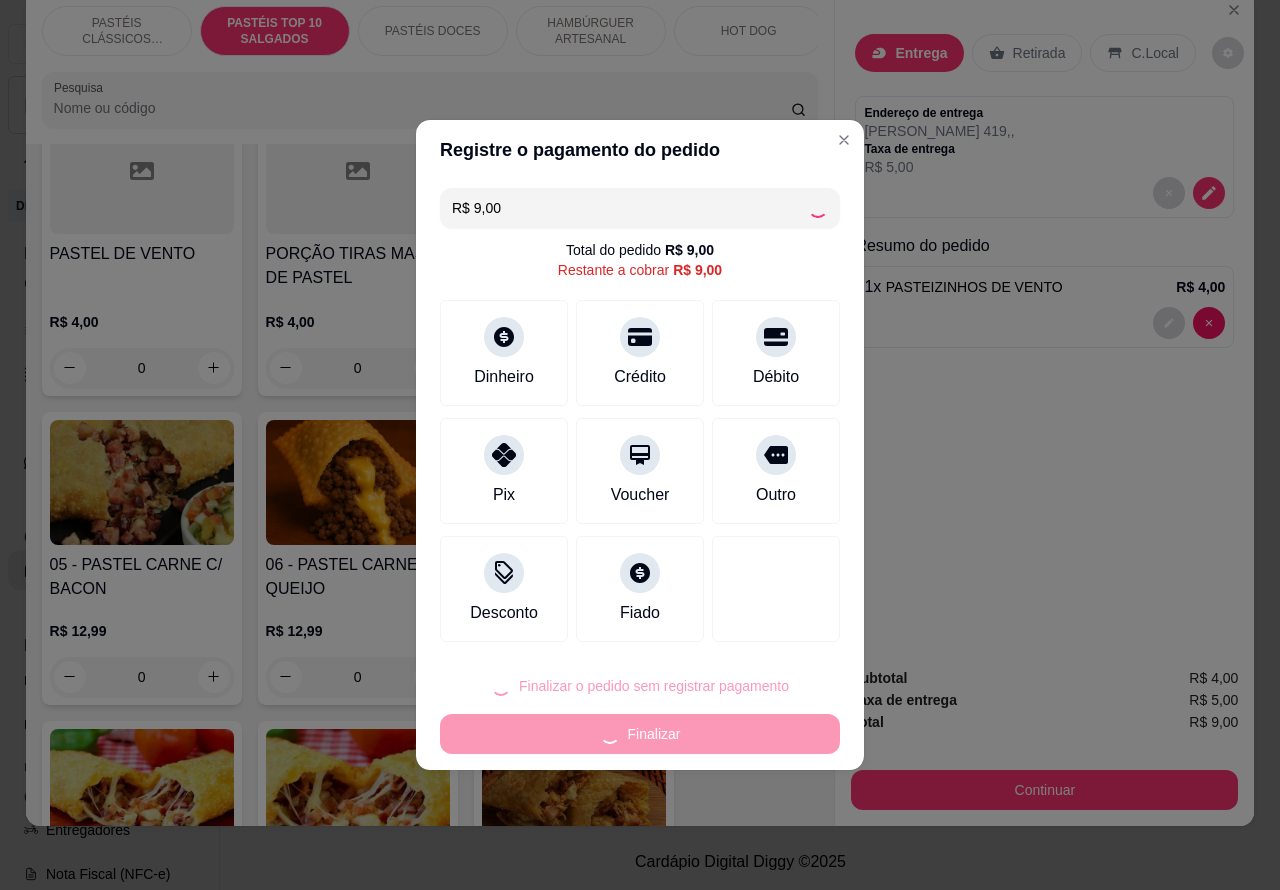 type on "0" 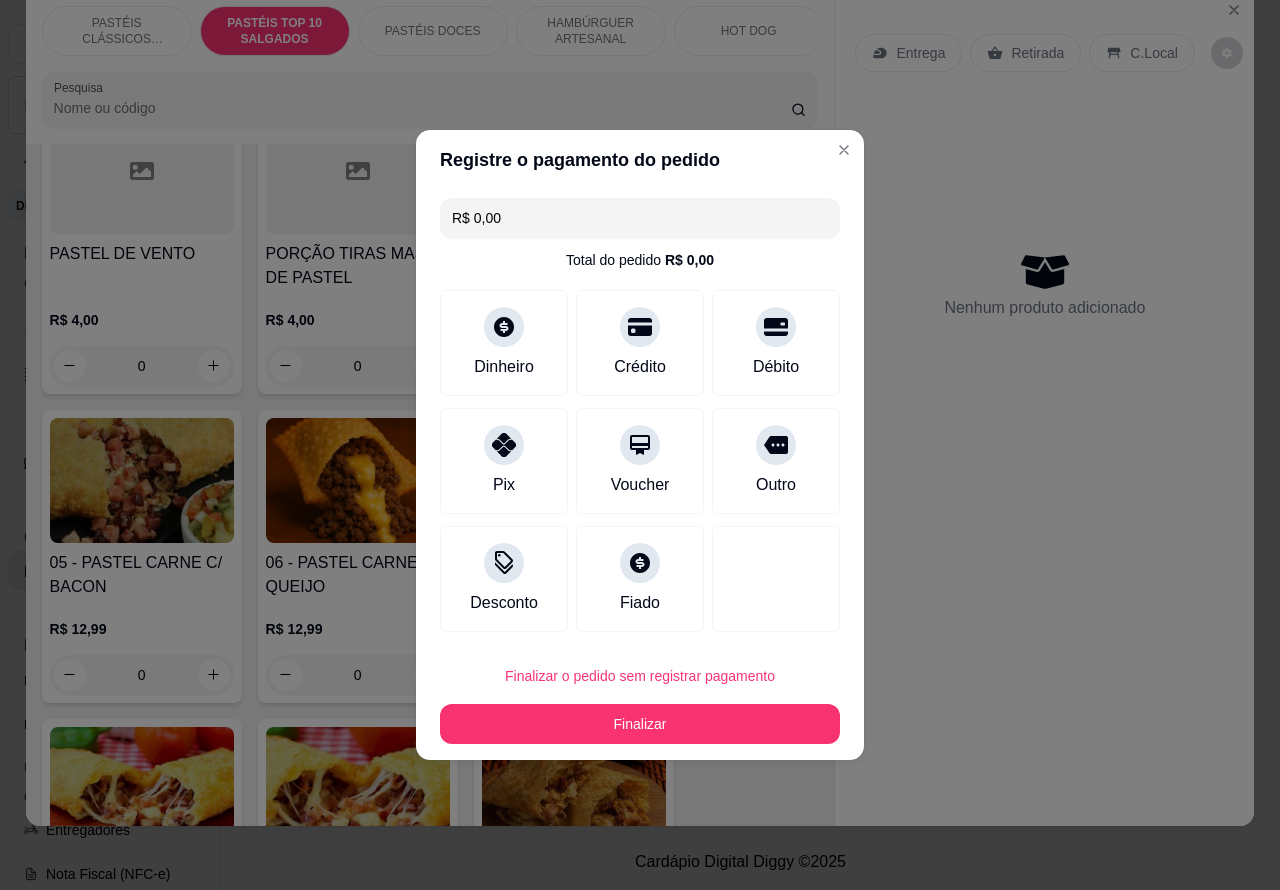 type on "R$ 0,00" 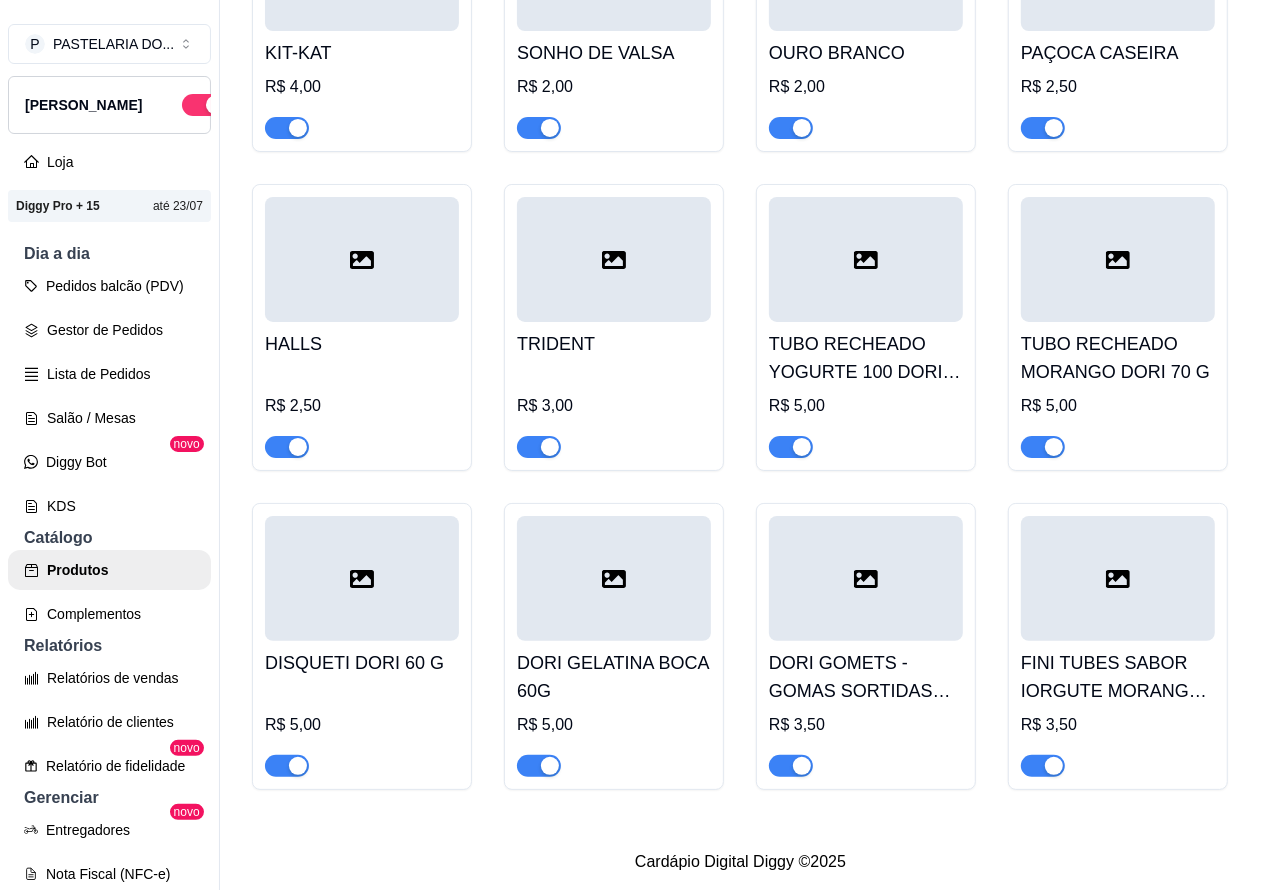 scroll, scrollTop: 10355, scrollLeft: 0, axis: vertical 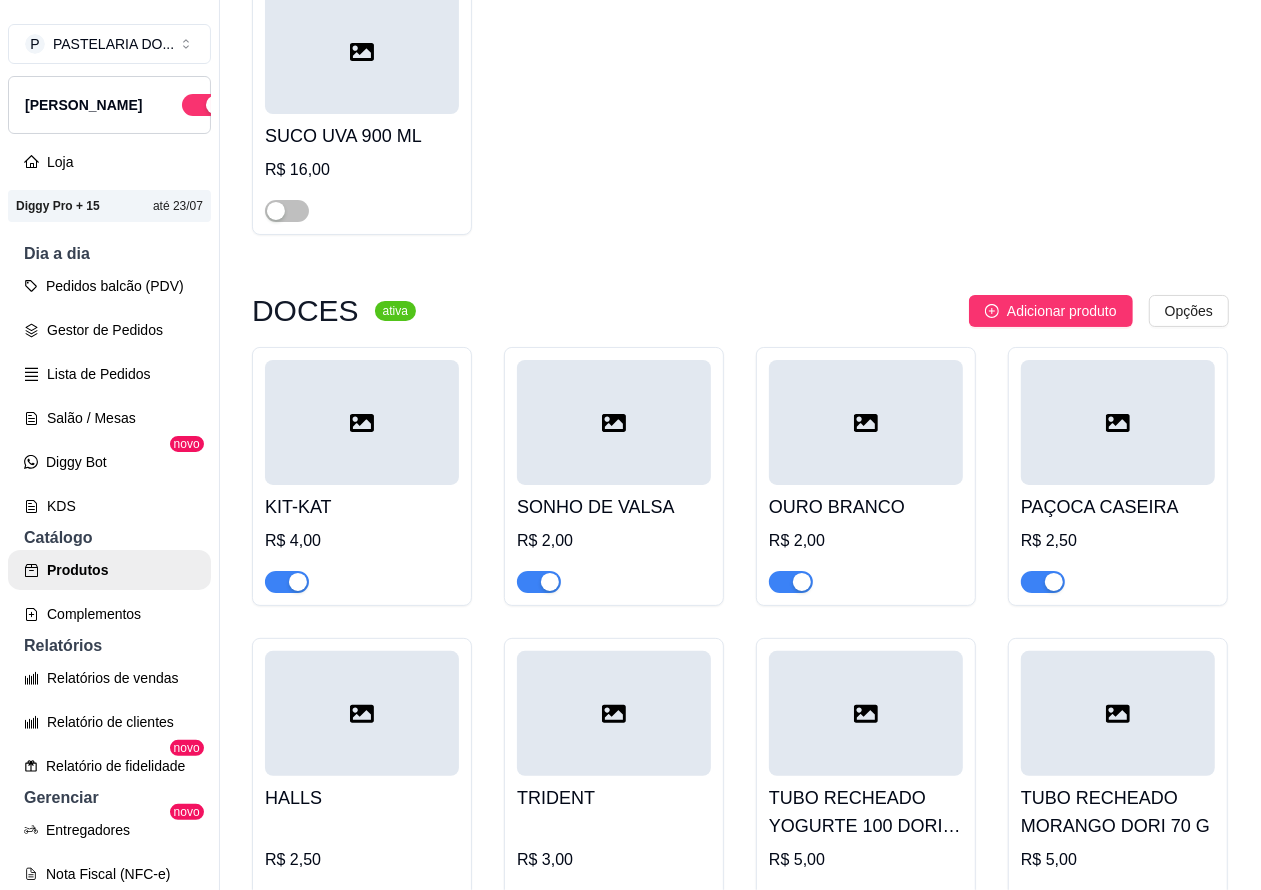 click at bounding box center (539, -1356) 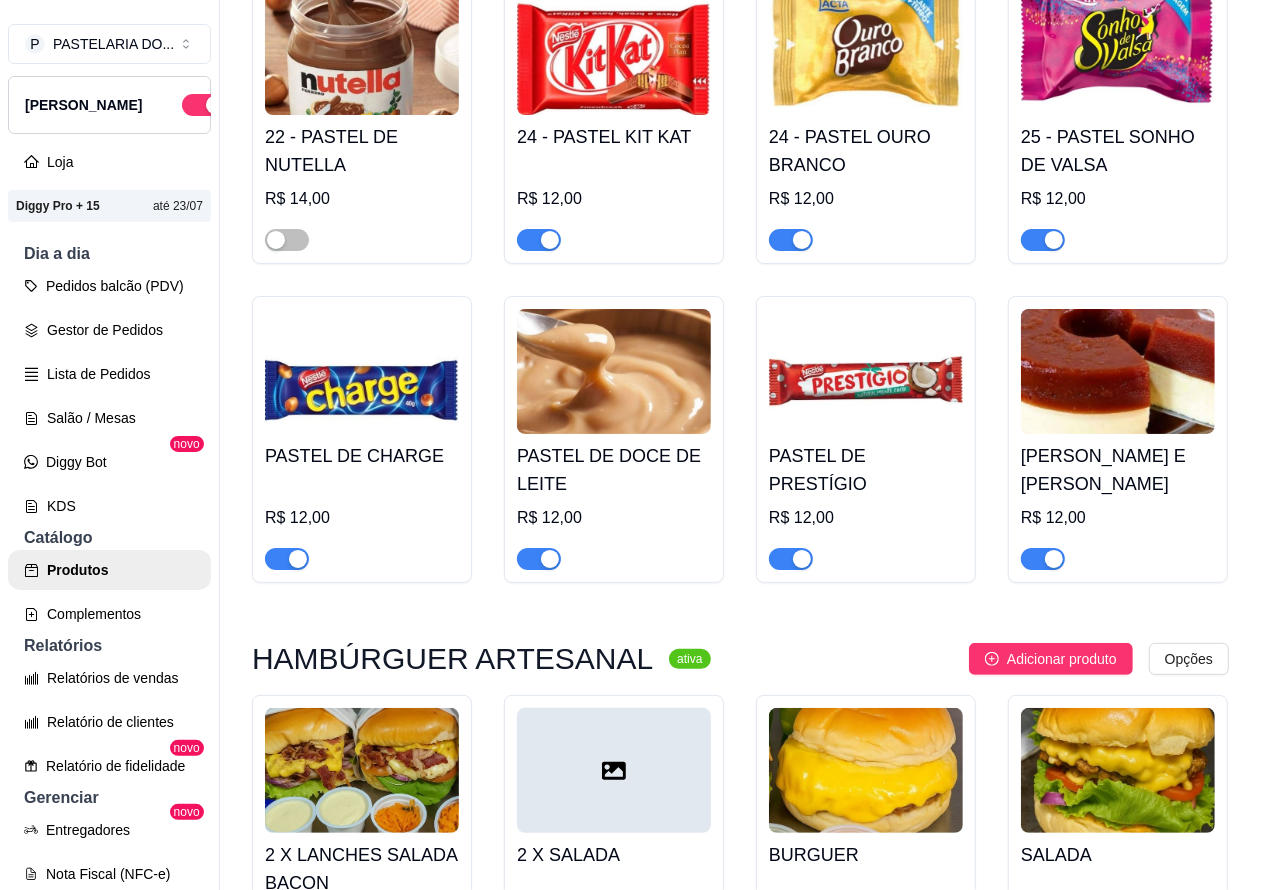 scroll, scrollTop: 3698, scrollLeft: 0, axis: vertical 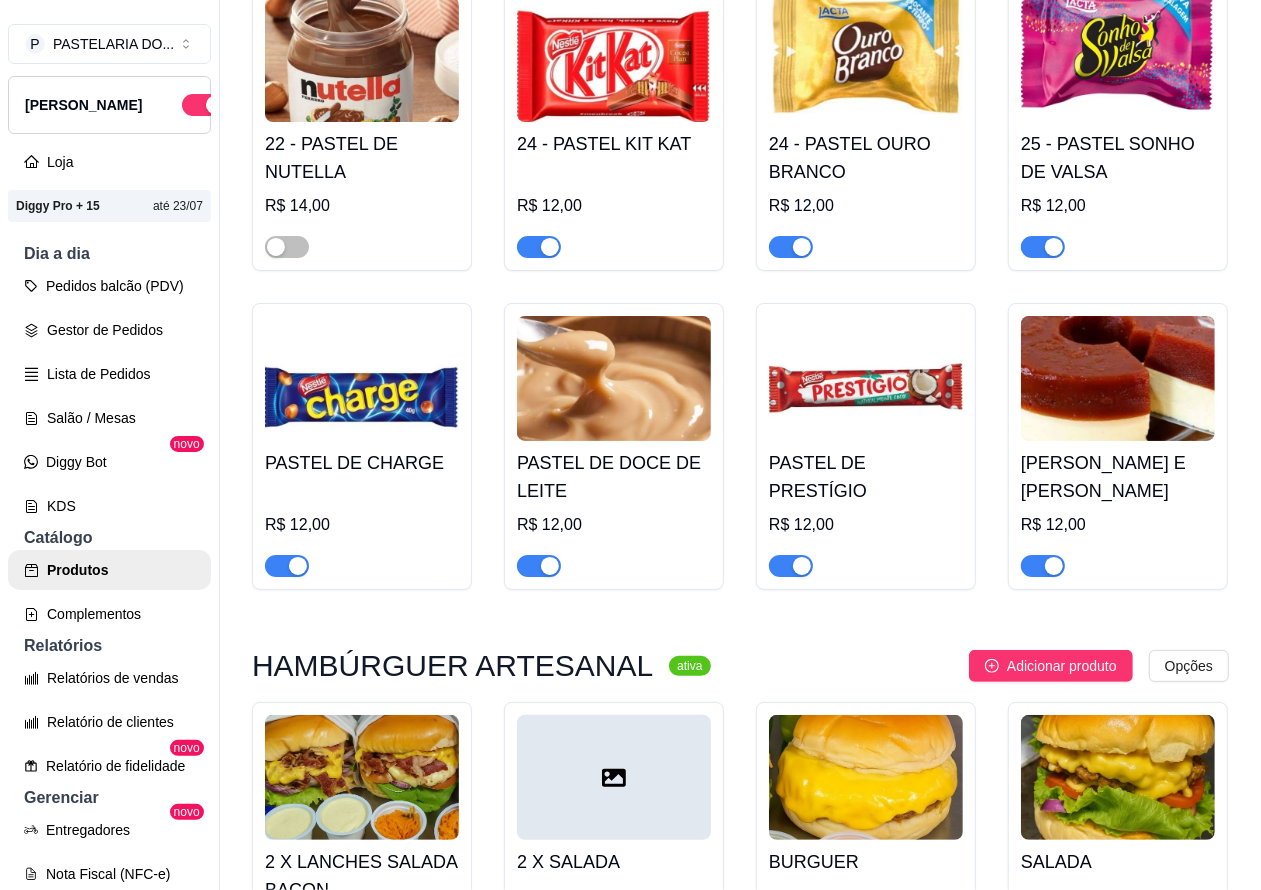 click at bounding box center [1032, -152] 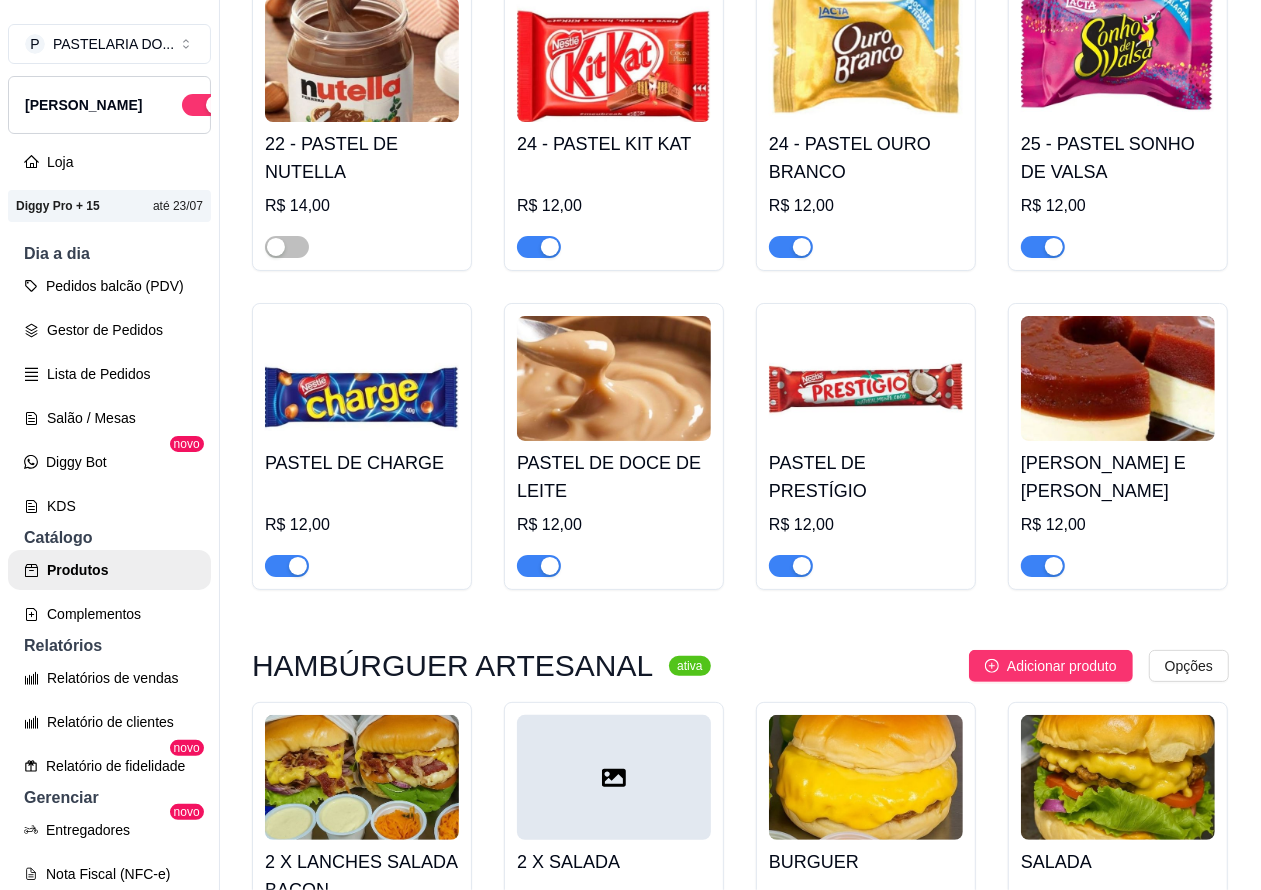 click at bounding box center [780, -152] 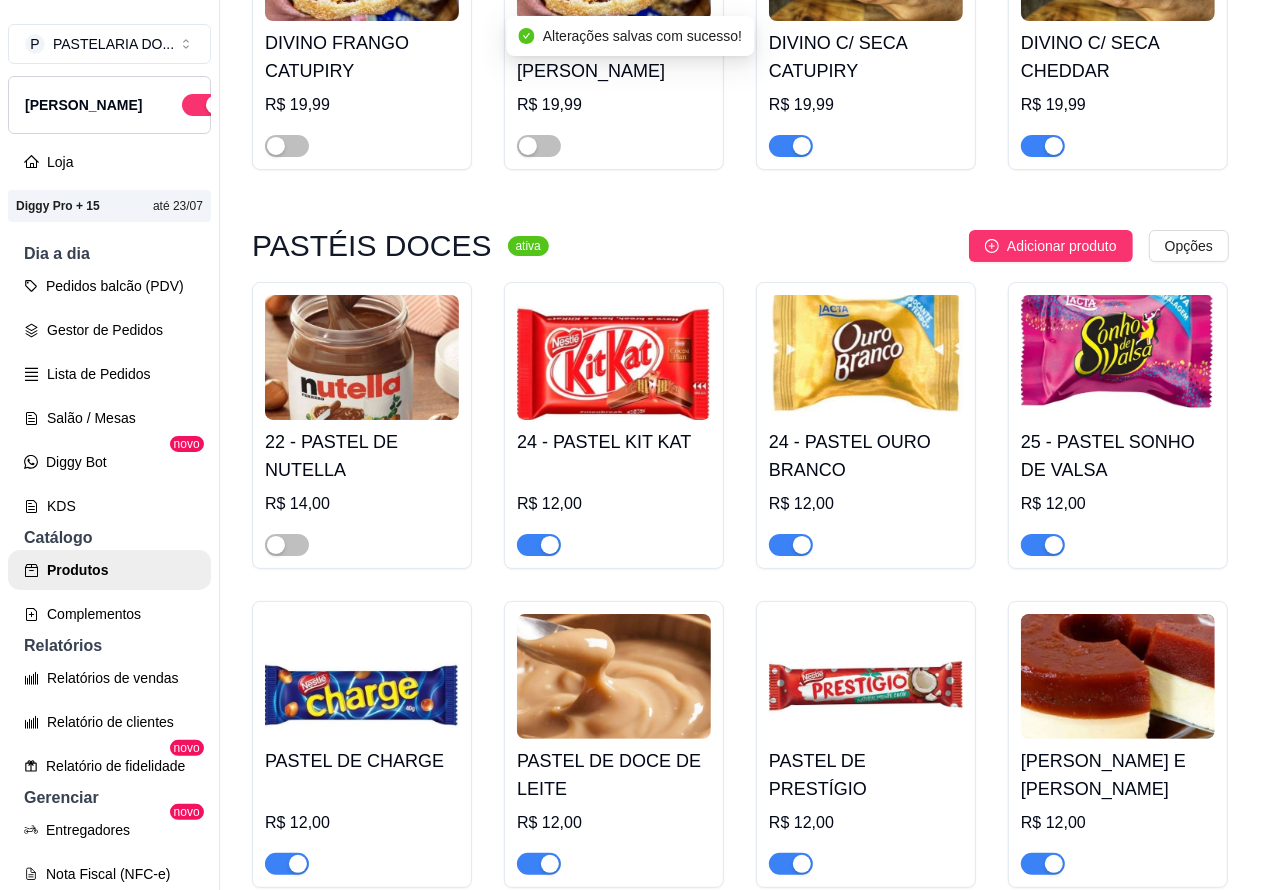 scroll, scrollTop: 3370, scrollLeft: 0, axis: vertical 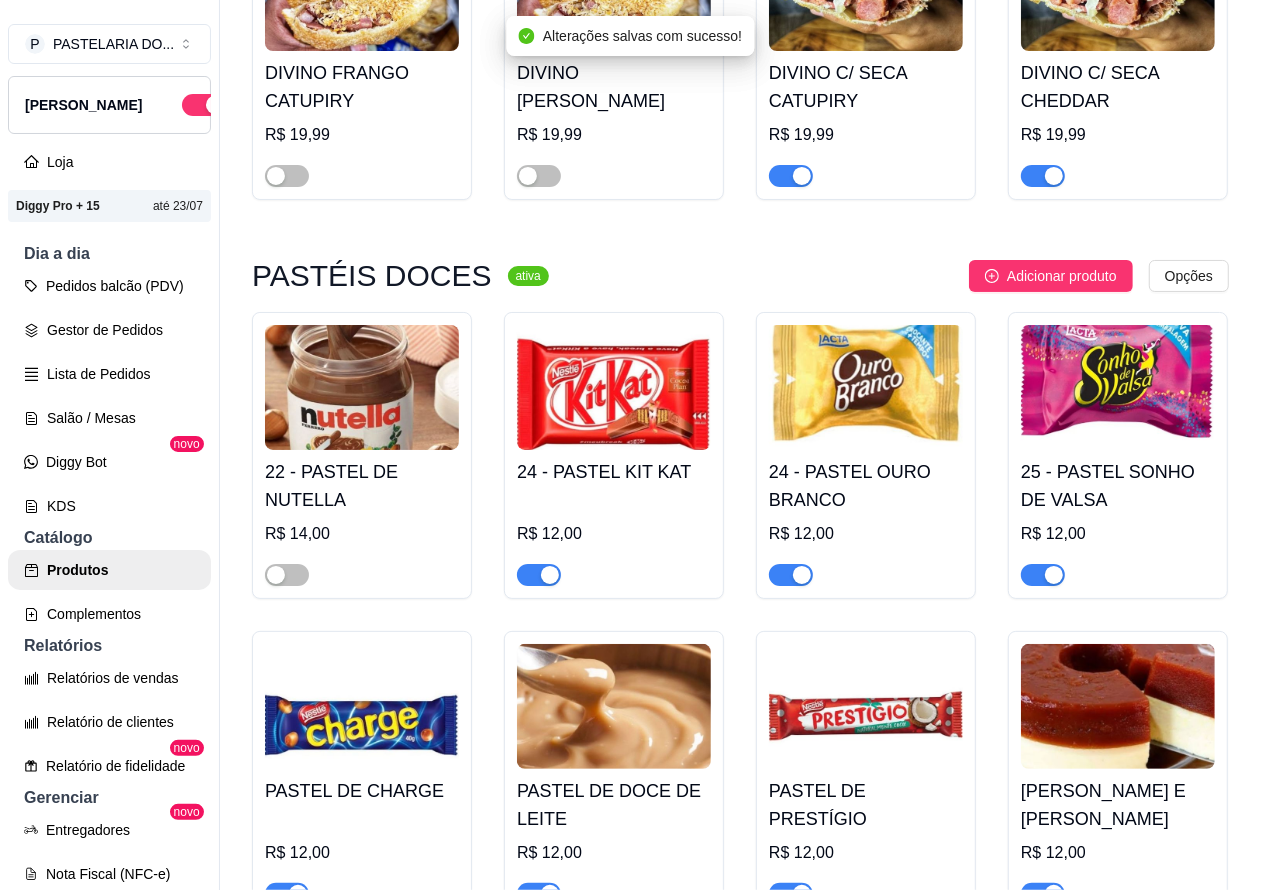 click at bounding box center [1043, -143] 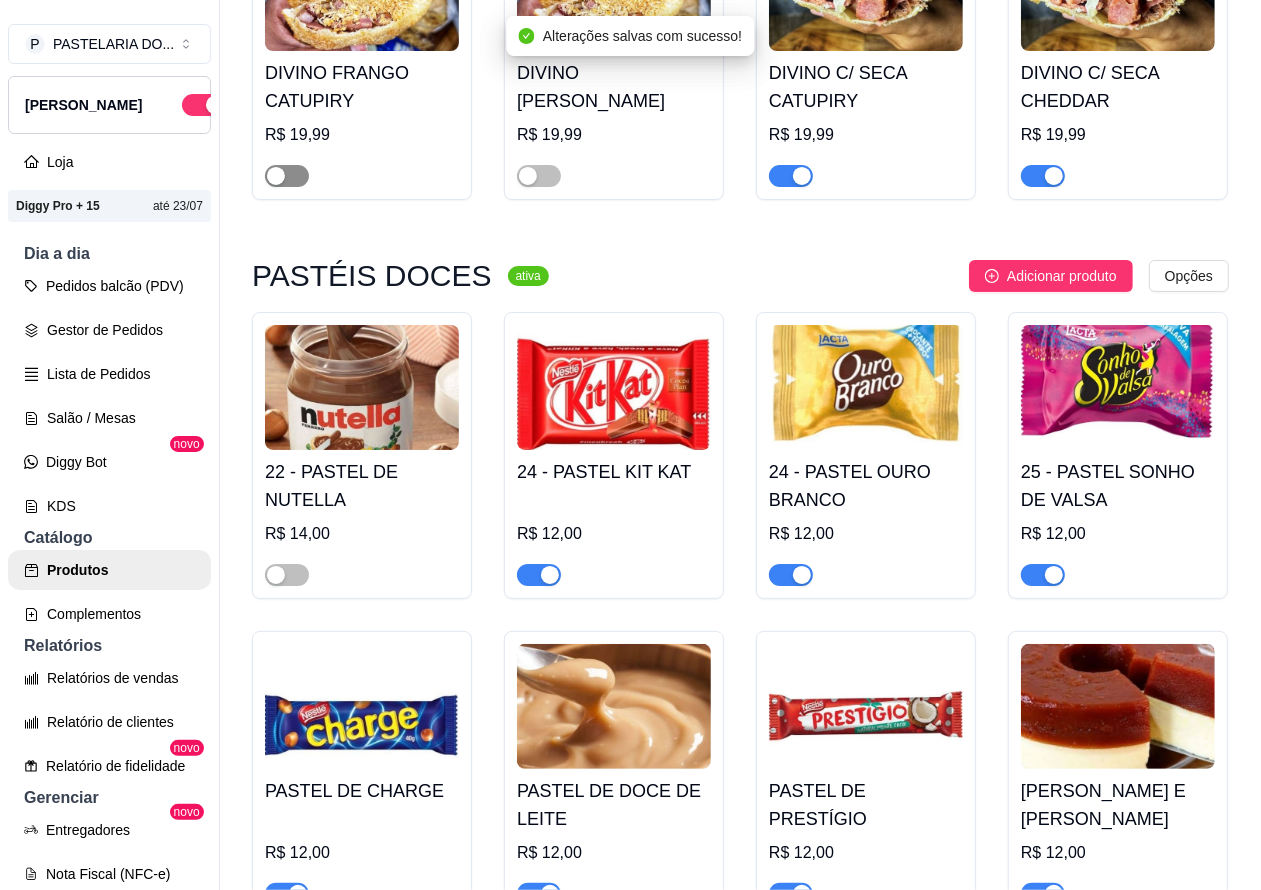 click at bounding box center [287, 176] 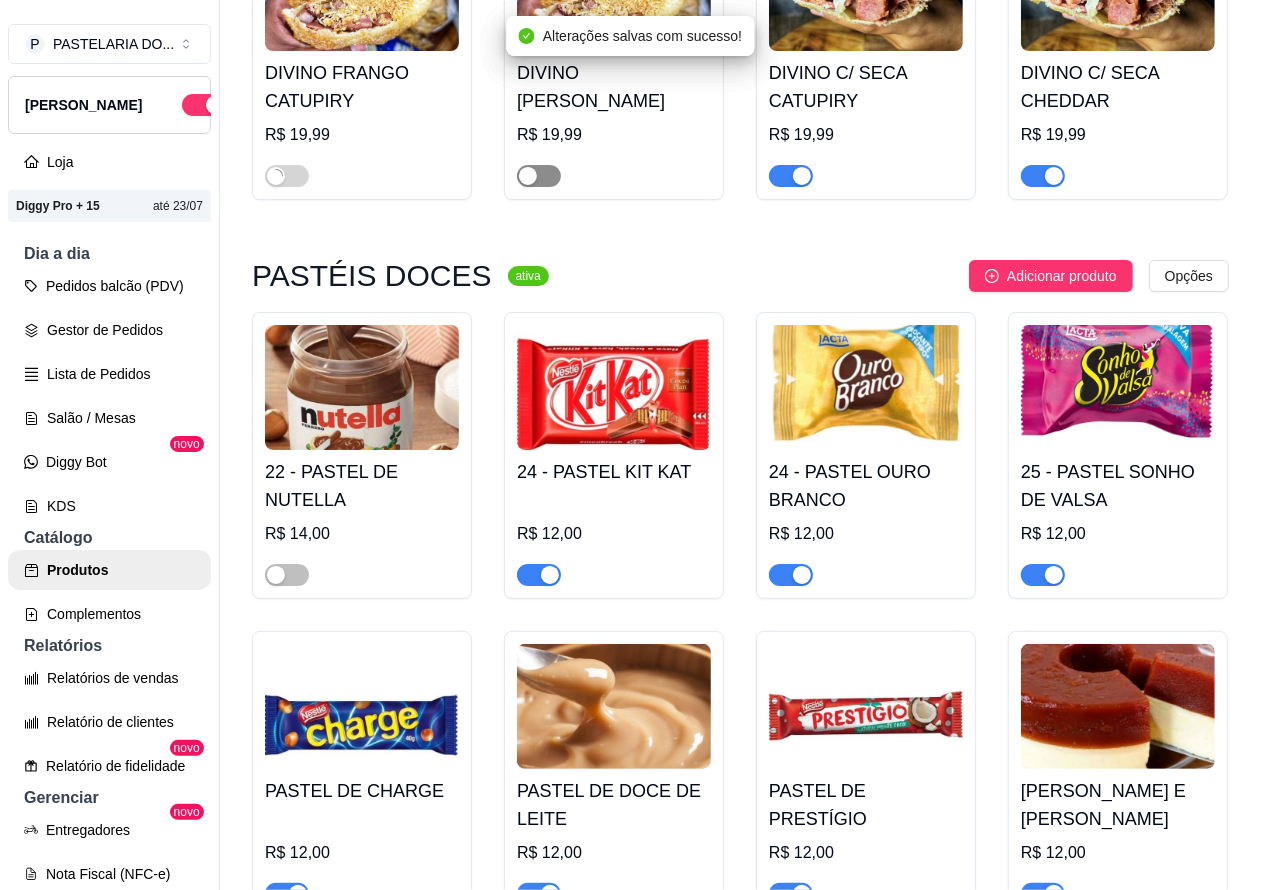 click at bounding box center [539, 176] 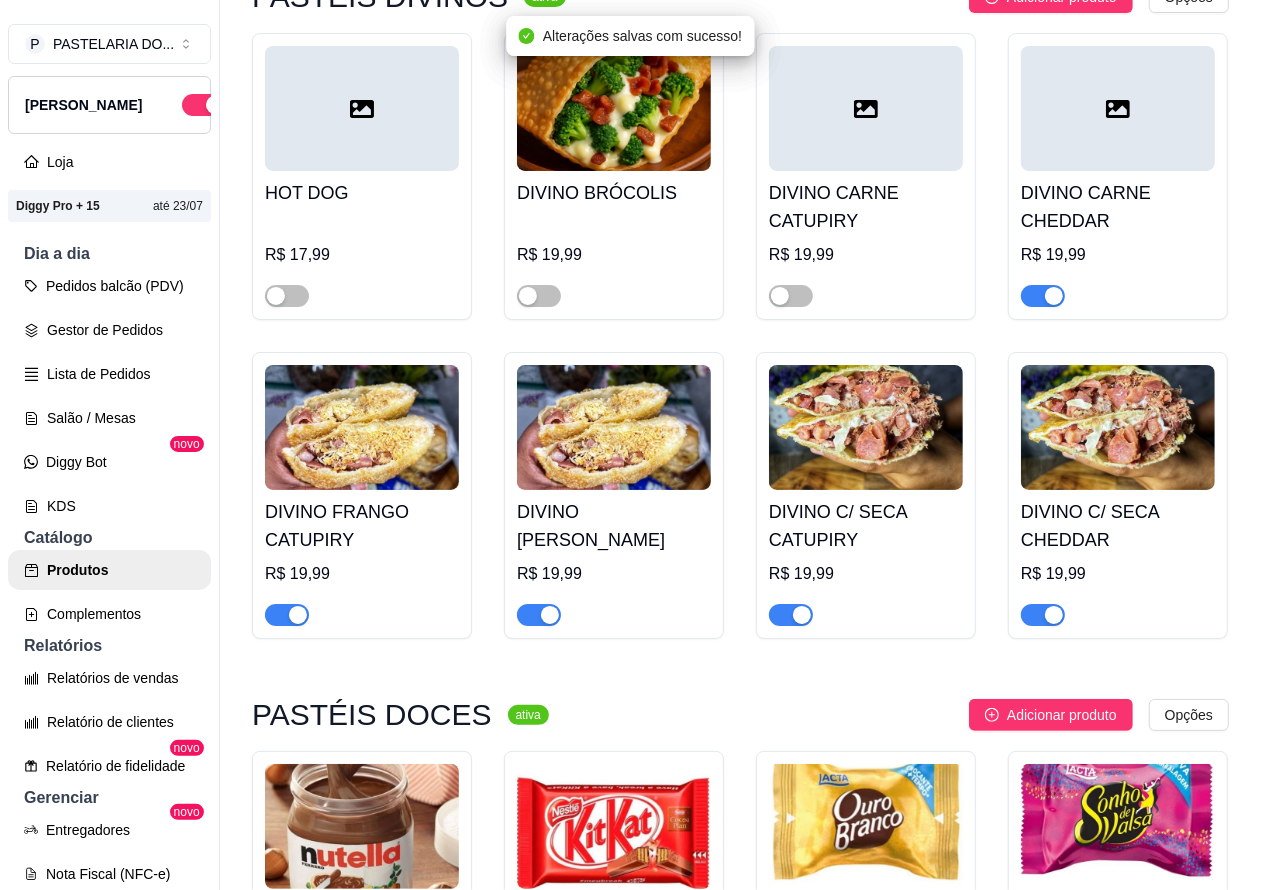 scroll, scrollTop: 2922, scrollLeft: 0, axis: vertical 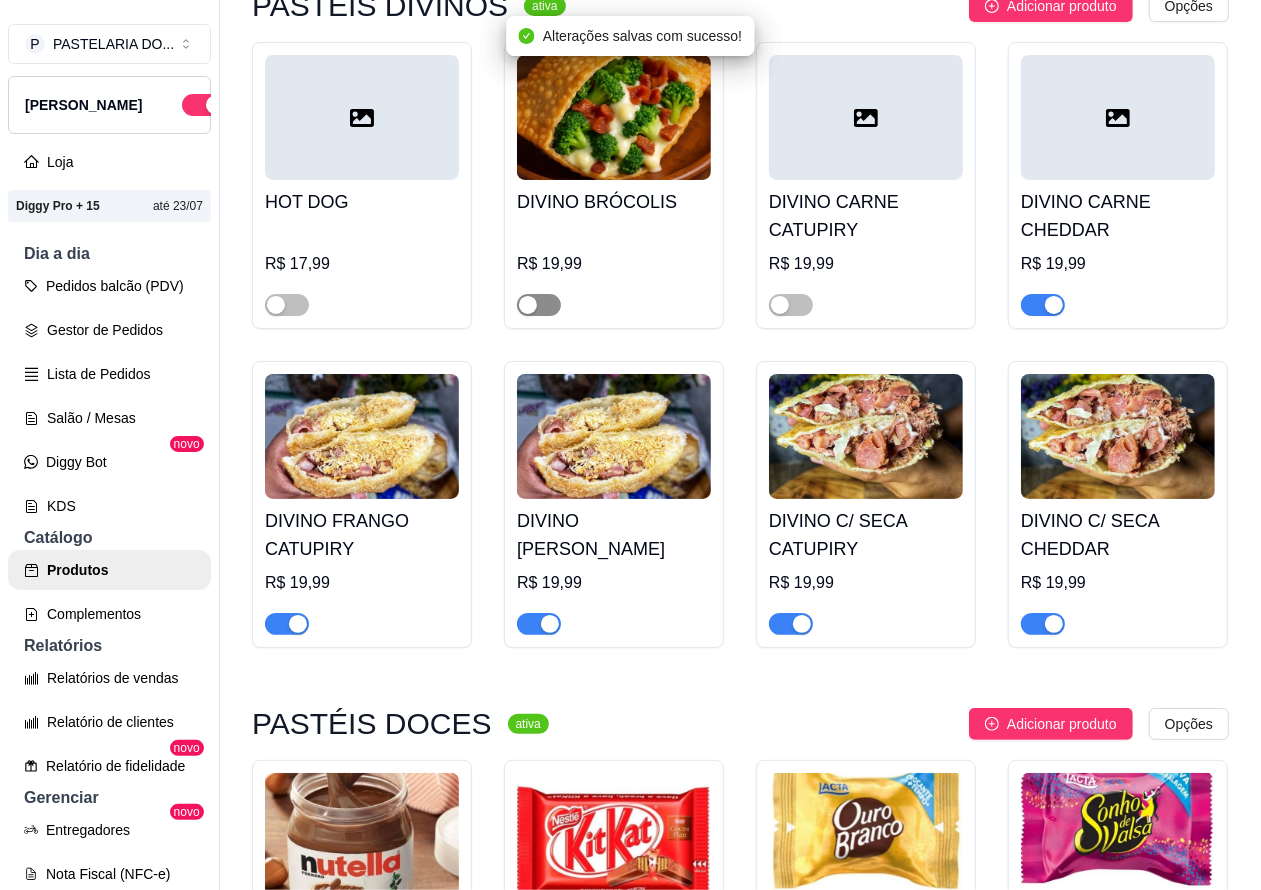 click at bounding box center (539, 305) 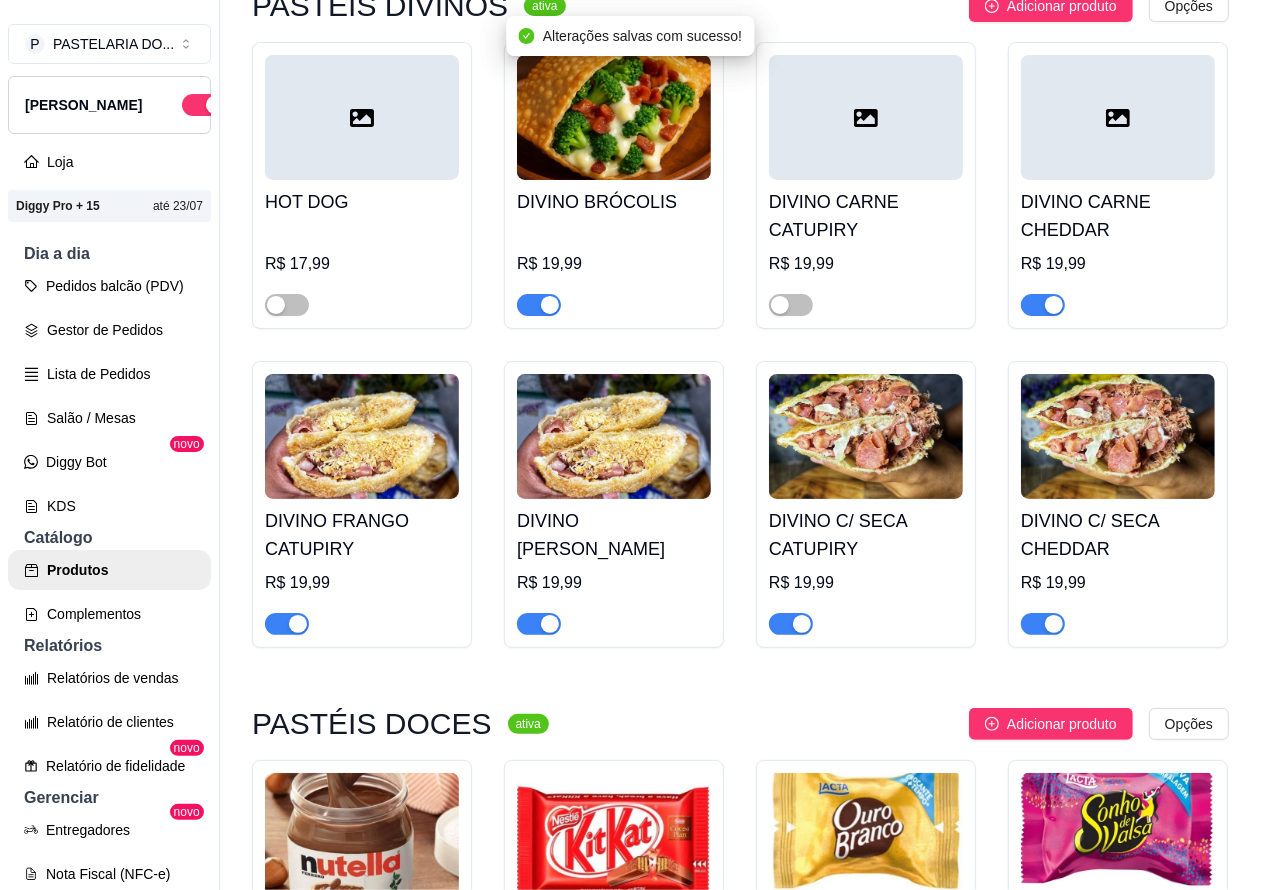 click at bounding box center (550, 305) 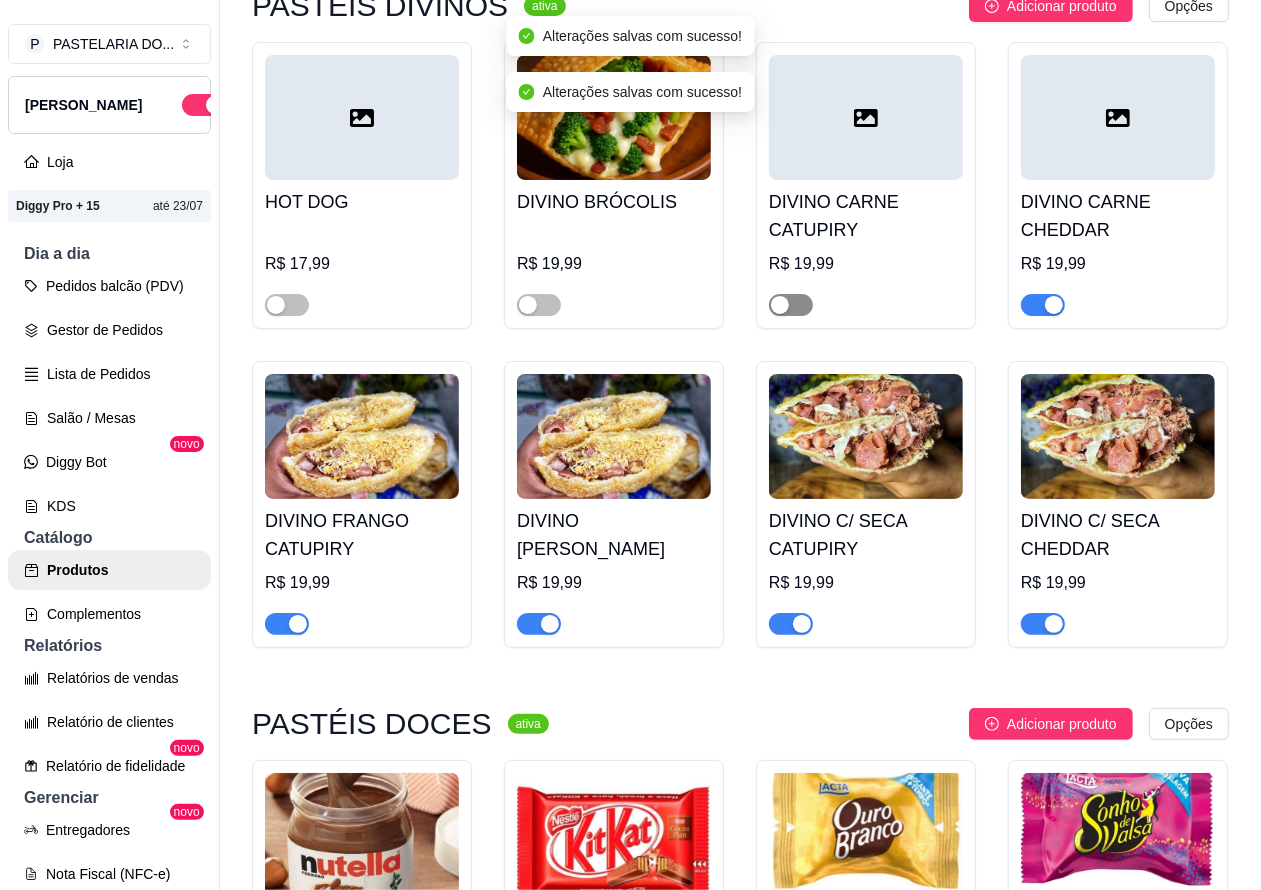 click at bounding box center [780, 305] 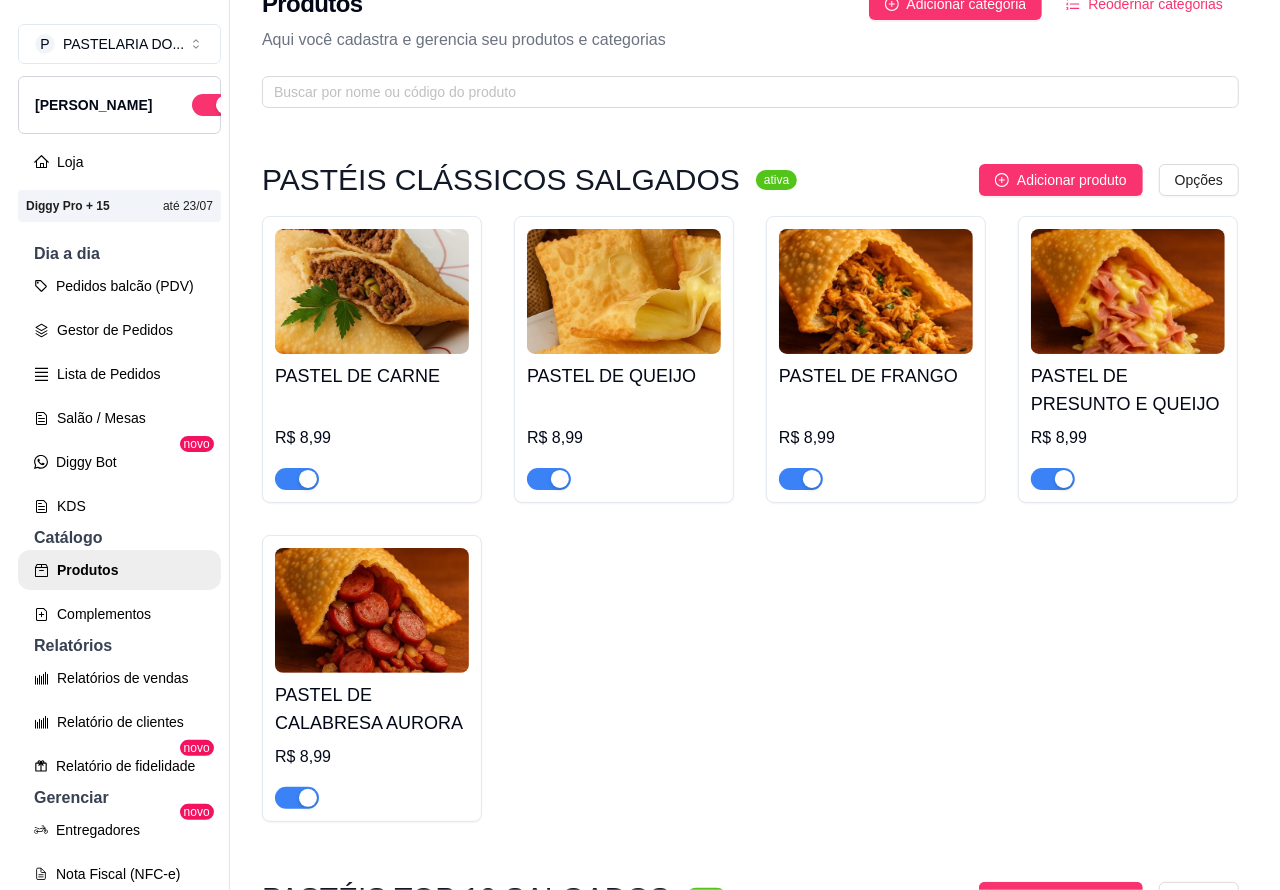 scroll, scrollTop: 0, scrollLeft: 0, axis: both 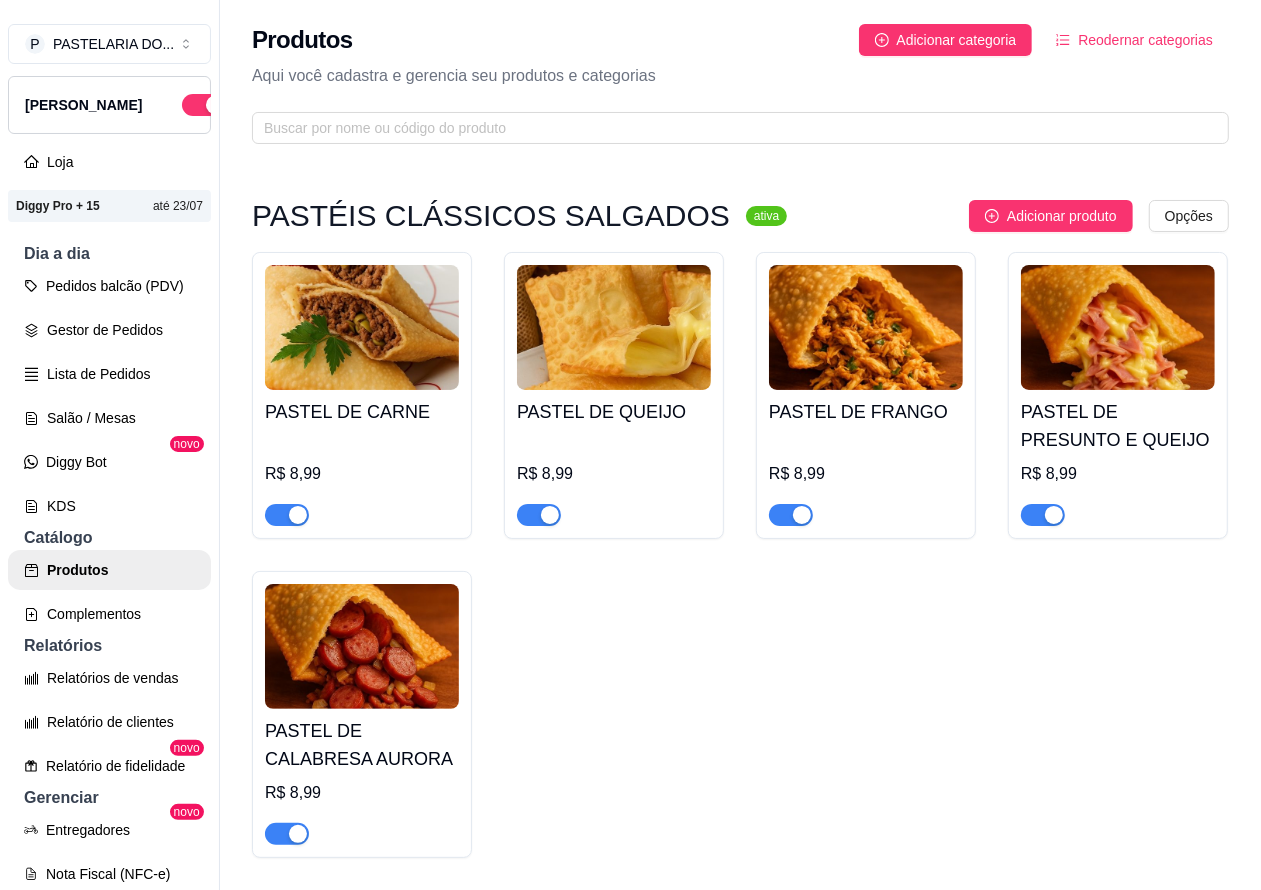 click on "Pedidos balcão (PDV)" at bounding box center [109, 286] 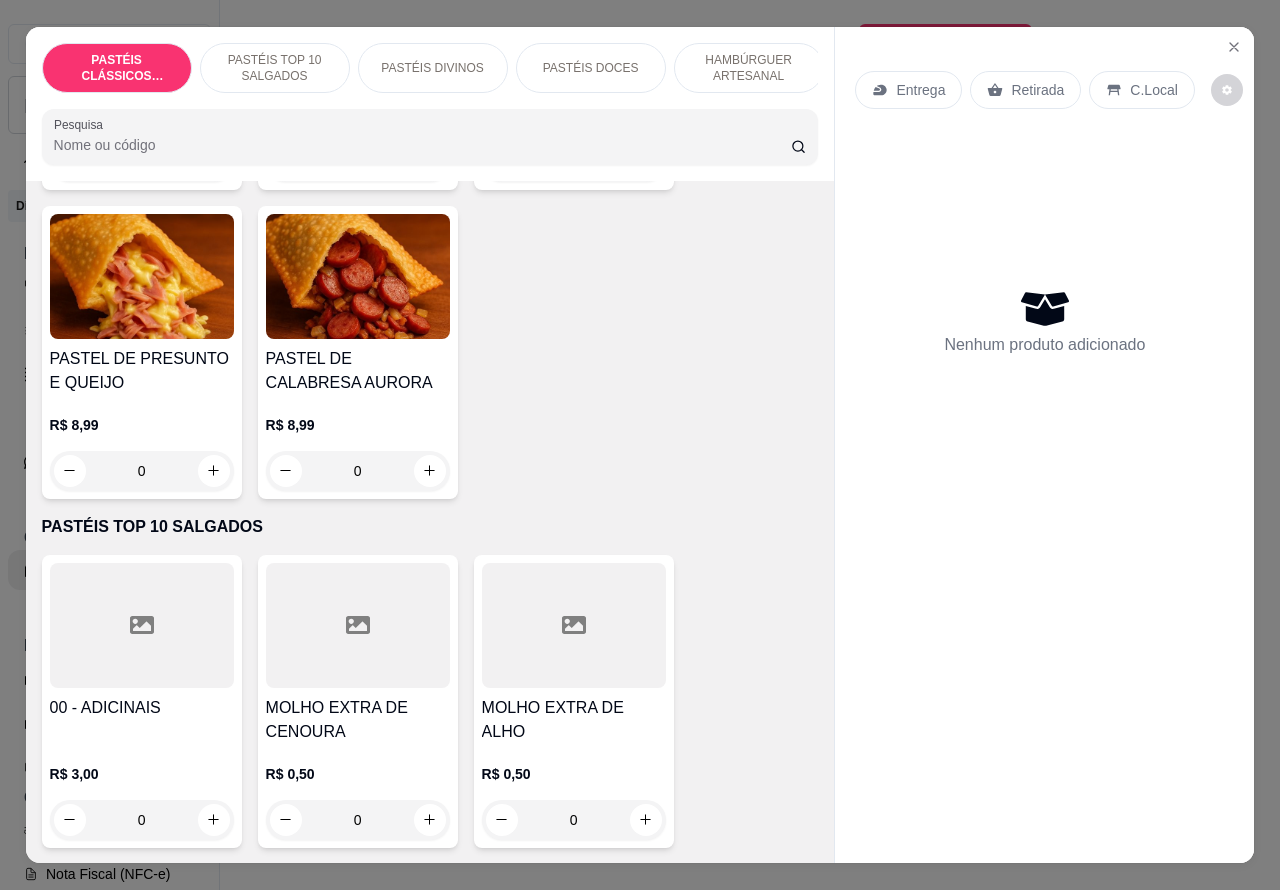 scroll, scrollTop: 460, scrollLeft: 0, axis: vertical 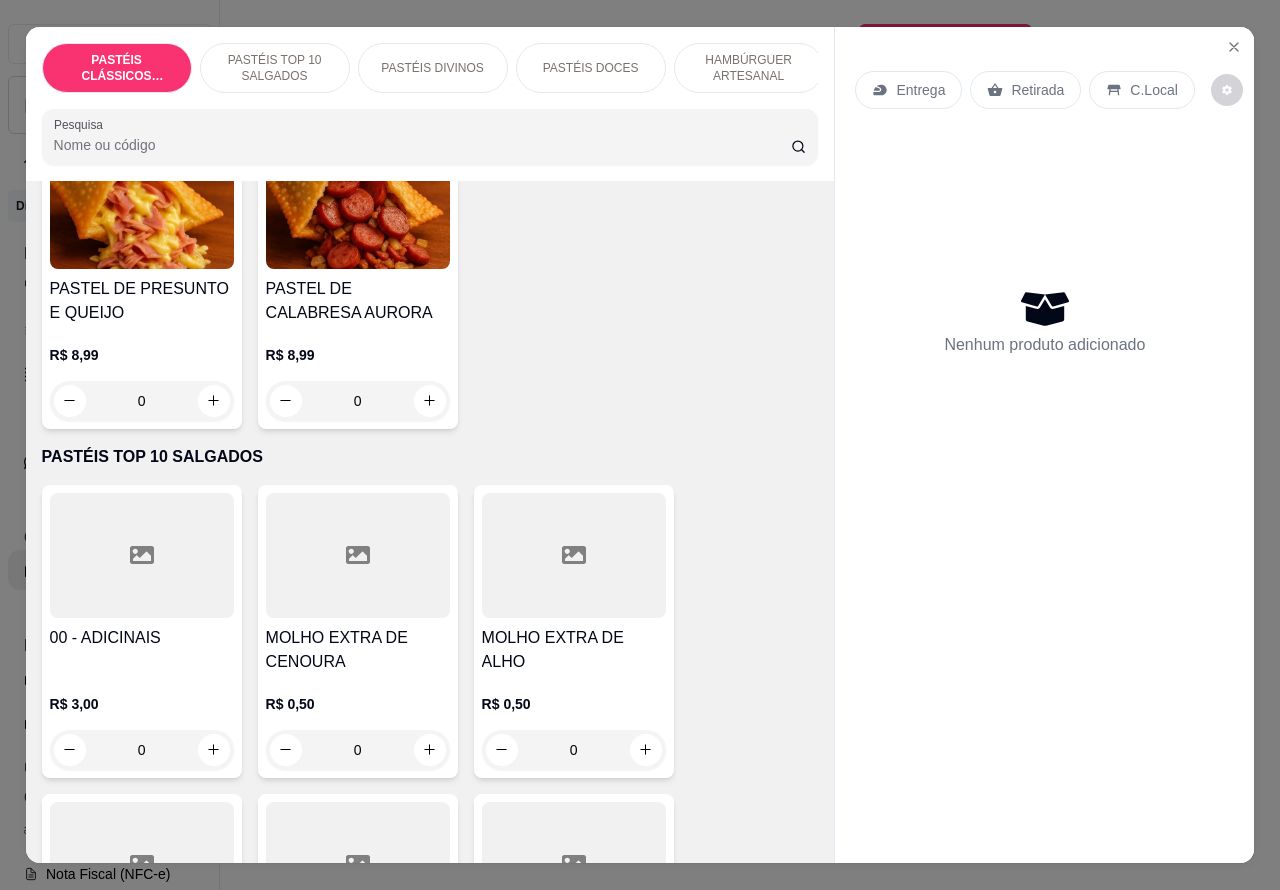 click on "PASTÉIS TOP 10 SALGADOS" at bounding box center [275, 68] 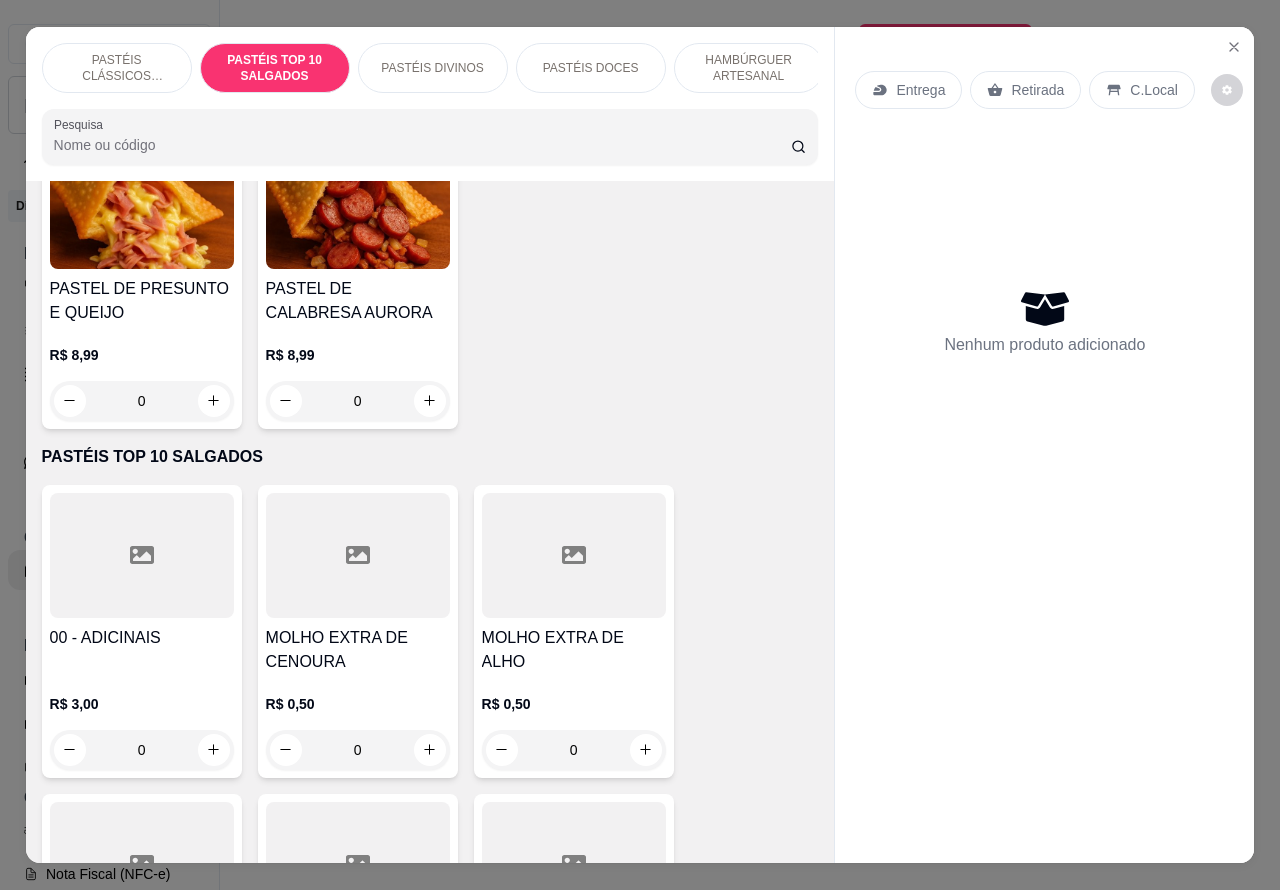 scroll, scrollTop: 723, scrollLeft: 0, axis: vertical 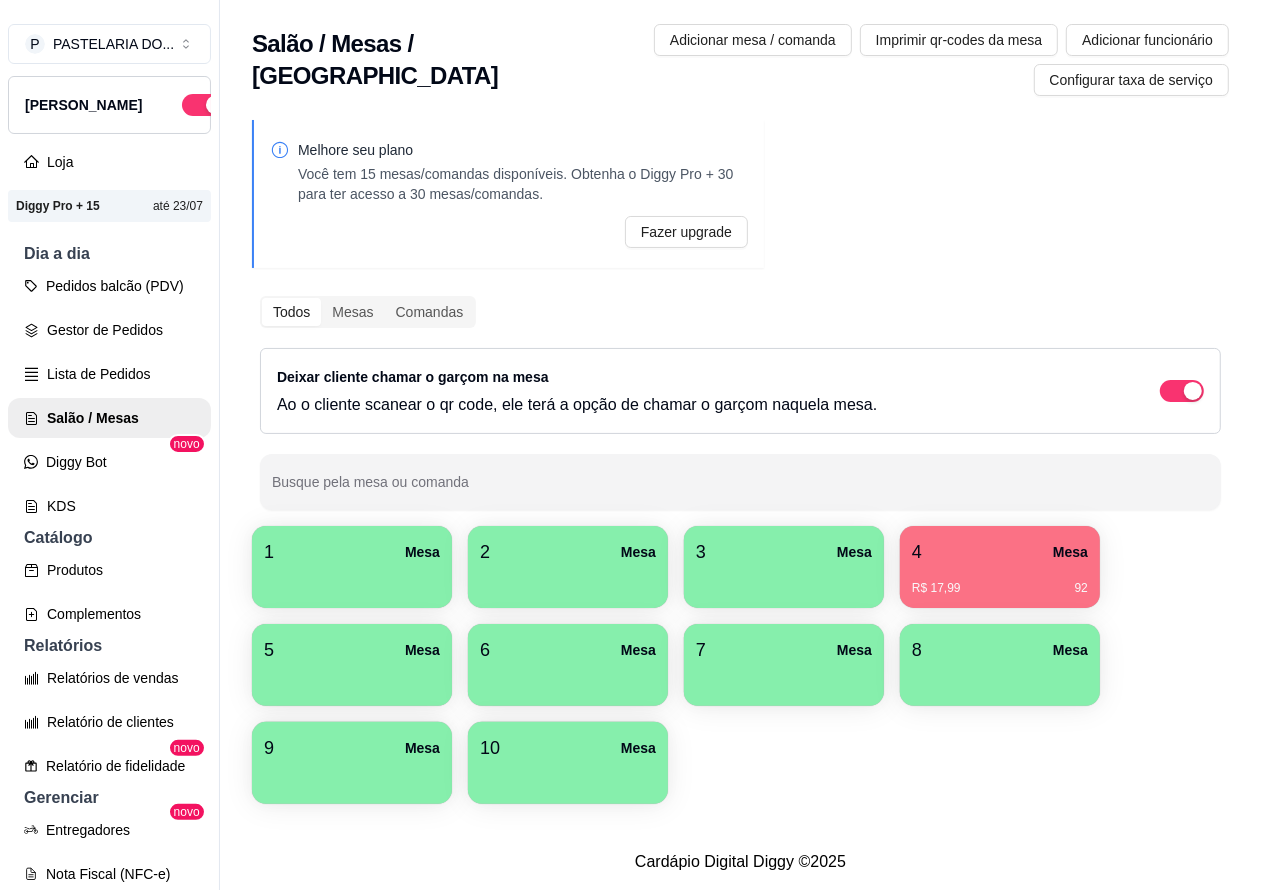 click on "Pedidos balcão (PDV)" at bounding box center [109, 286] 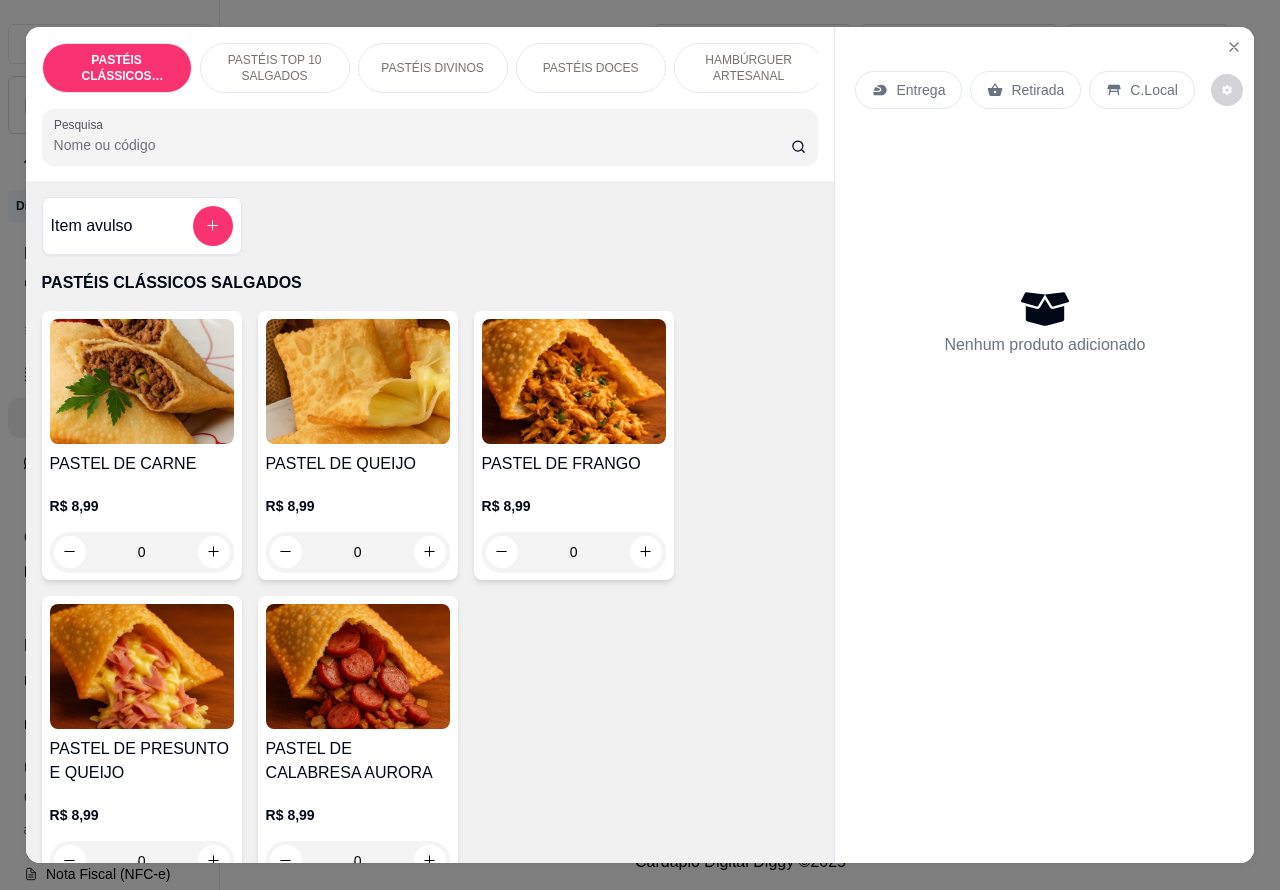 click on "Entrega" at bounding box center [920, 90] 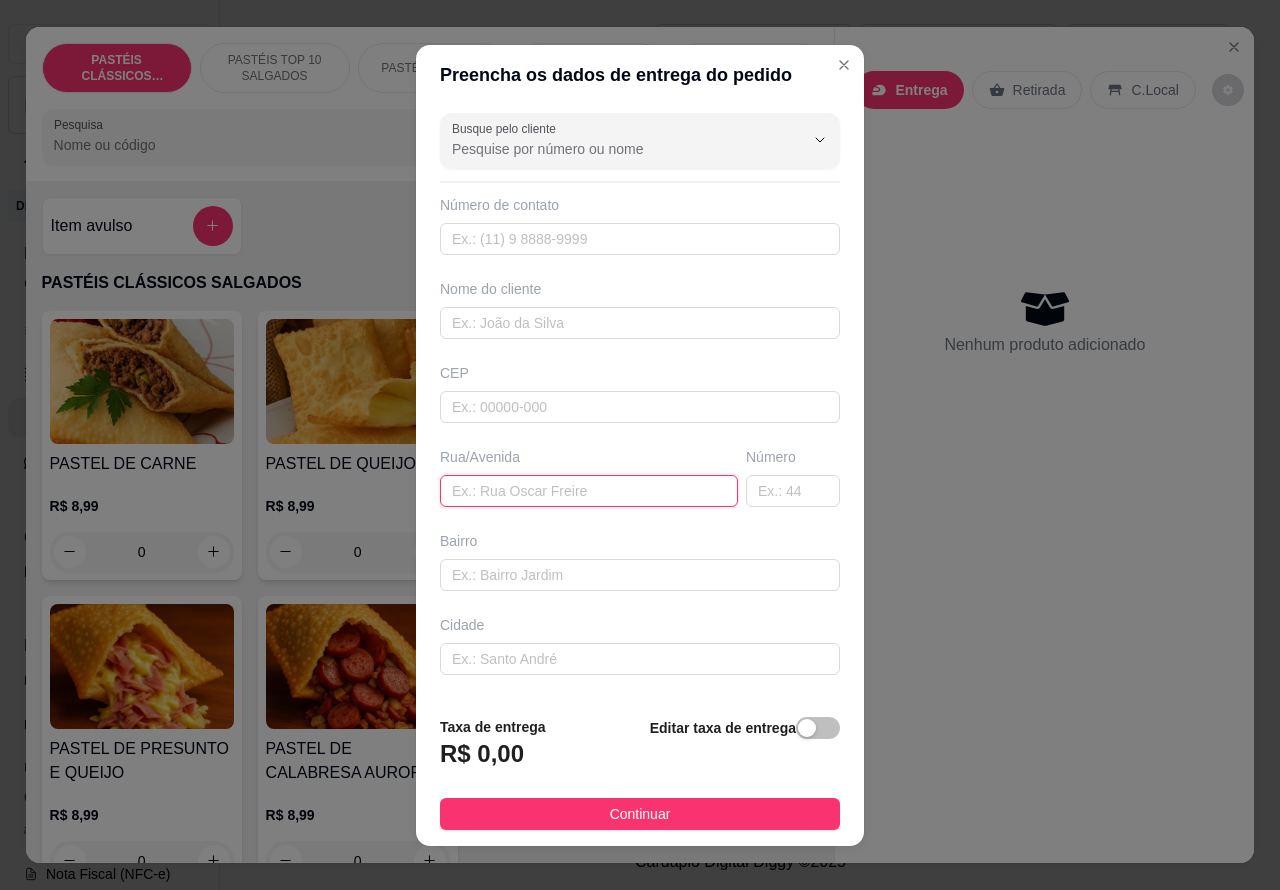 paste on "[PERSON_NAME][STREET_ADDRESS]" 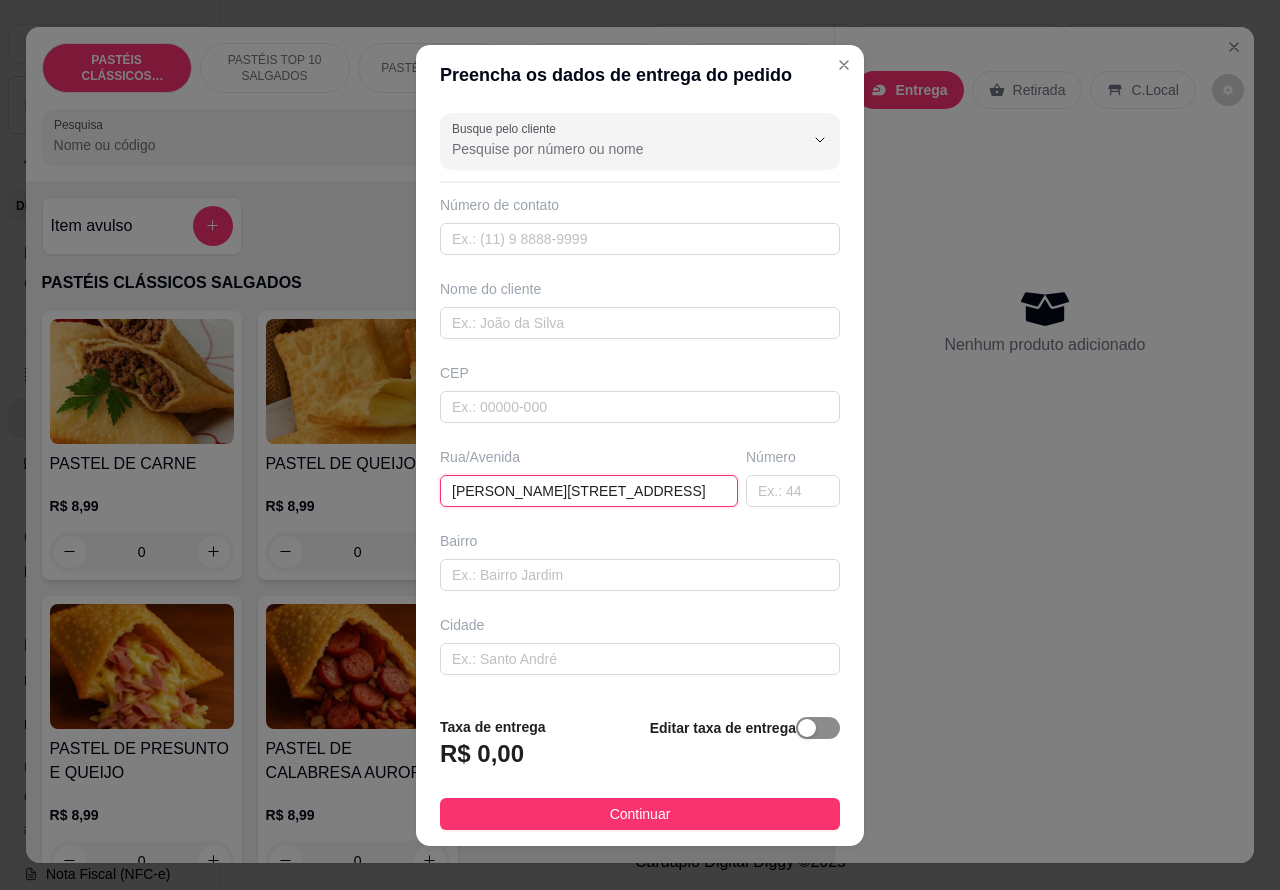 type on "[PERSON_NAME][STREET_ADDRESS]" 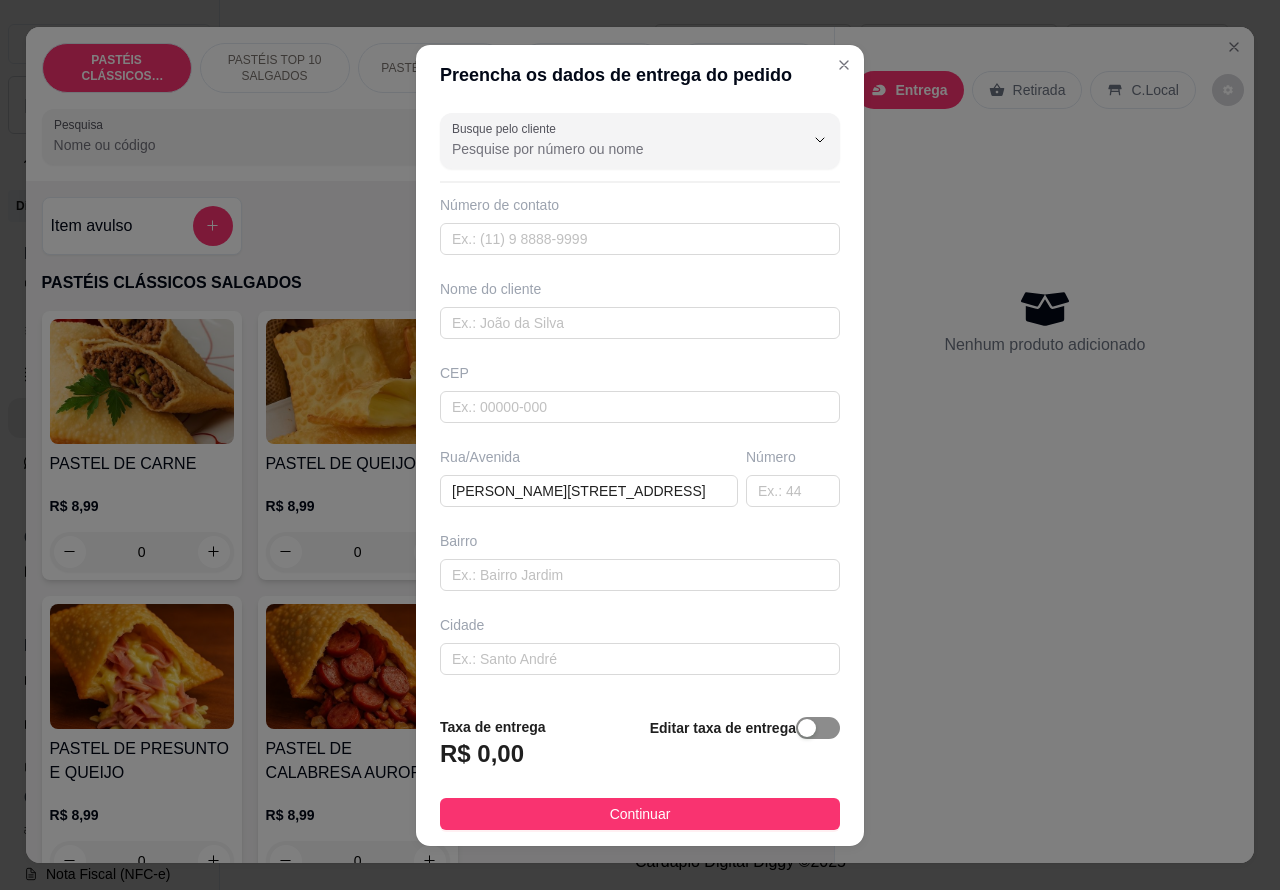 click at bounding box center (807, 728) 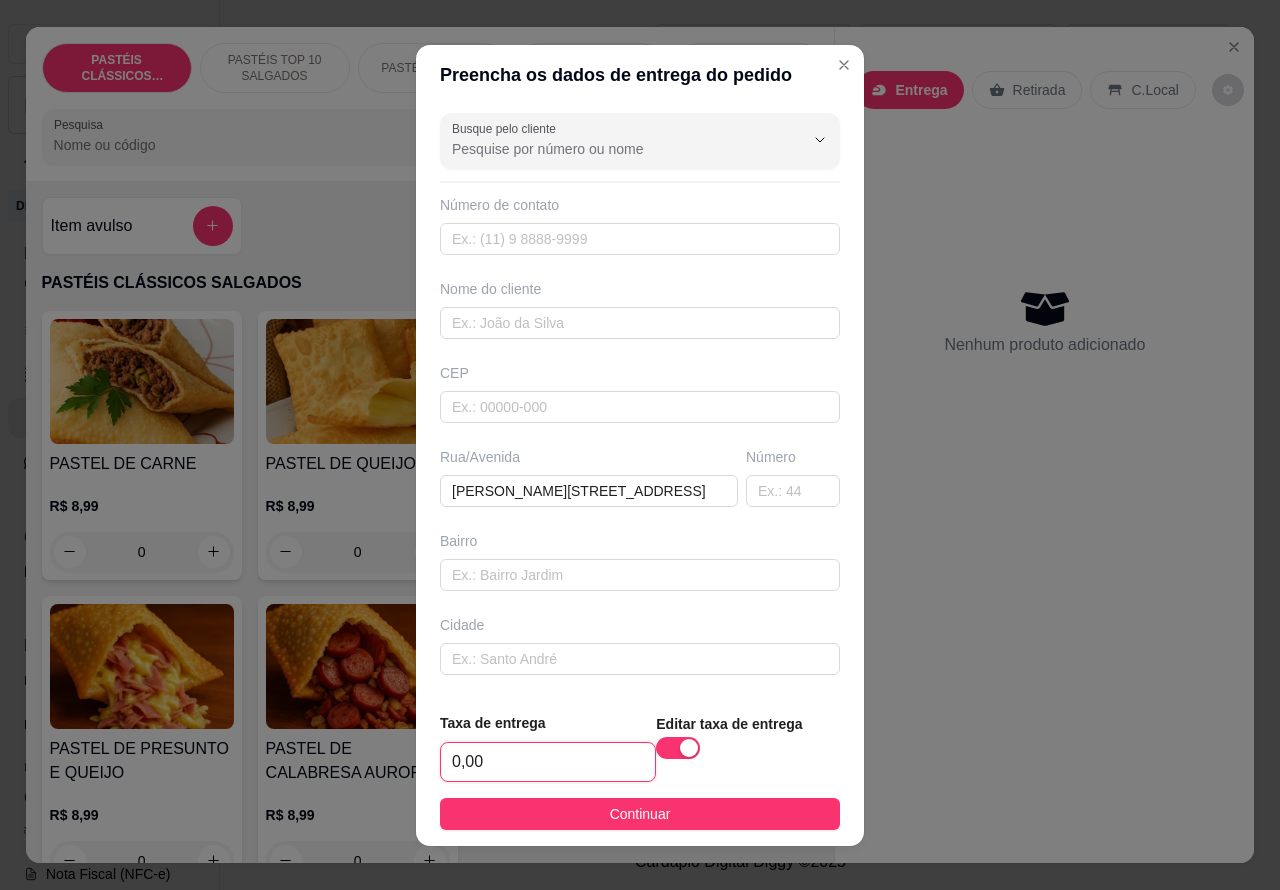 click on "0,00" at bounding box center (548, 762) 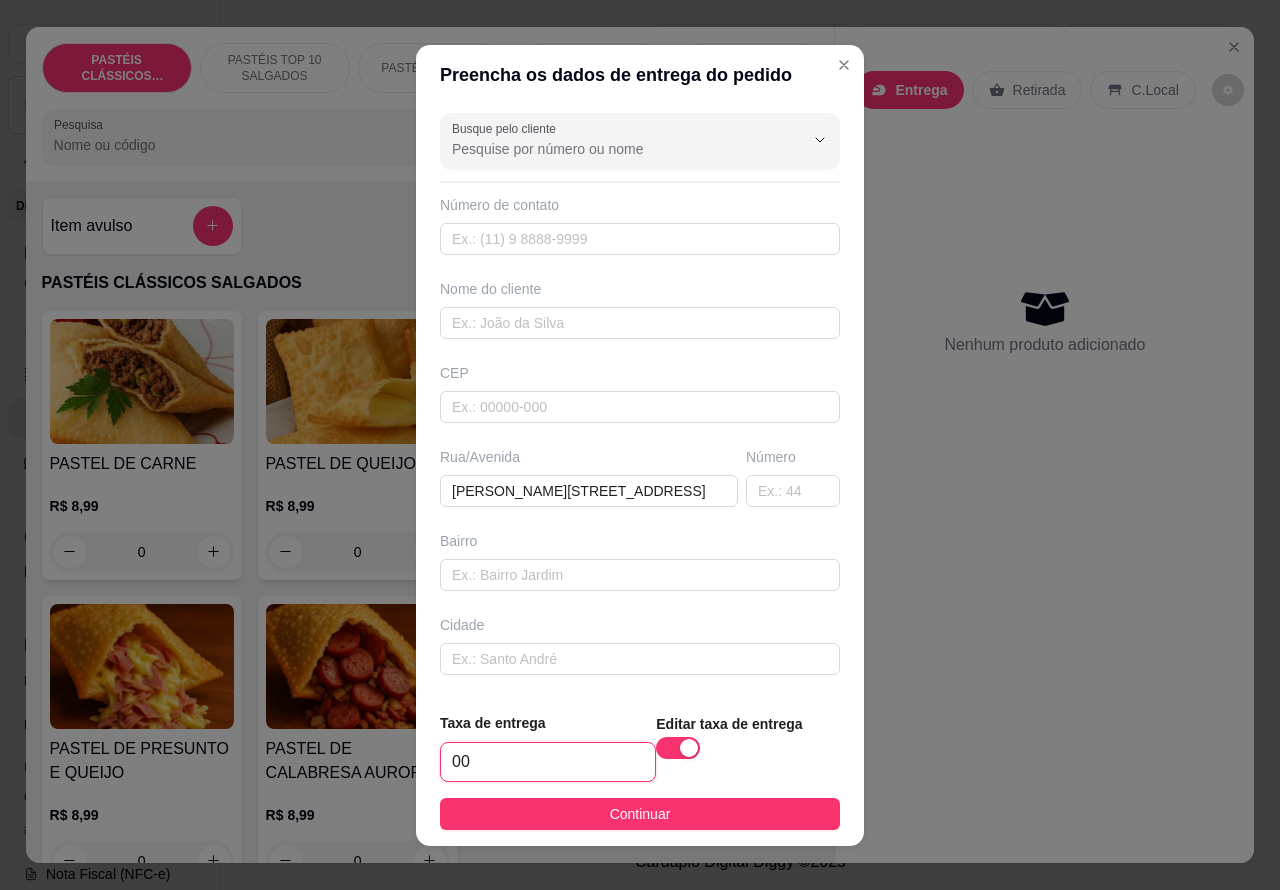 type on "4,00" 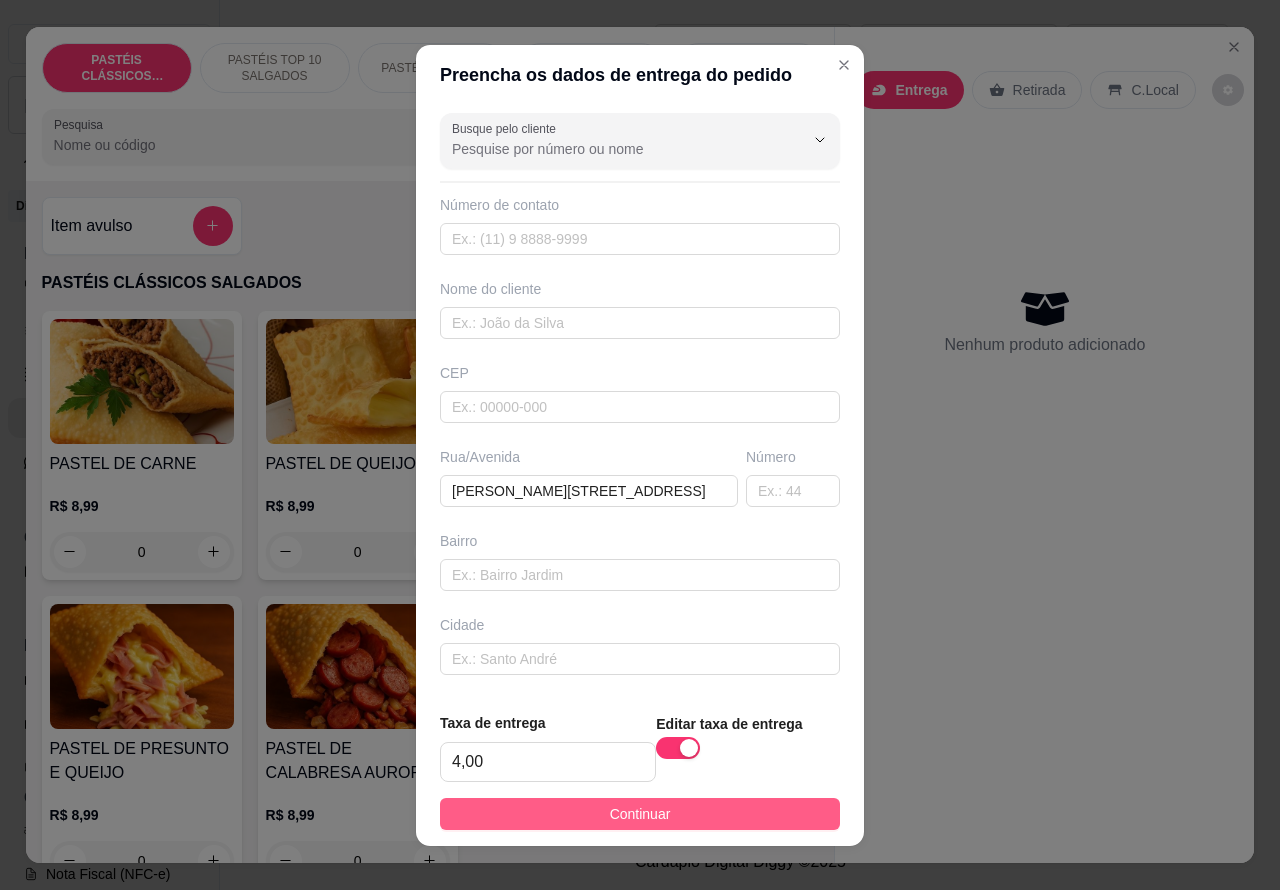 click on "Continuar" at bounding box center (640, 814) 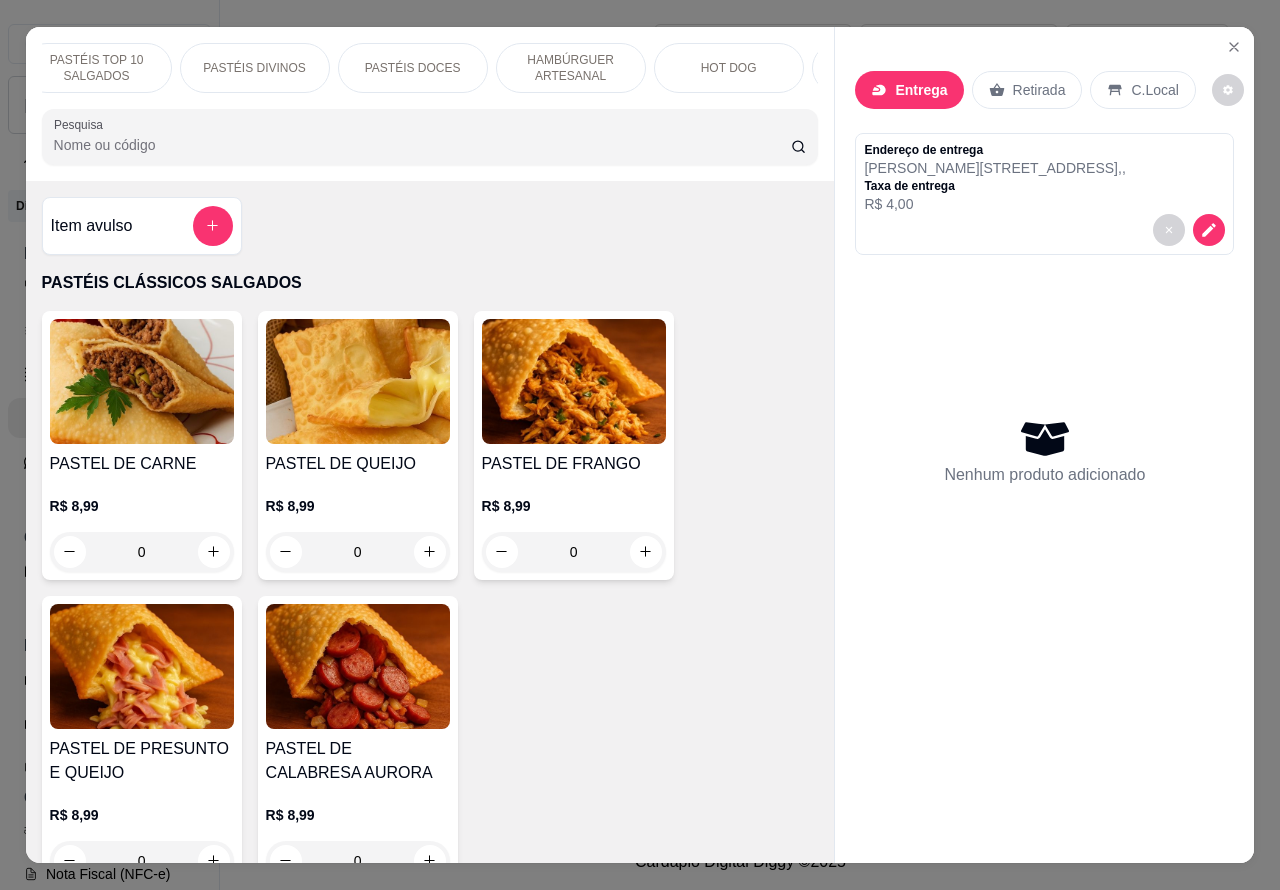 scroll, scrollTop: 0, scrollLeft: 335, axis: horizontal 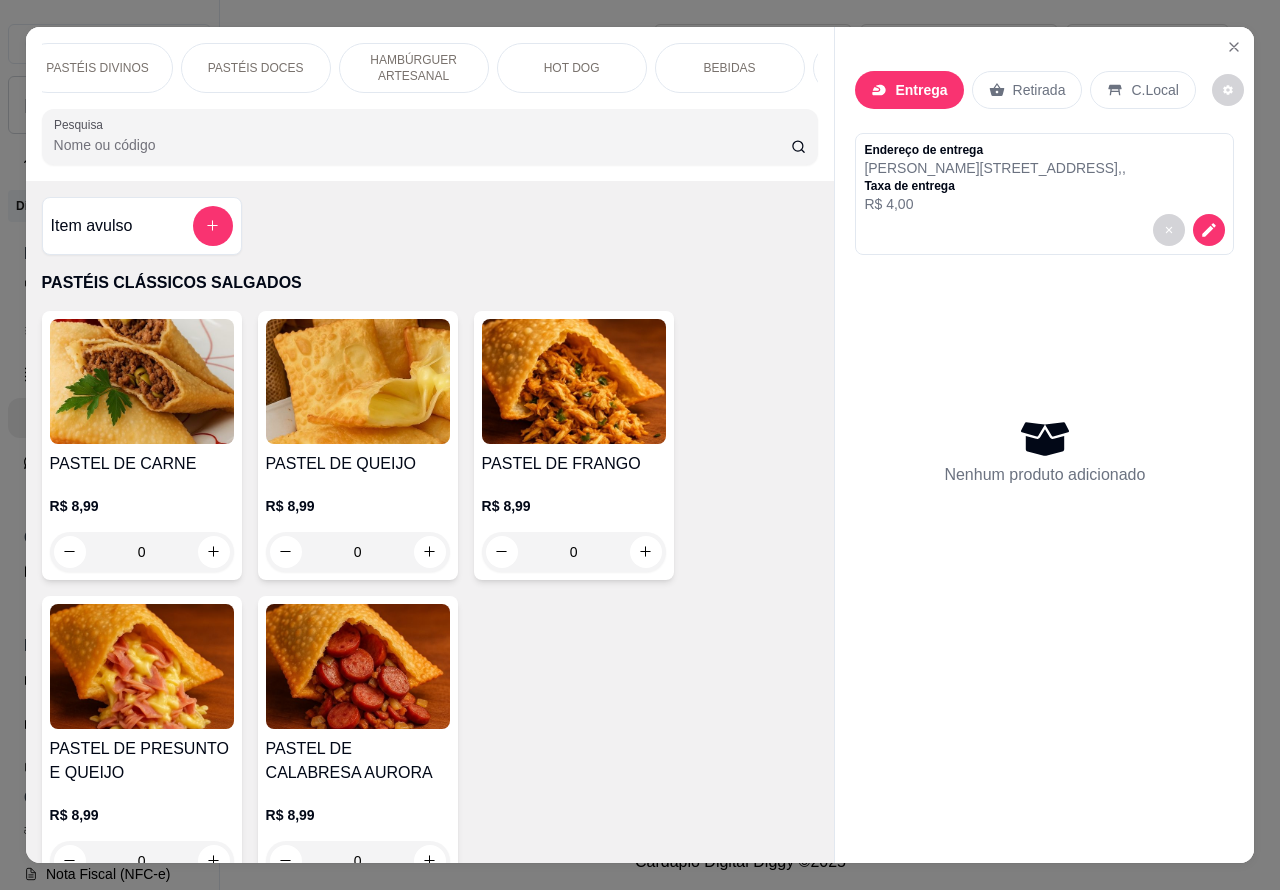 click on "HOT DOG" at bounding box center (572, 68) 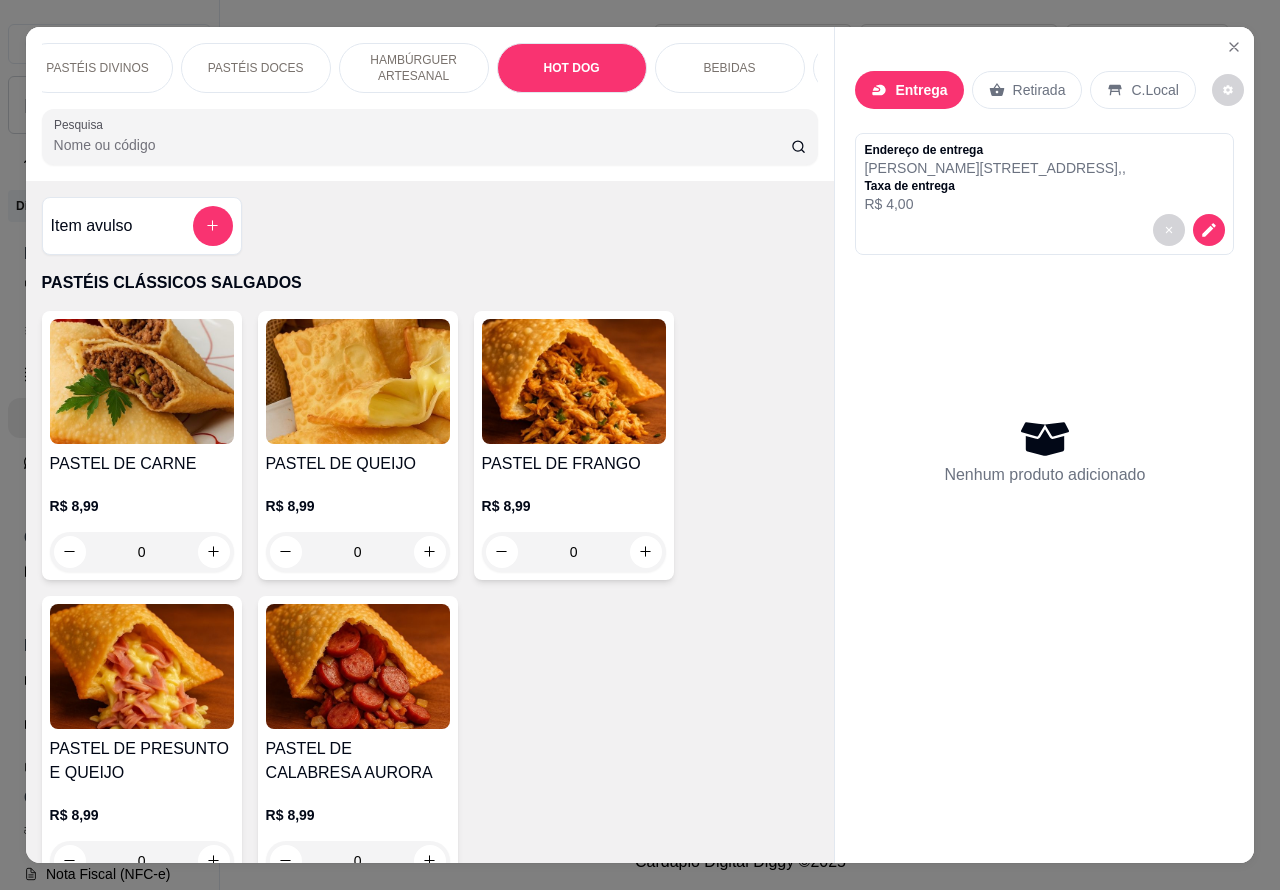 scroll, scrollTop: 6325, scrollLeft: 0, axis: vertical 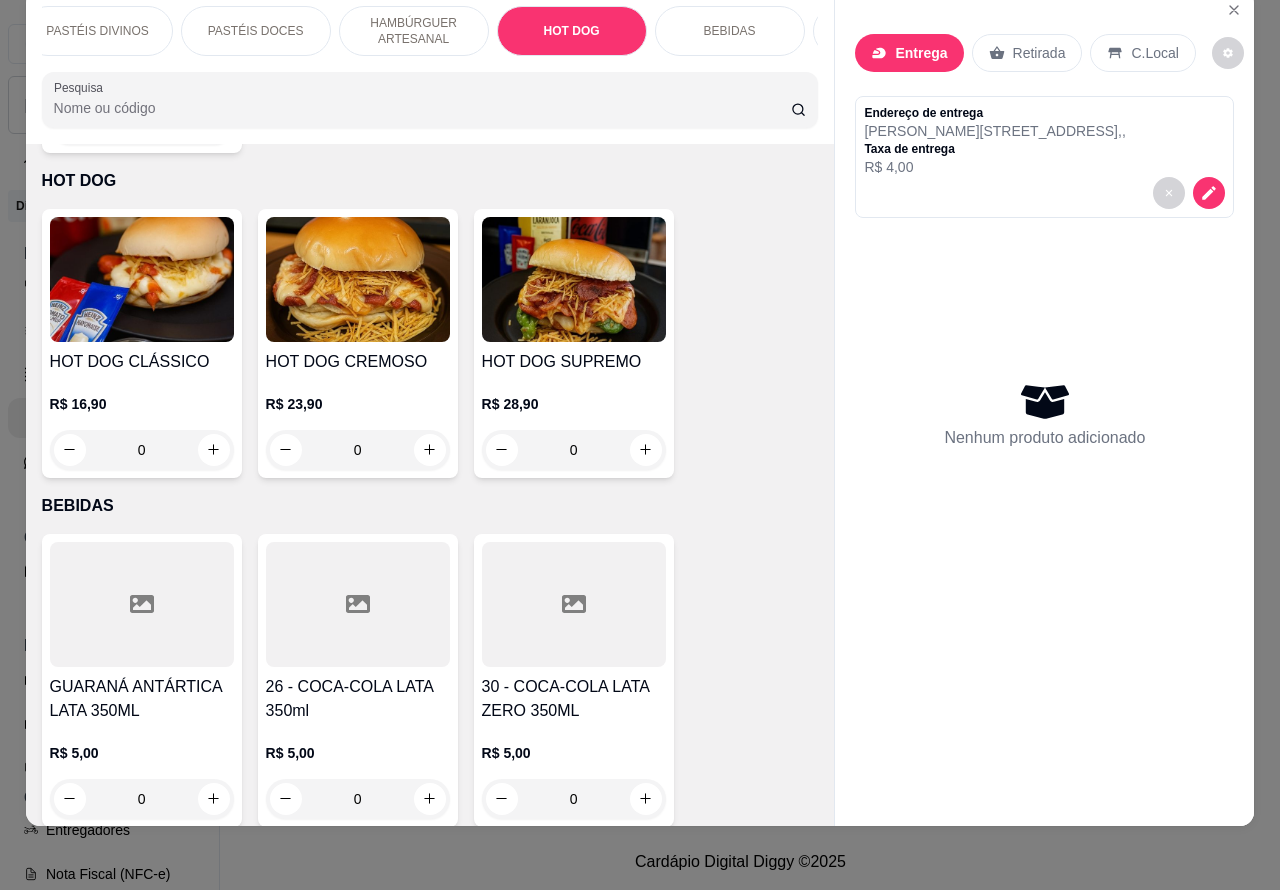 click on "0" at bounding box center (574, 450) 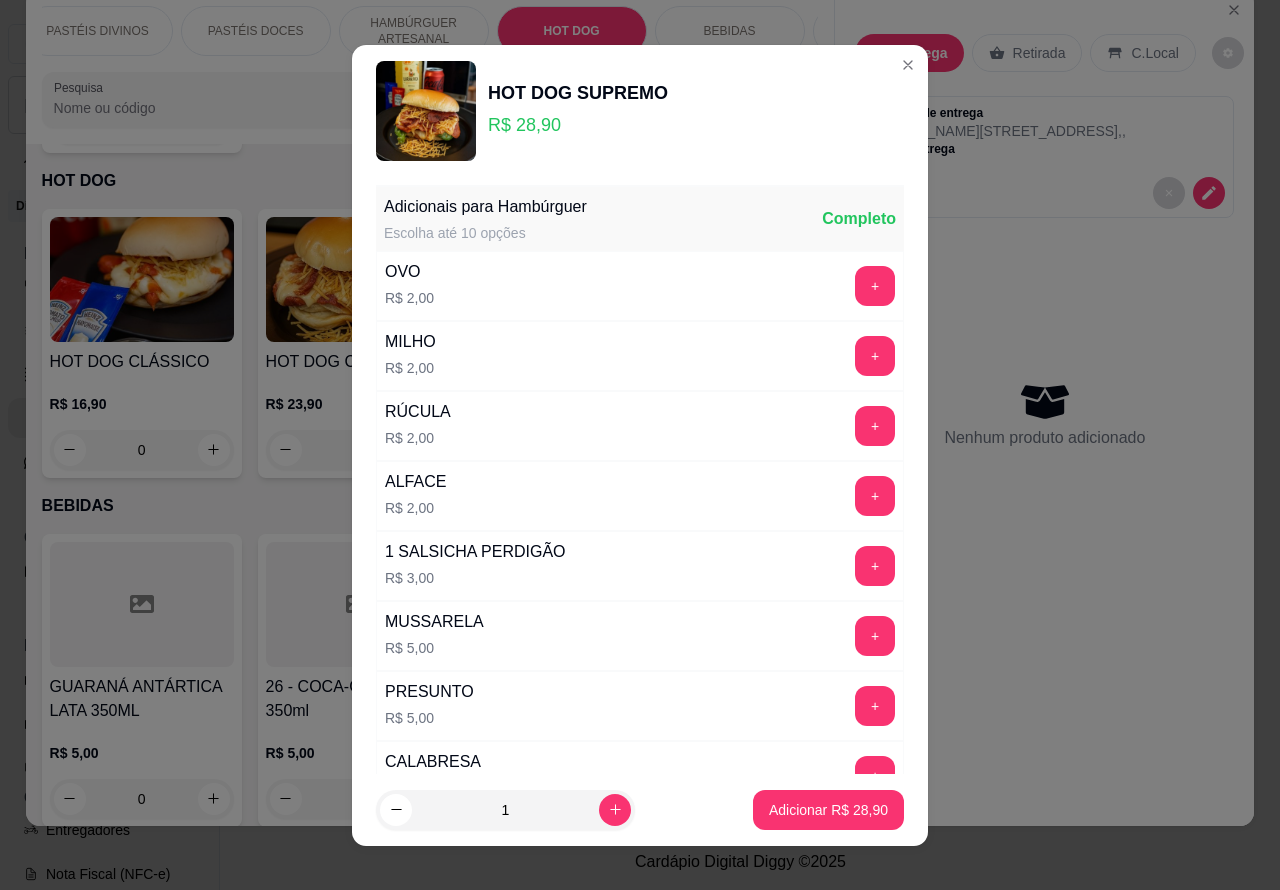 click on "Adicionar   R$ 28,90" at bounding box center (828, 810) 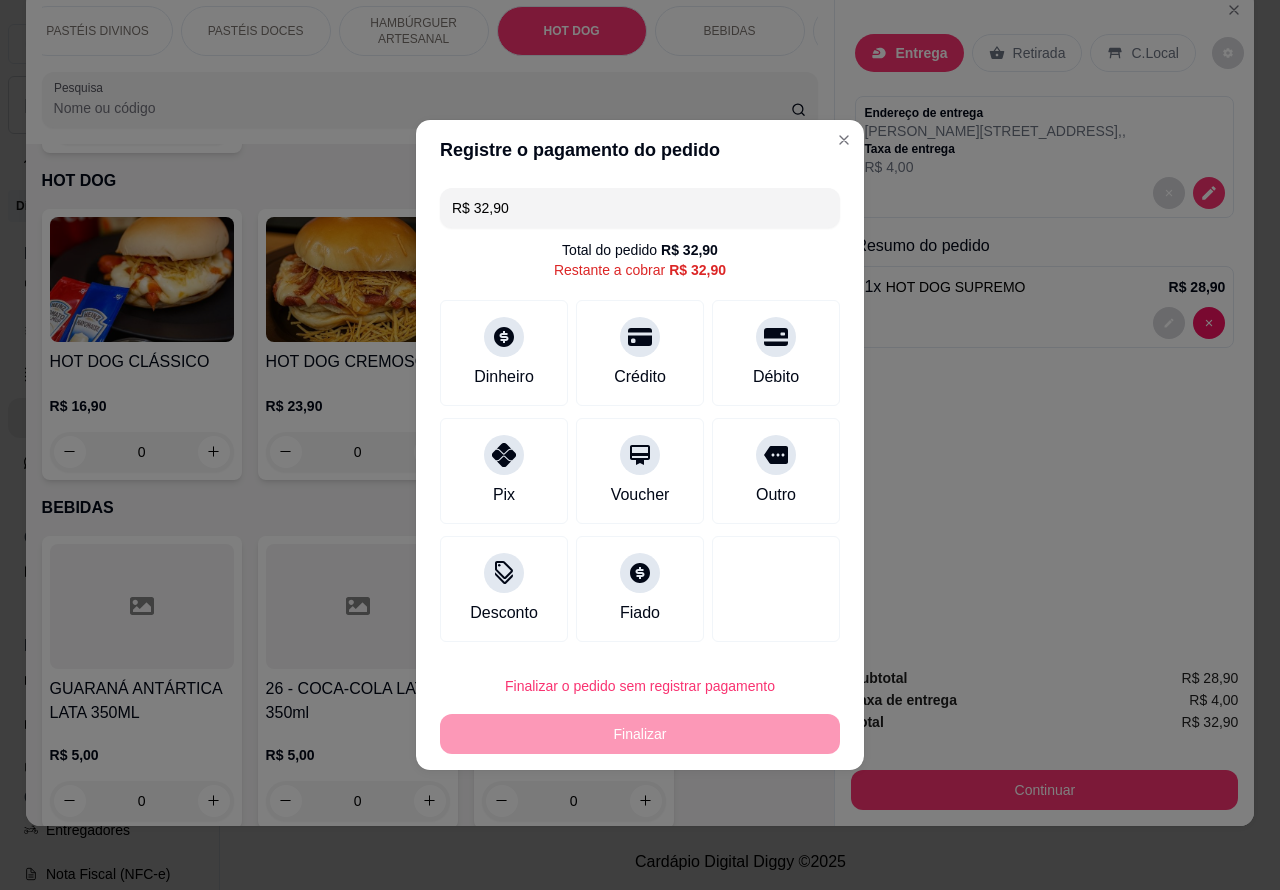 click on "Finalizar o pedido sem registrar pagamento Finalizar" at bounding box center (640, 710) 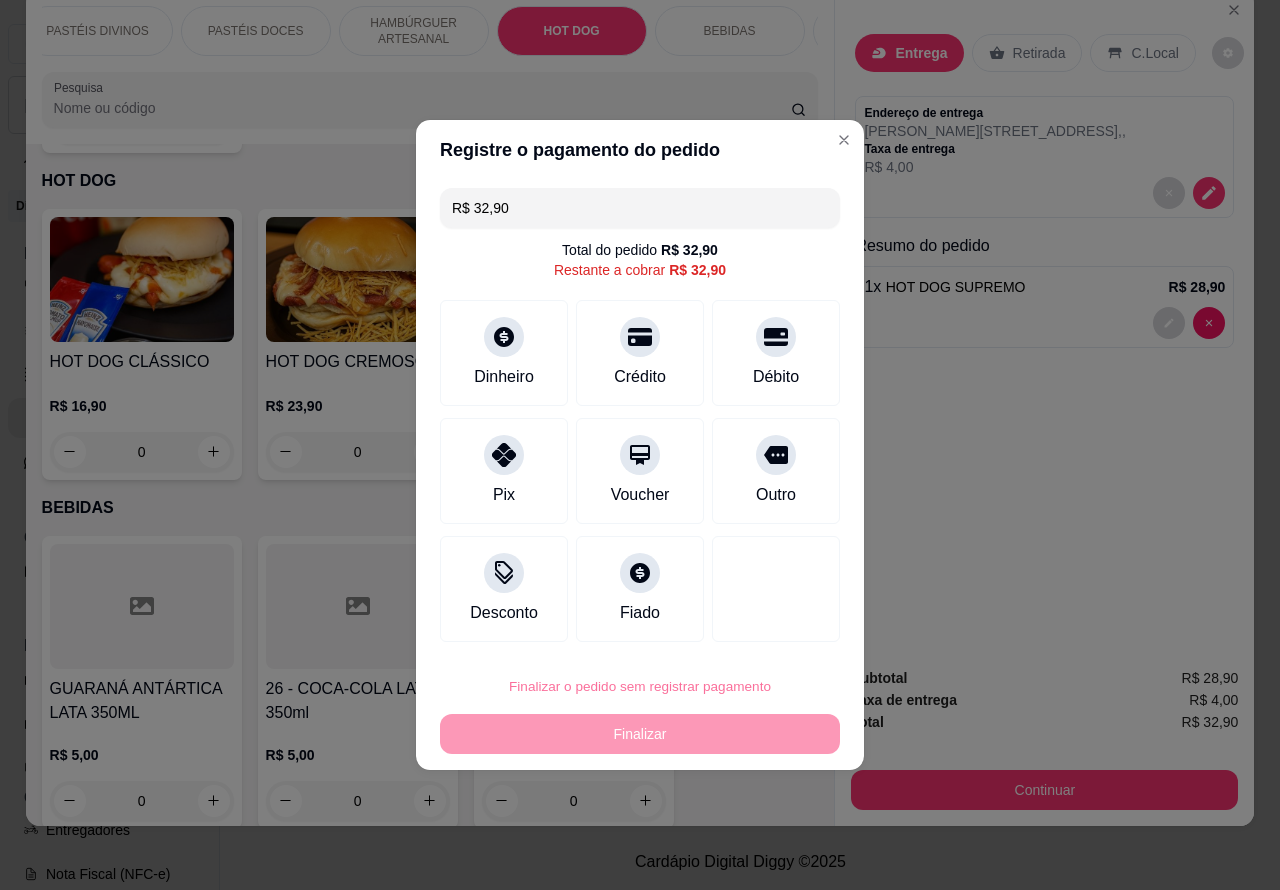 click on "Confirmar" at bounding box center (759, 630) 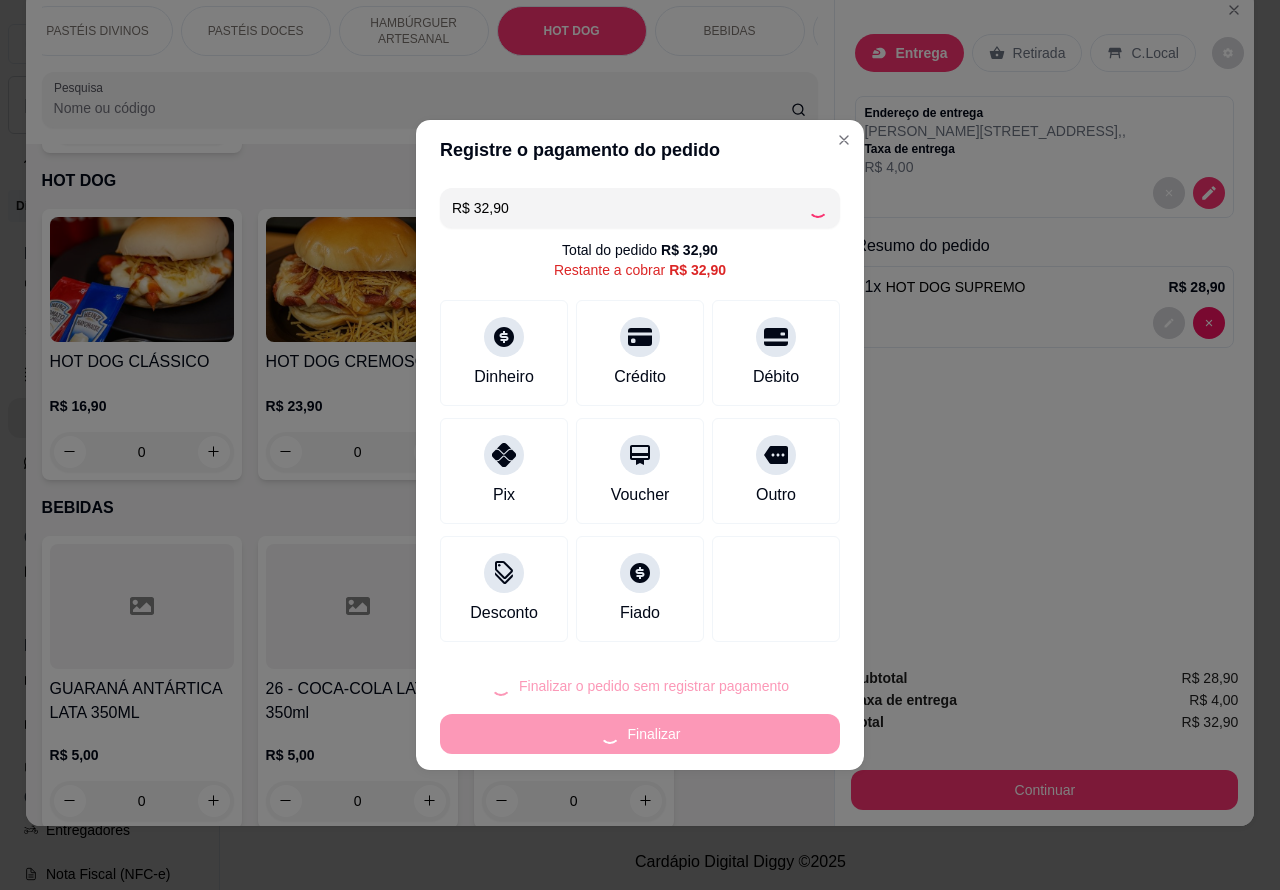 type on "0" 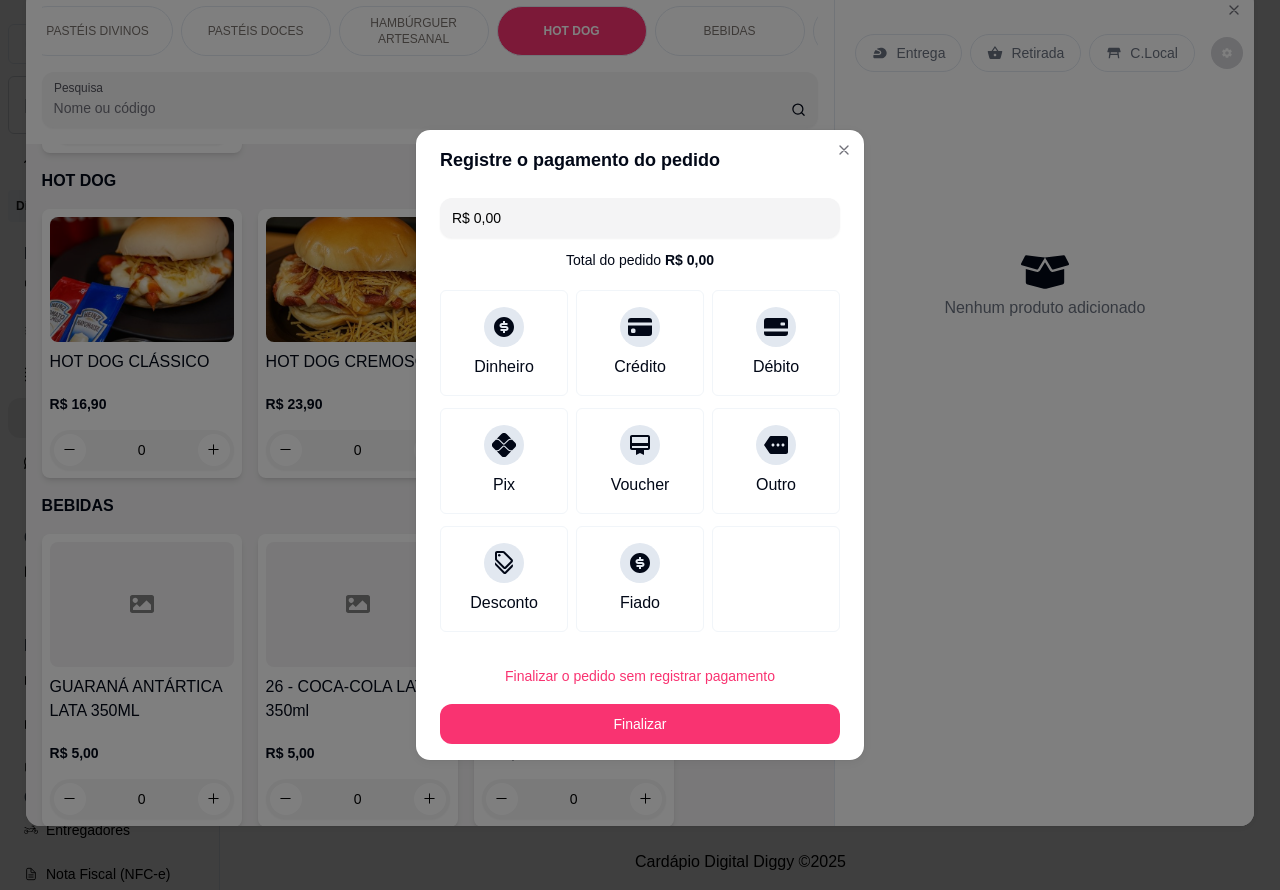 type on "R$ 0,00" 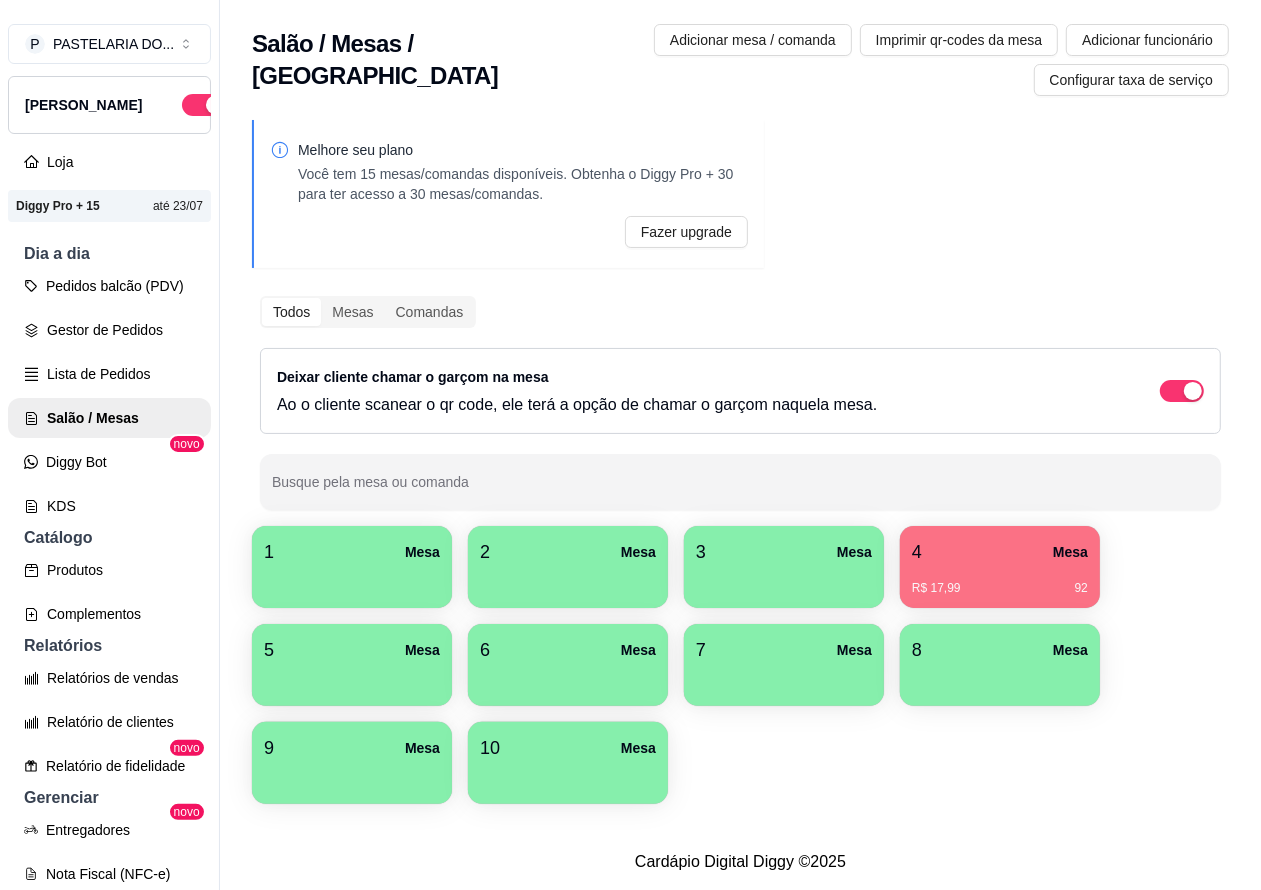 click on "R$ 17,99 92" at bounding box center [1000, 581] 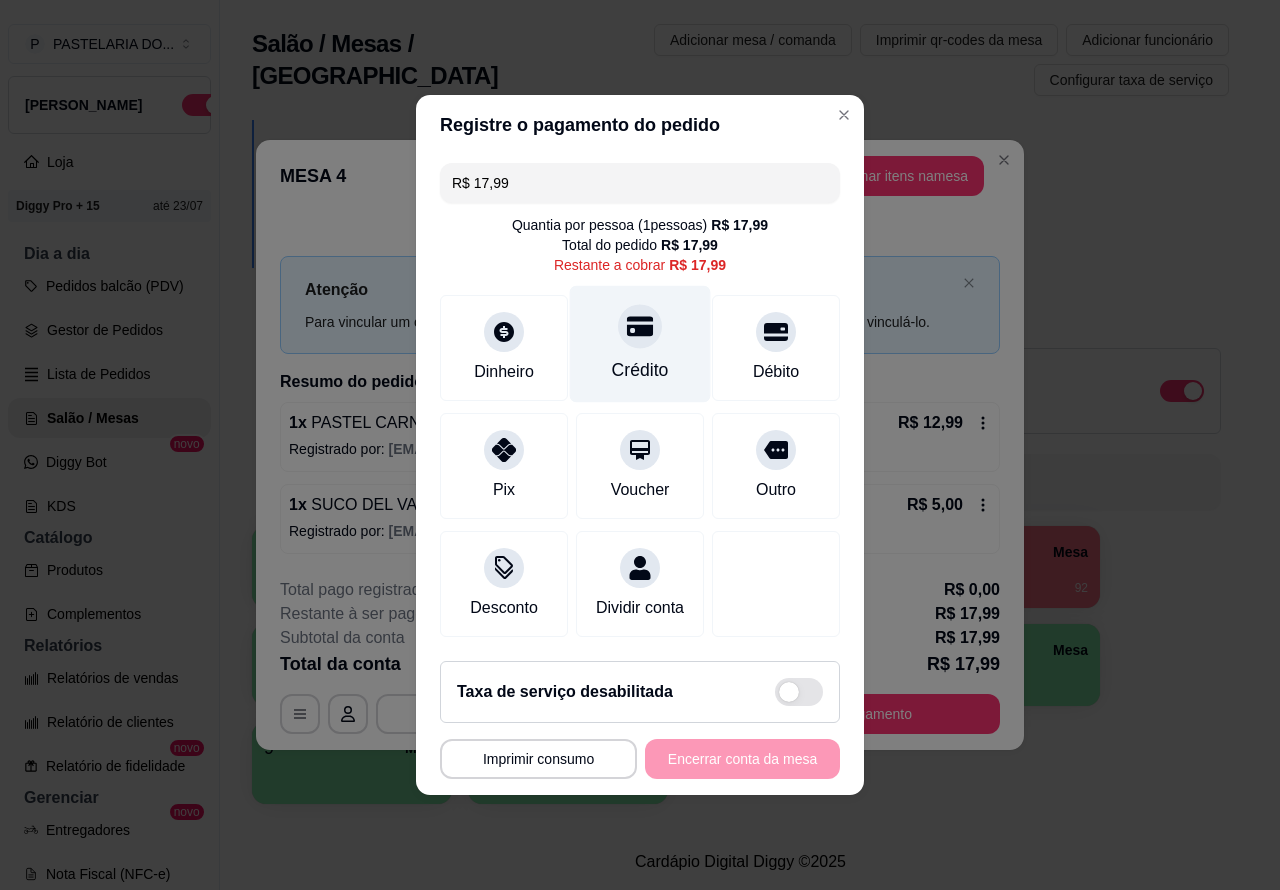 click 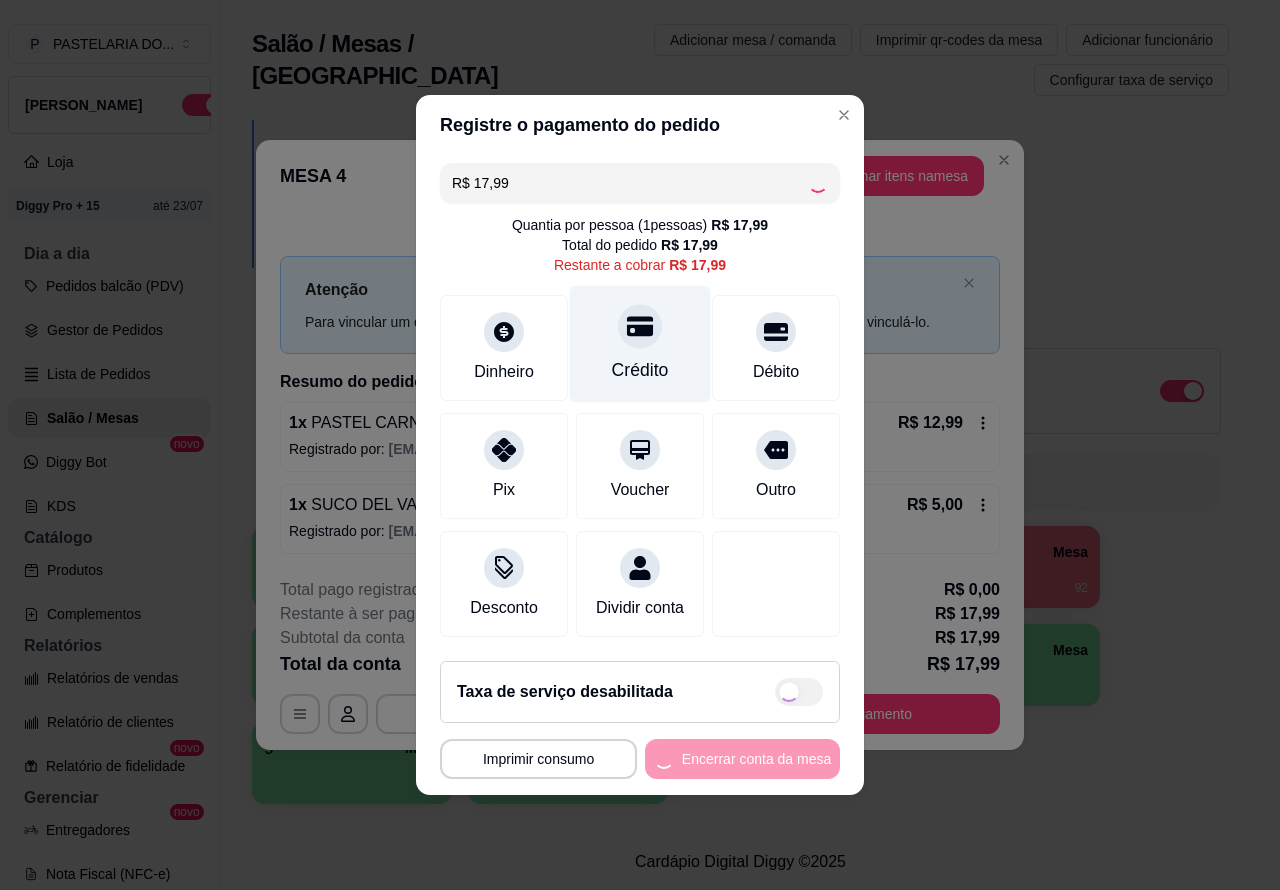 type on "R$ 0,00" 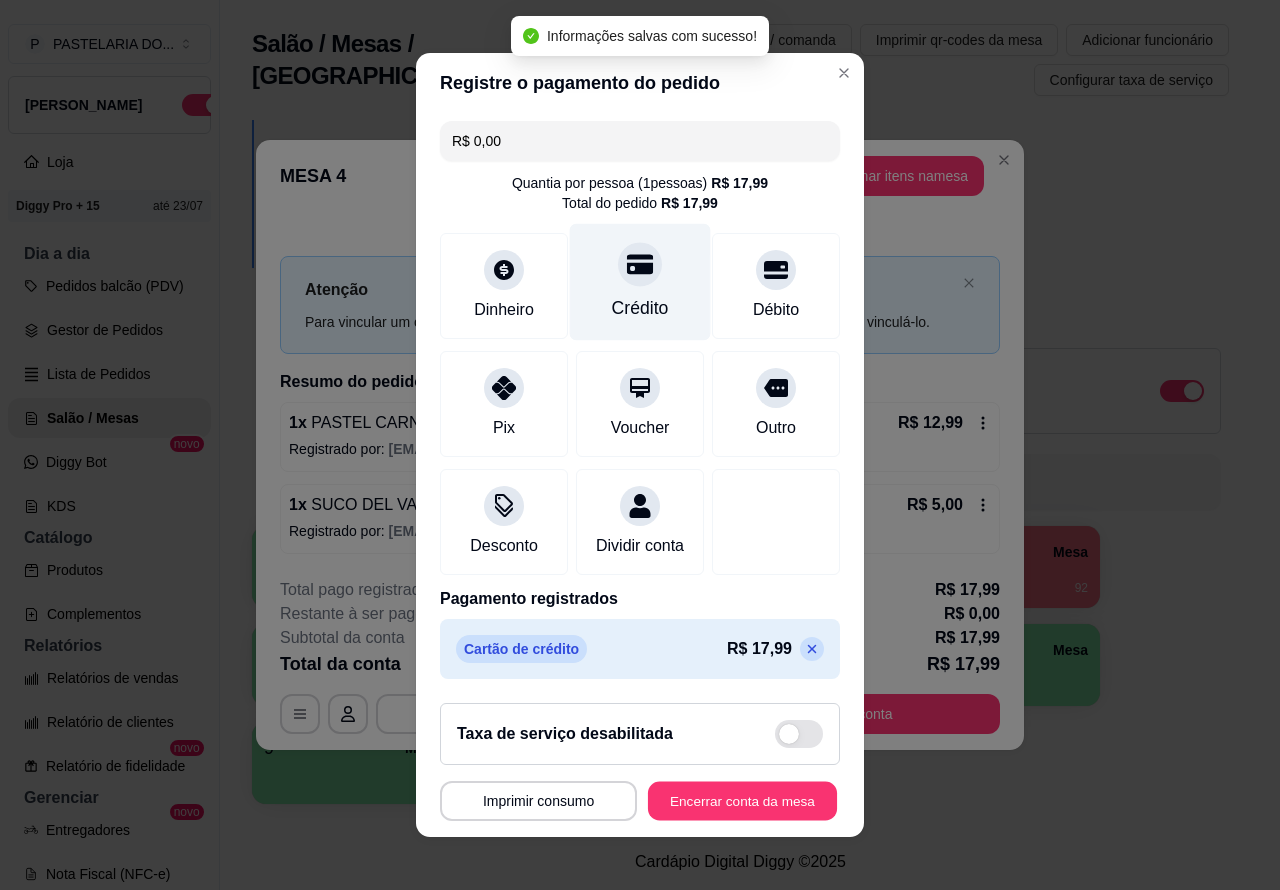 click on "Encerrar conta da mesa" at bounding box center [742, 801] 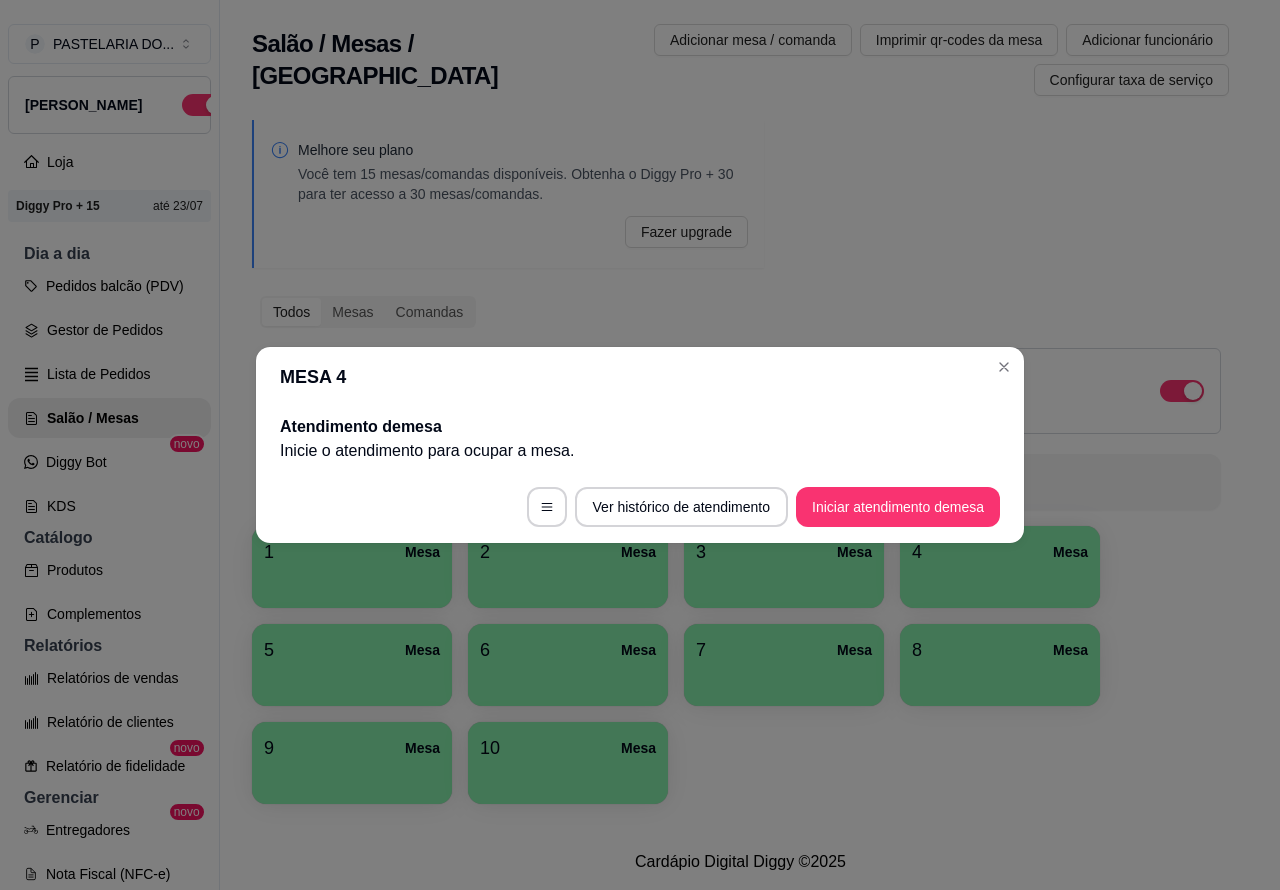 click on "Pedidos balcão (PDV)" at bounding box center (109, 286) 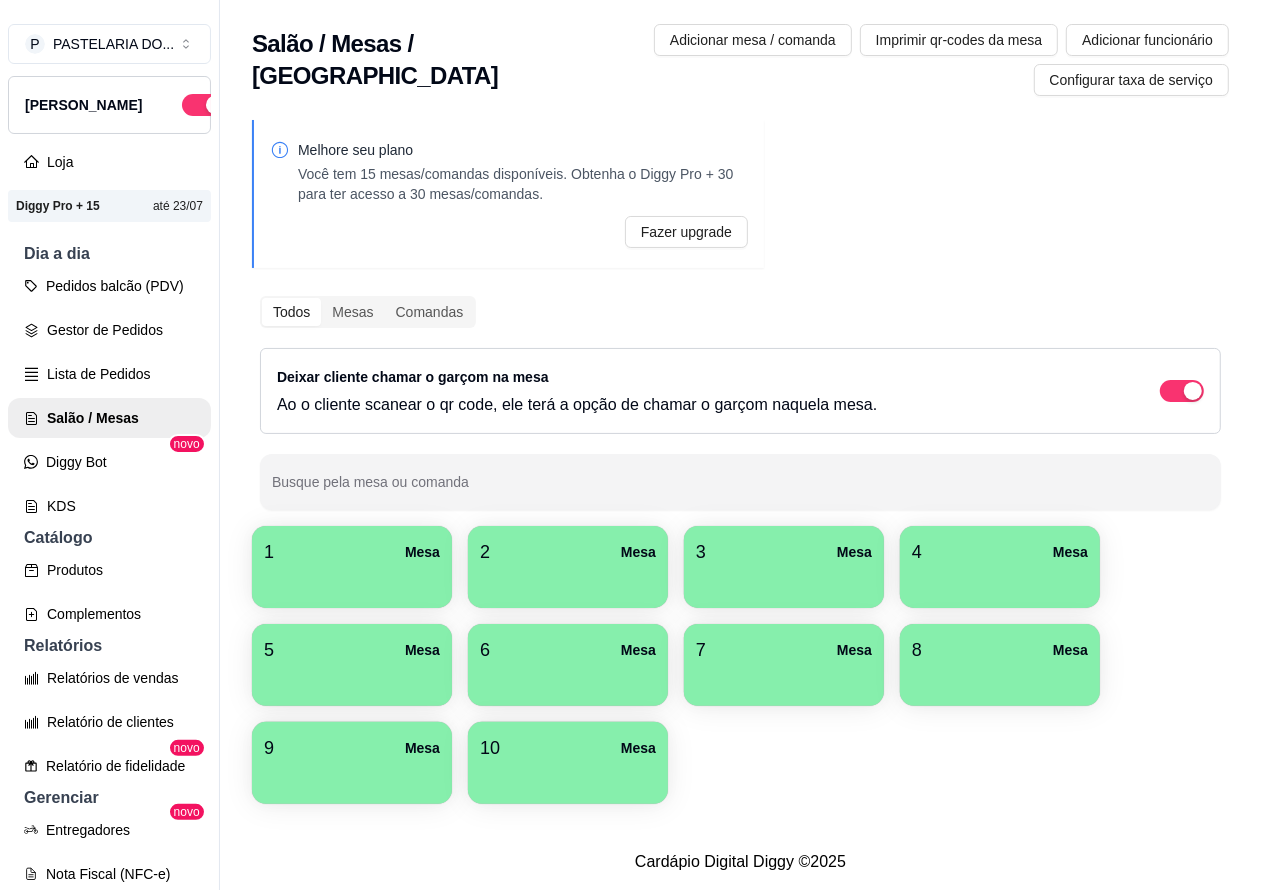 click on "Pedidos balcão (PDV)" at bounding box center [109, 286] 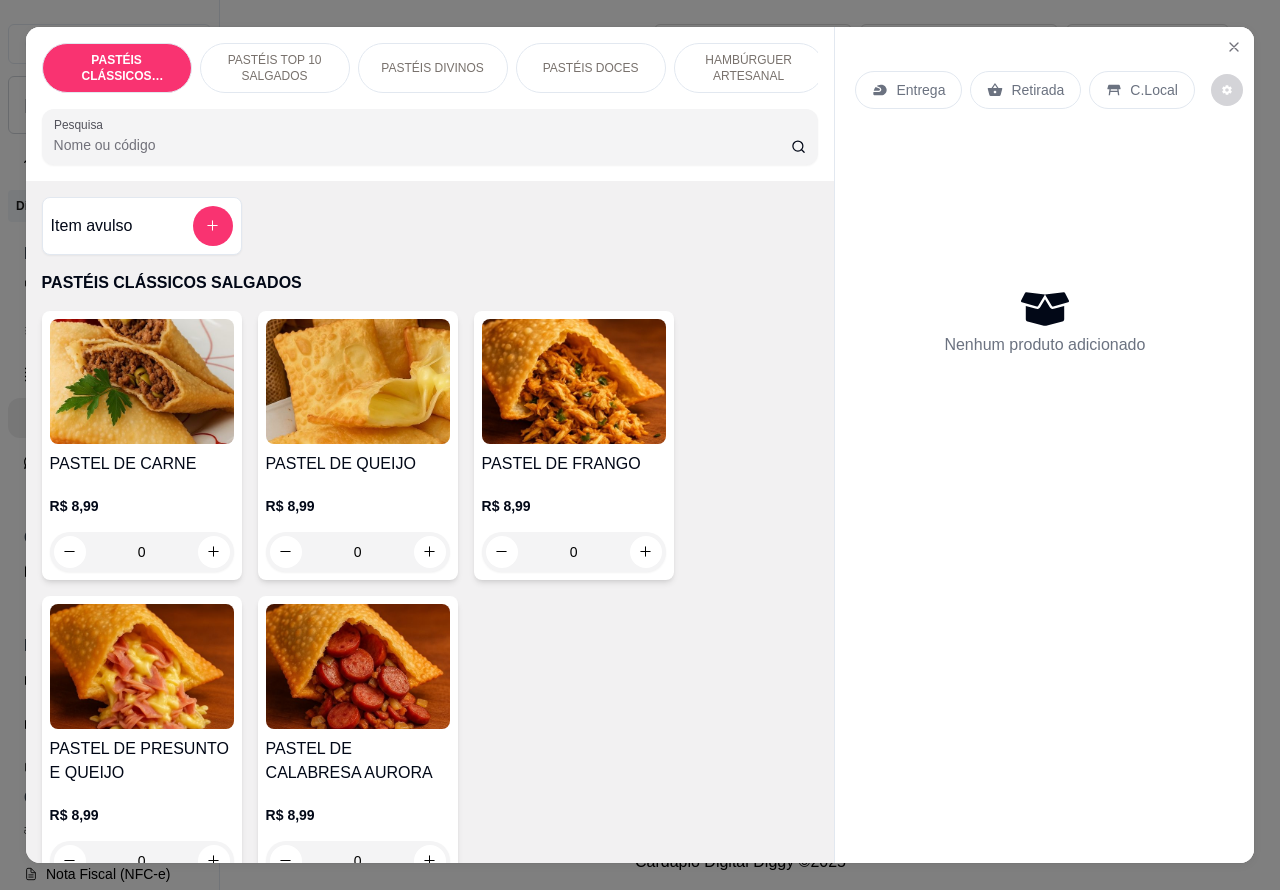 scroll, scrollTop: 46, scrollLeft: 0, axis: vertical 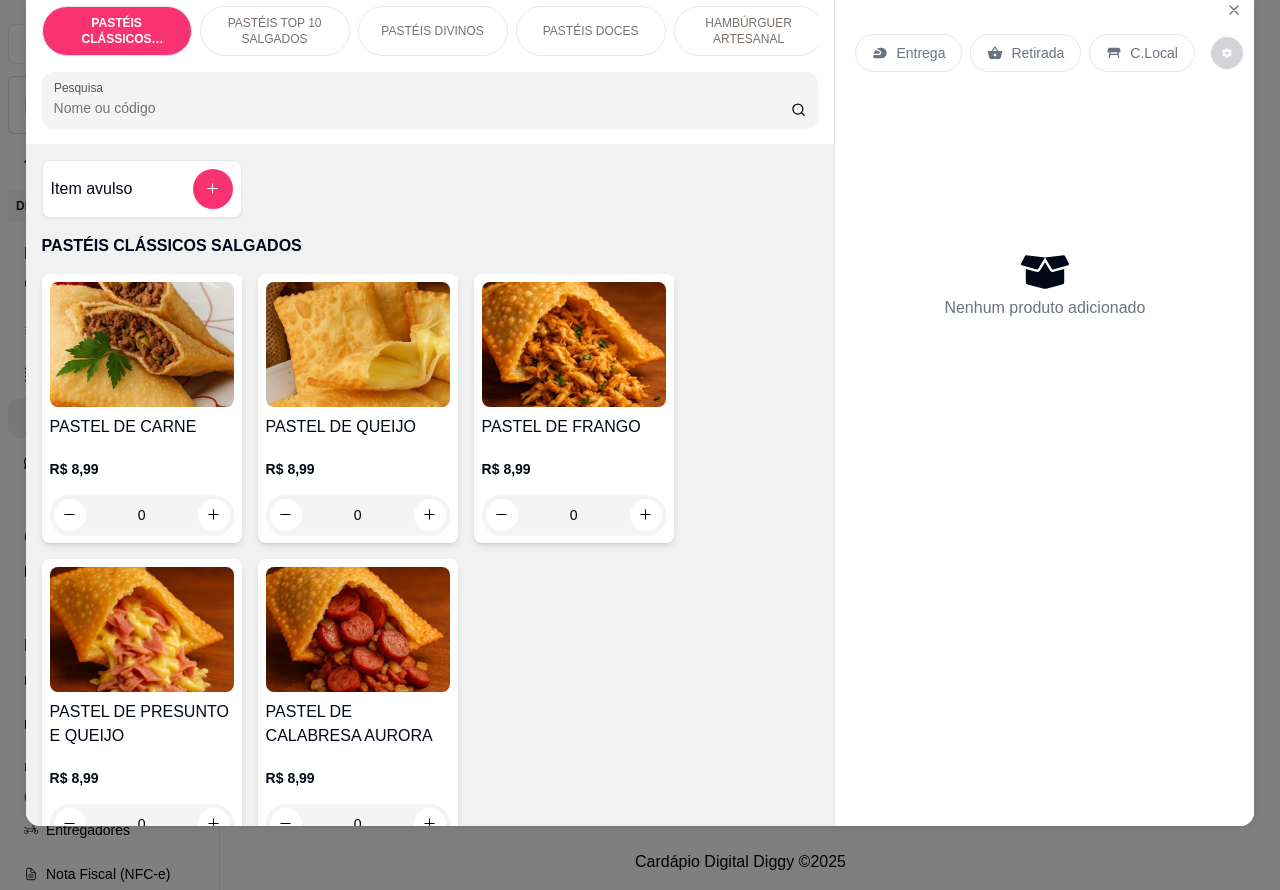 click on "HAMBÚRGUER ARTESANAL" at bounding box center (749, 31) 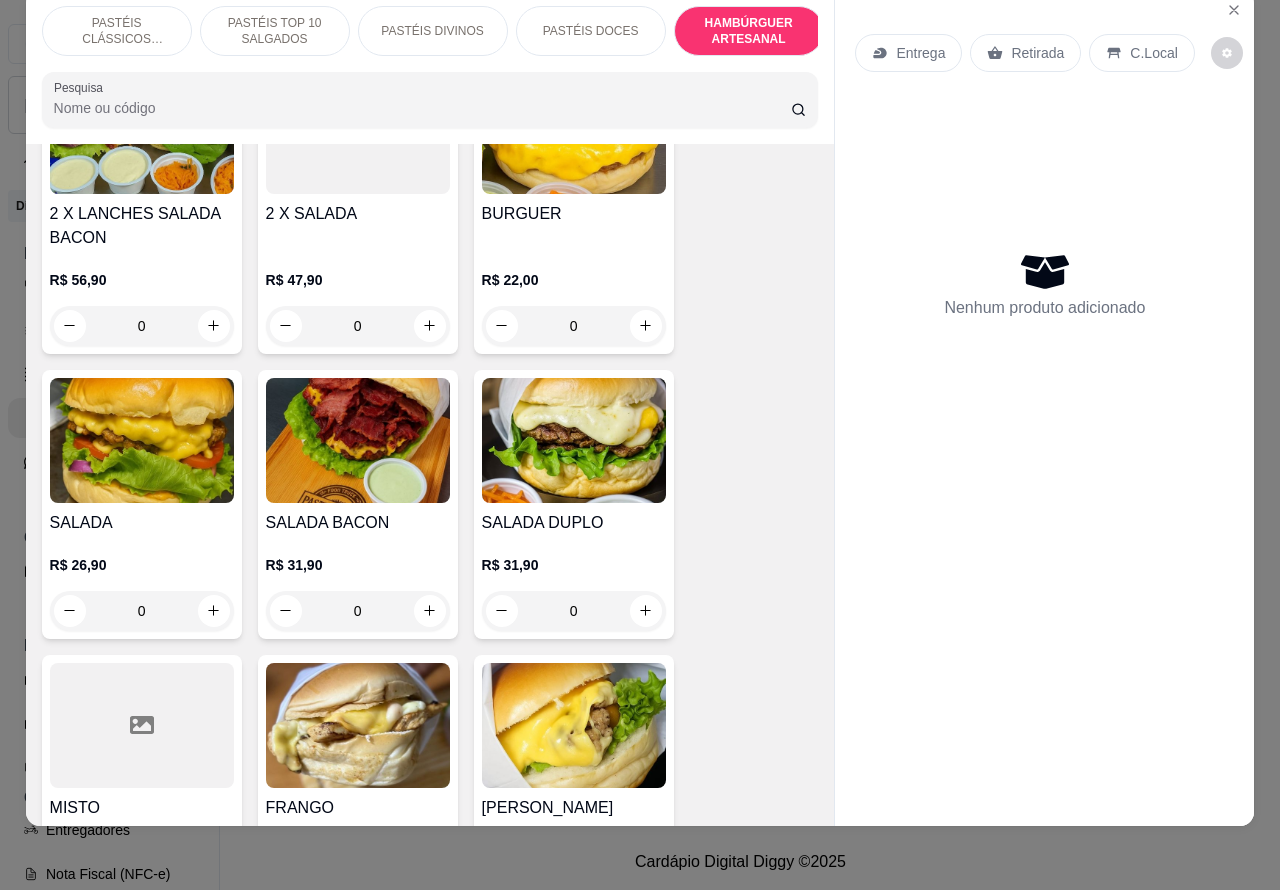 scroll, scrollTop: 4736, scrollLeft: 0, axis: vertical 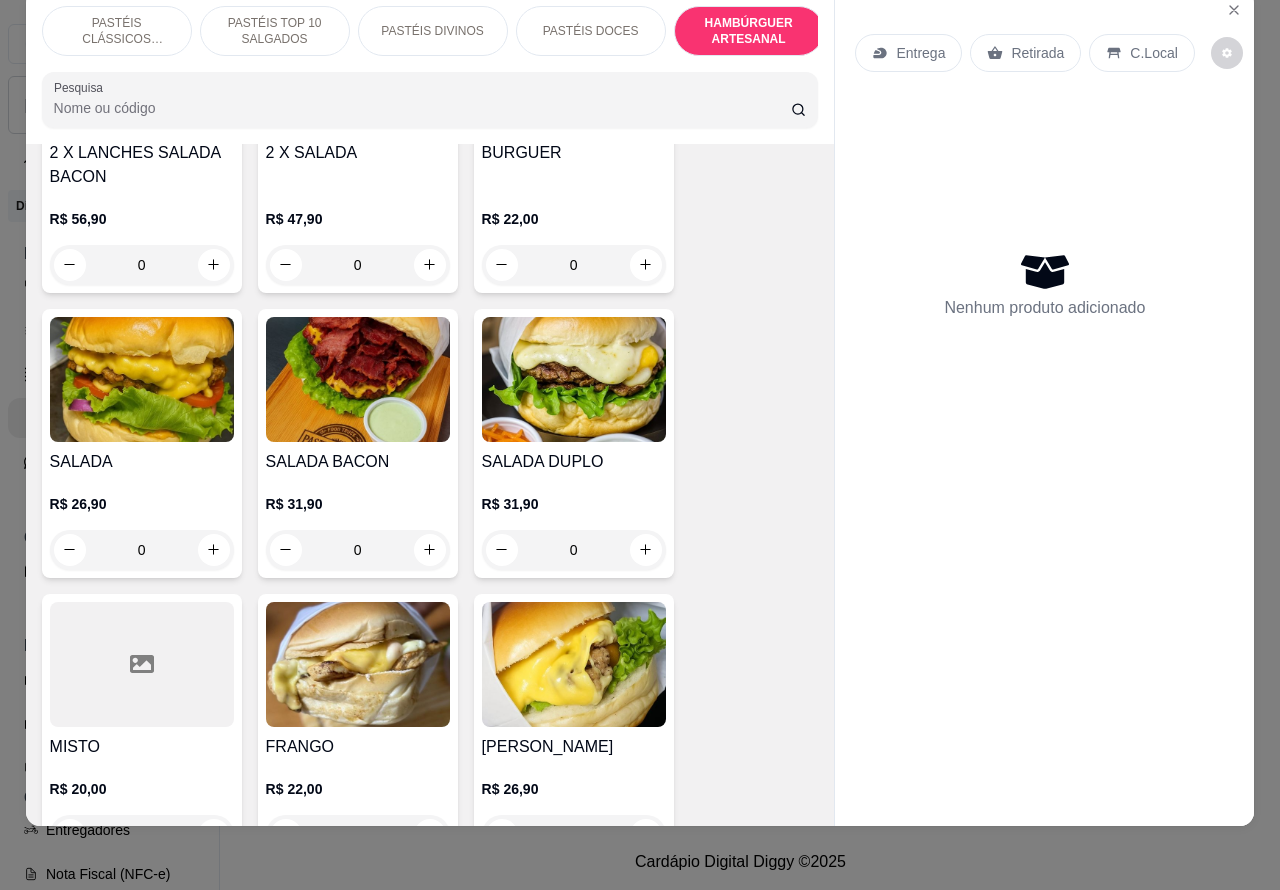 click on "0" at bounding box center [358, 550] 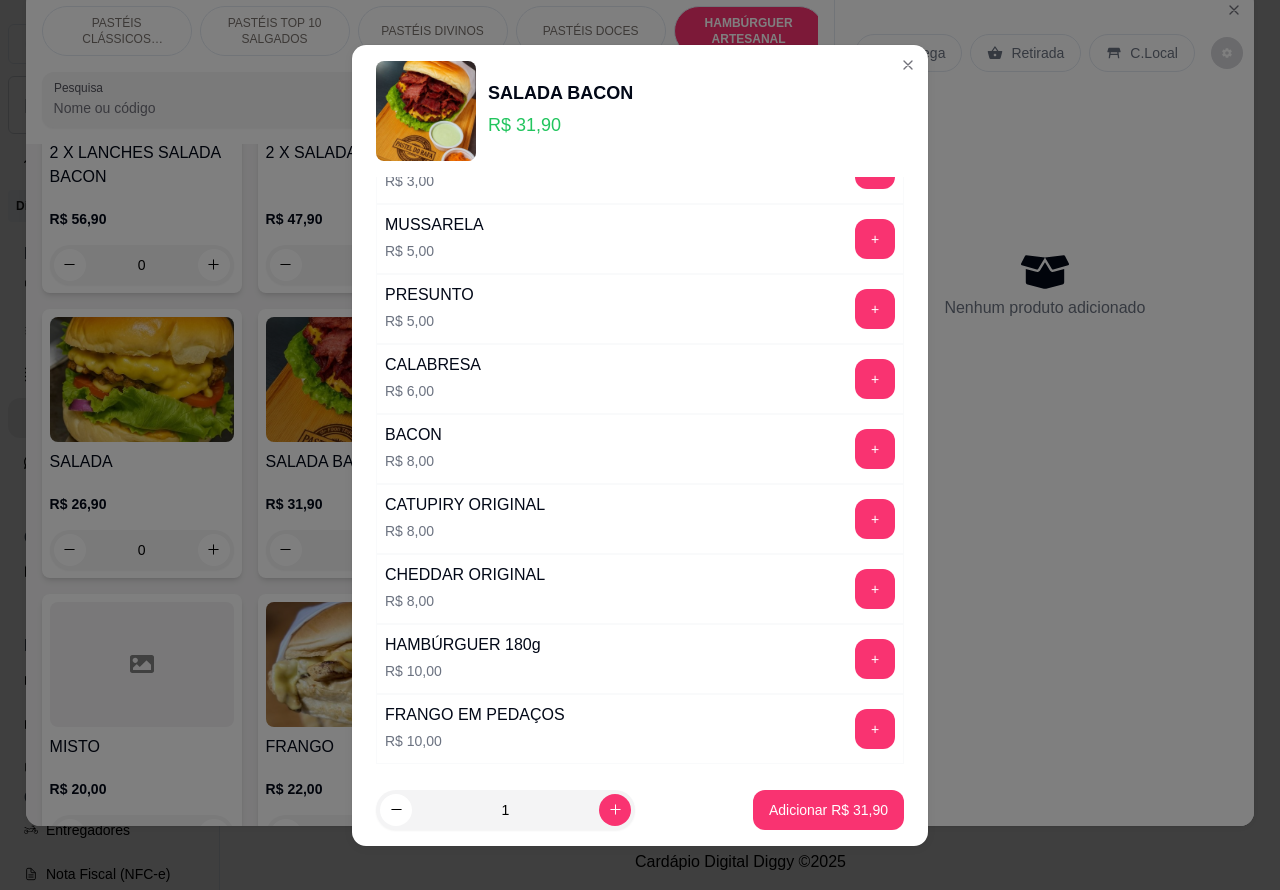 scroll, scrollTop: 542, scrollLeft: 0, axis: vertical 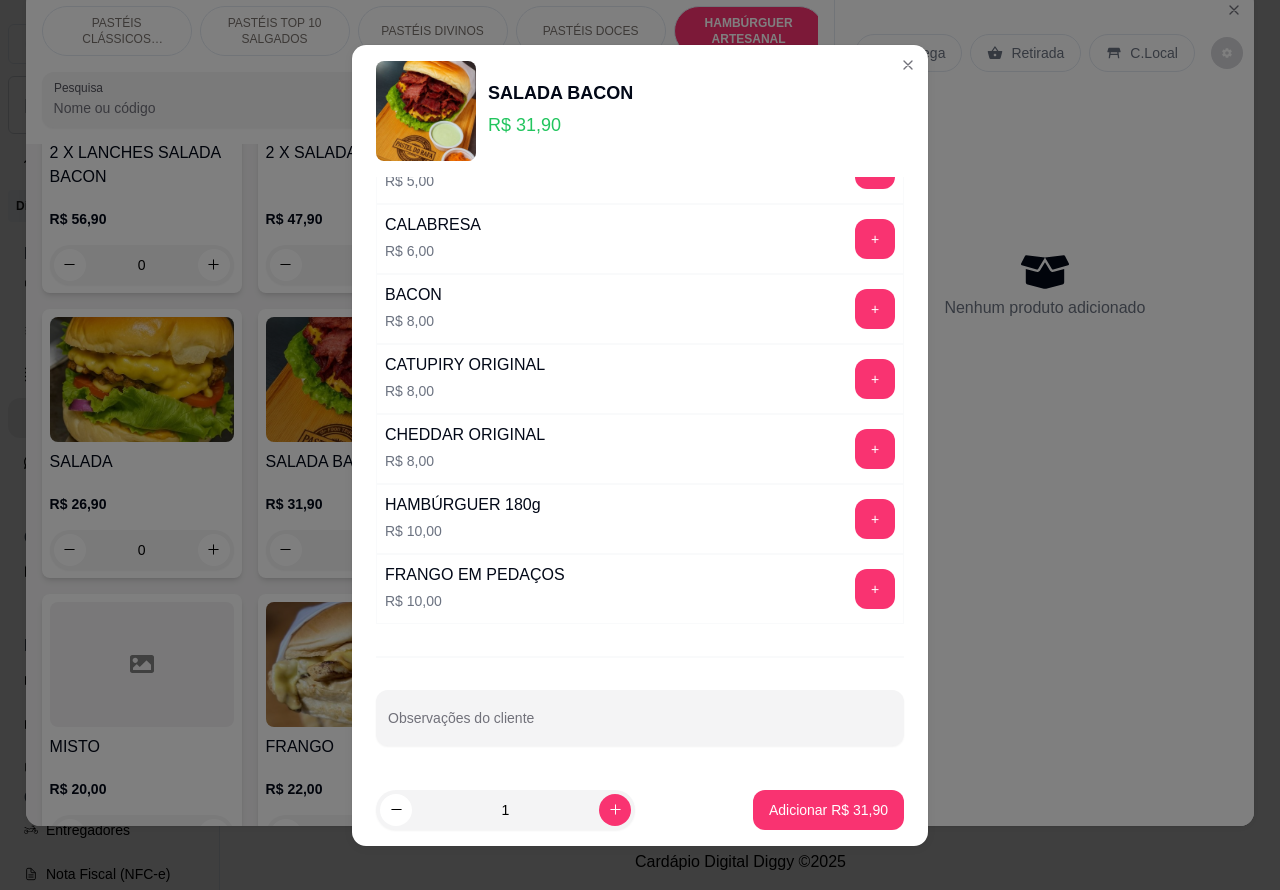click on "Observações do cliente" at bounding box center (640, 726) 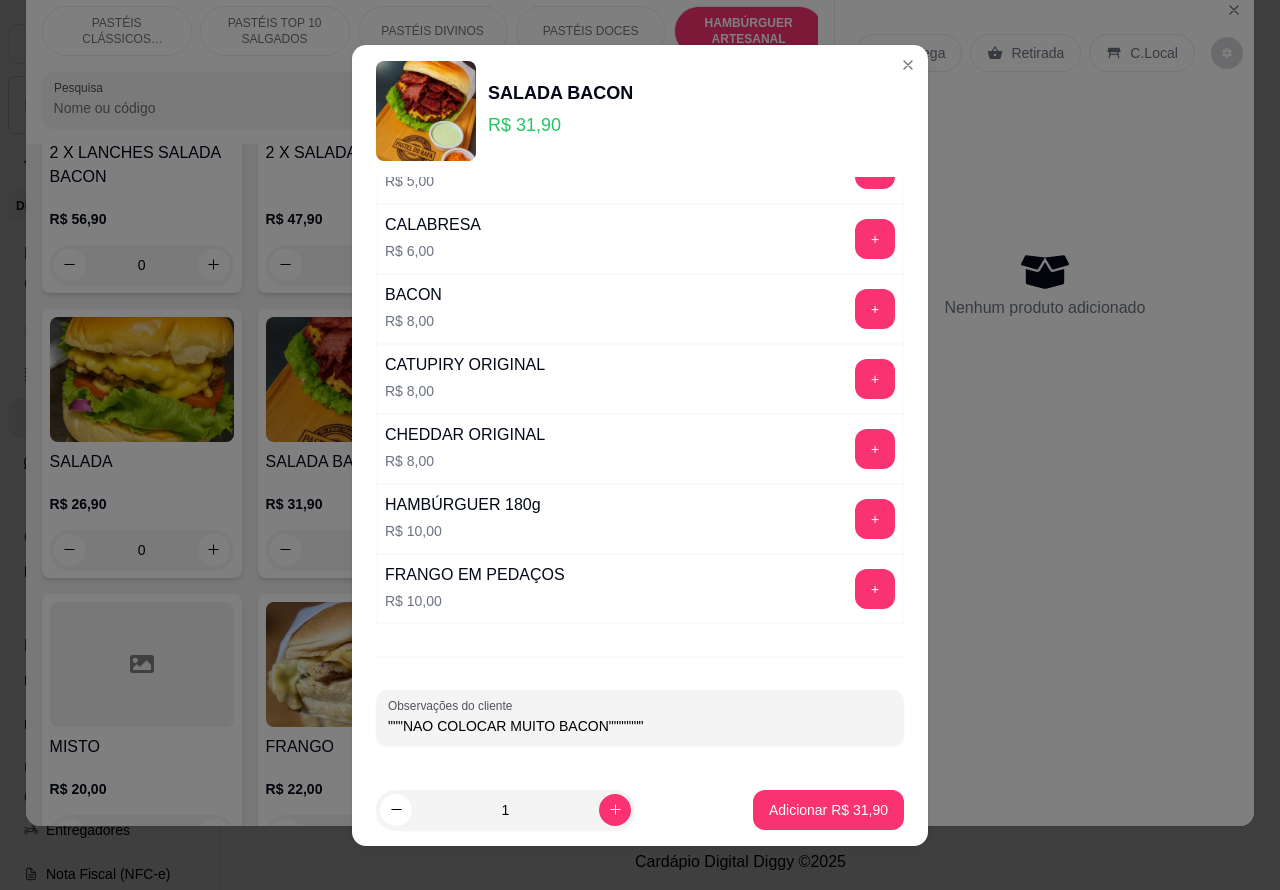 type on """"NAO COLOCAR MUITO BACON"""""""" 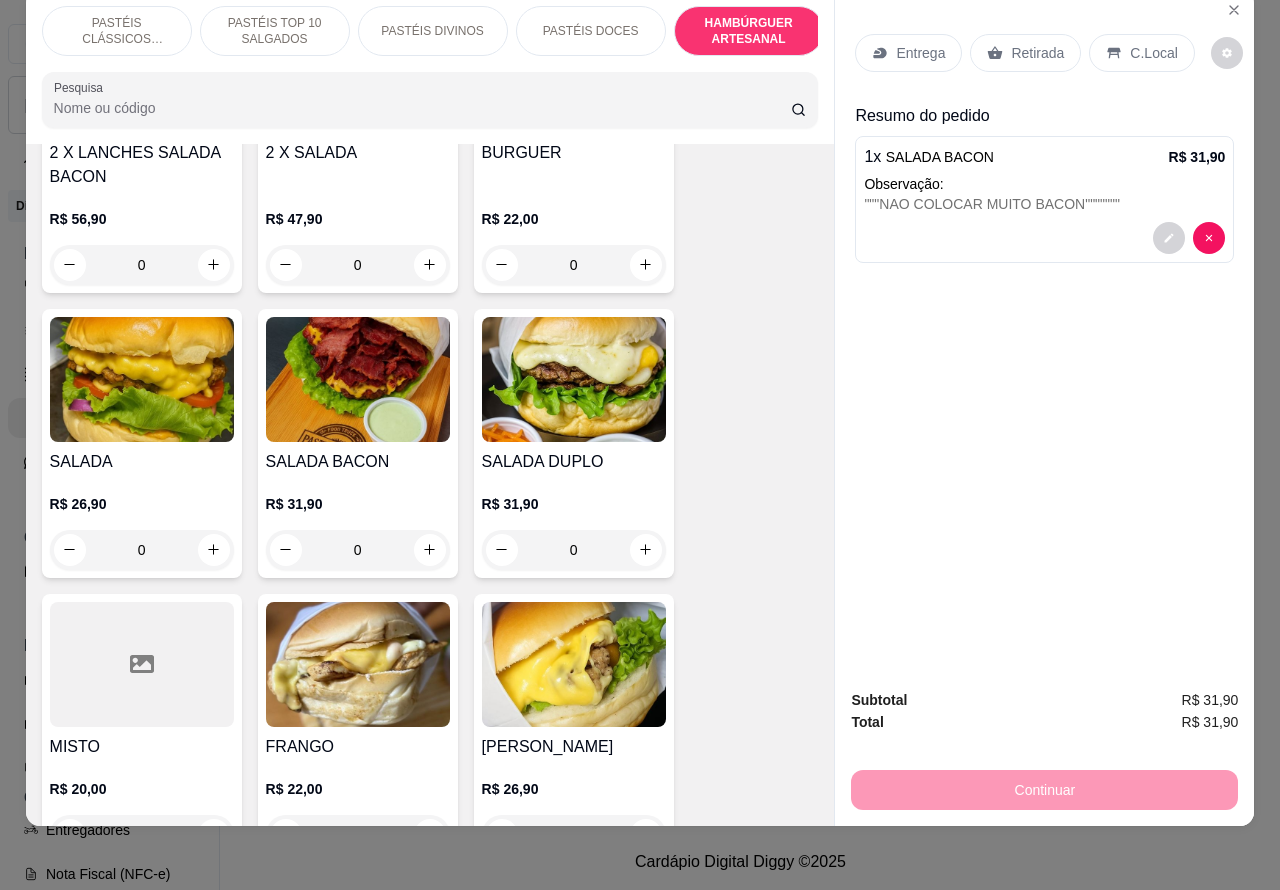 click on "Retirada" at bounding box center (1037, 53) 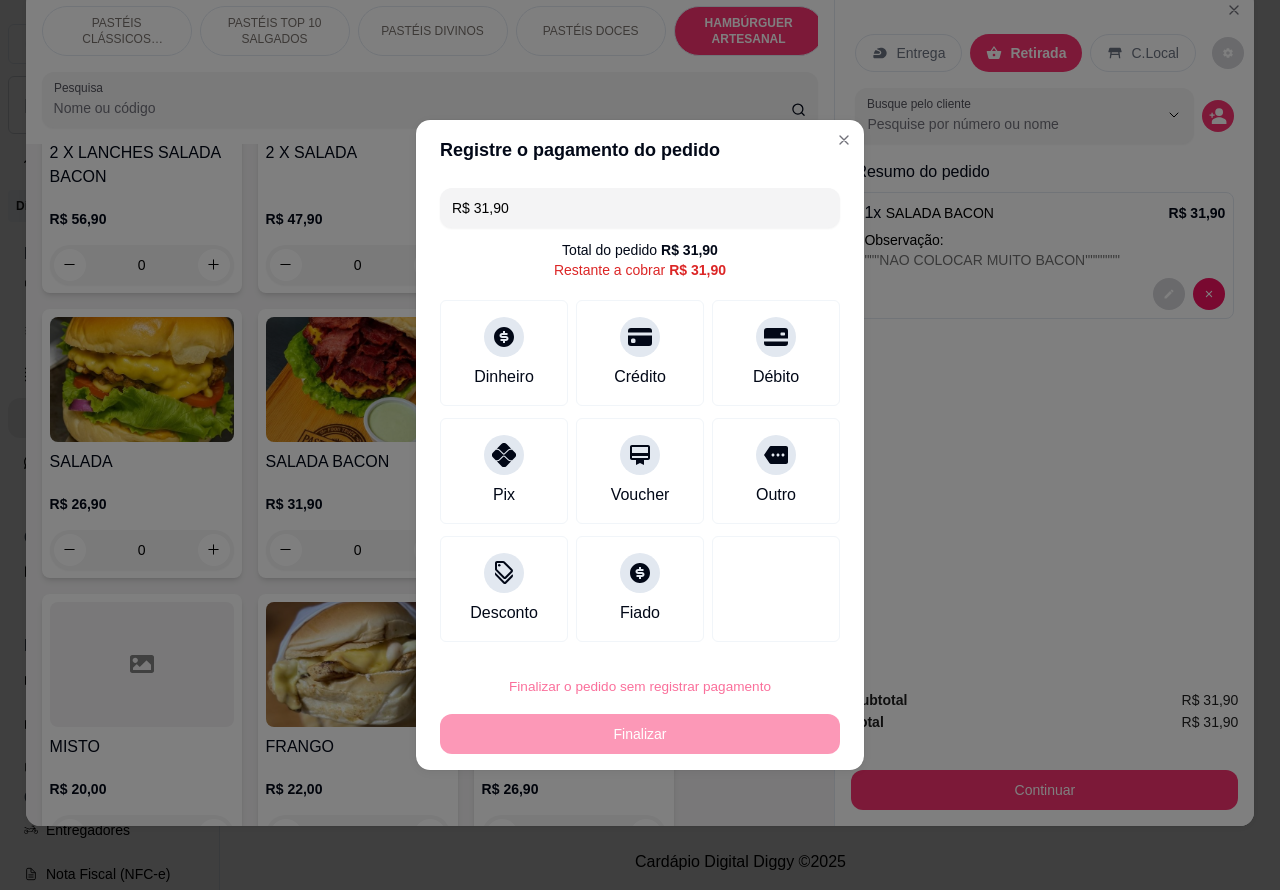 click on "Confirmar" at bounding box center (758, 630) 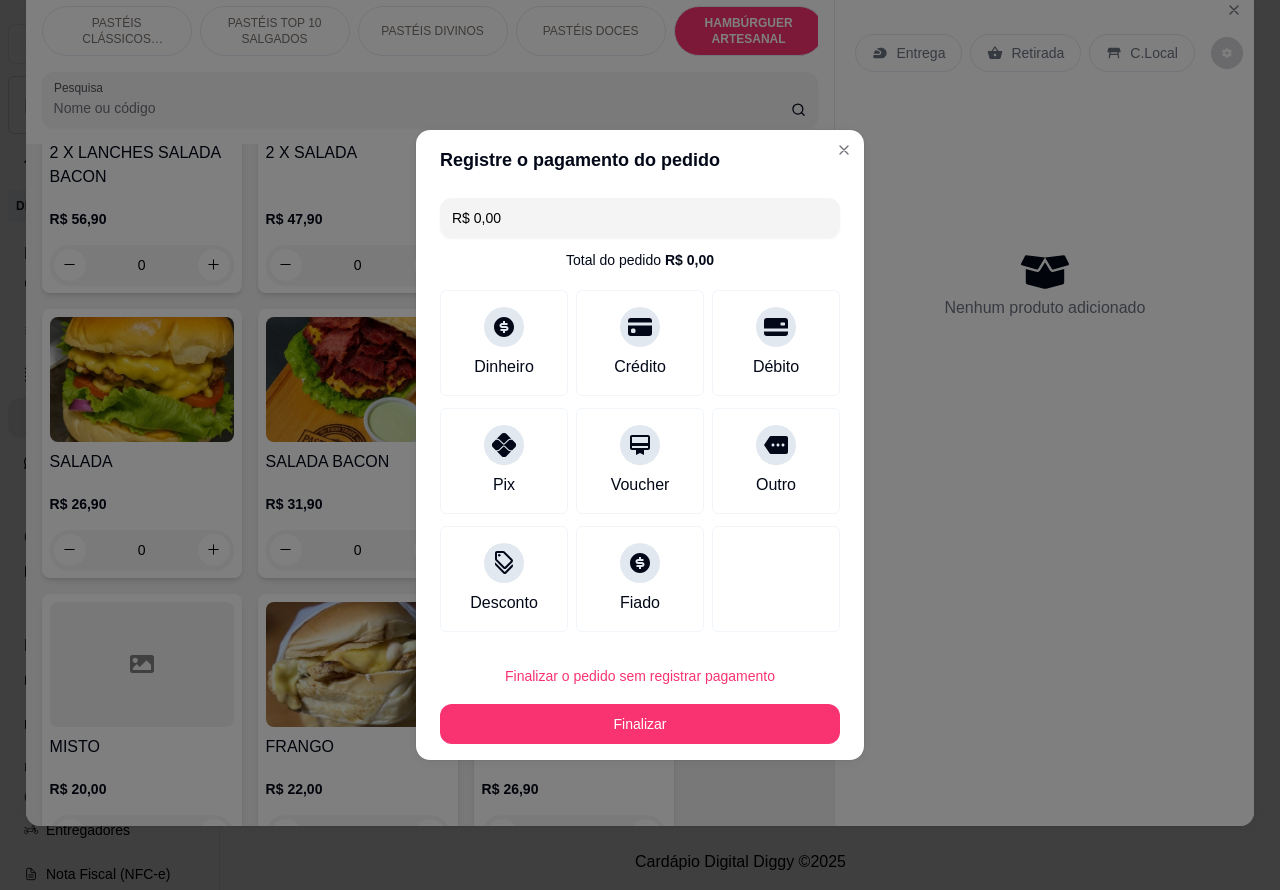 type on "R$ 0,00" 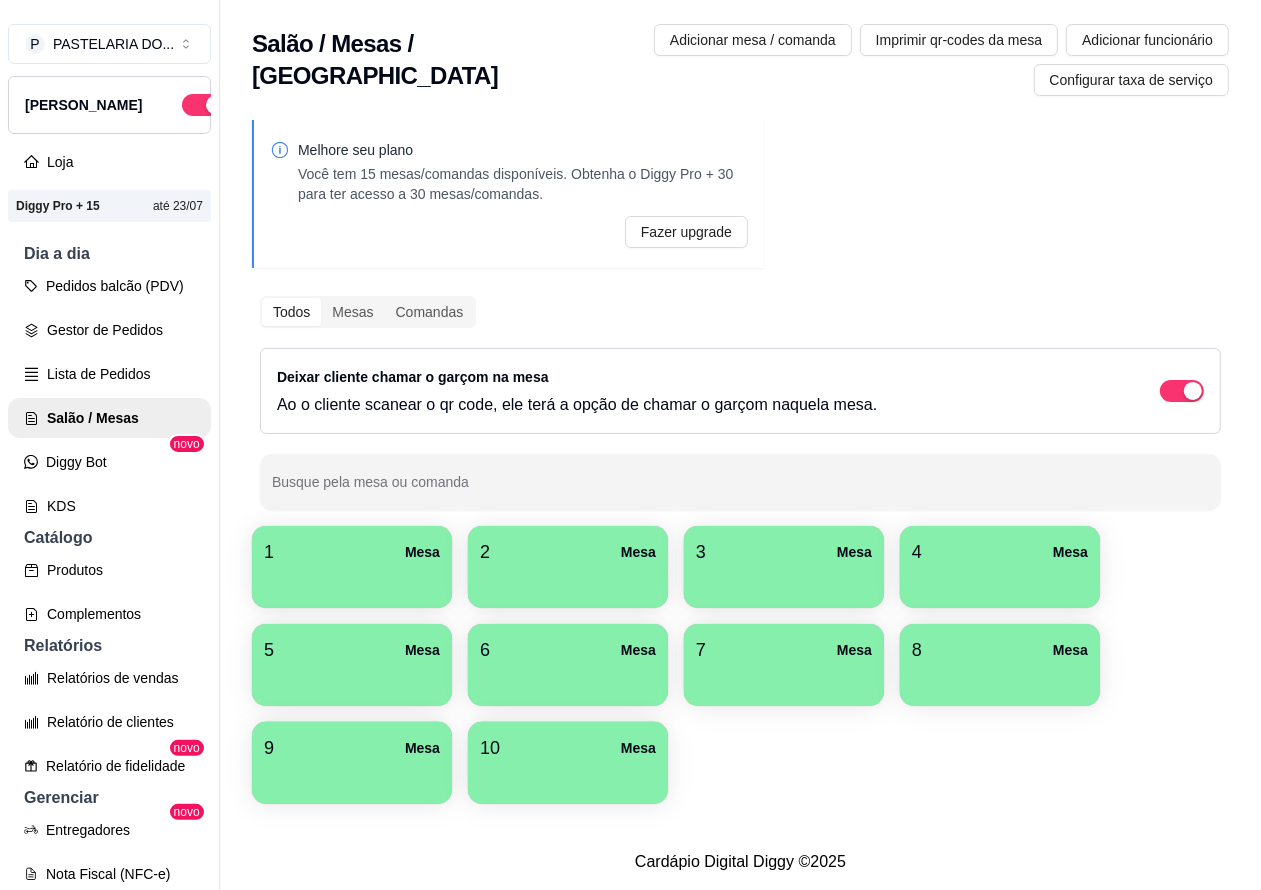 click on "Pedidos balcão (PDV)" at bounding box center [109, 286] 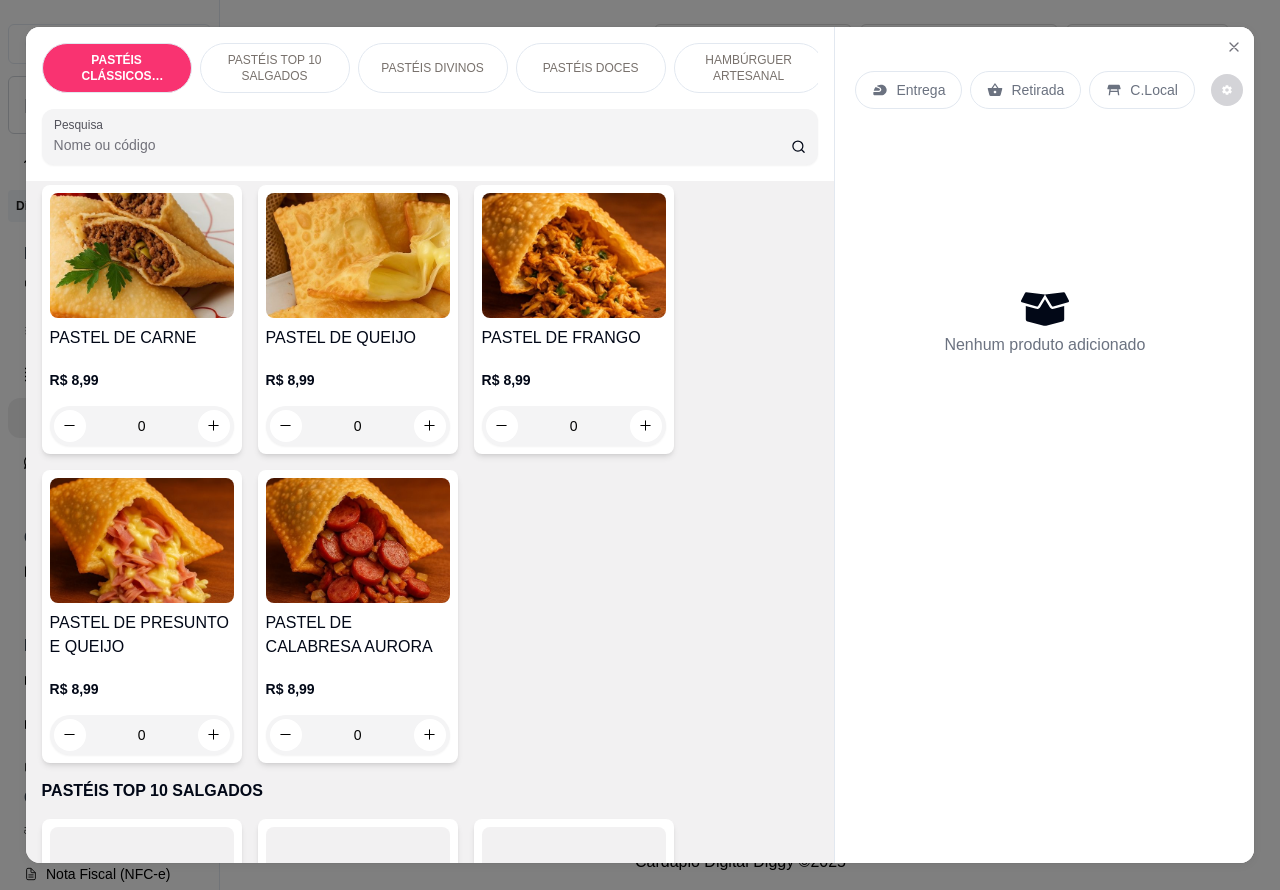 scroll, scrollTop: 127, scrollLeft: 0, axis: vertical 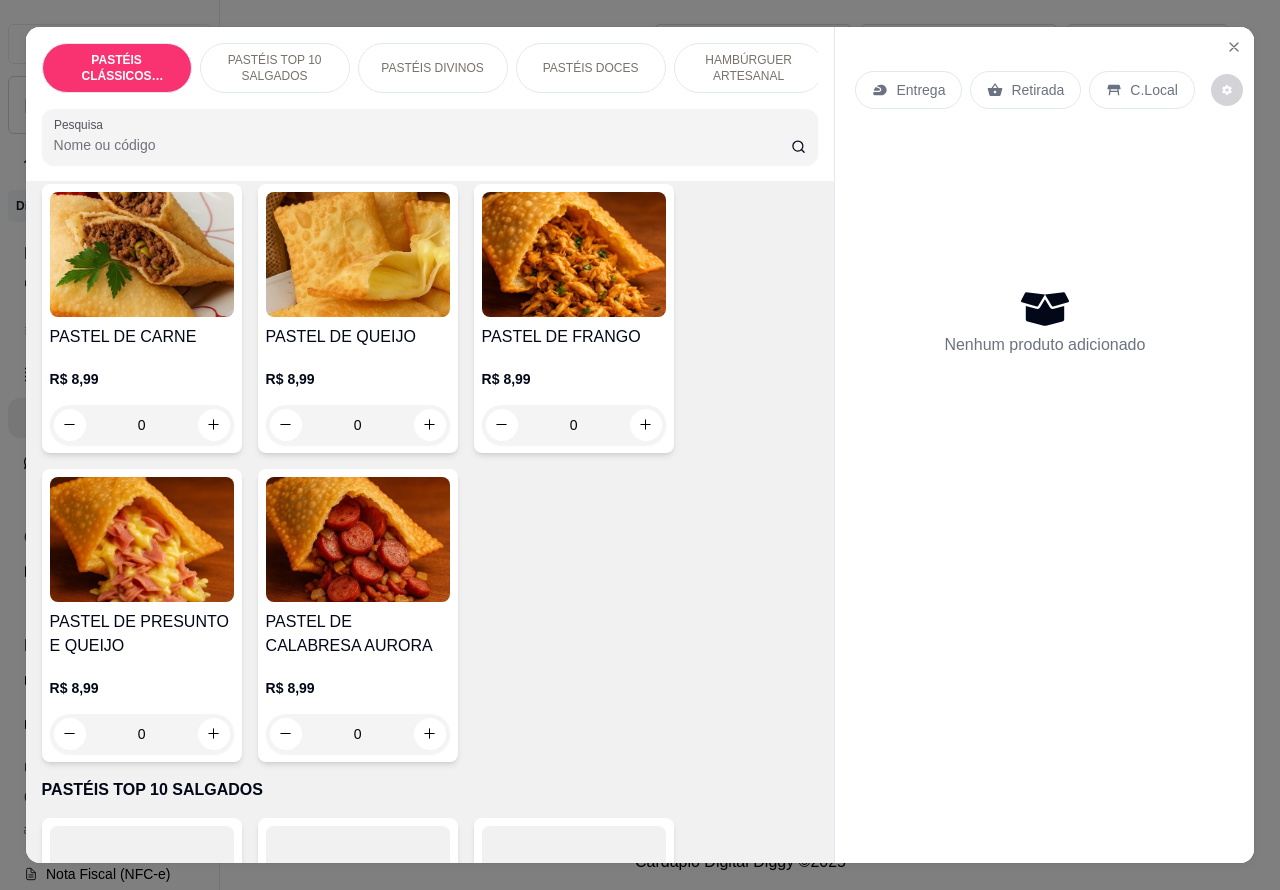 click 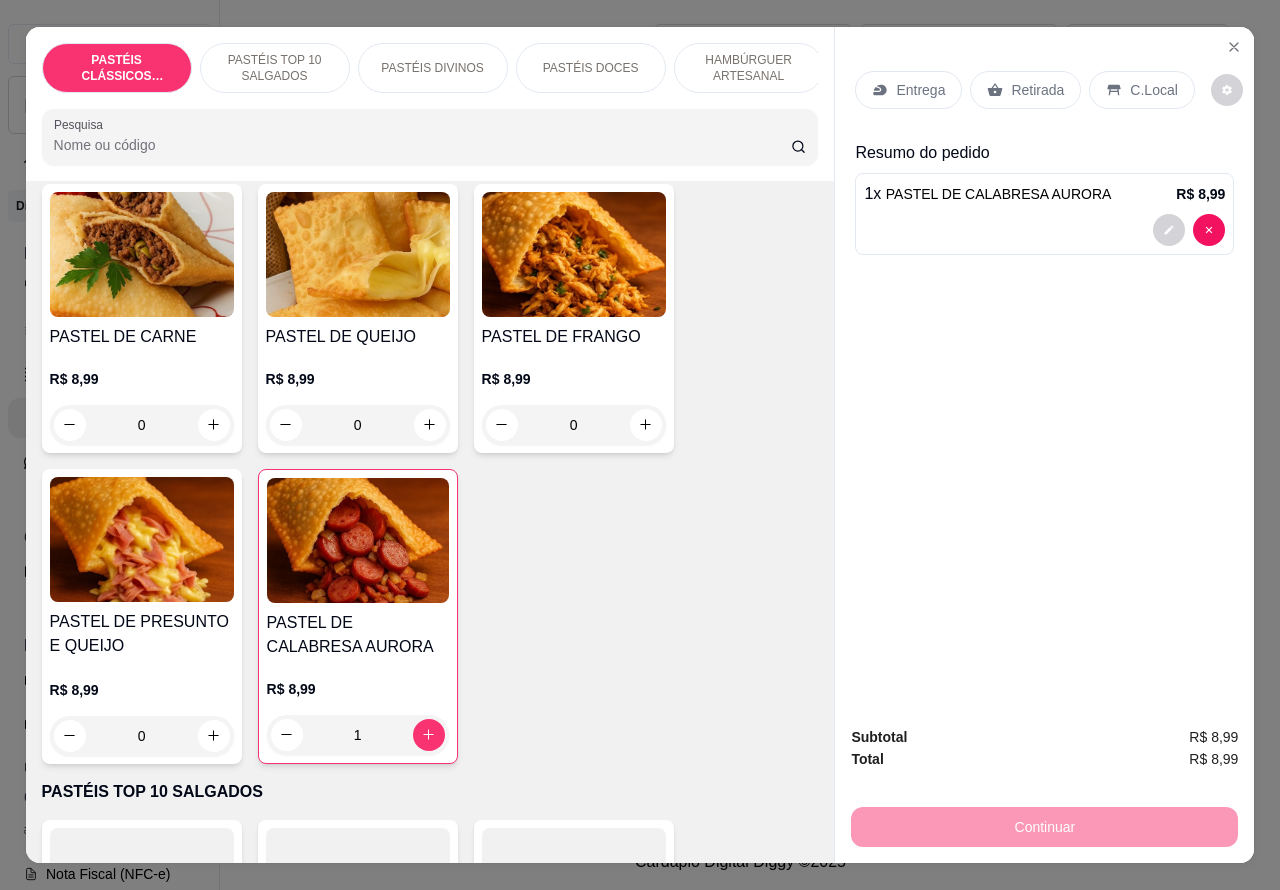 click 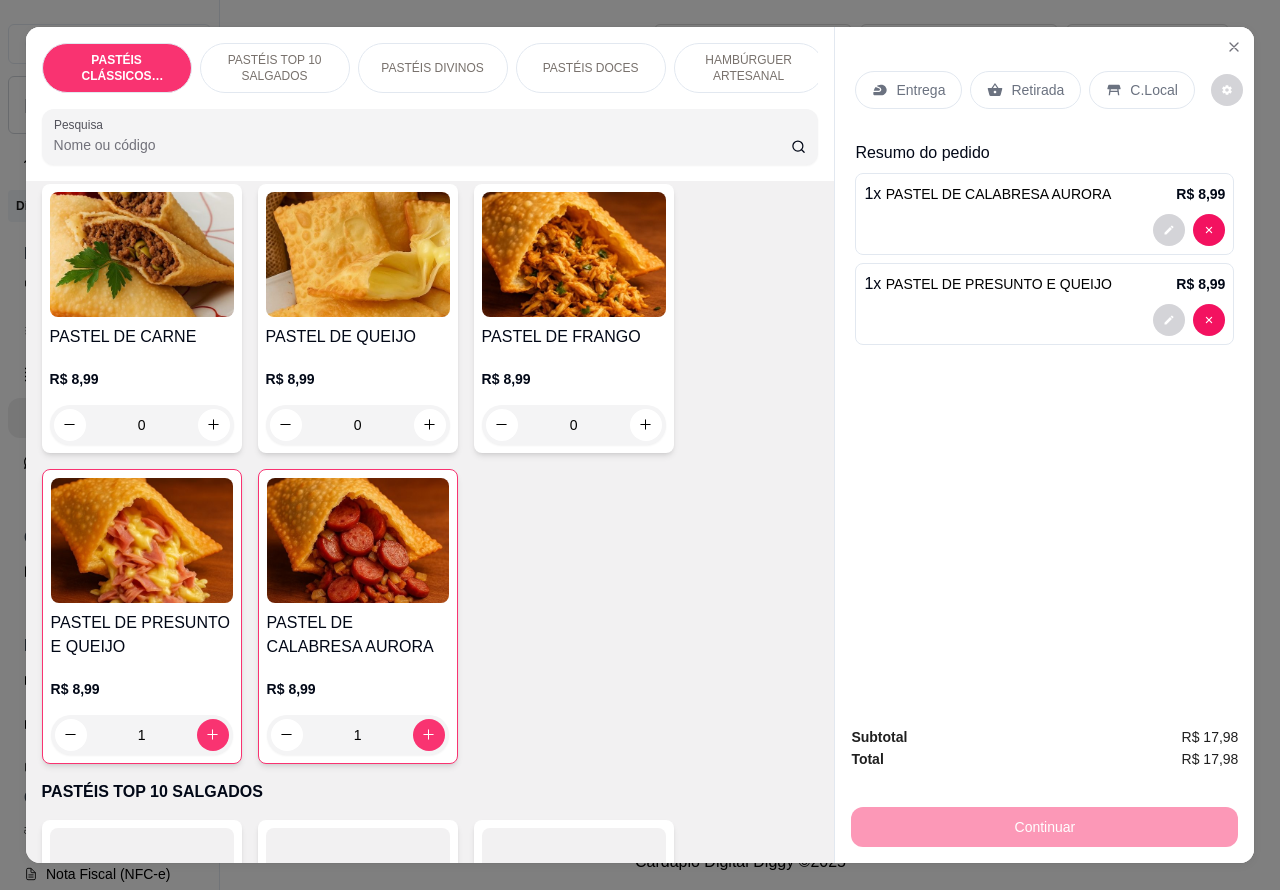 click on "Retirada" at bounding box center [1037, 90] 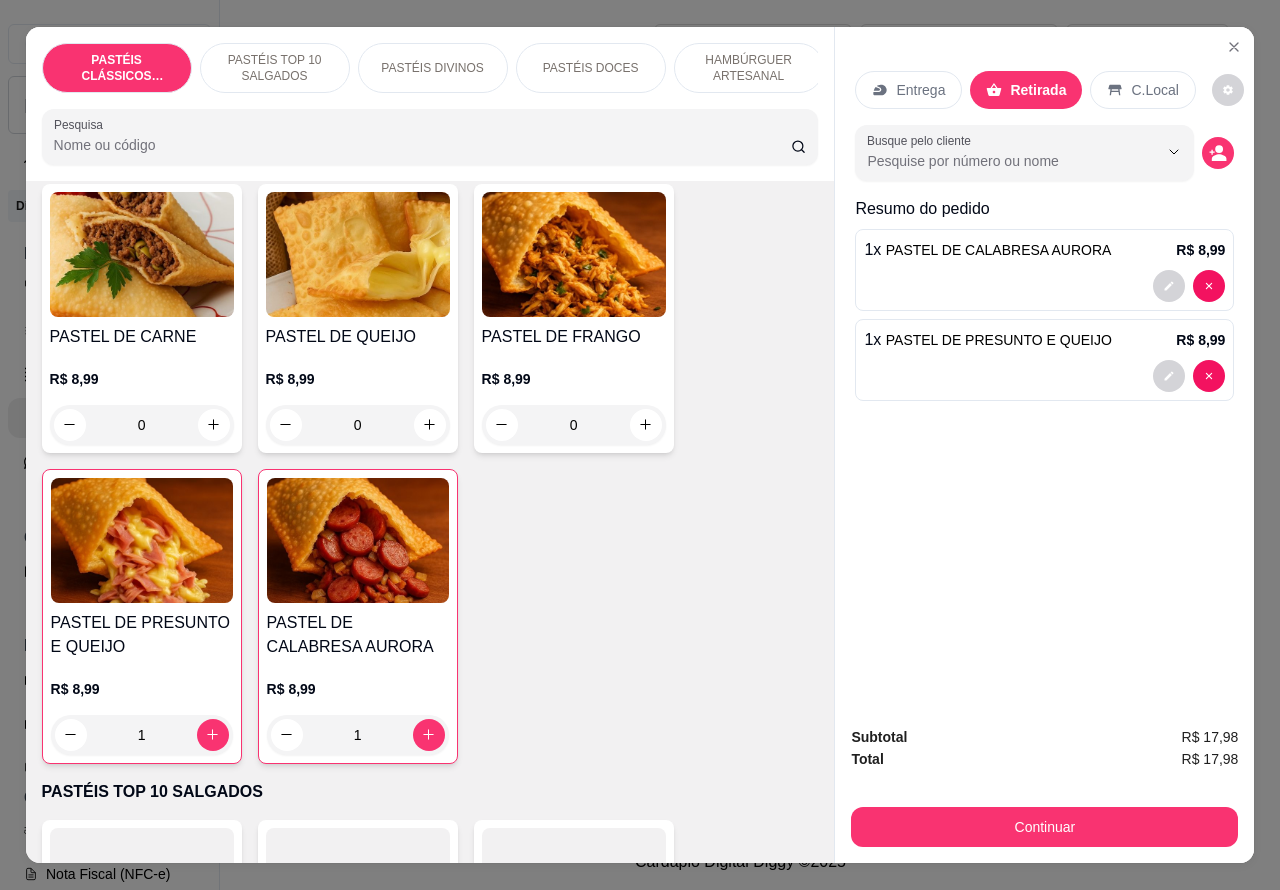 click at bounding box center [1044, 376] 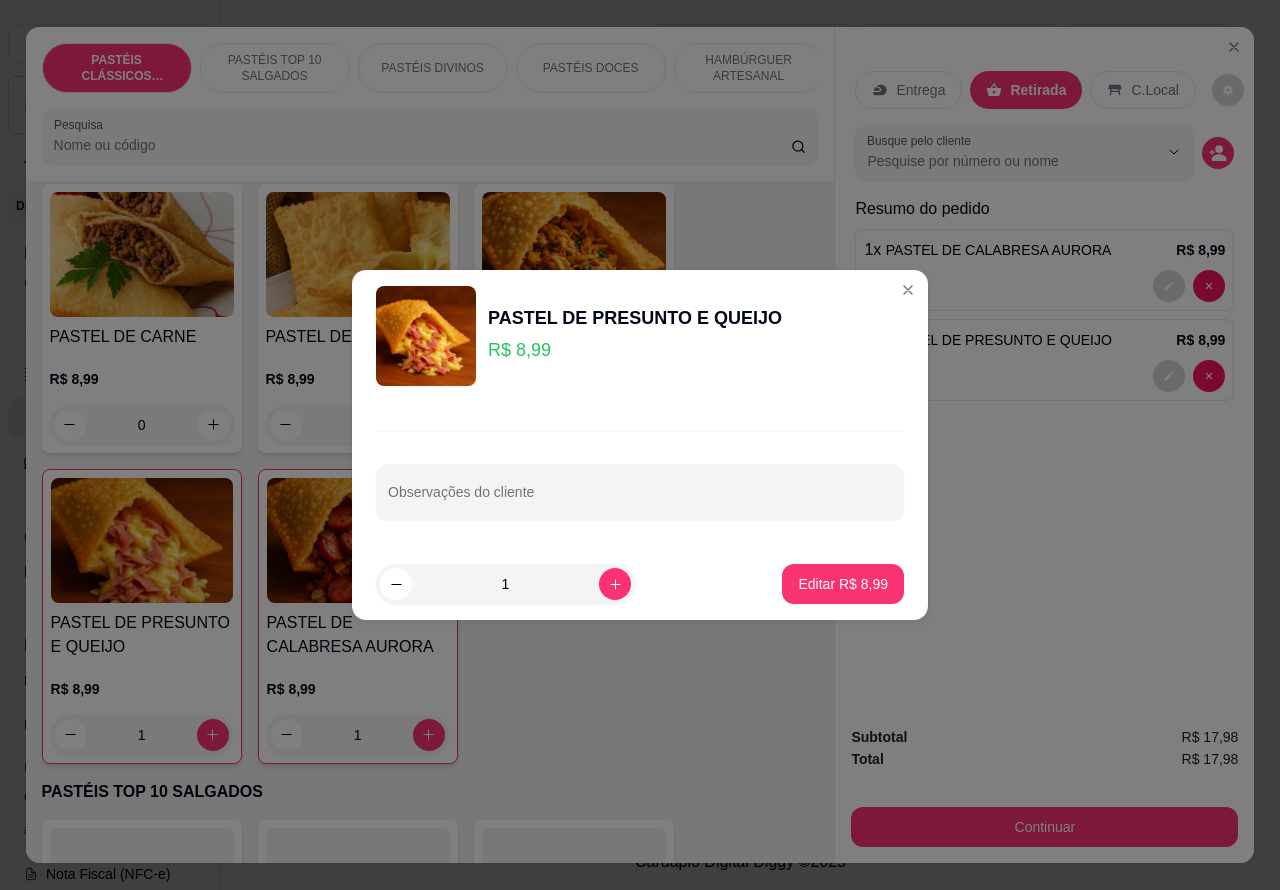 click on "Observações do cliente" at bounding box center (640, 500) 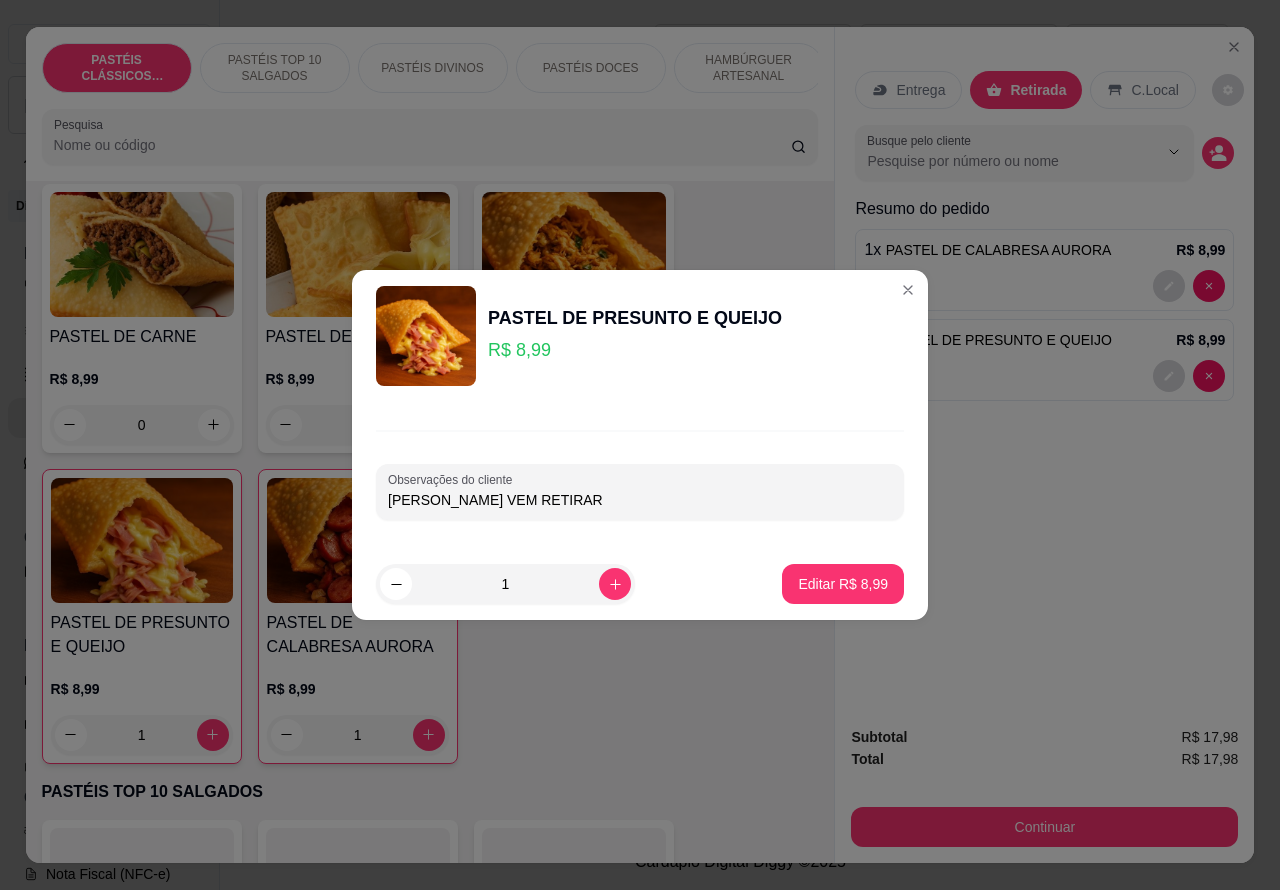 type on "[PERSON_NAME] VEM RETIRAR" 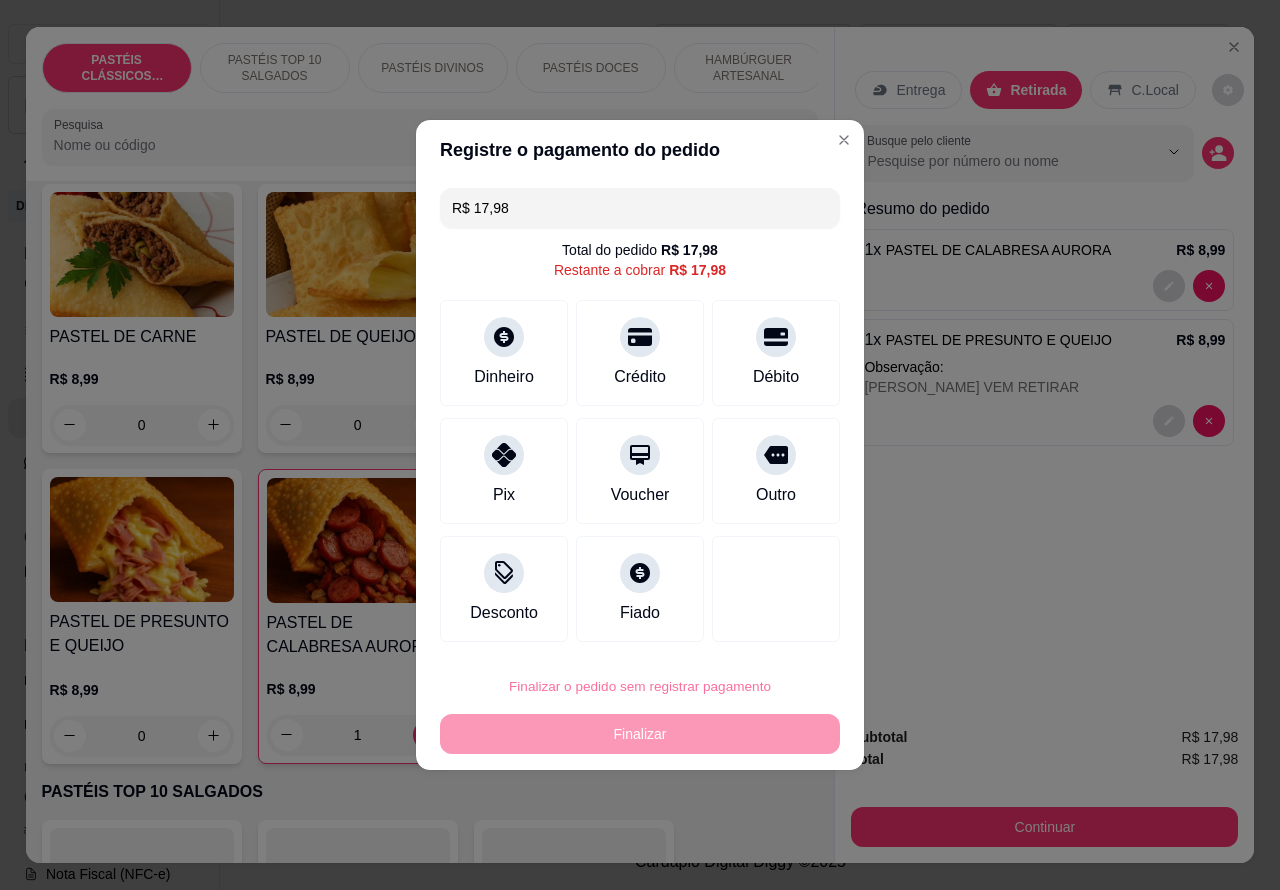 click on "Confirmar" at bounding box center (758, 630) 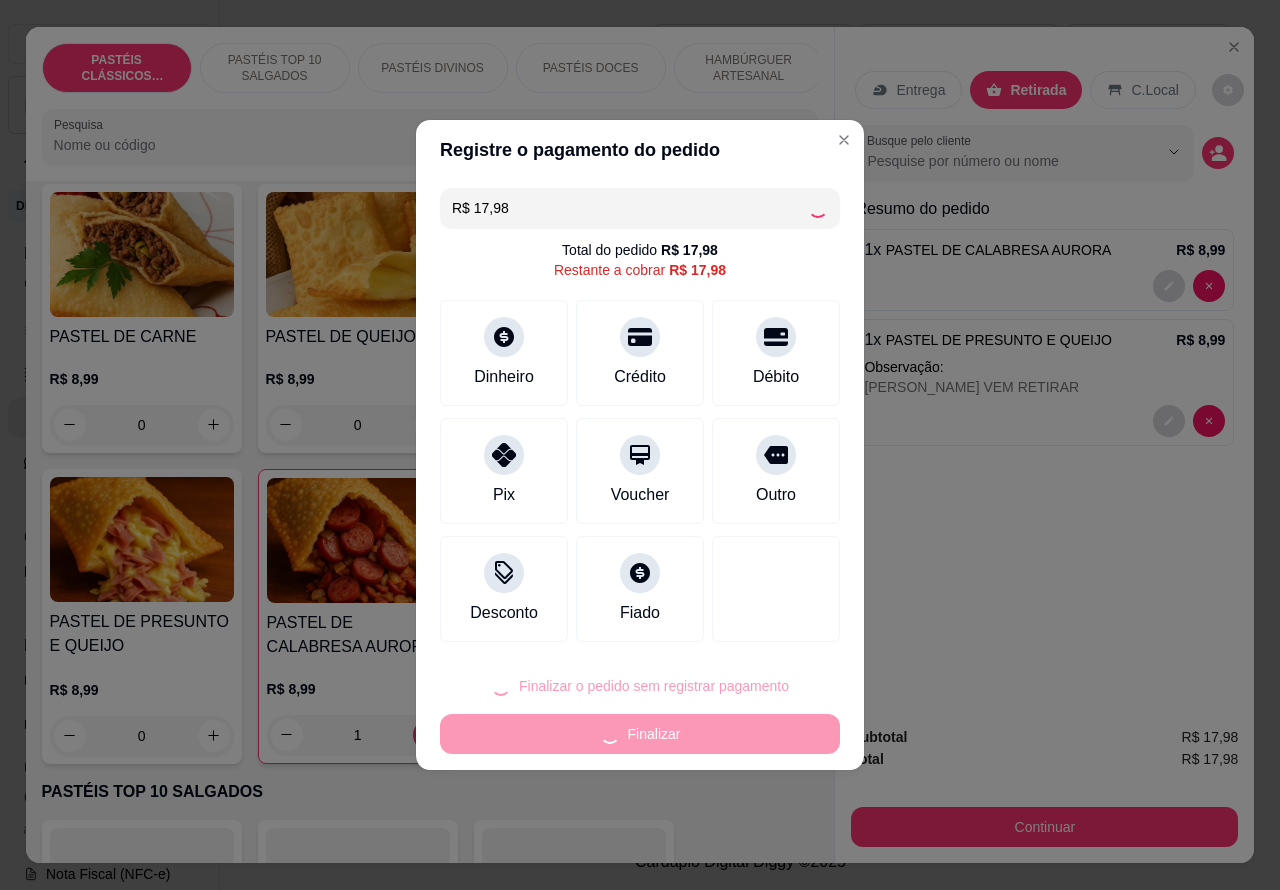 type on "0" 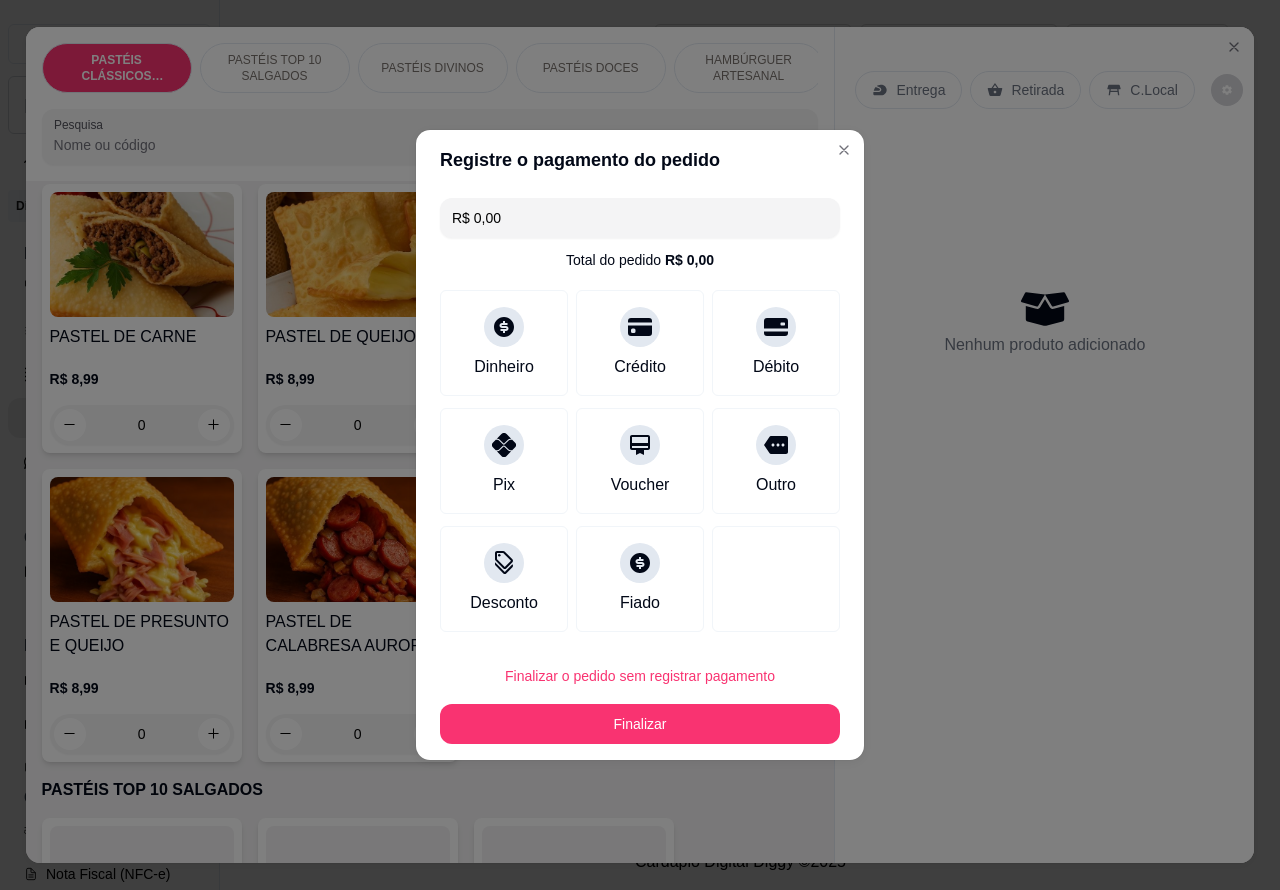 type on "R$ 0,00" 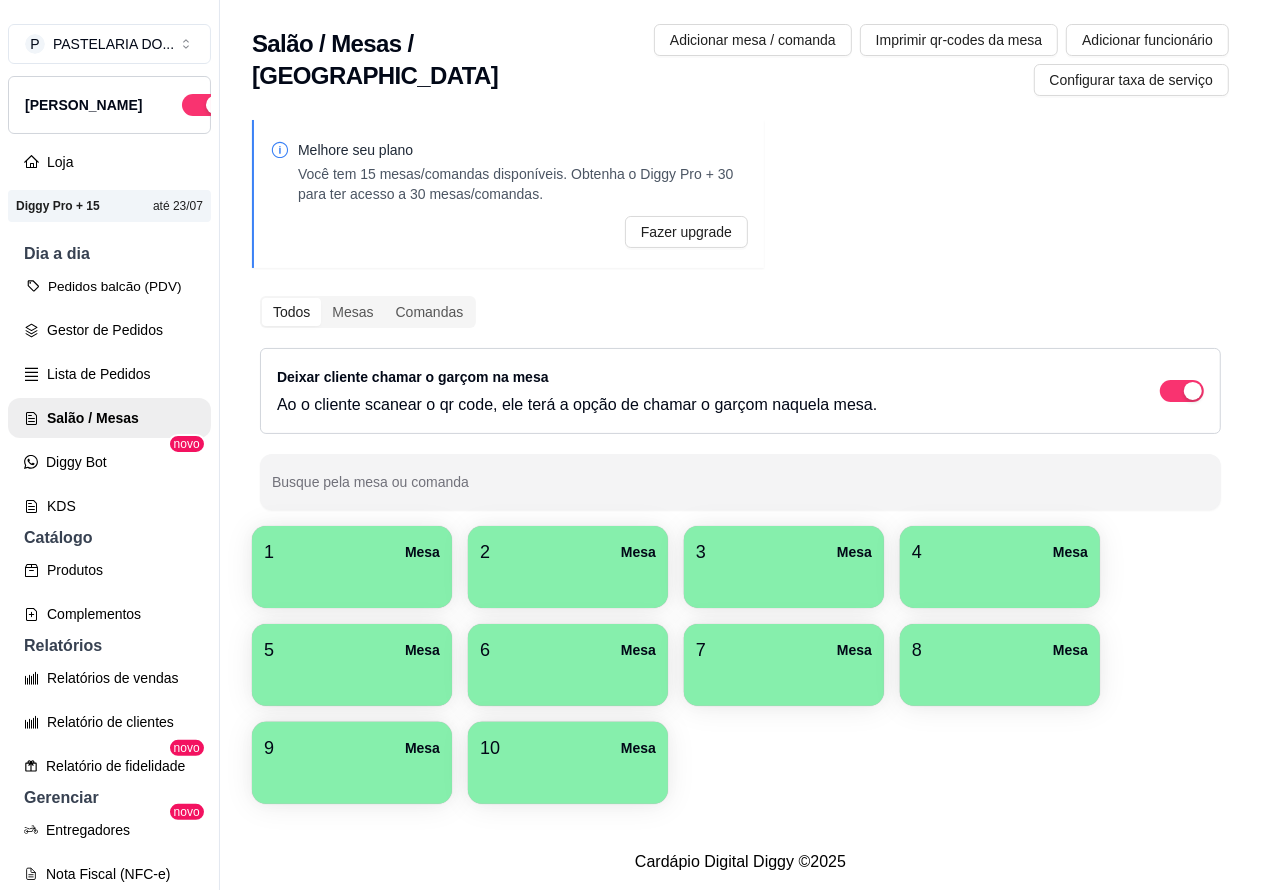 click on "Pedidos balcão (PDV)" at bounding box center (109, 286) 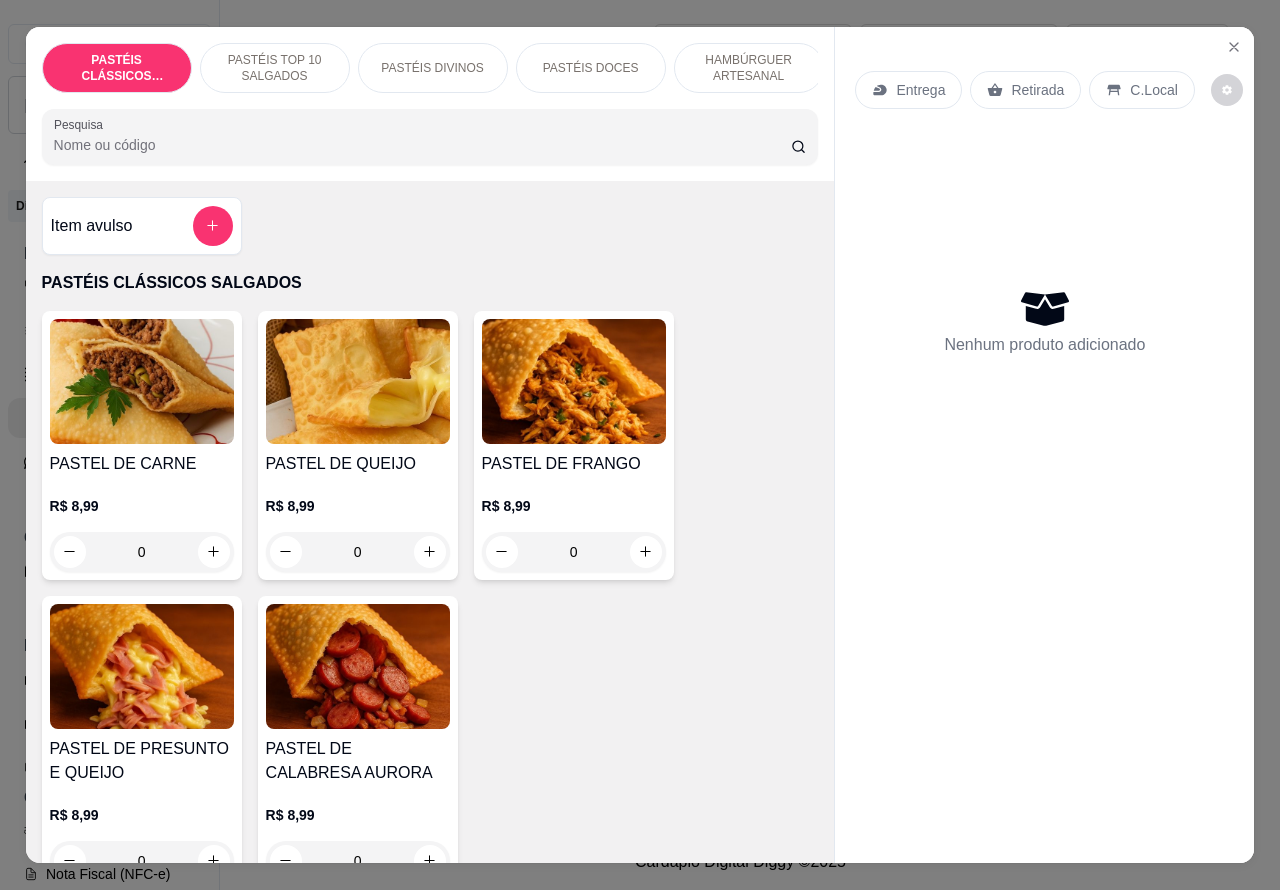 click 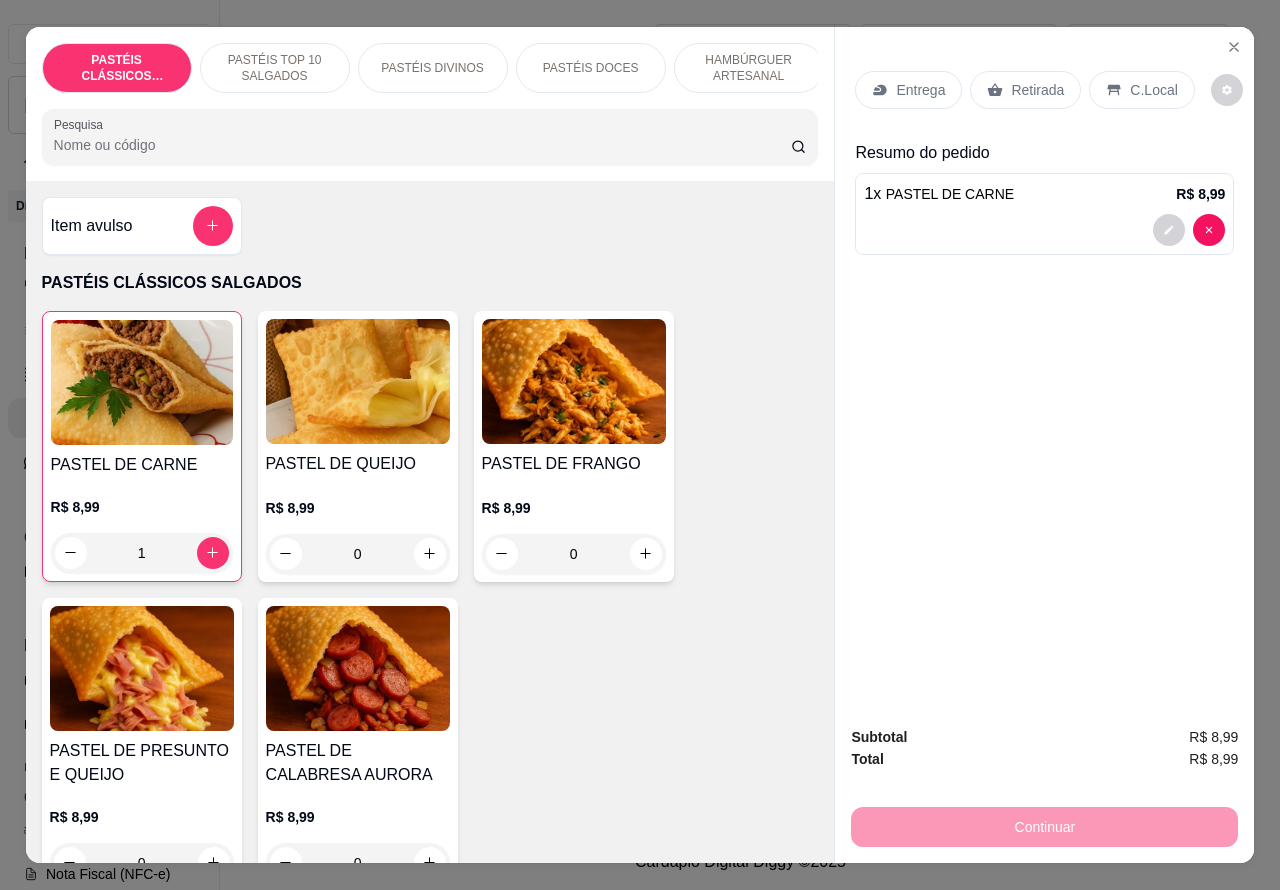 click 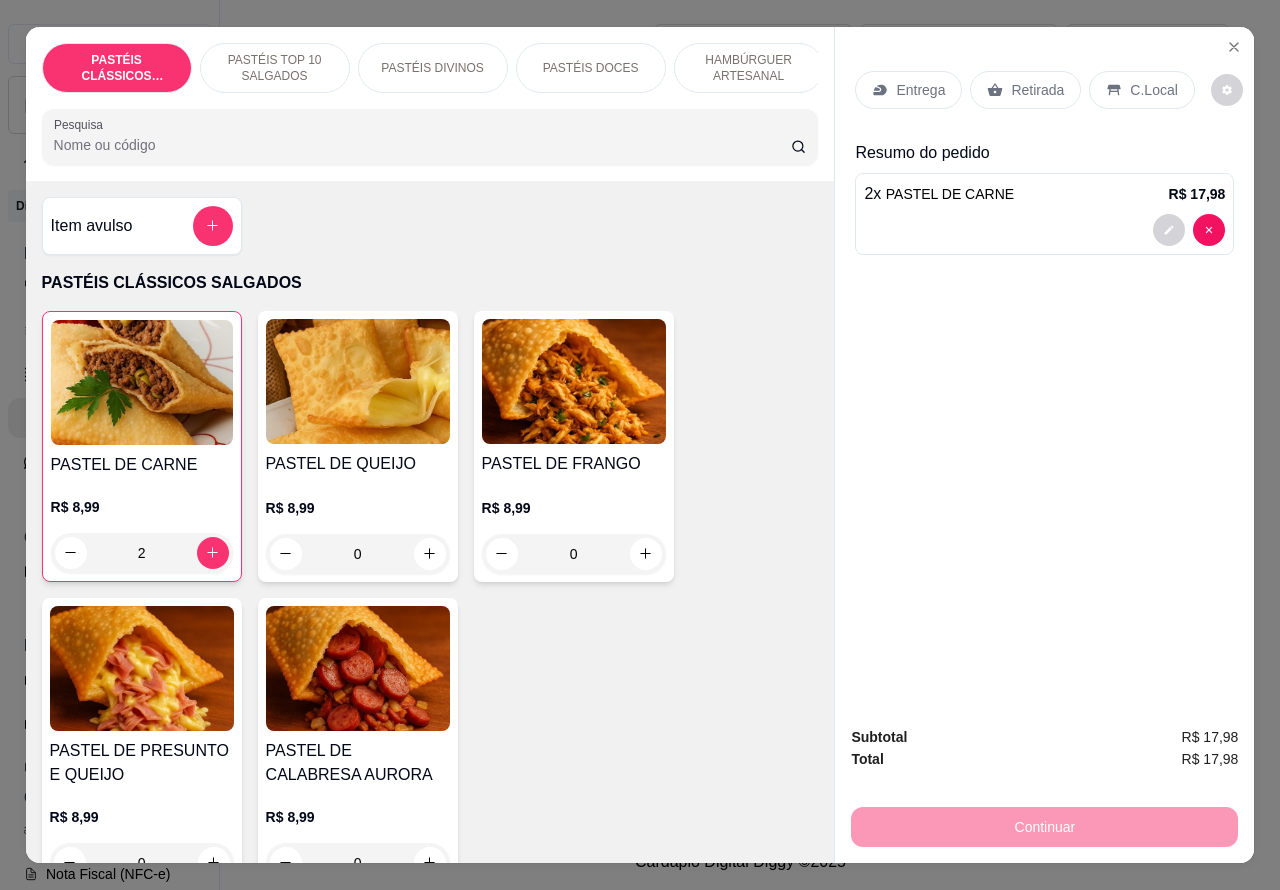 click on "Retirada" at bounding box center (1037, 90) 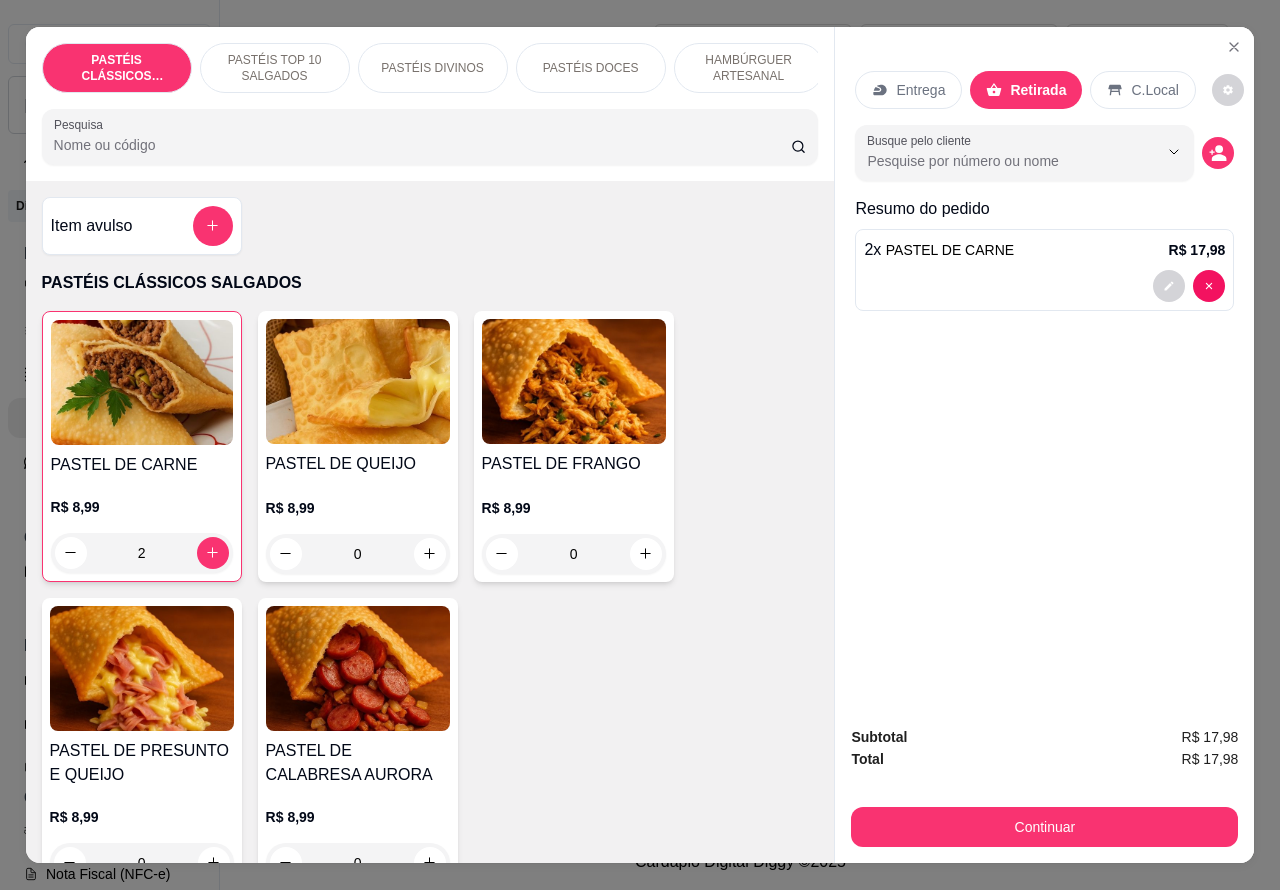 click at bounding box center [1044, 286] 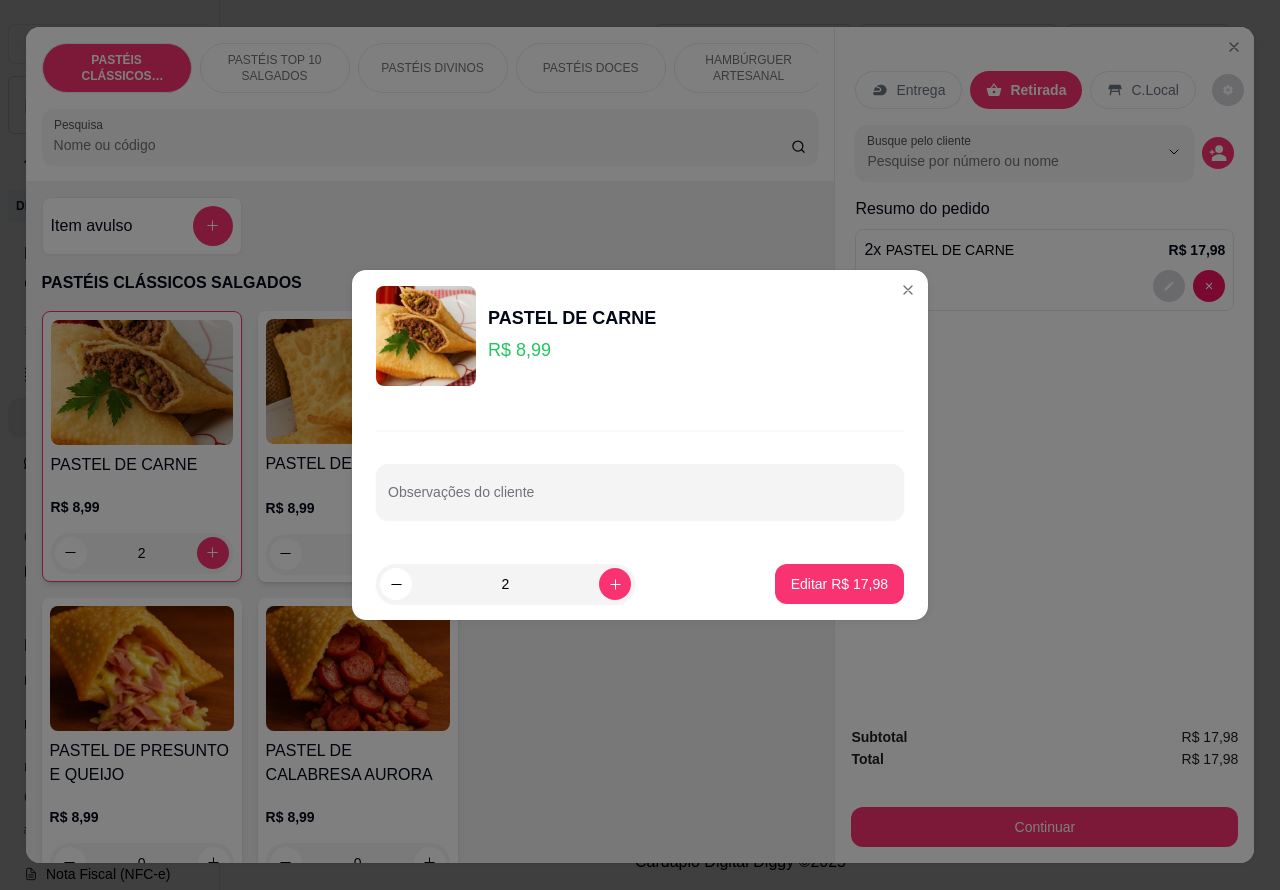 click on "Observações do cliente" at bounding box center (640, 500) 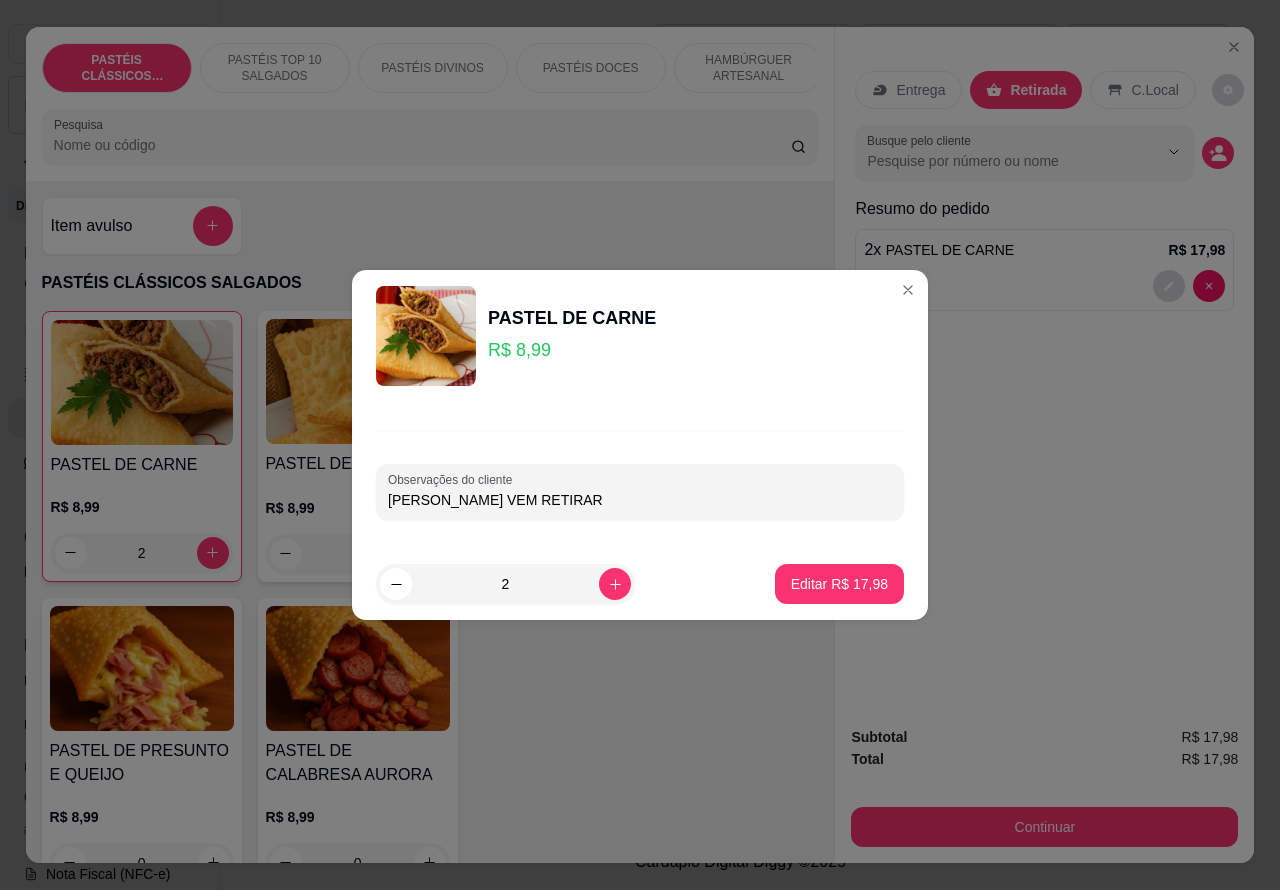 type on "[PERSON_NAME] VEM RETIRAR" 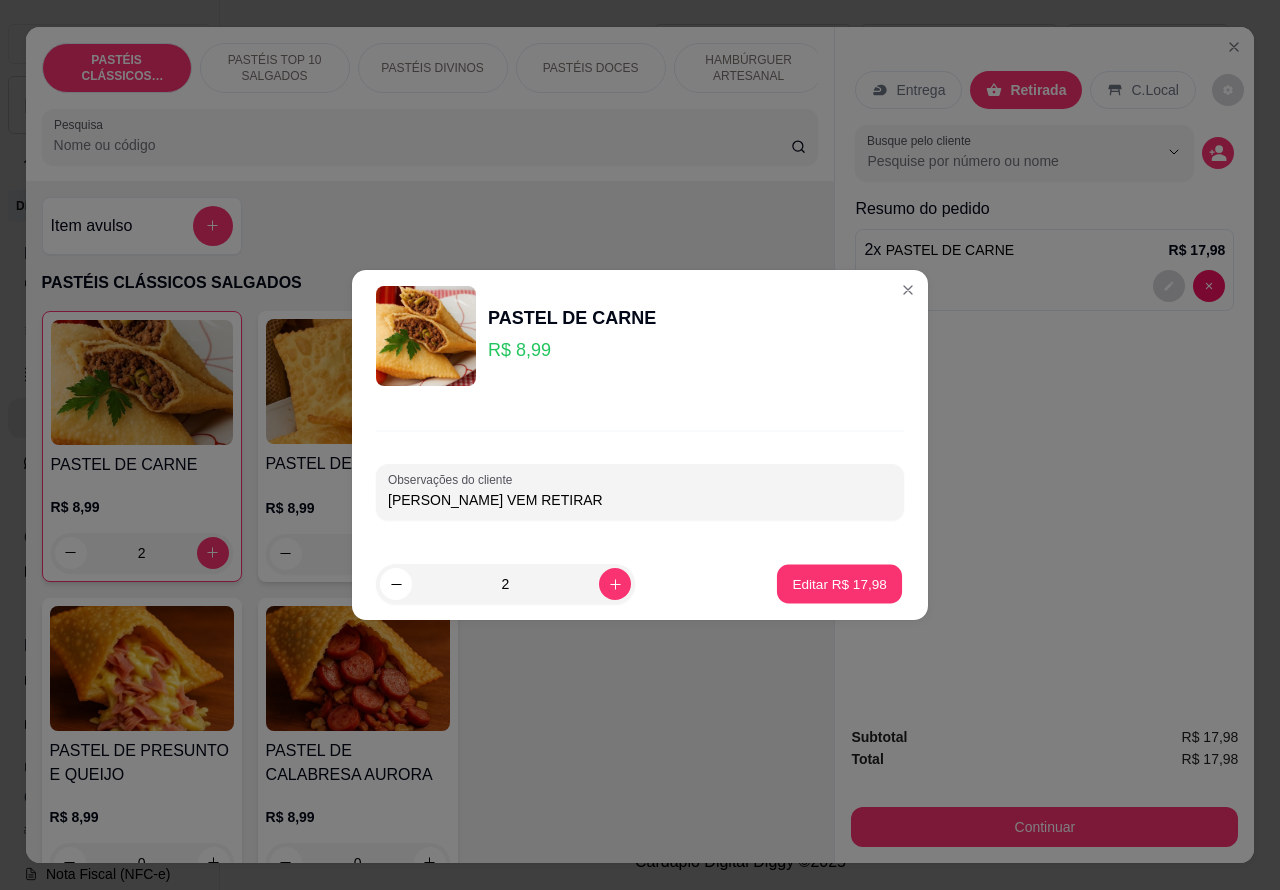 click on "Editar   R$ 17,98" at bounding box center (839, 584) 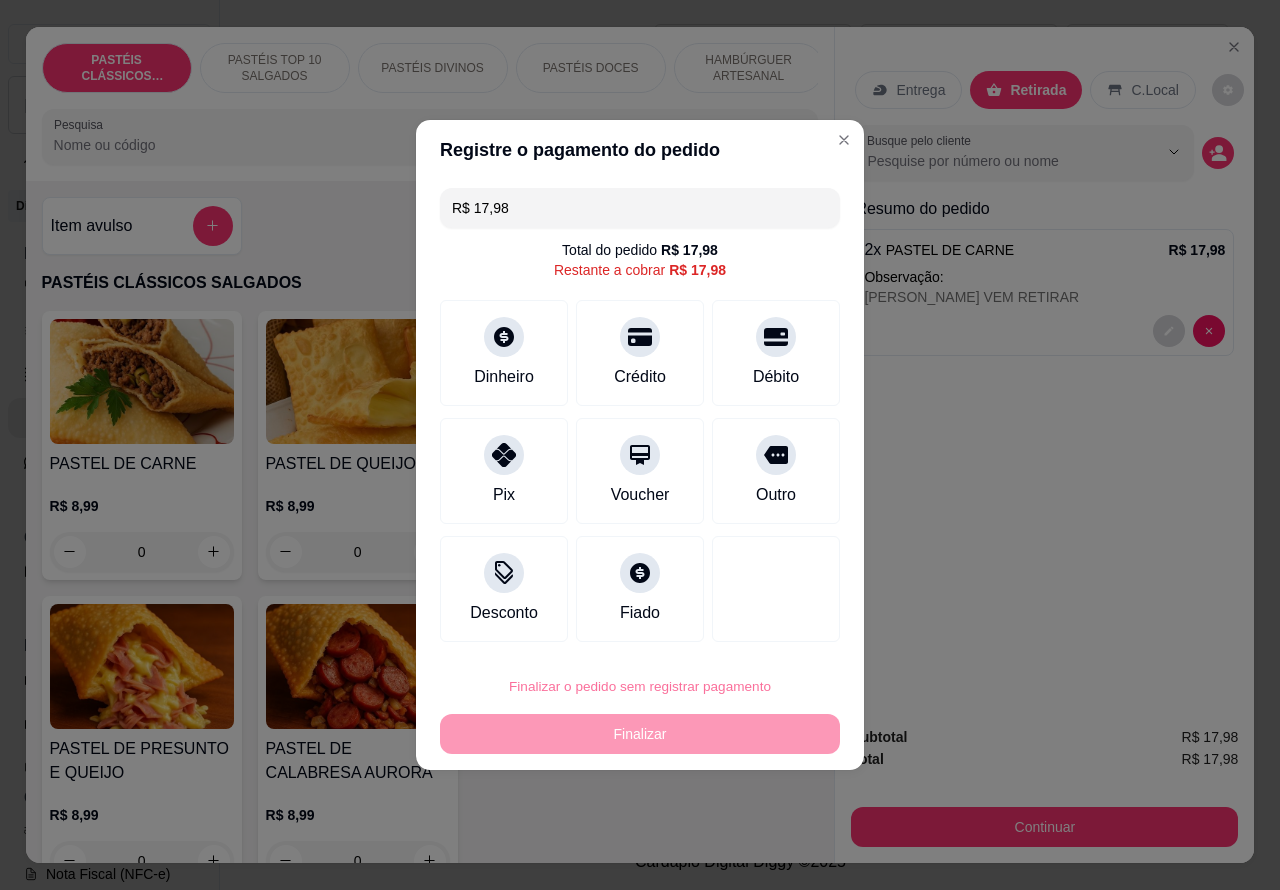 click on "Confirmar" at bounding box center (759, 630) 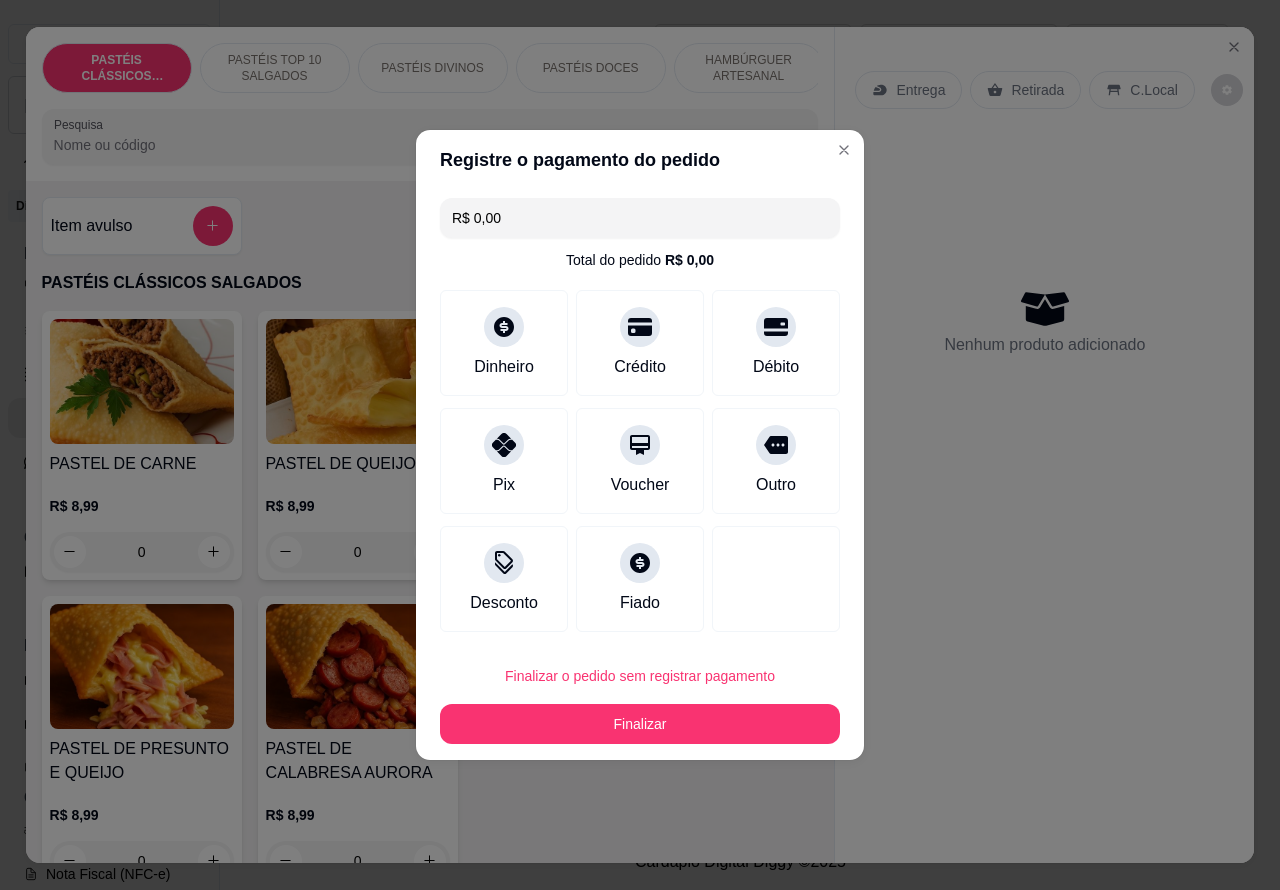 type on "R$ 0,00" 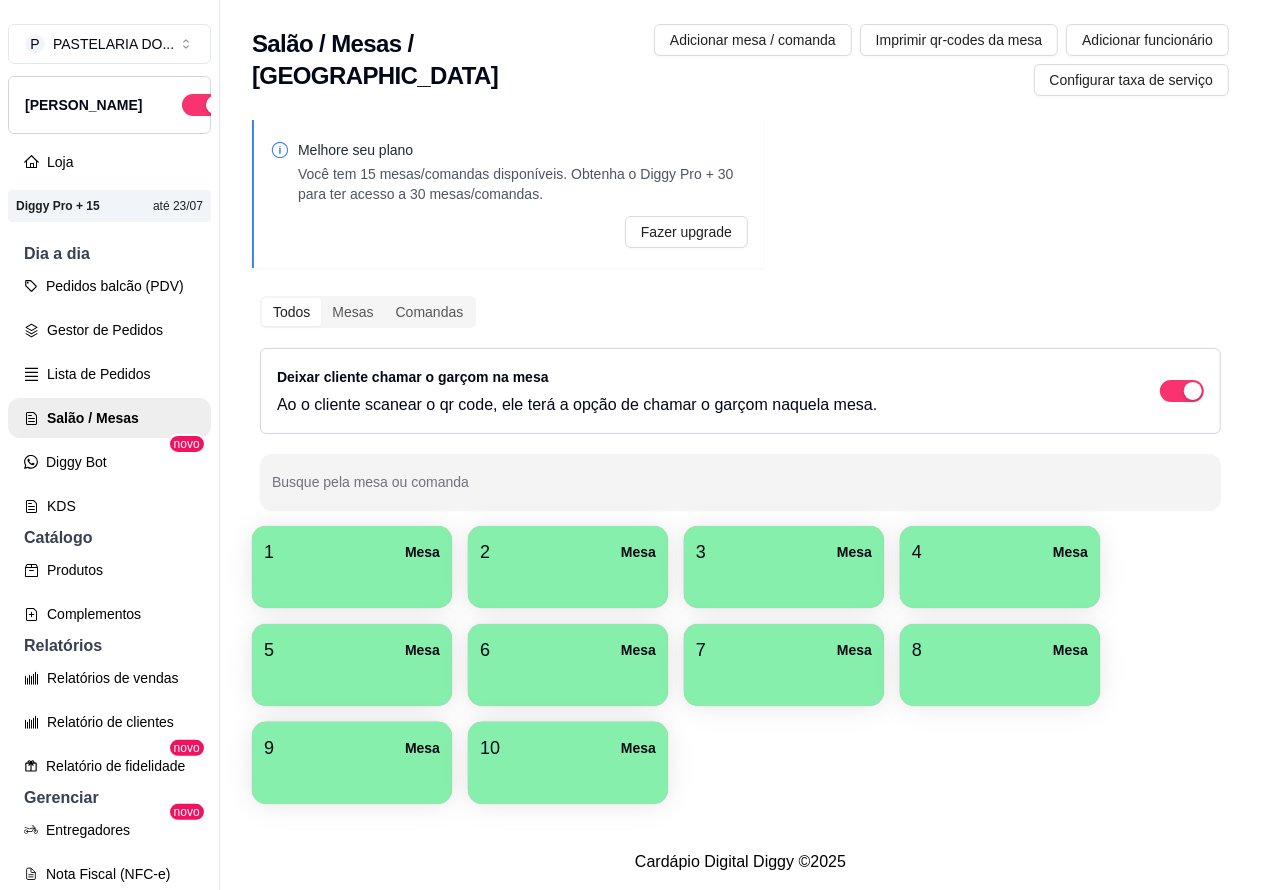click on "Pedidos balcão (PDV)" at bounding box center [109, 286] 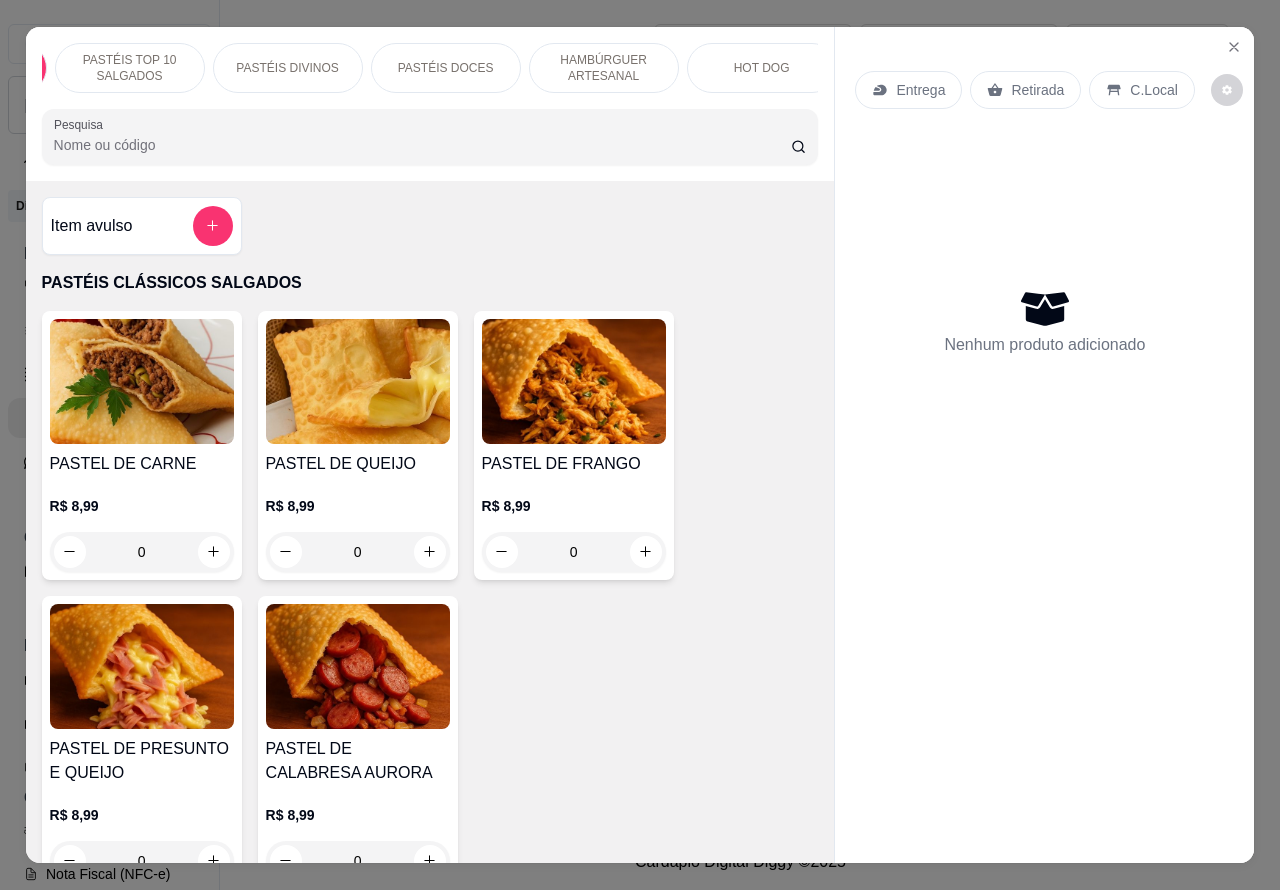 scroll, scrollTop: 0, scrollLeft: 152, axis: horizontal 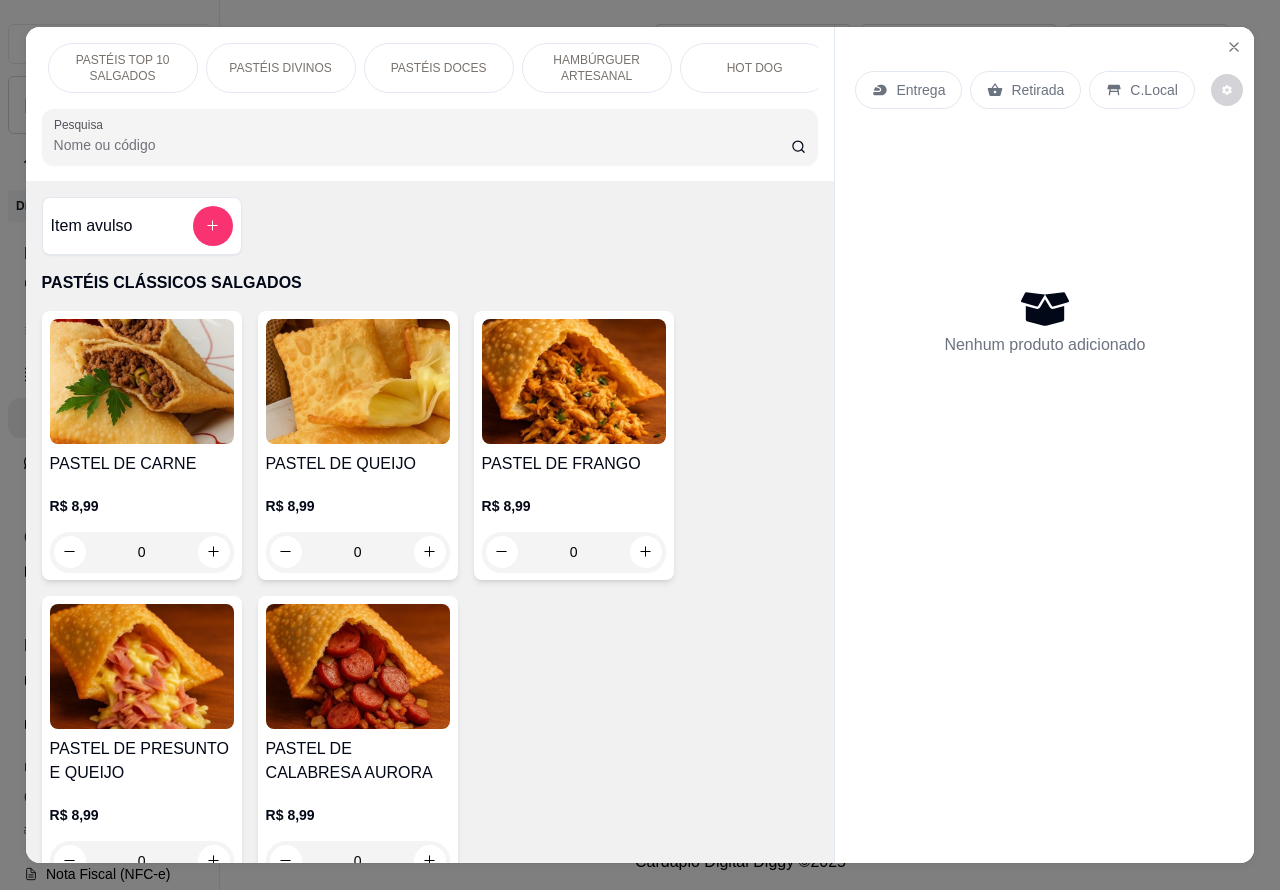 click on "PASTÉIS DOCES" at bounding box center (439, 68) 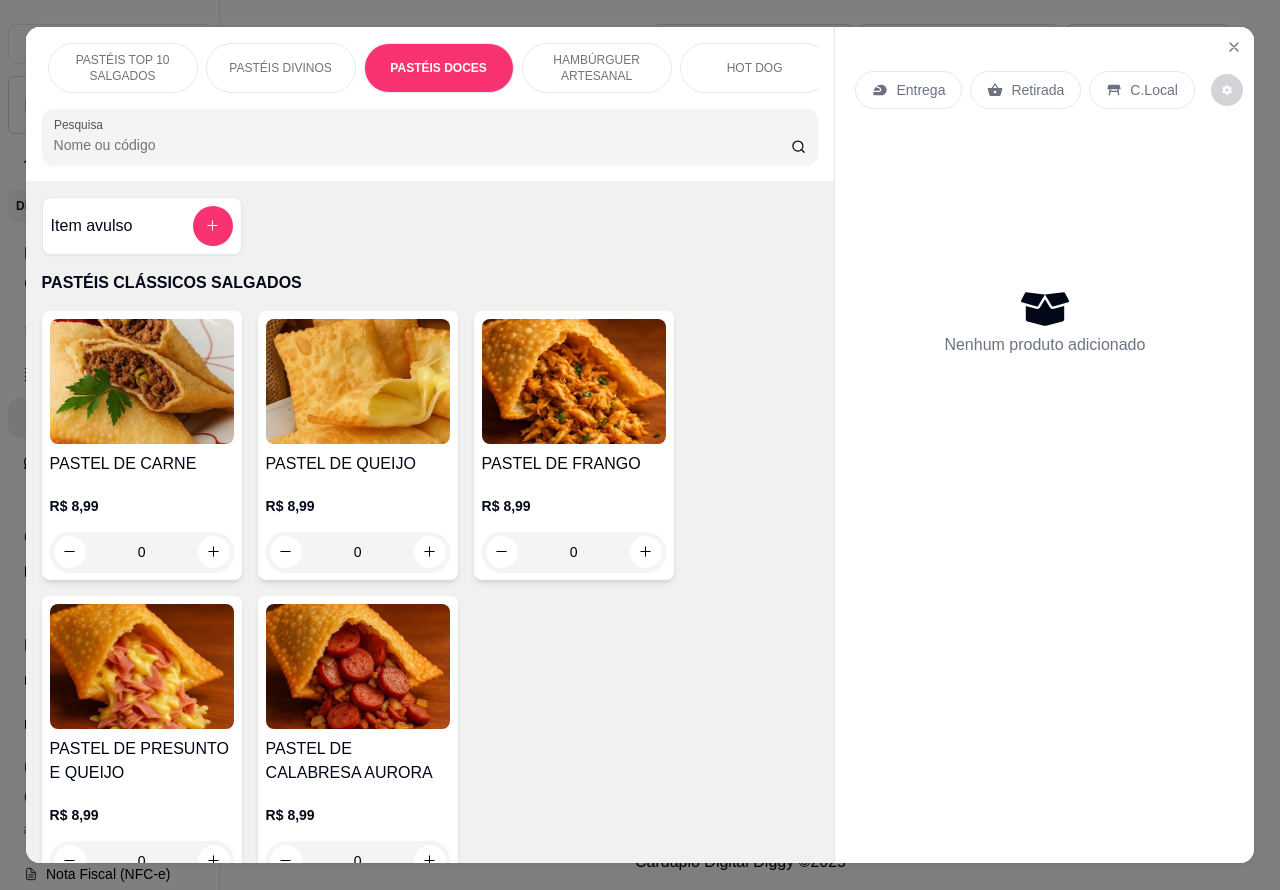 scroll, scrollTop: 3585, scrollLeft: 0, axis: vertical 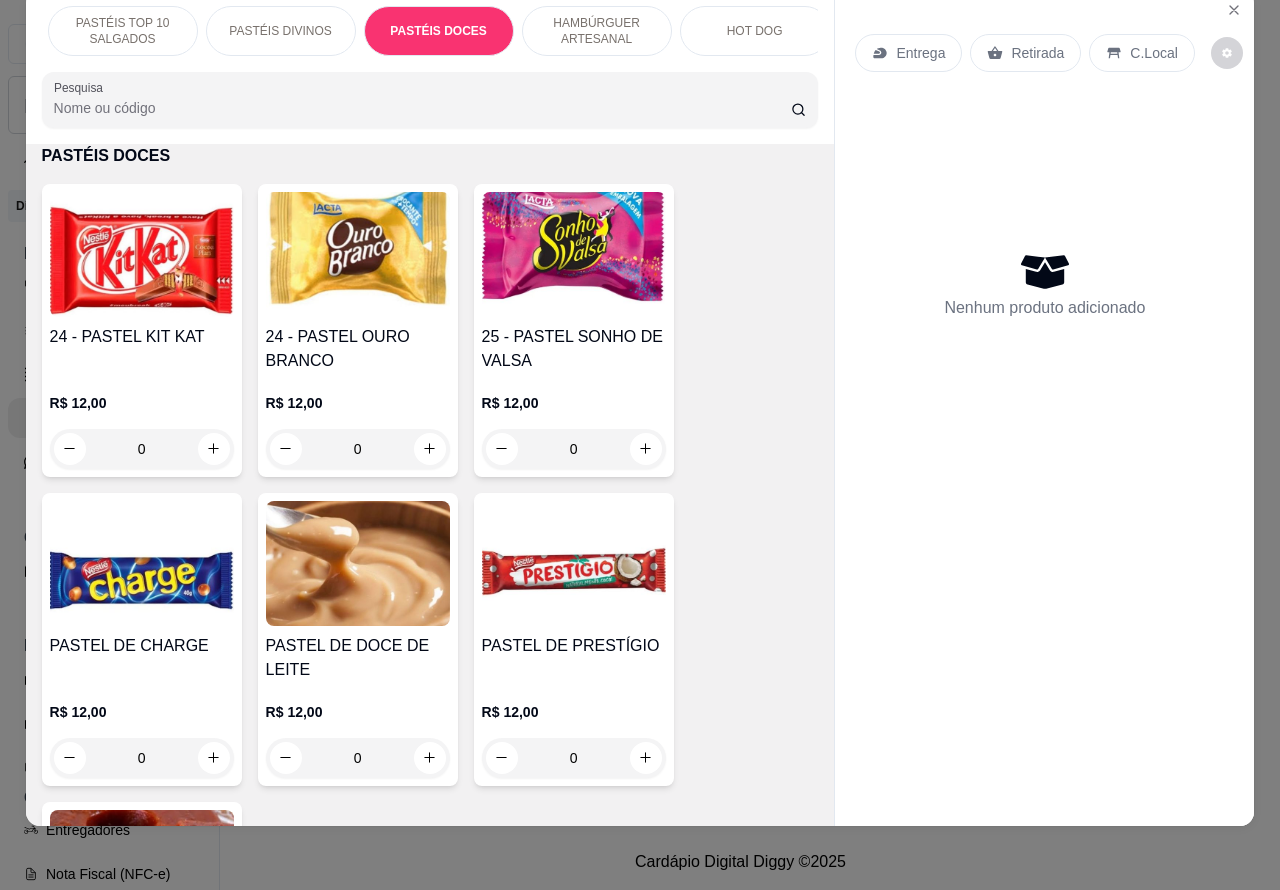 click 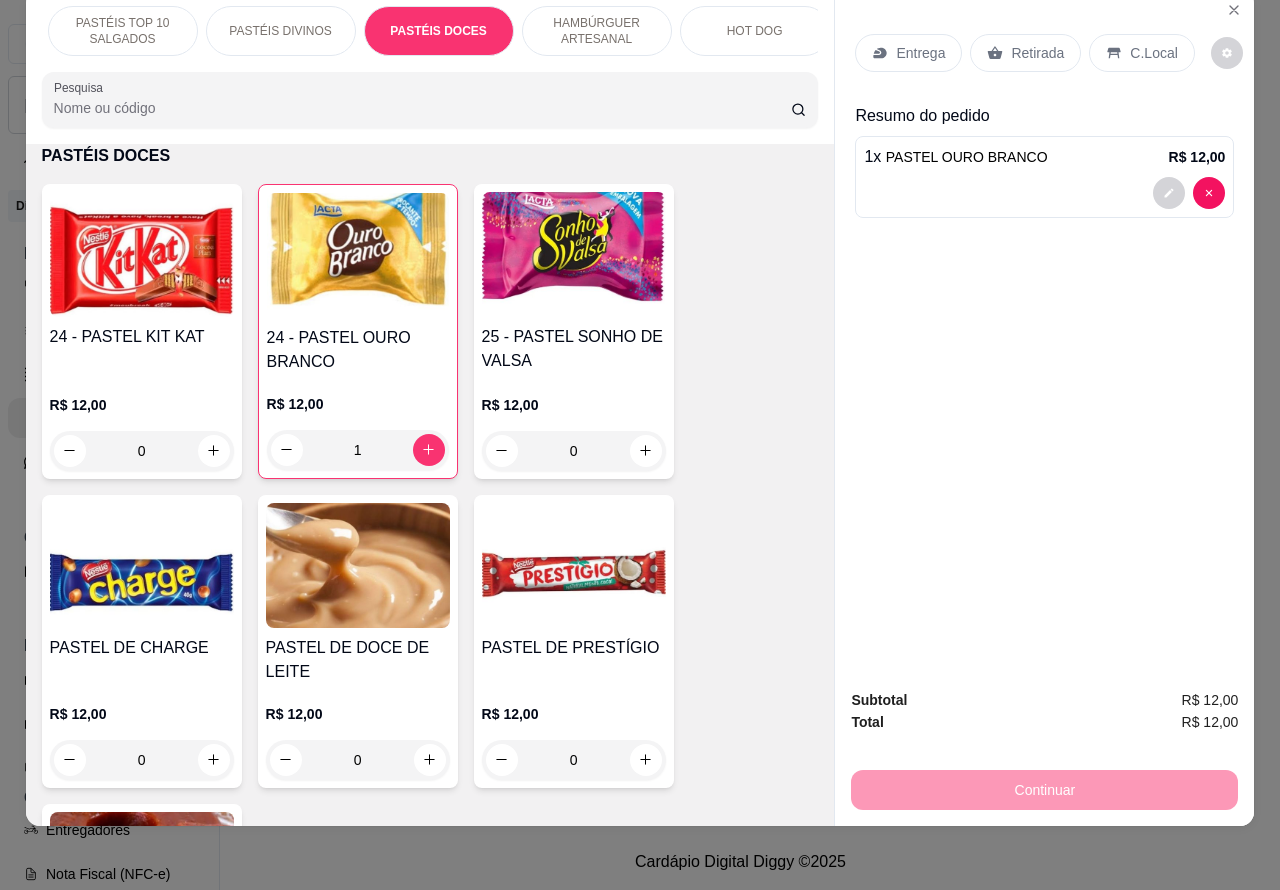 click on "C.Local" at bounding box center [1153, 53] 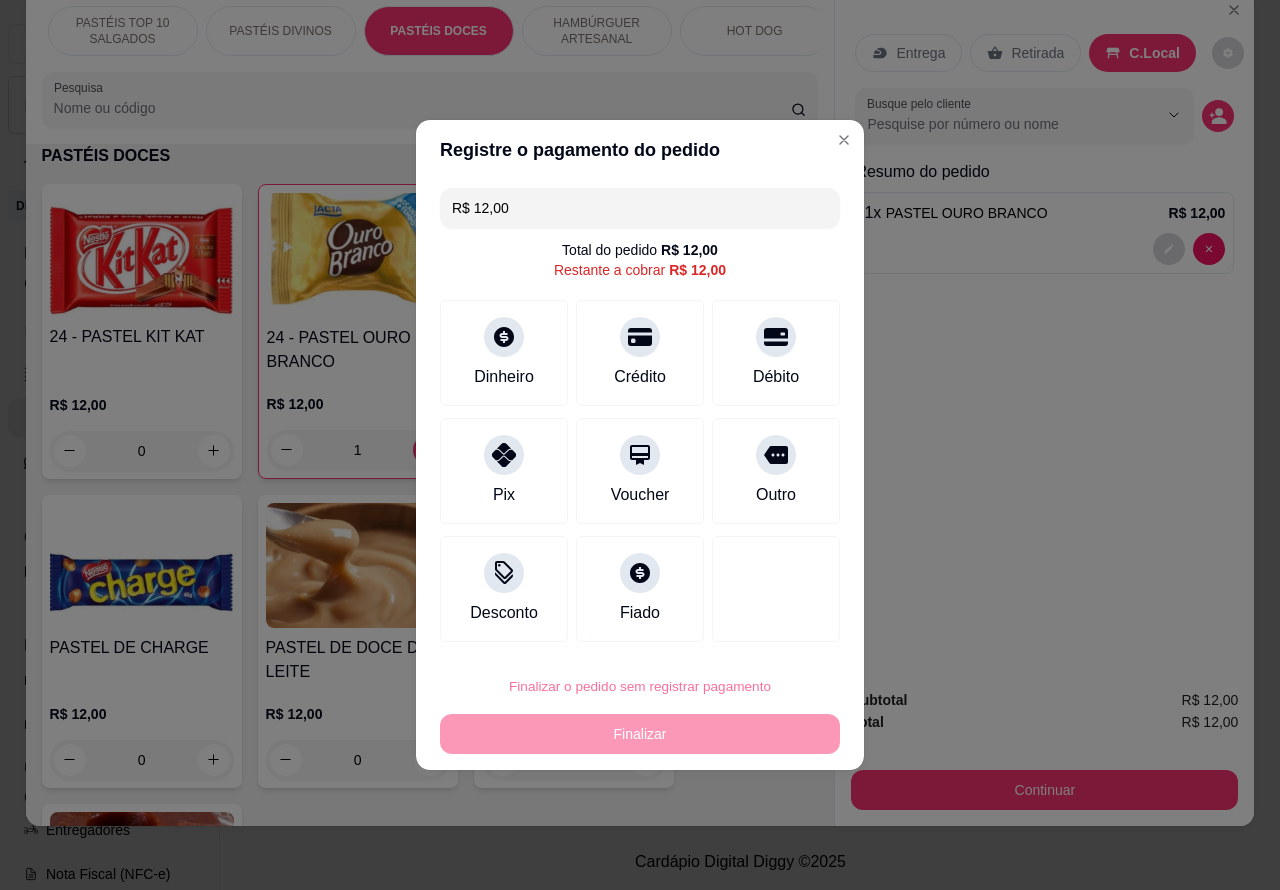 click on "Confirmar" at bounding box center [759, 630] 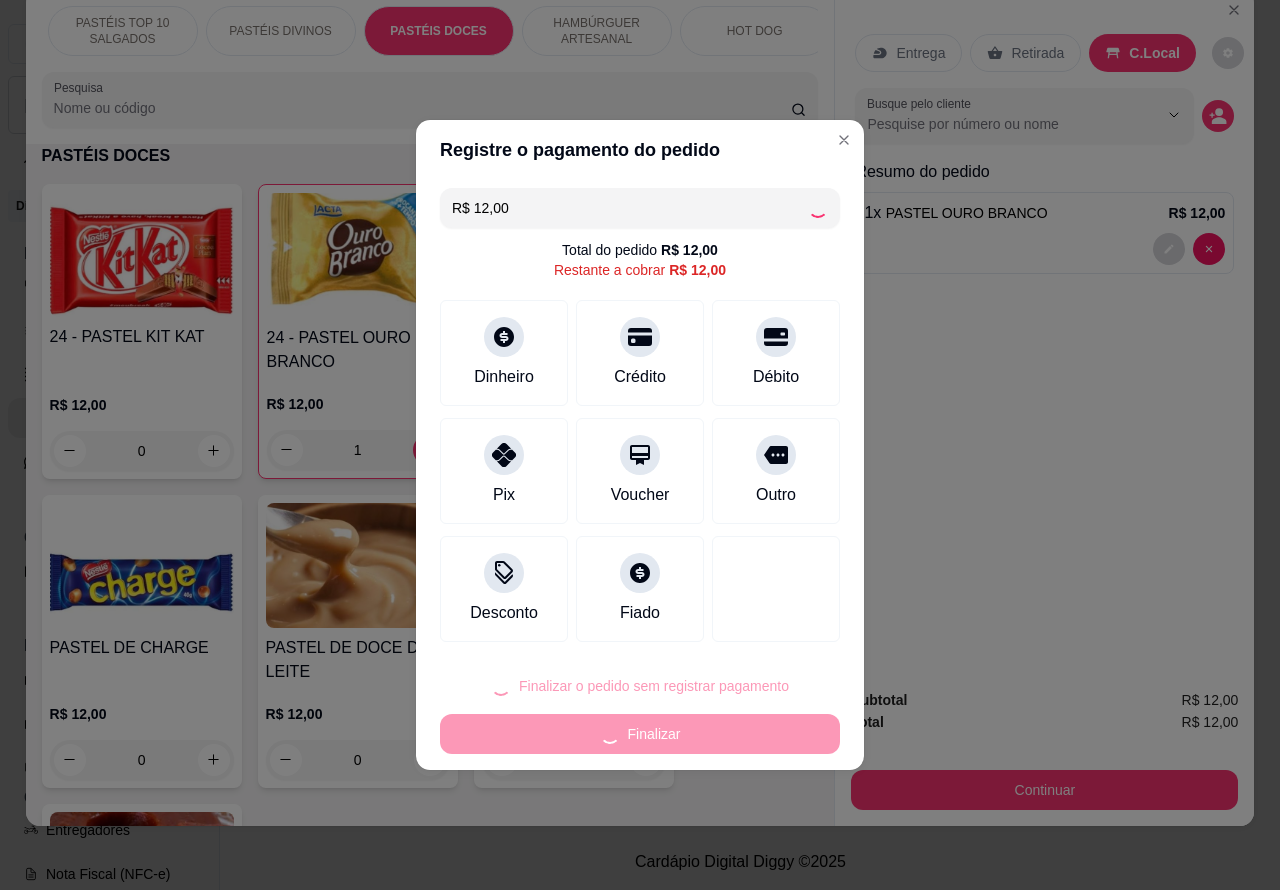 type on "0" 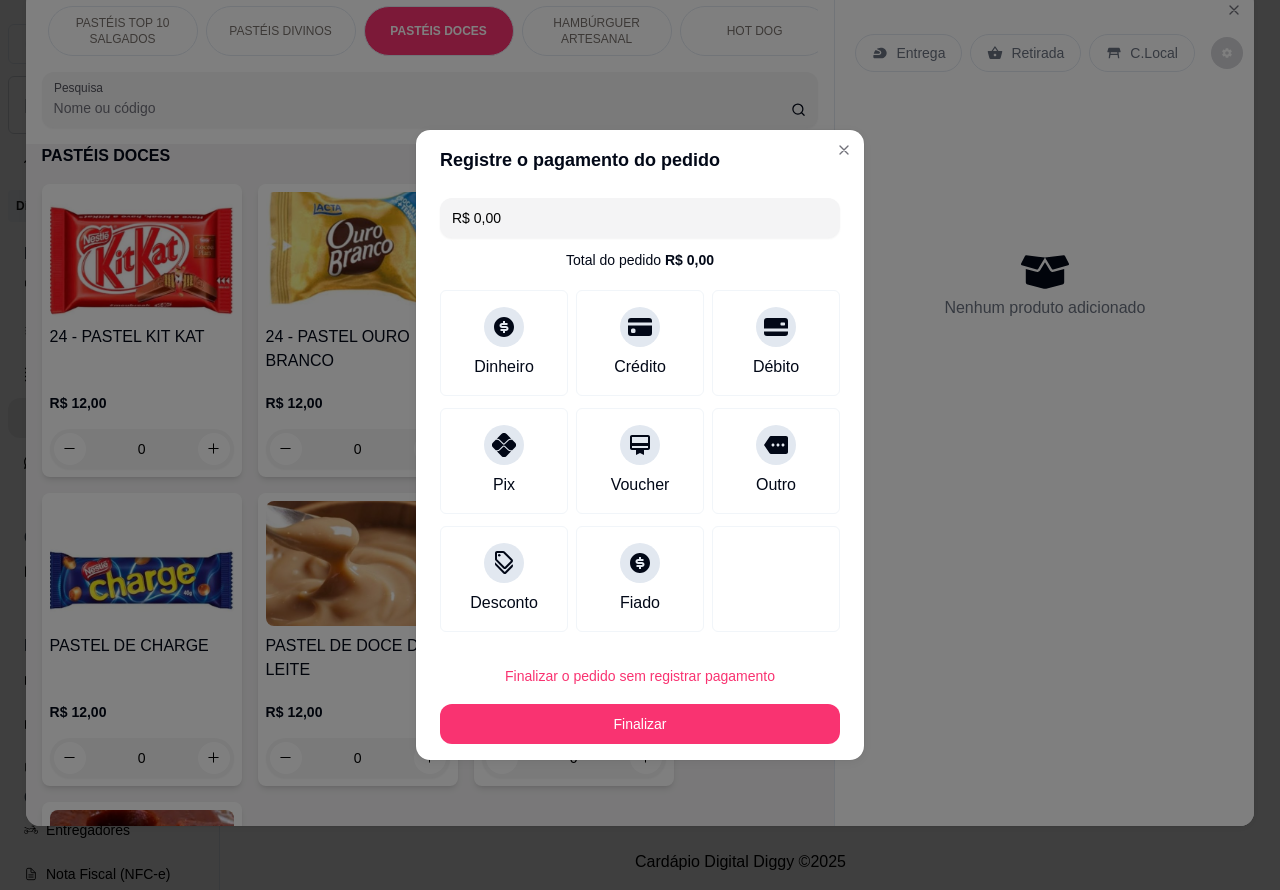 type on "R$ 0,00" 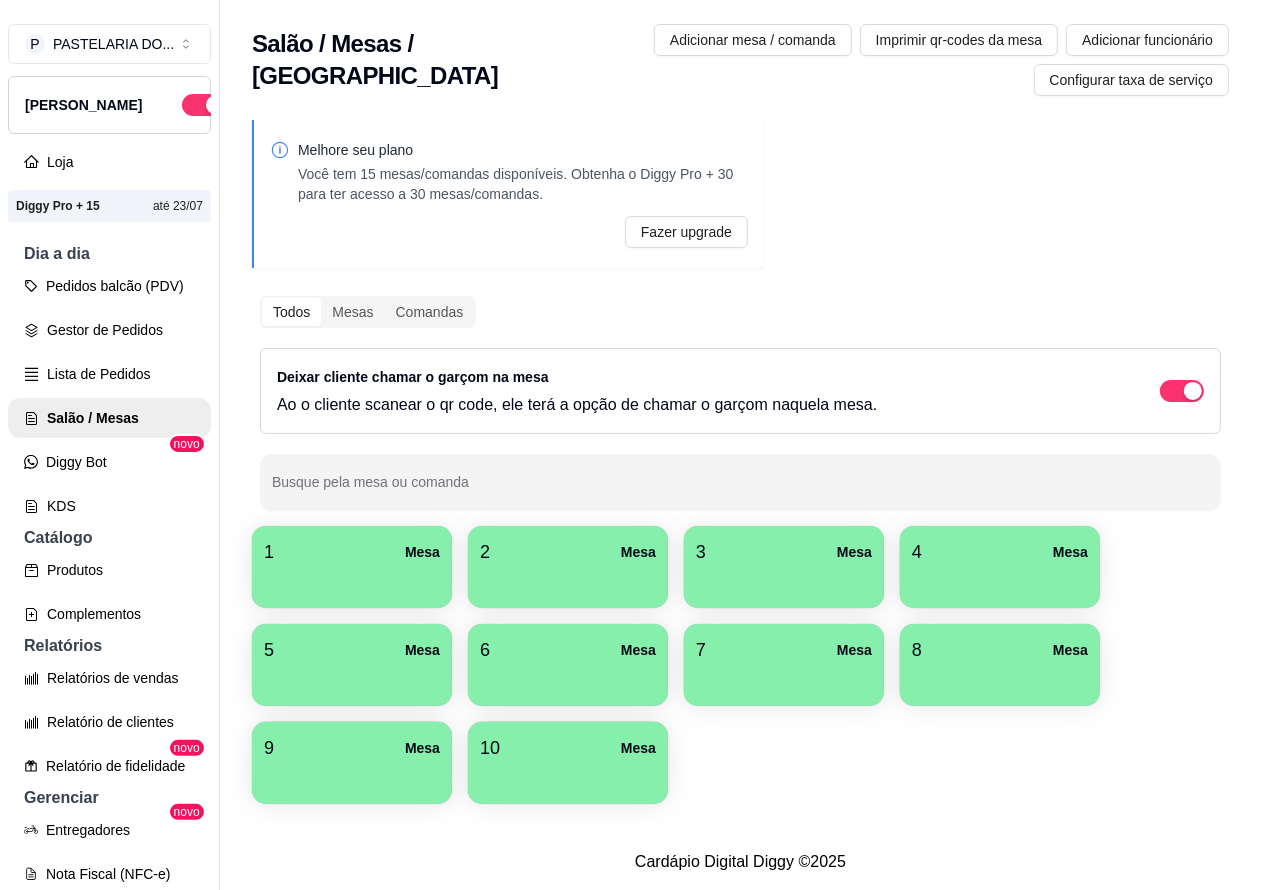 click on "Pedidos balcão (PDV)" at bounding box center (109, 286) 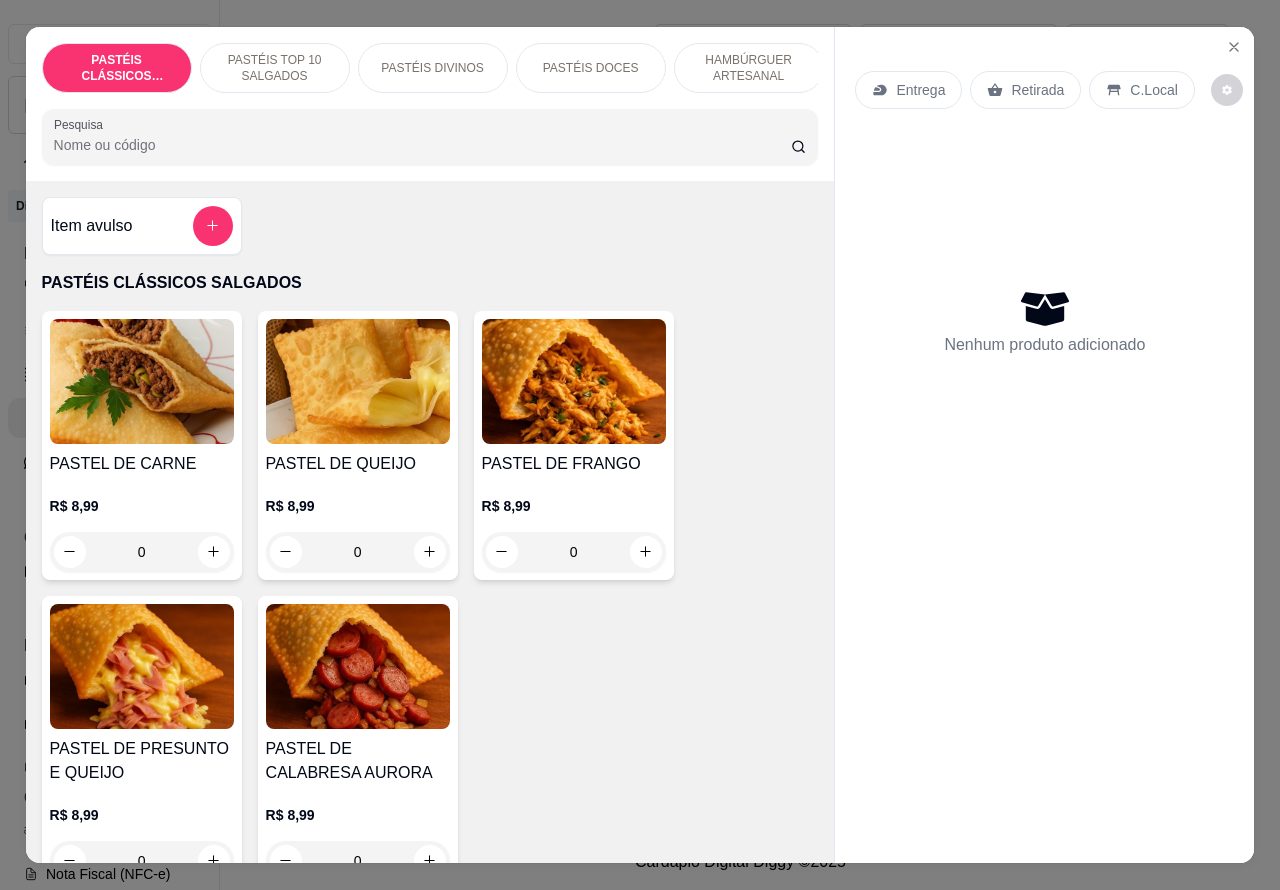 click on "Entrega" at bounding box center (920, 90) 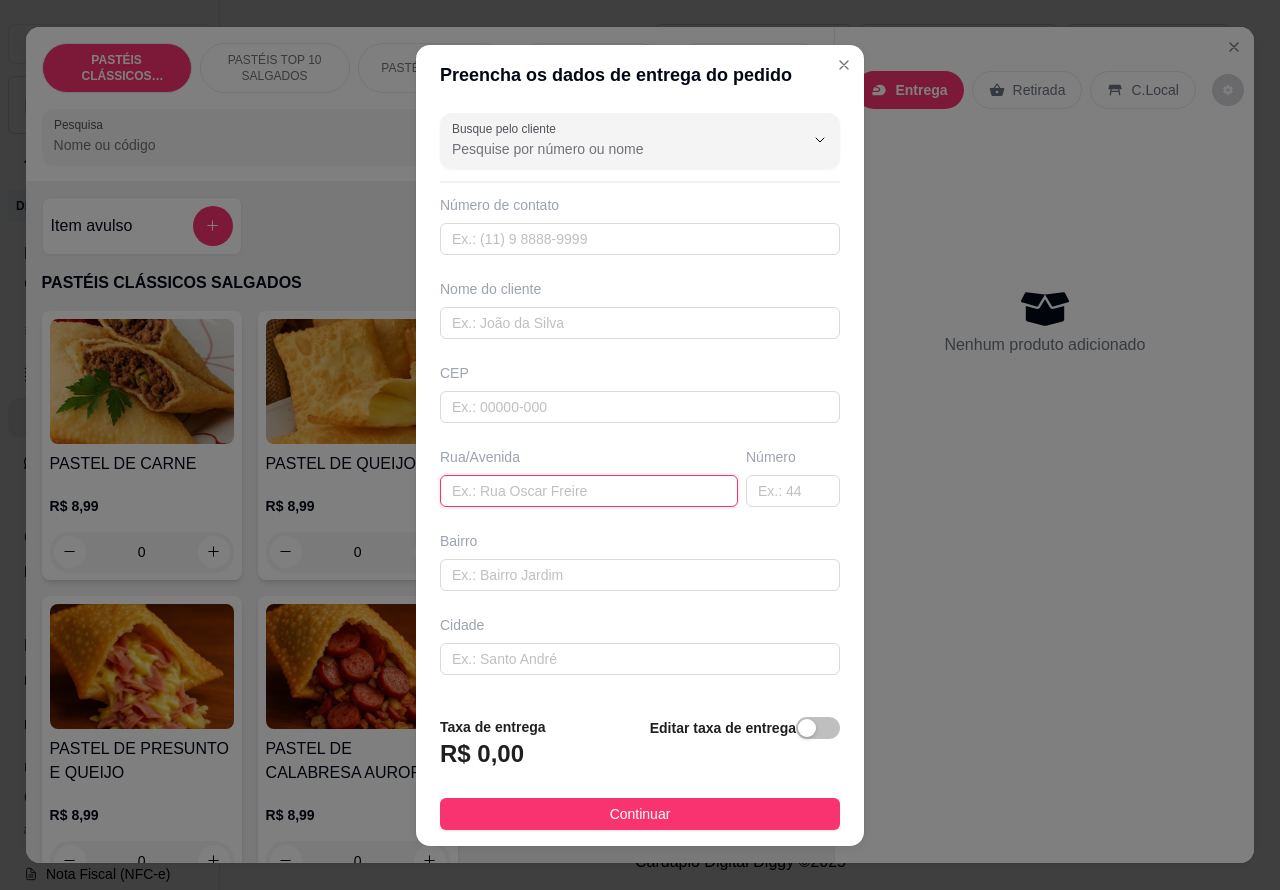 paste on "cacilda munhoz martin 794" 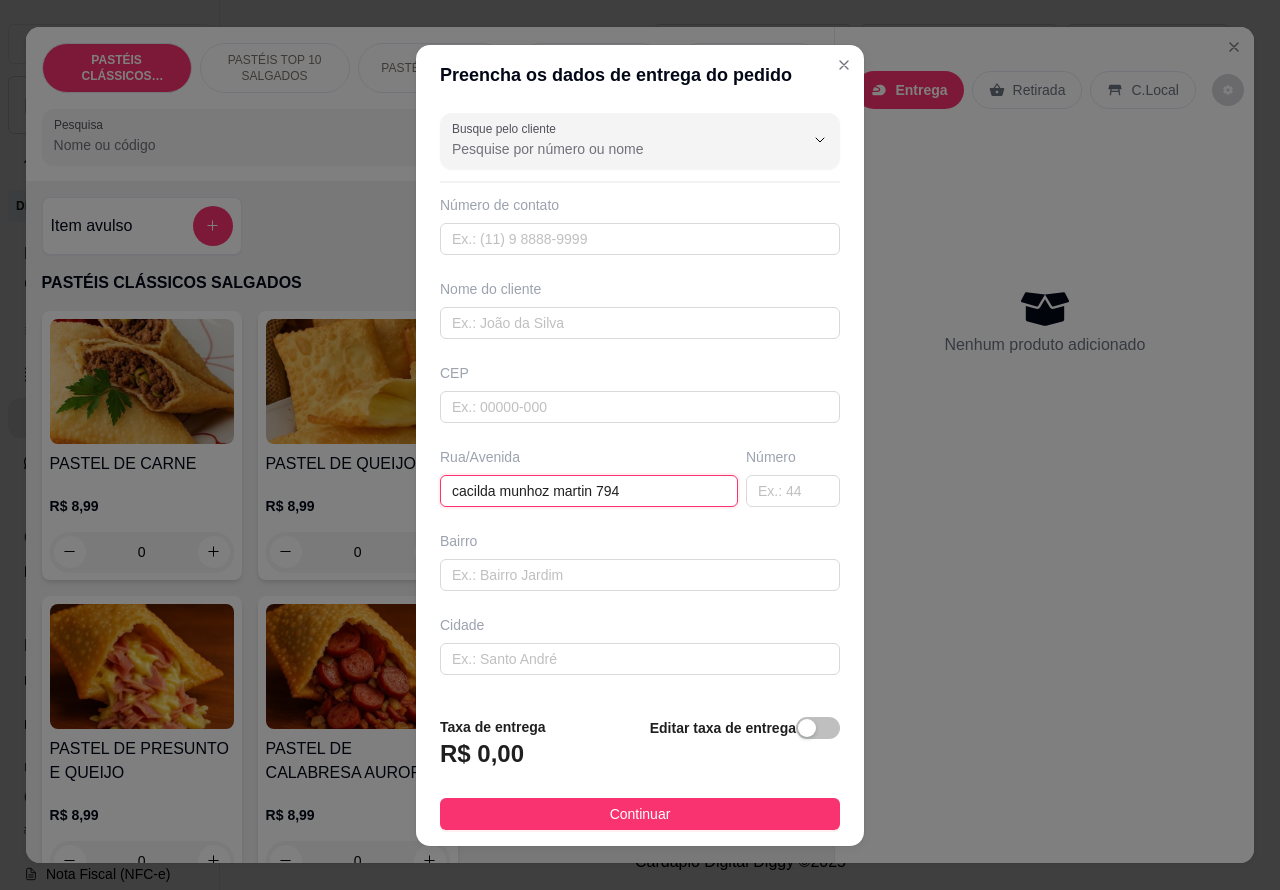 type on "cacilda munhoz martin 794" 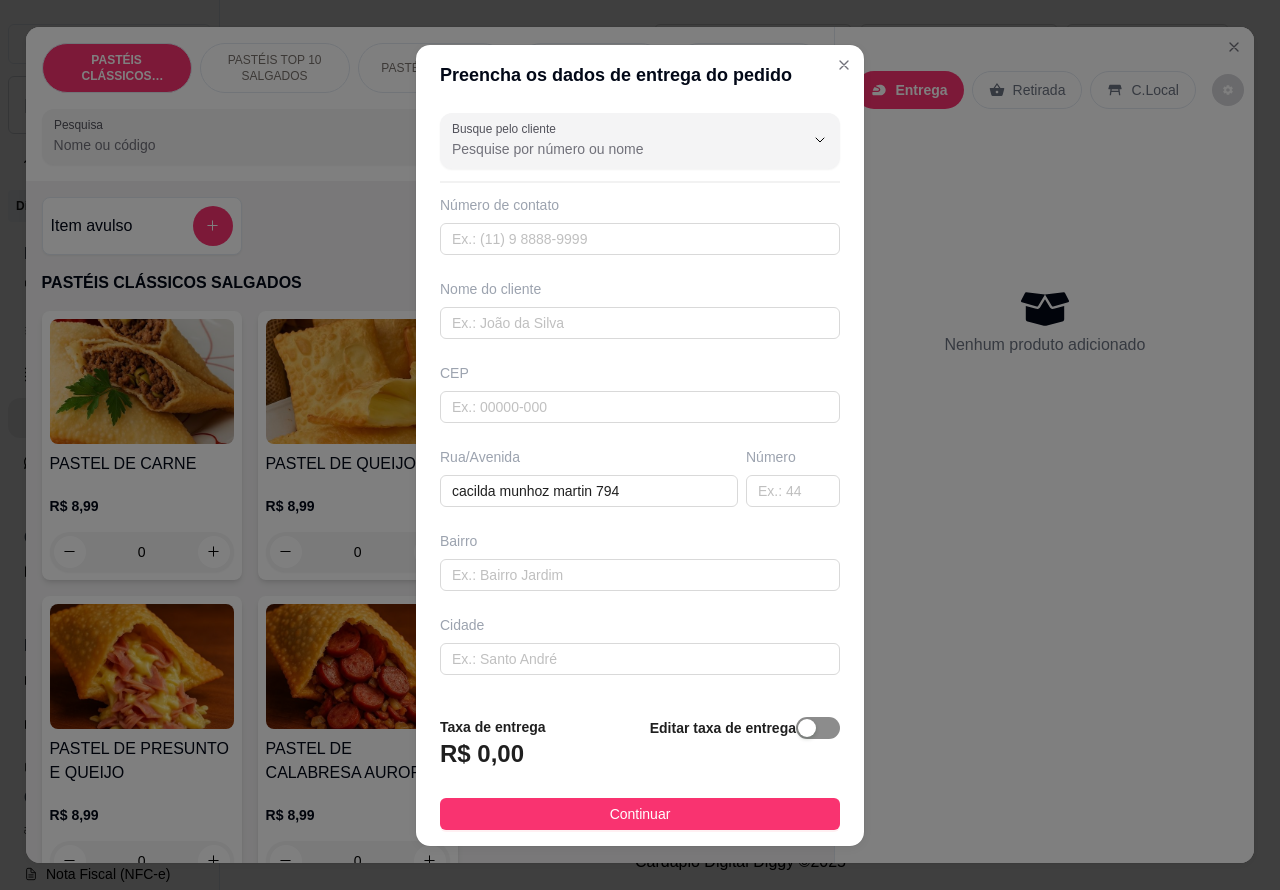 click at bounding box center (807, 728) 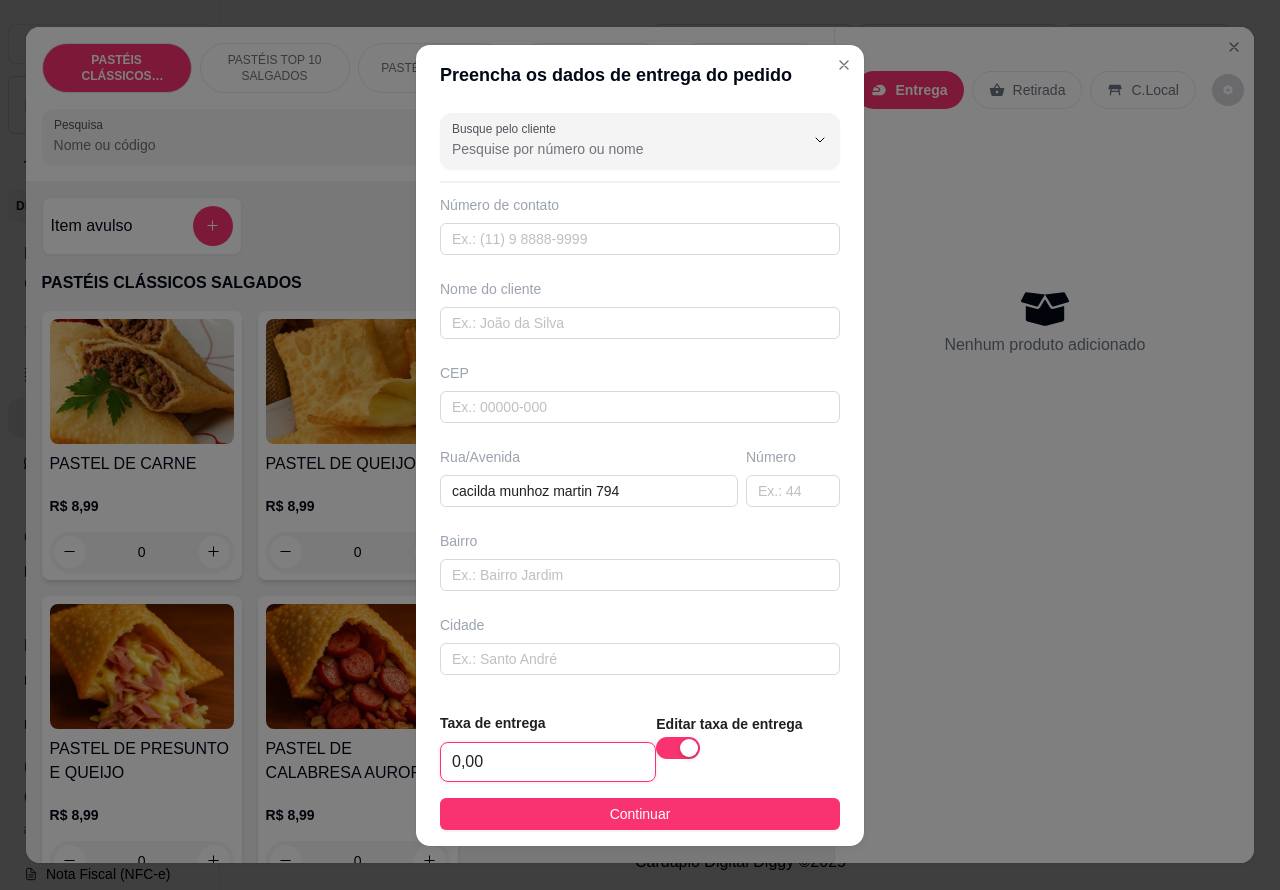 click on "0,00" at bounding box center [548, 762] 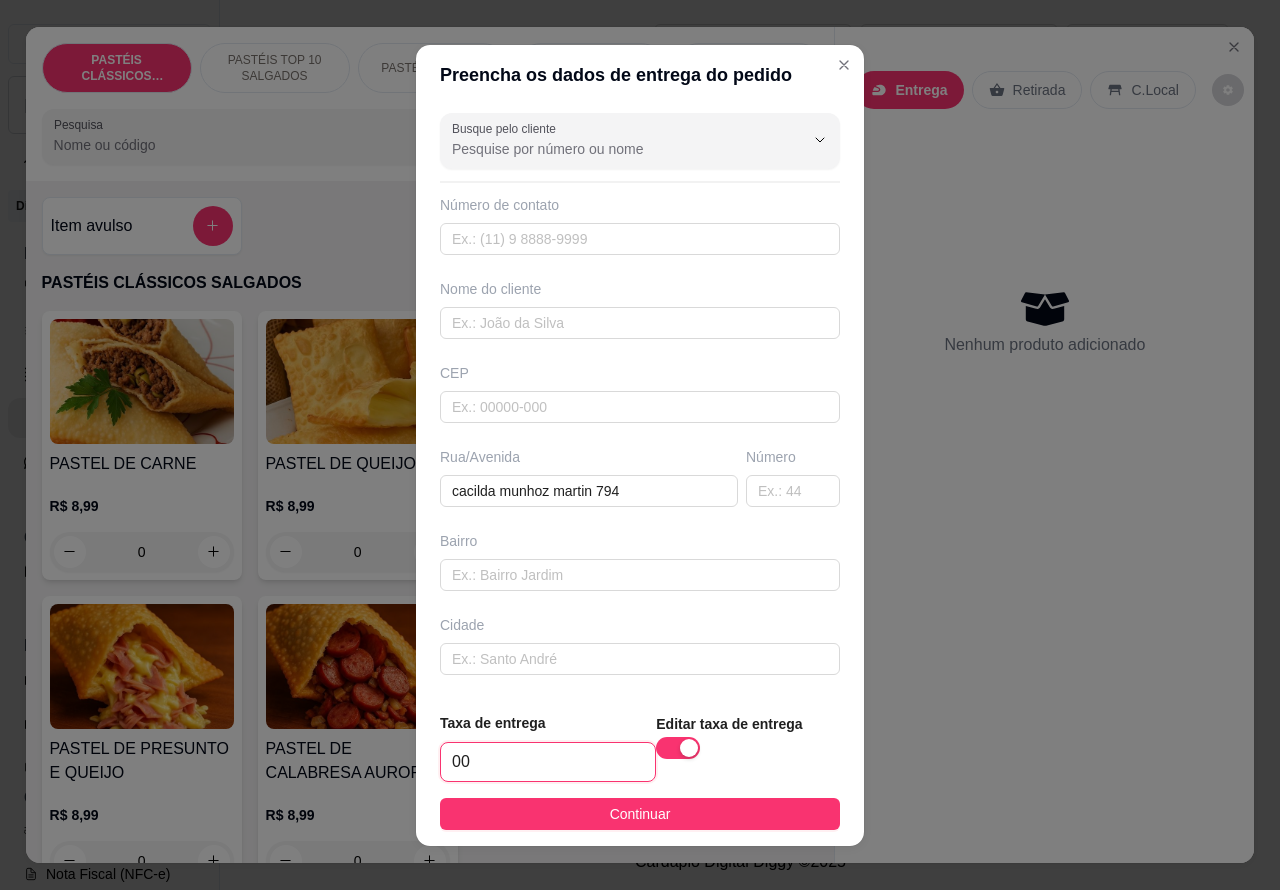 type on "1,00" 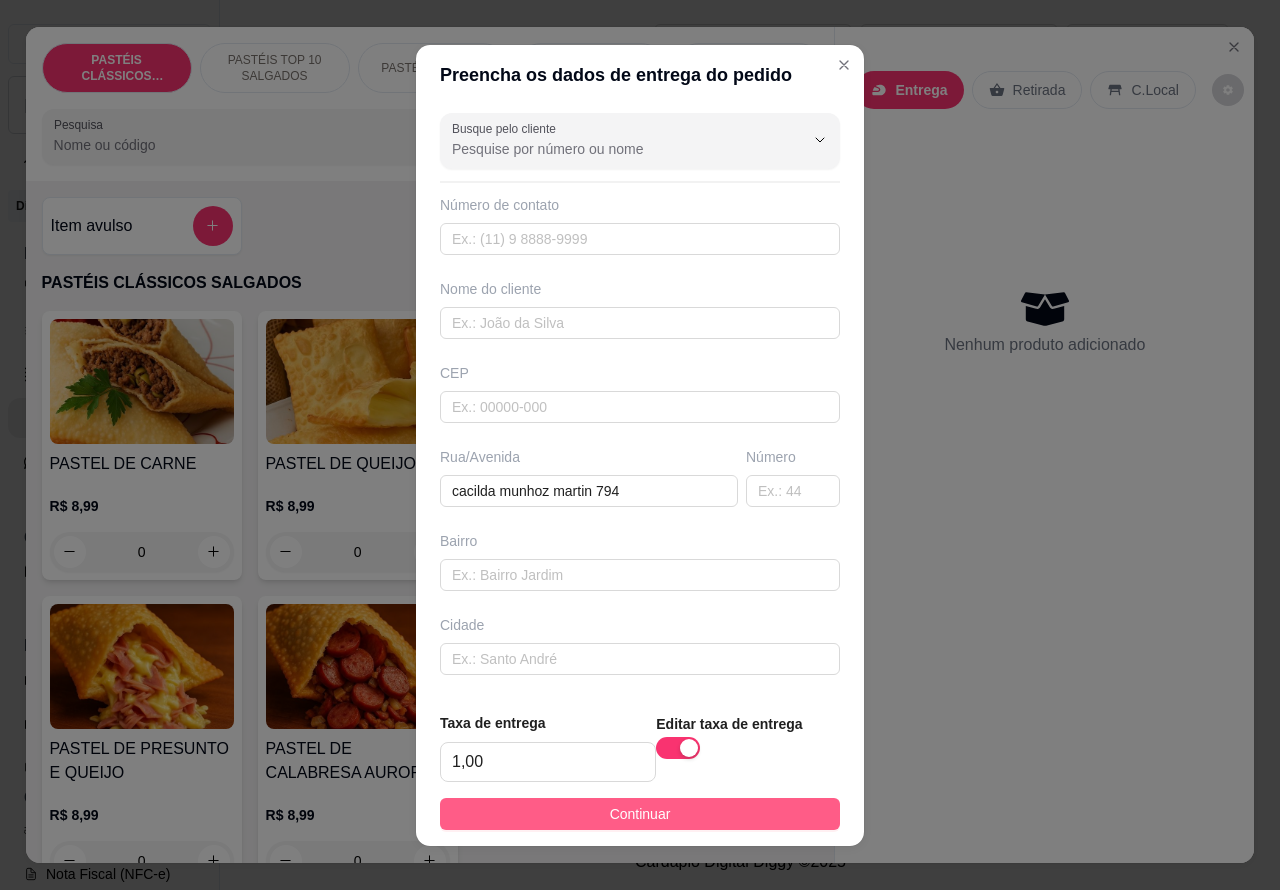 click on "Continuar" at bounding box center [640, 814] 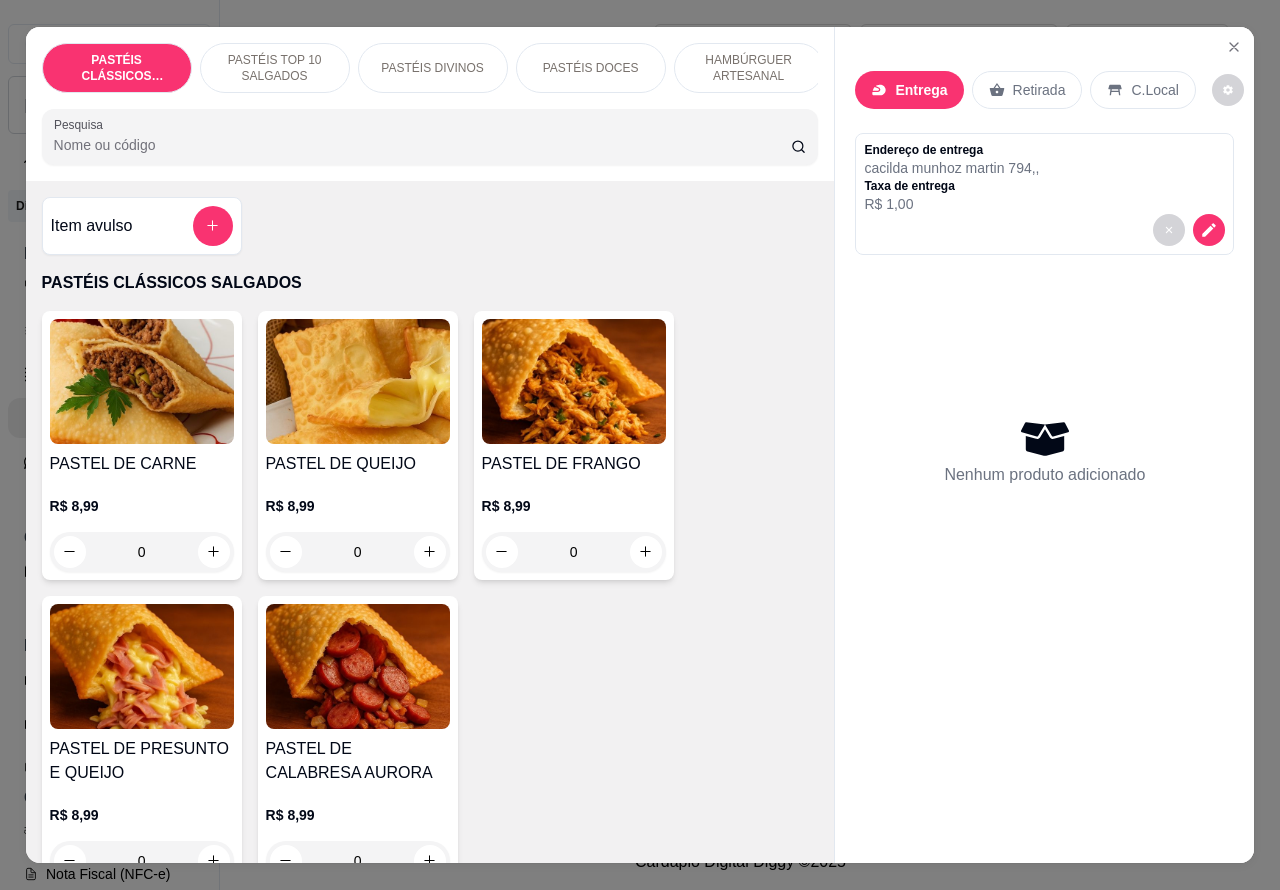 click on "HAMBÚRGUER ARTESANAL" at bounding box center [749, 68] 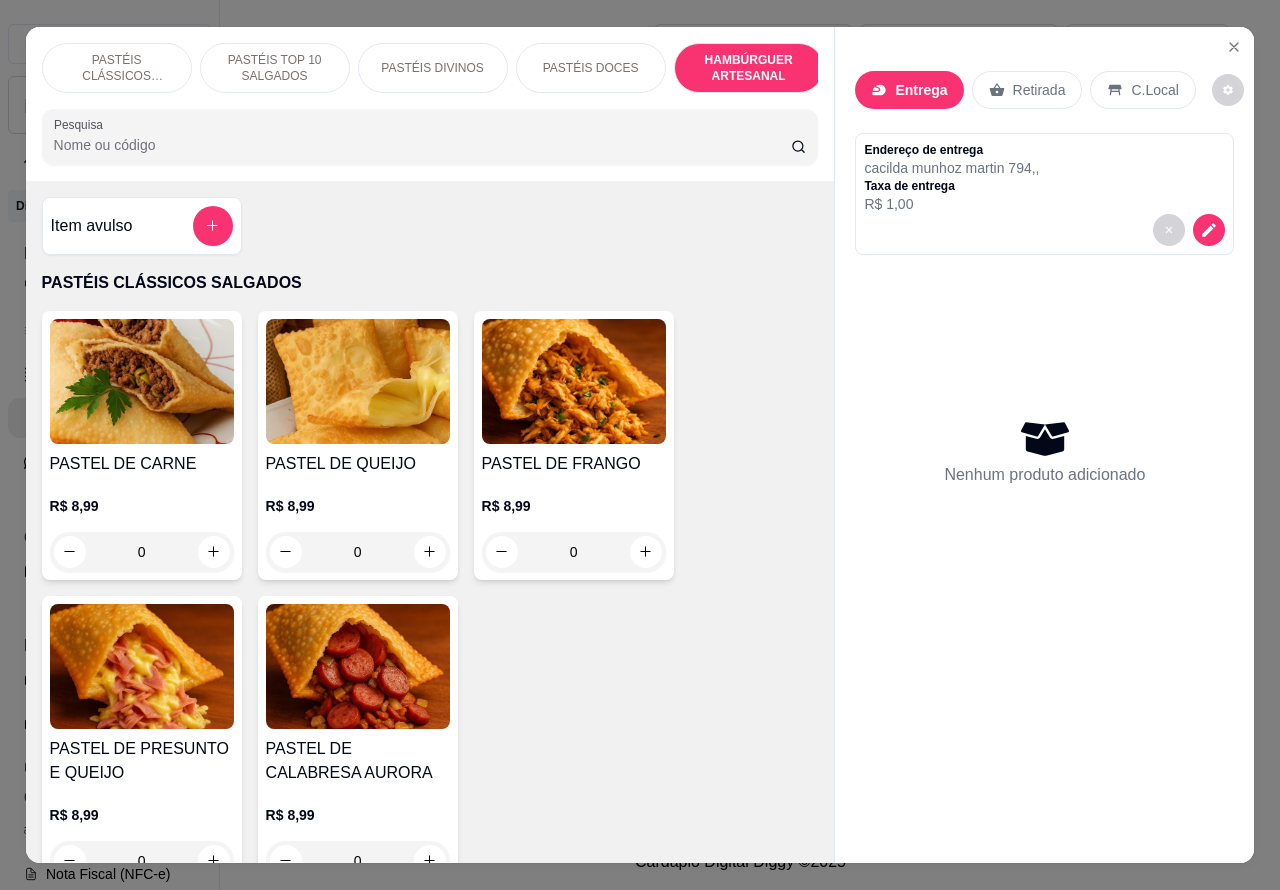 scroll, scrollTop: 4527, scrollLeft: 0, axis: vertical 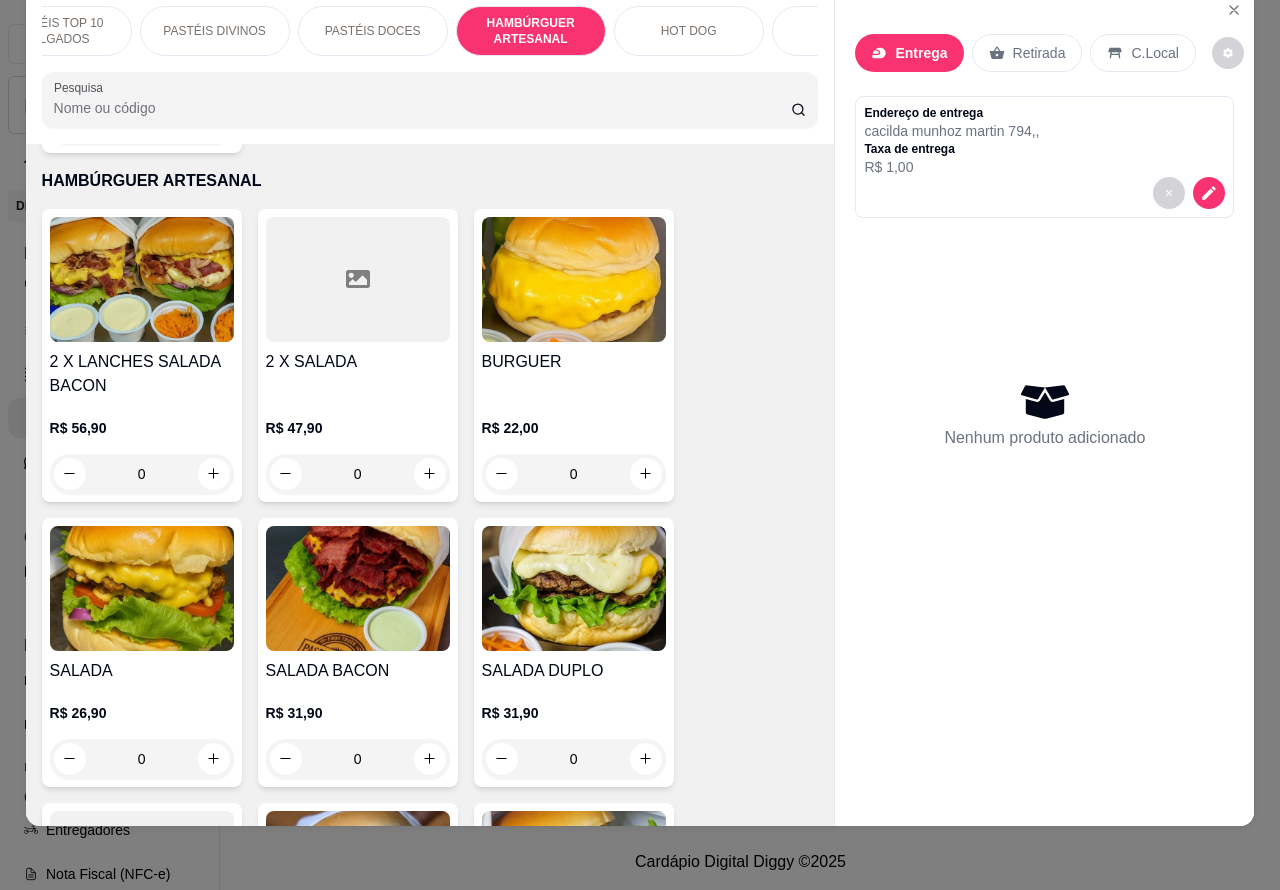 click on "HOT DOG" at bounding box center (689, 31) 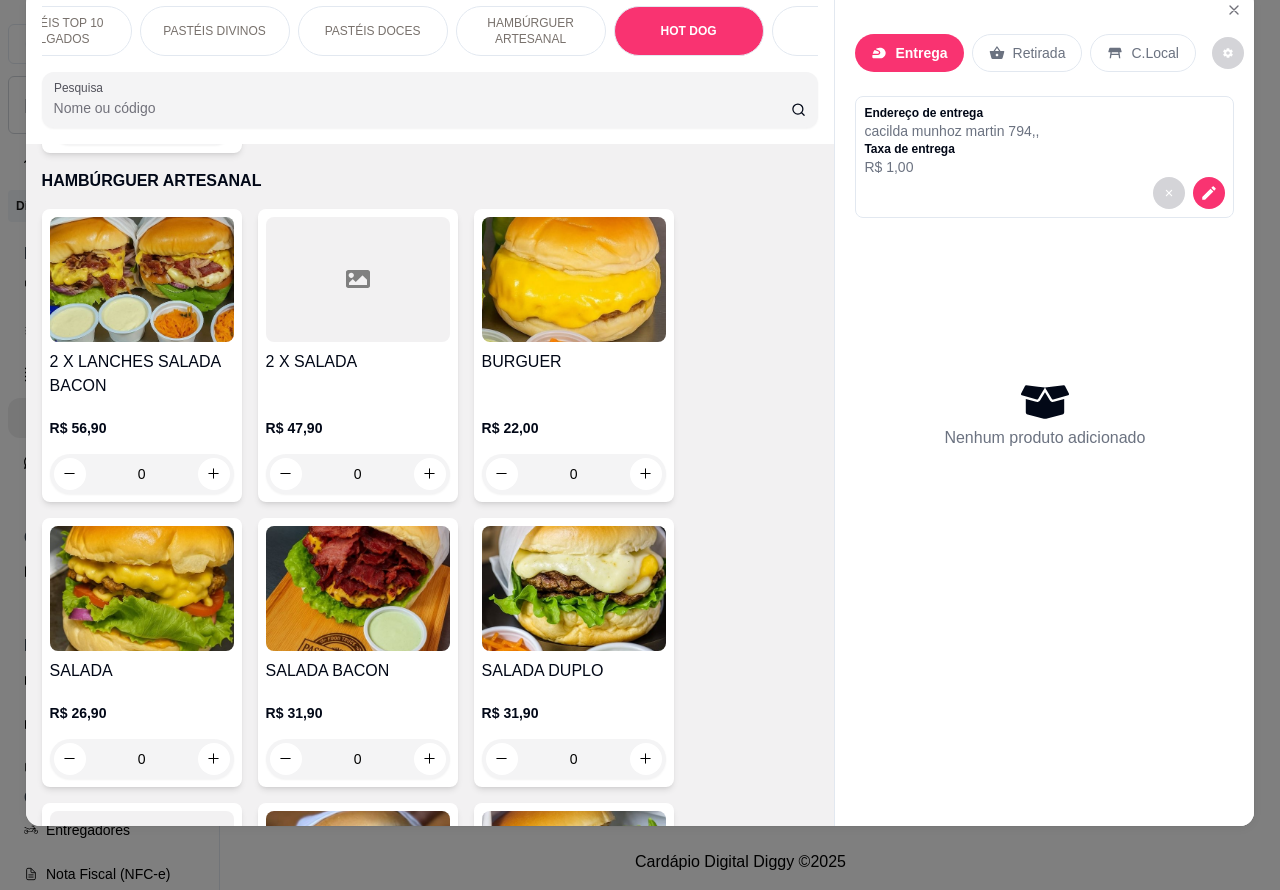 scroll, scrollTop: 6325, scrollLeft: 0, axis: vertical 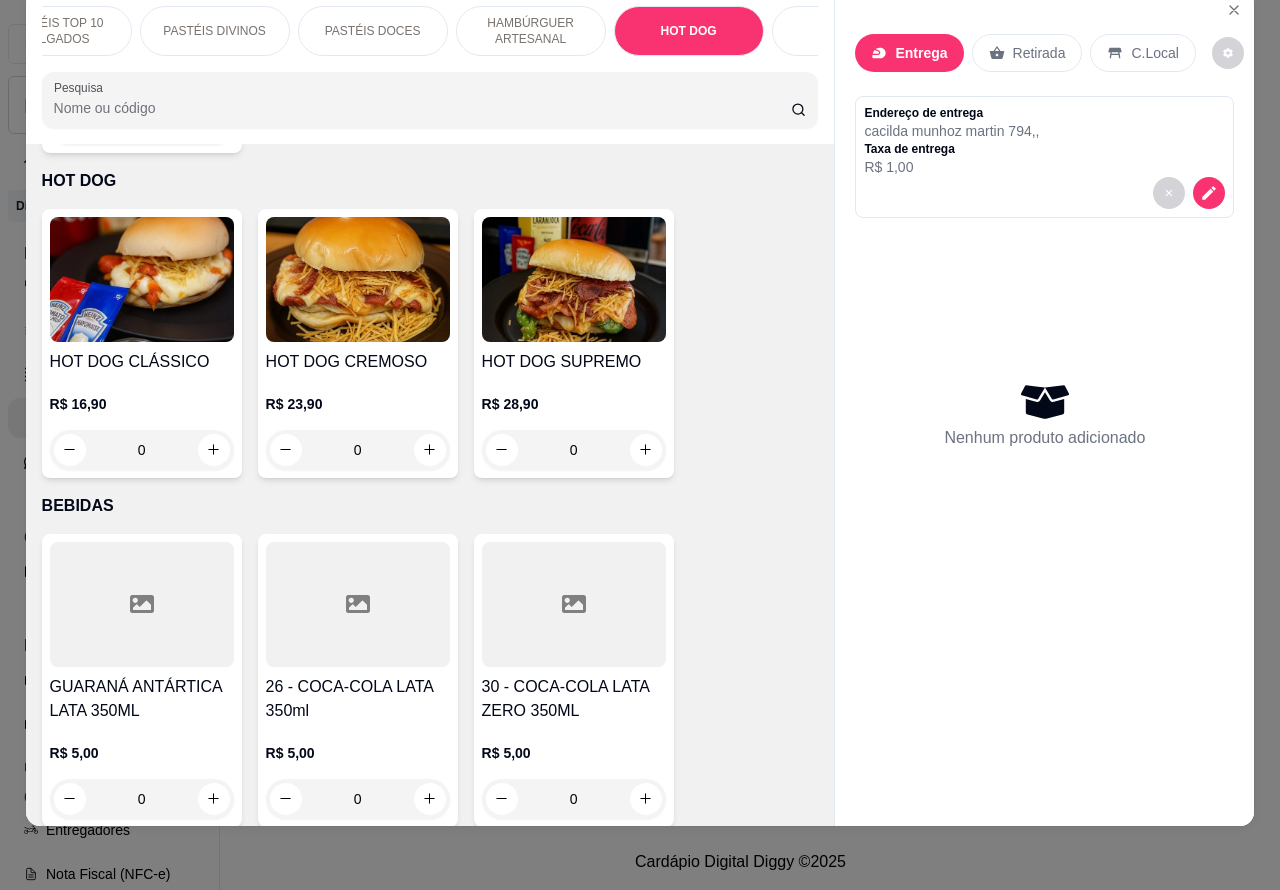 click on "0" at bounding box center (142, 450) 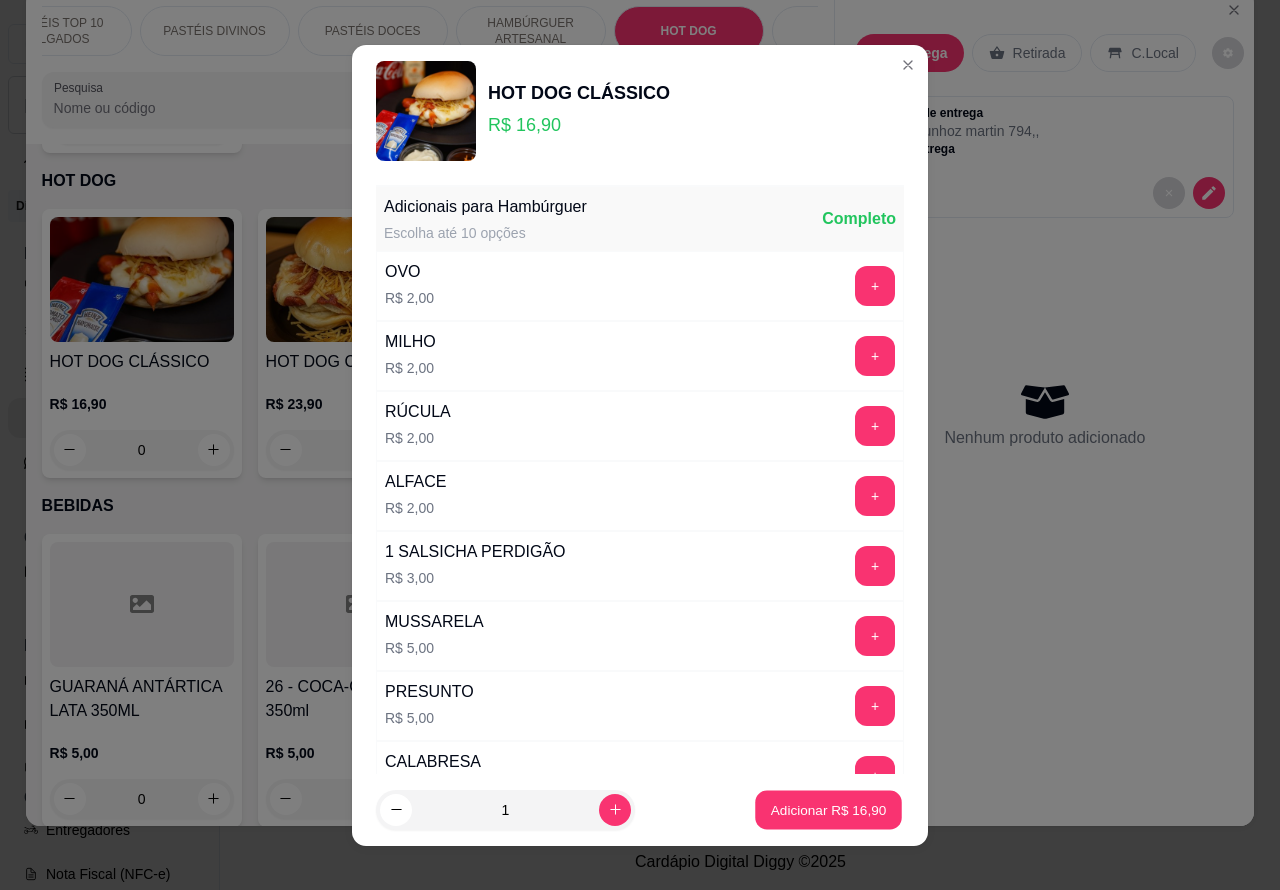 click on "Adicionar   R$ 16,90" at bounding box center [829, 809] 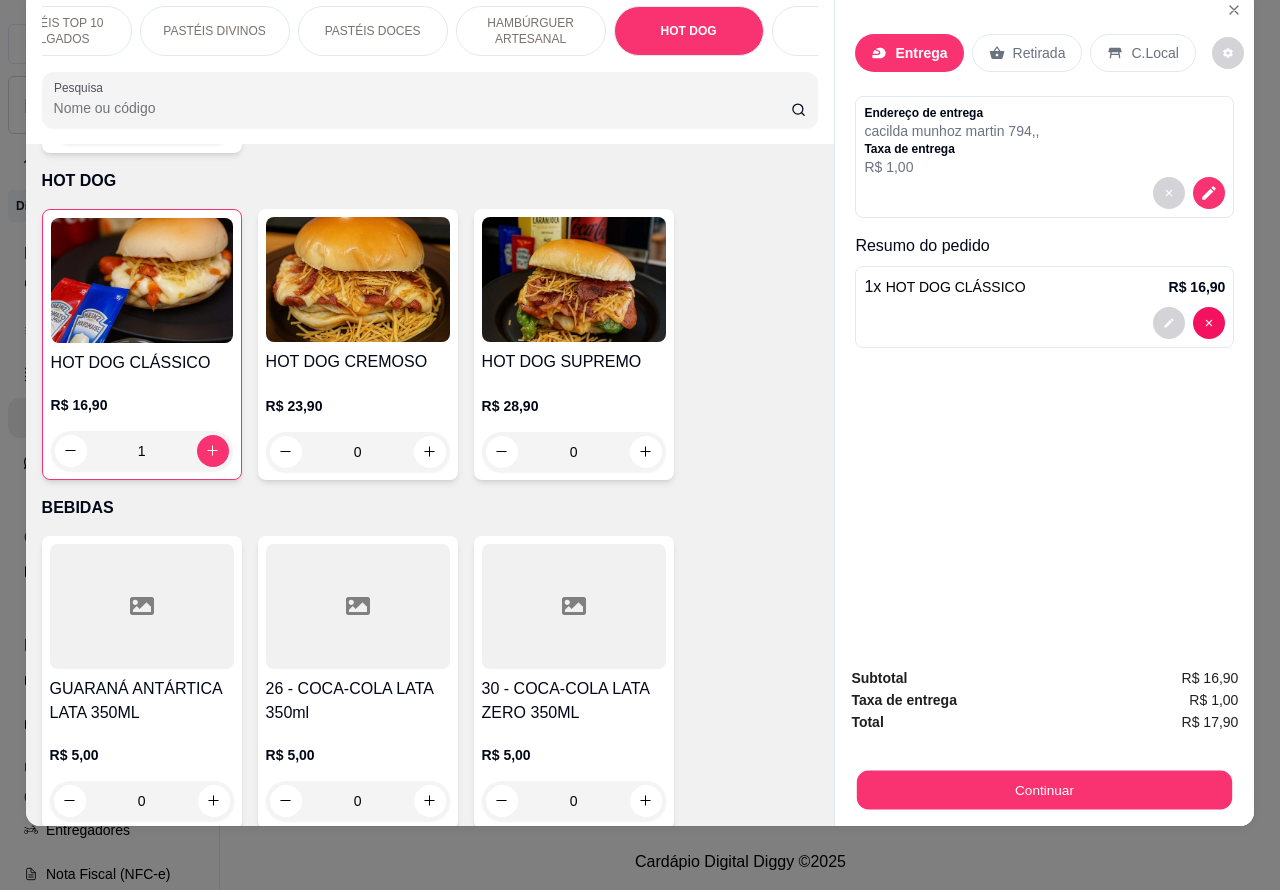 click on "Continuar" at bounding box center (1044, 790) 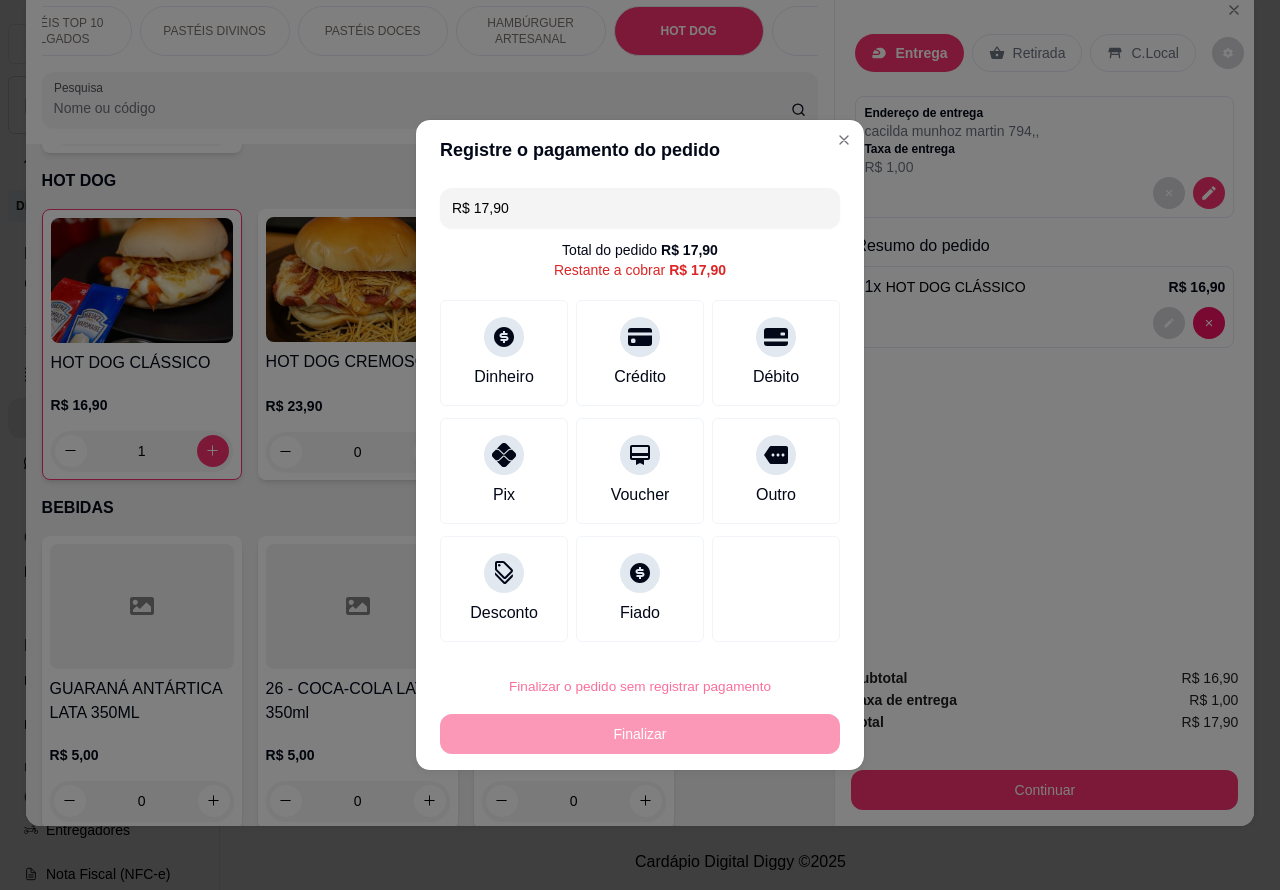 click on "Confirmar" at bounding box center (758, 630) 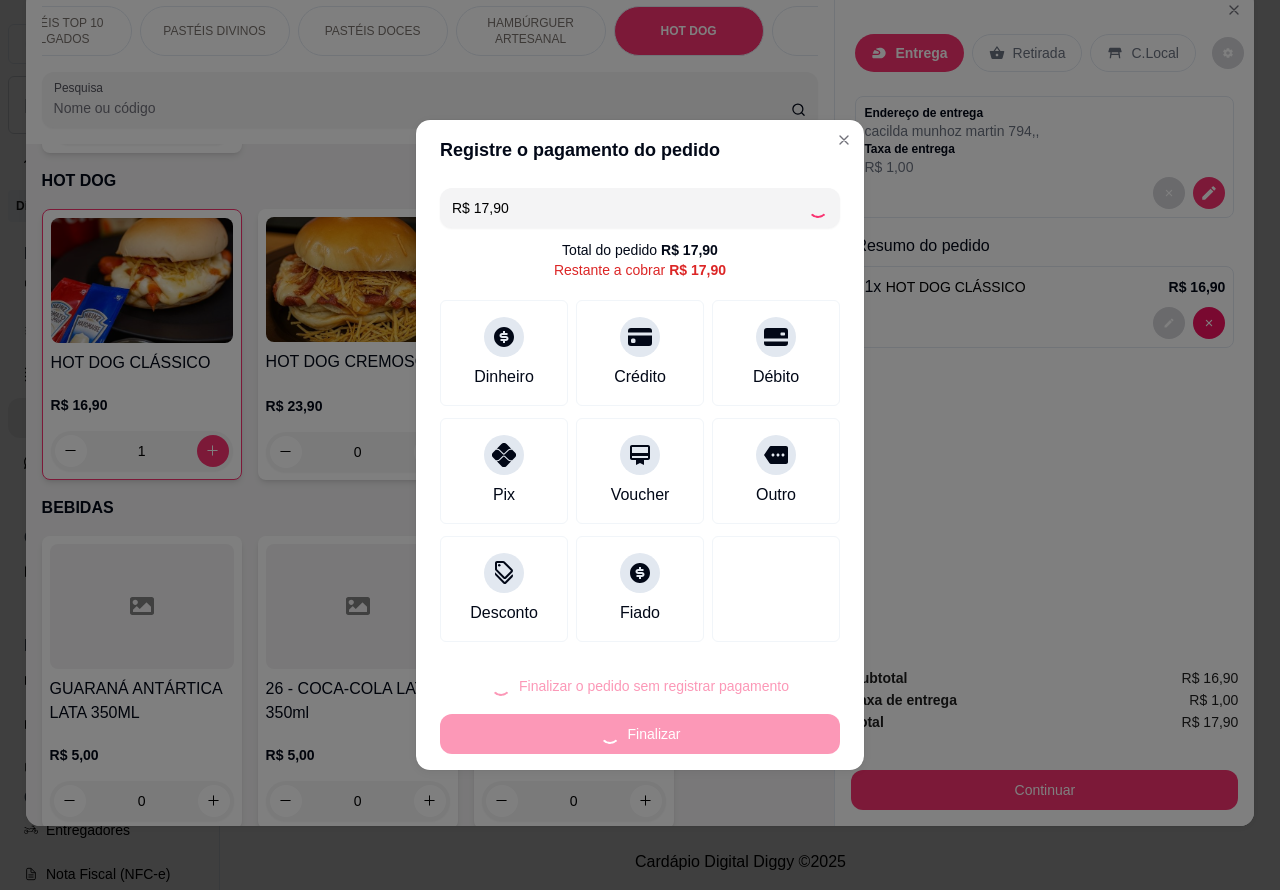 type on "0" 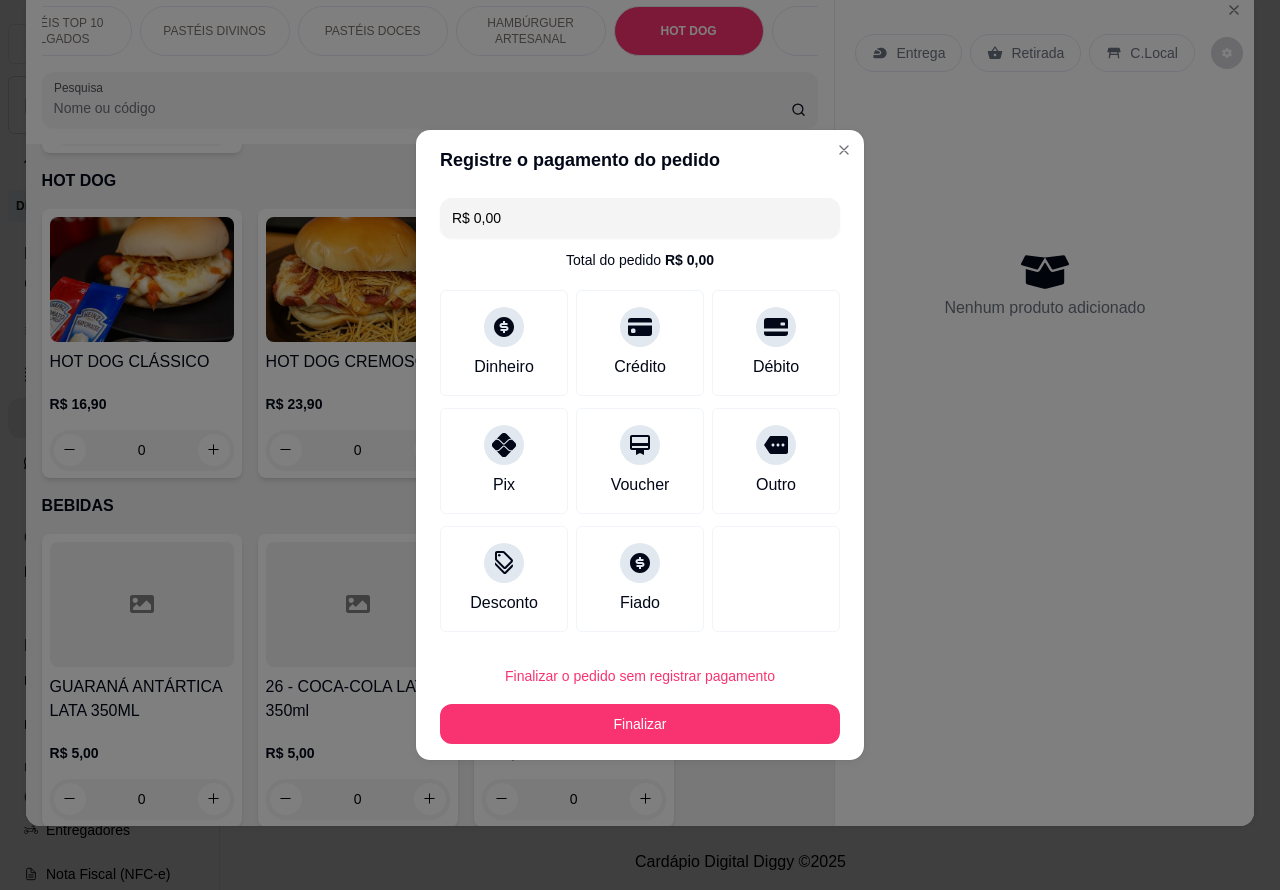 type on "R$ 0,00" 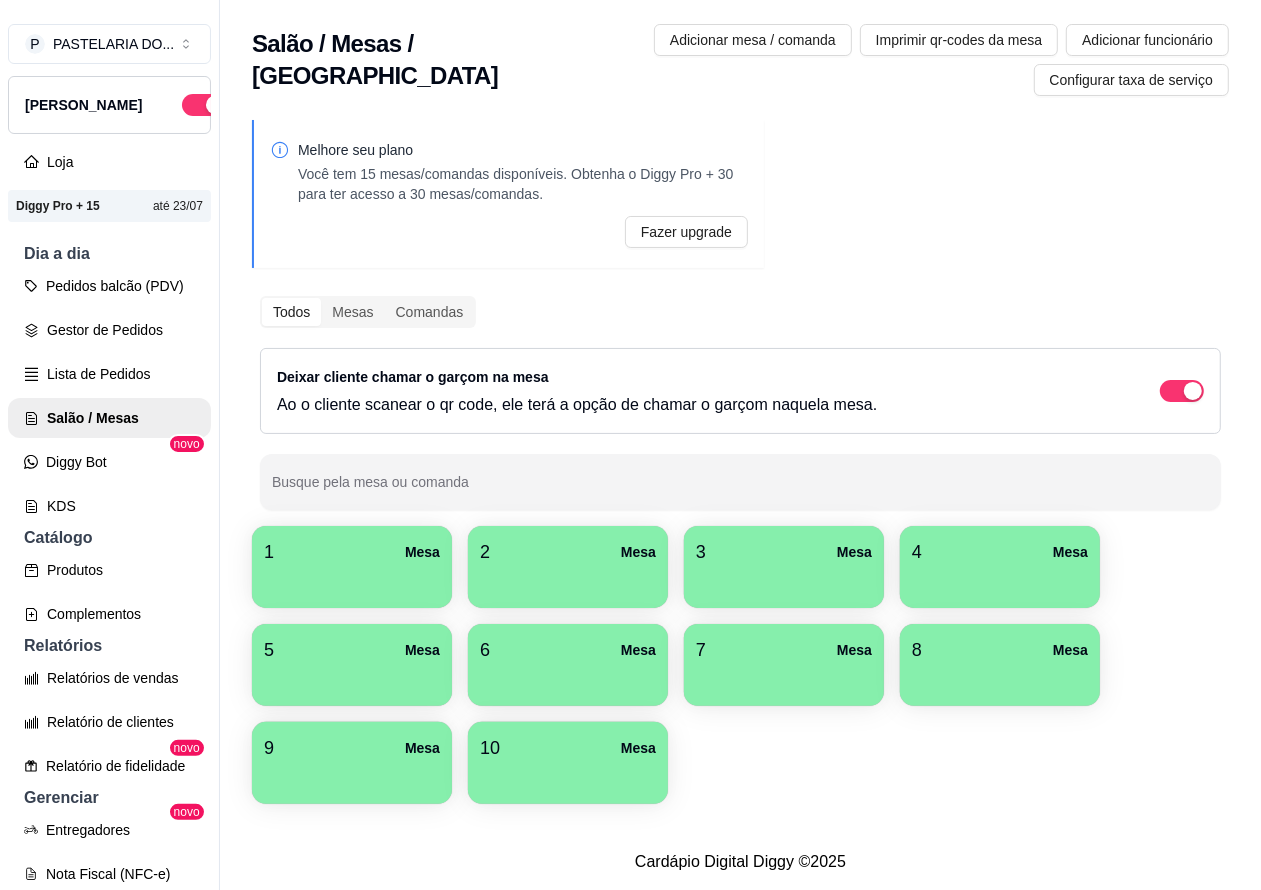click on "Pedidos balcão (PDV)" at bounding box center [109, 286] 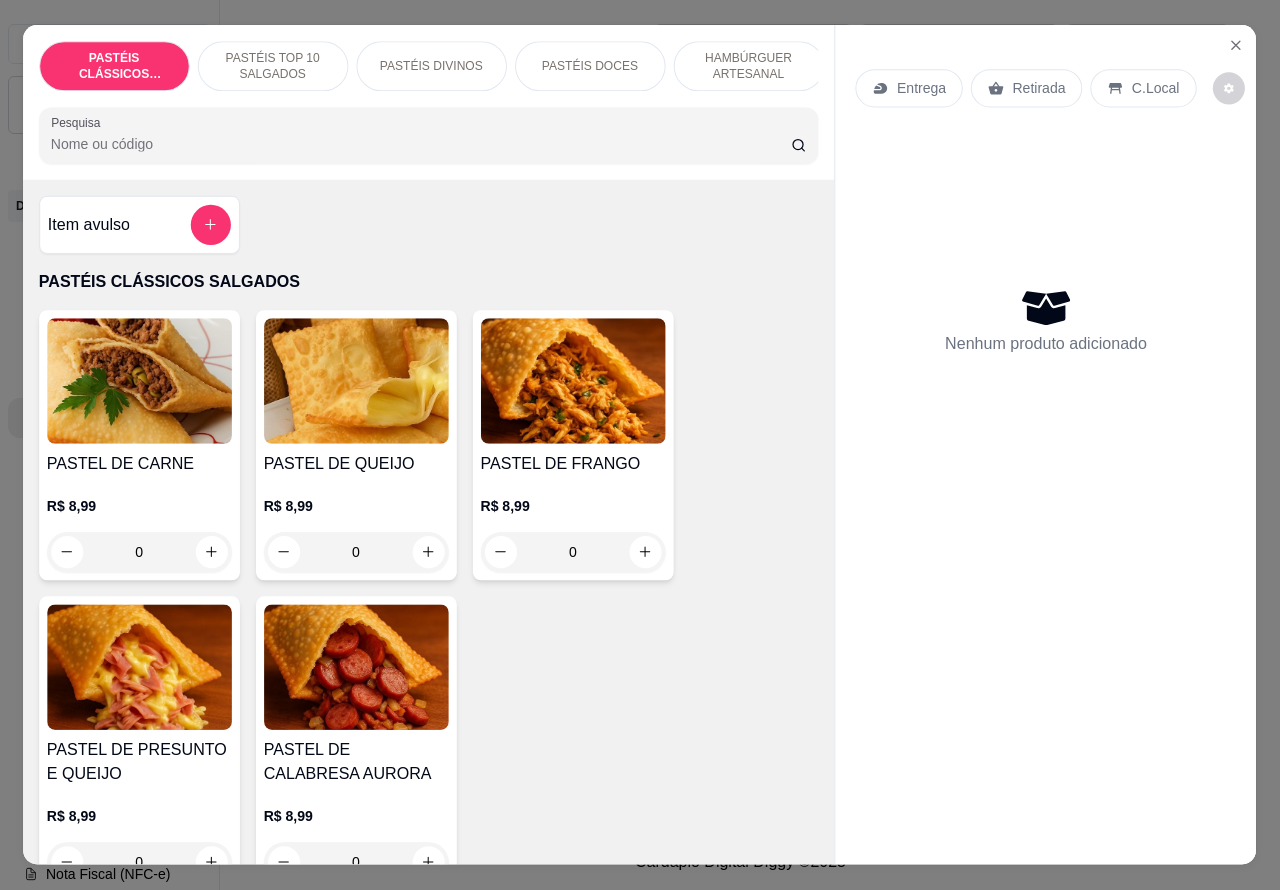 click on "0" at bounding box center (139, 552) 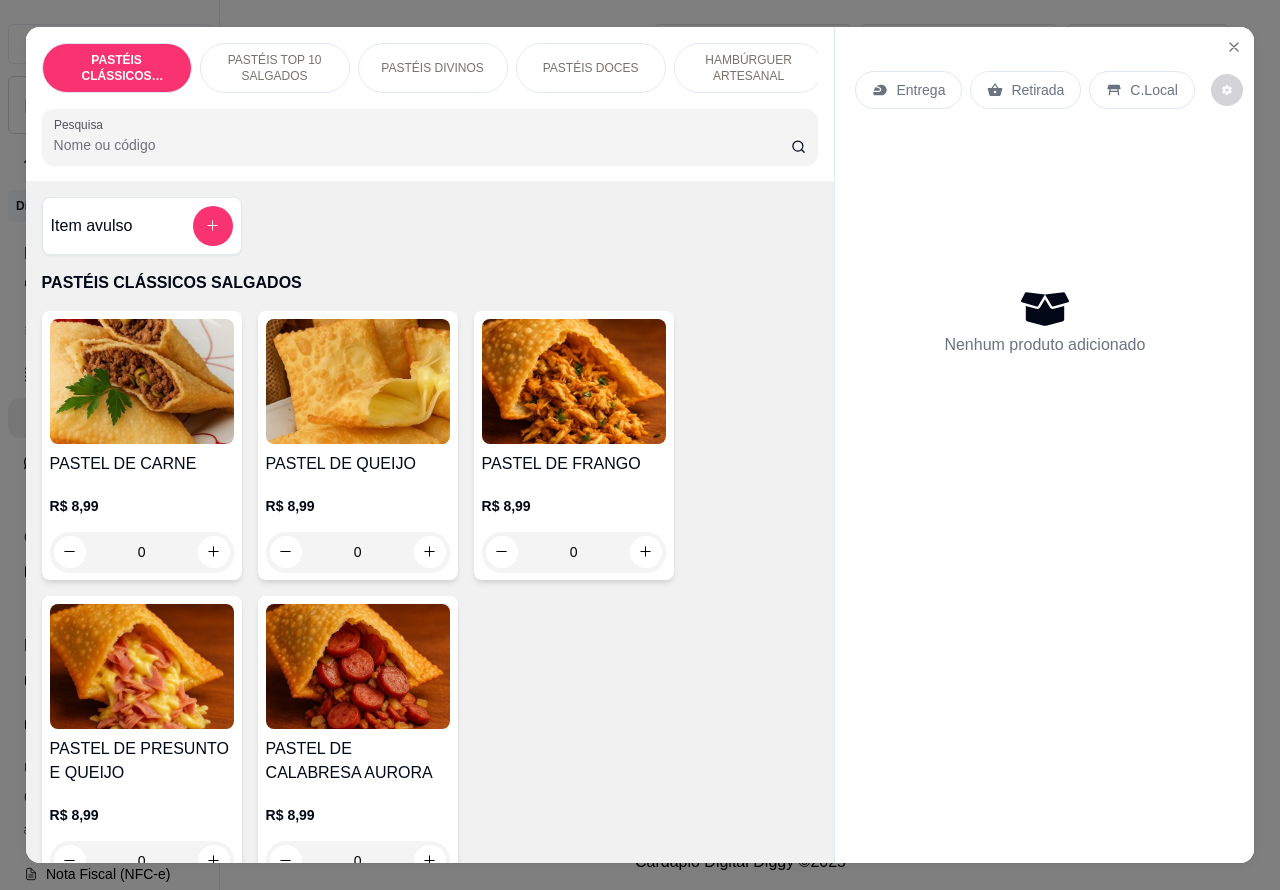 click on "HAMBÚRGUER ARTESANAL" at bounding box center (749, 68) 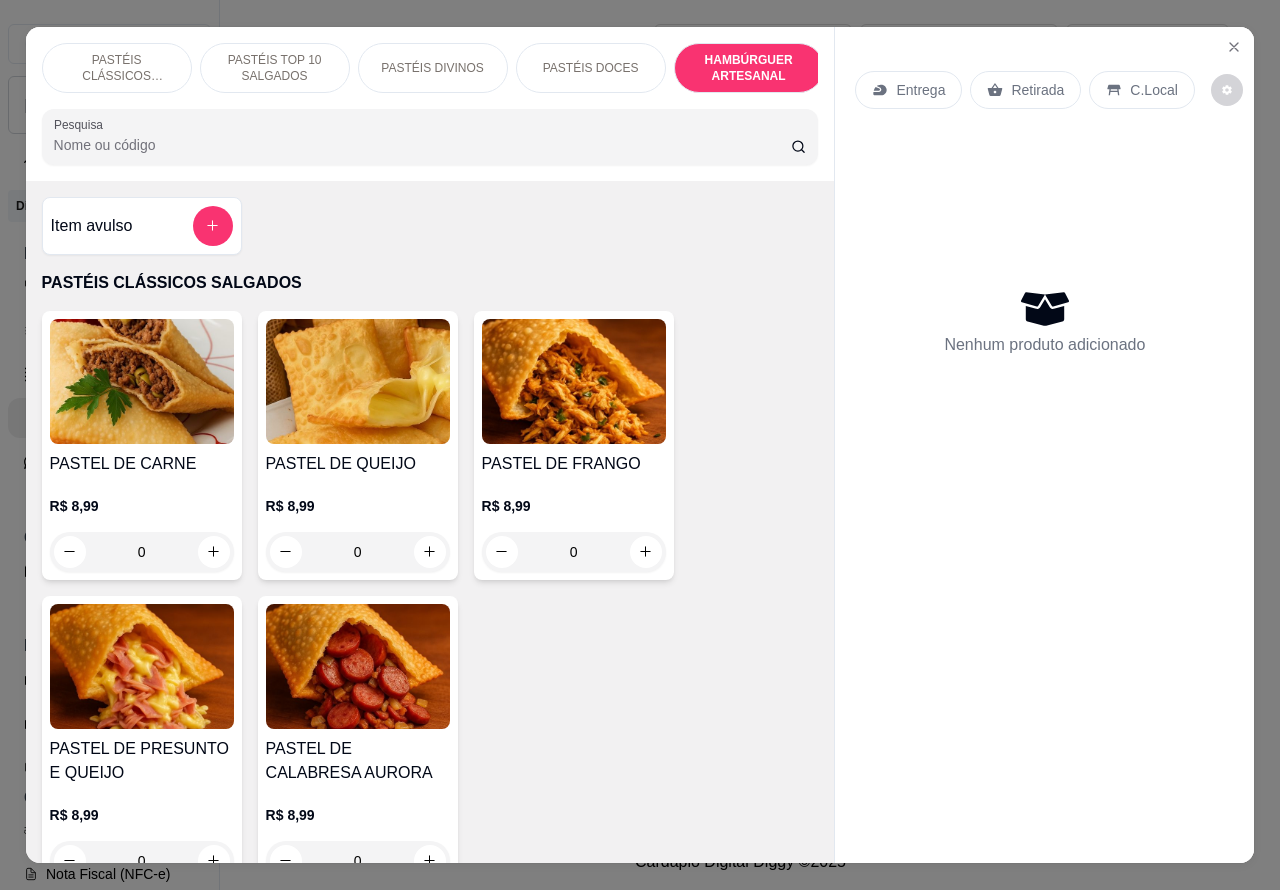 scroll, scrollTop: 4527, scrollLeft: 0, axis: vertical 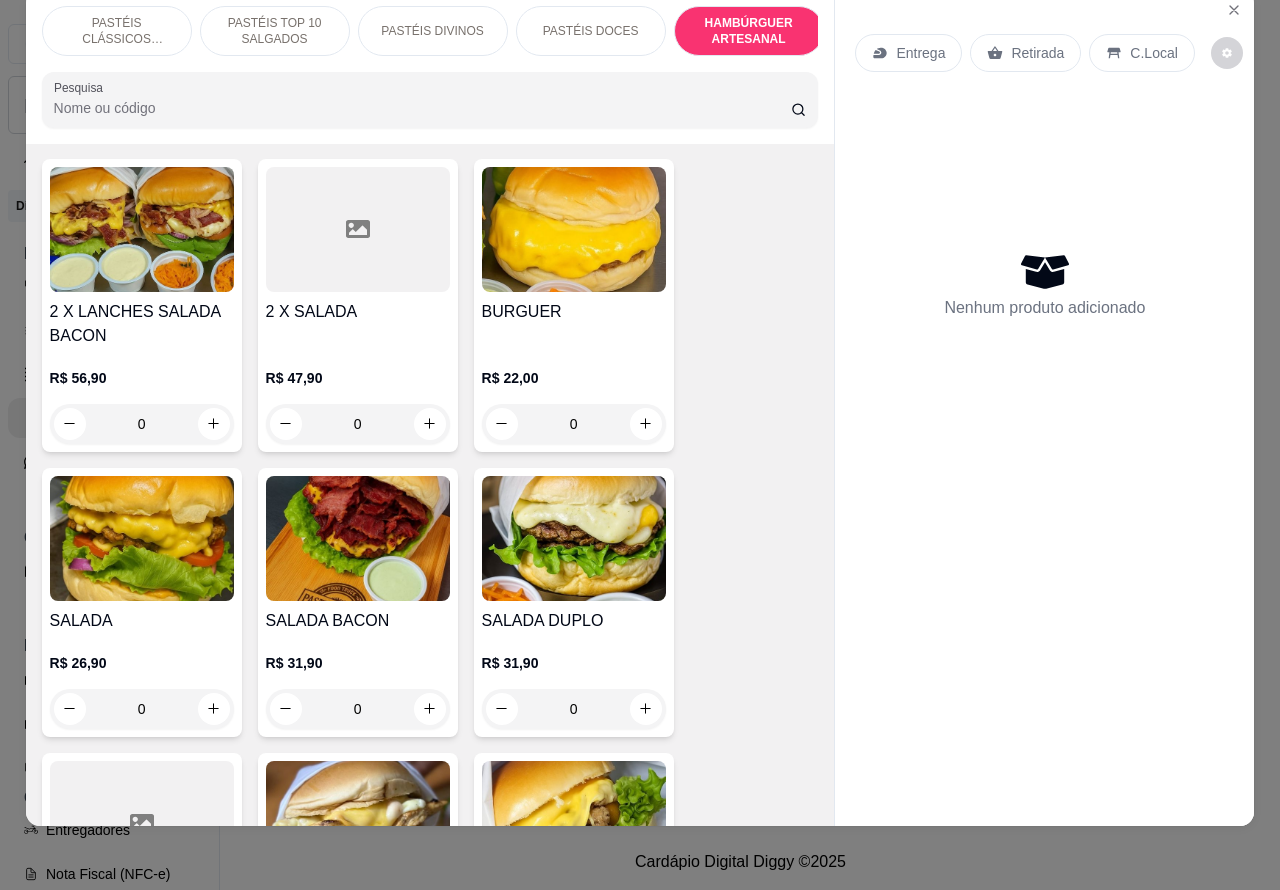 click on "0" at bounding box center [358, 709] 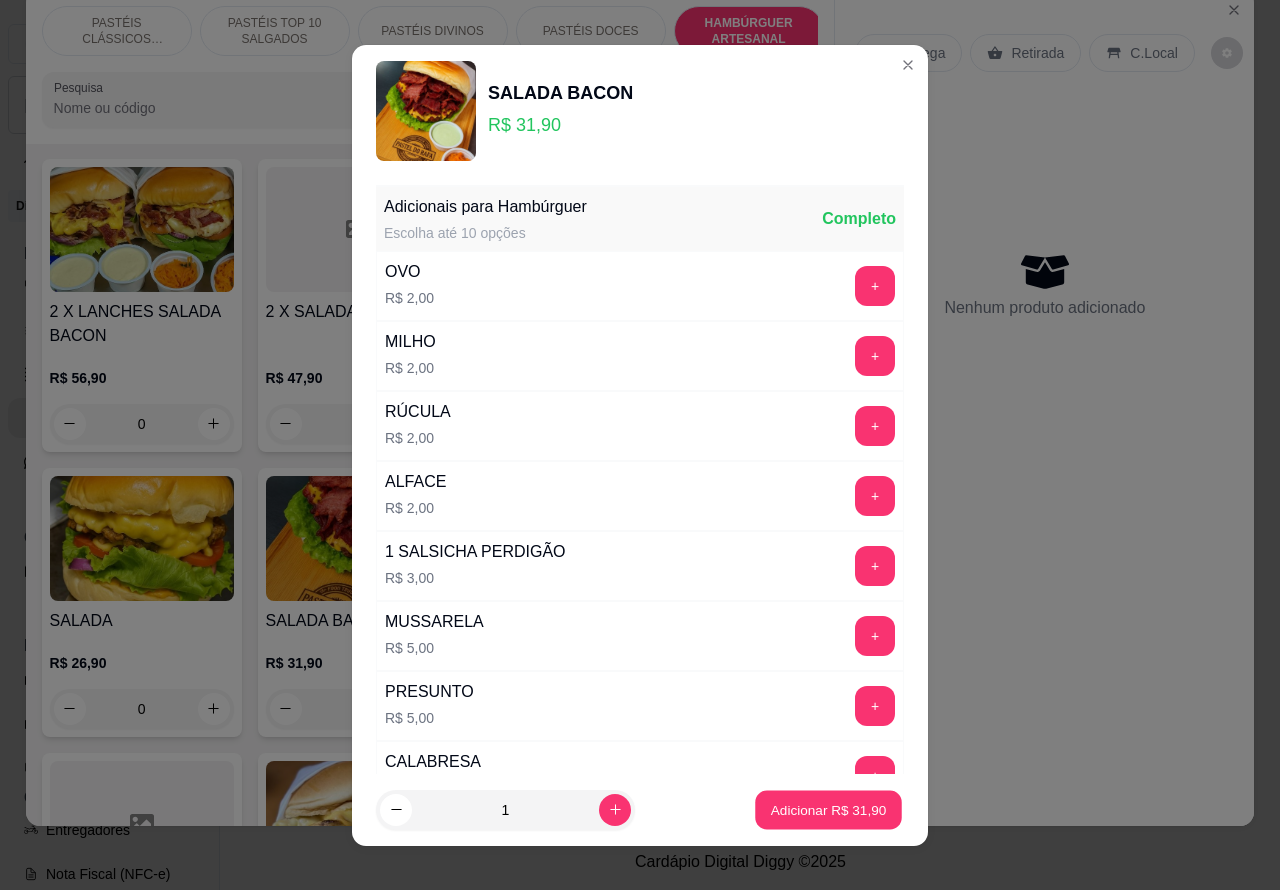 click on "Adicionar   R$ 31,90" at bounding box center [829, 809] 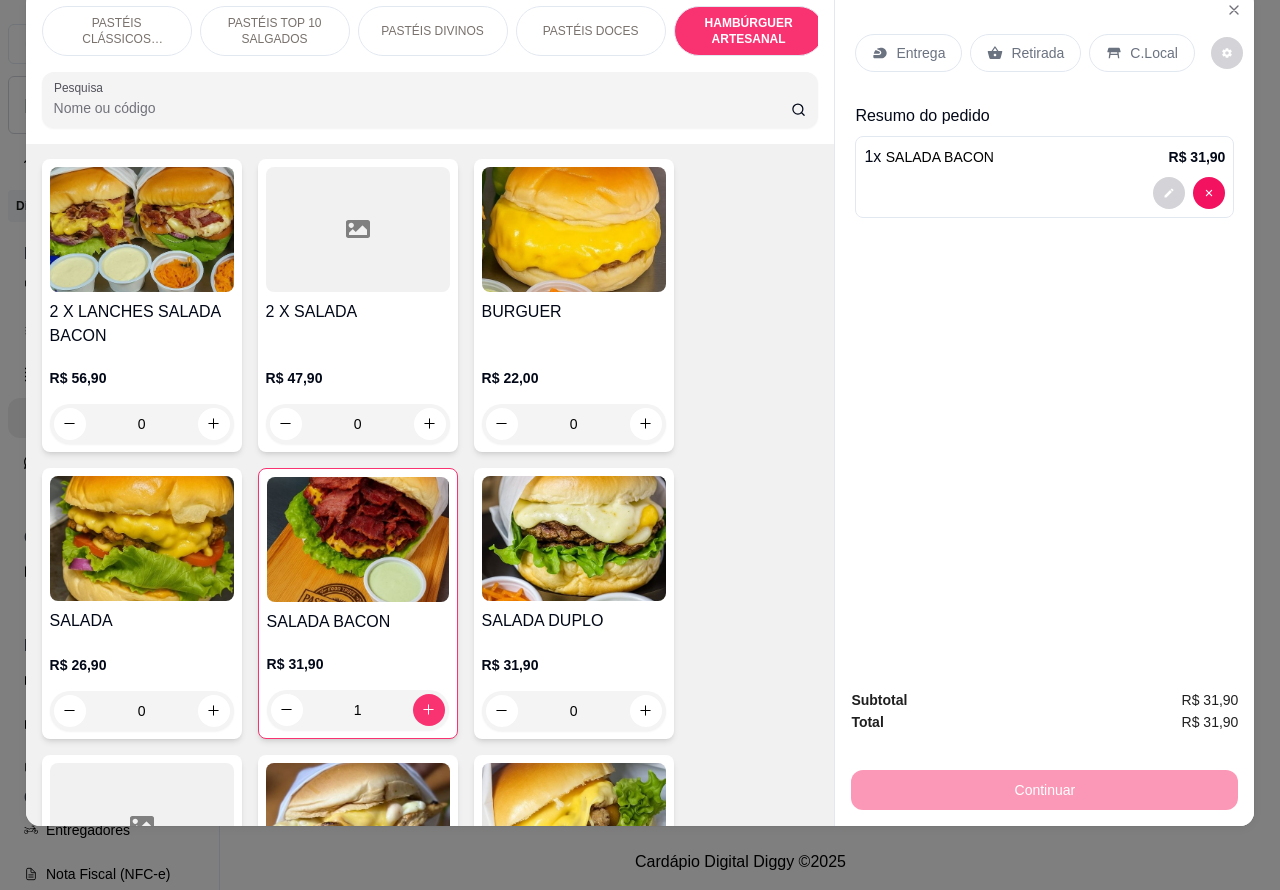 click on "0" at bounding box center (142, 711) 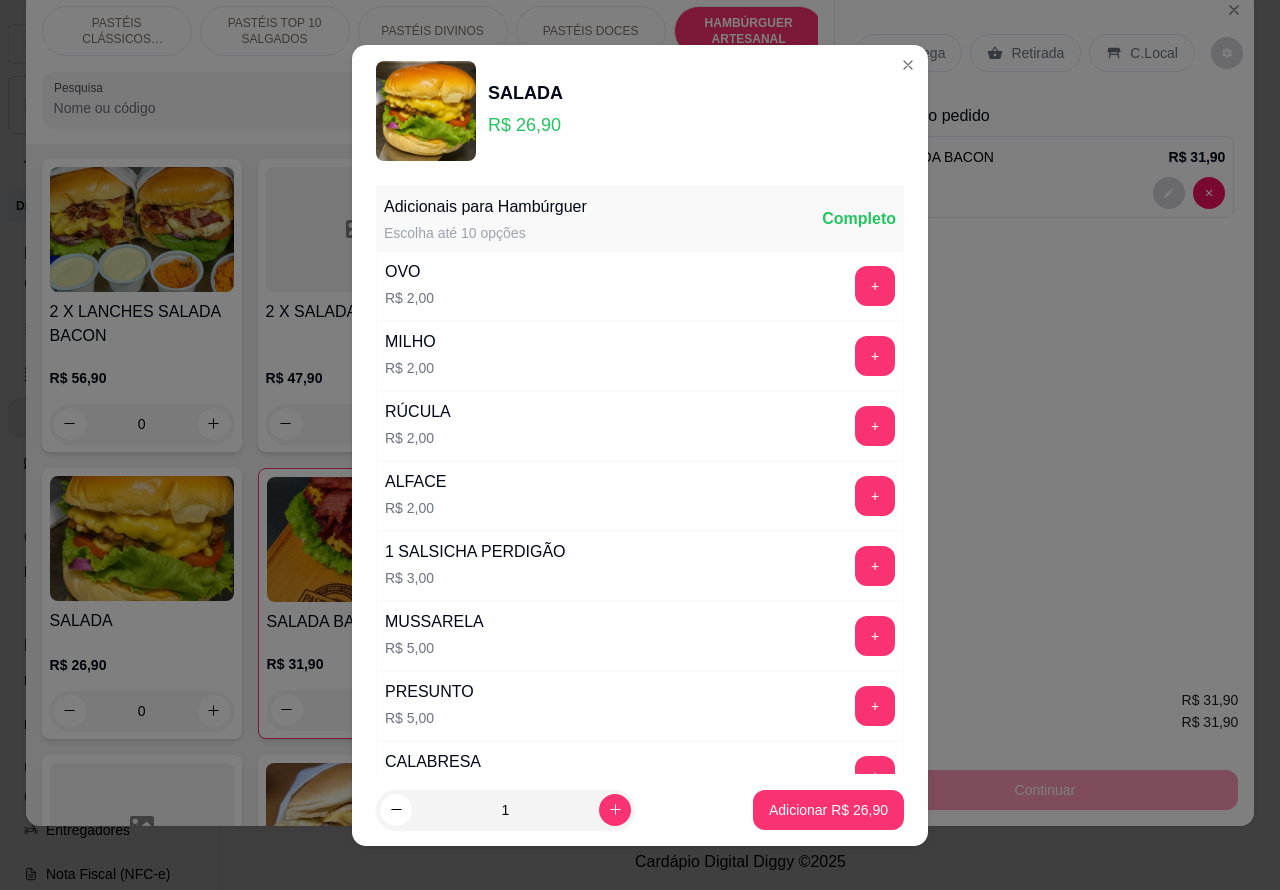 click on "Adicionar   R$ 26,90" at bounding box center (828, 810) 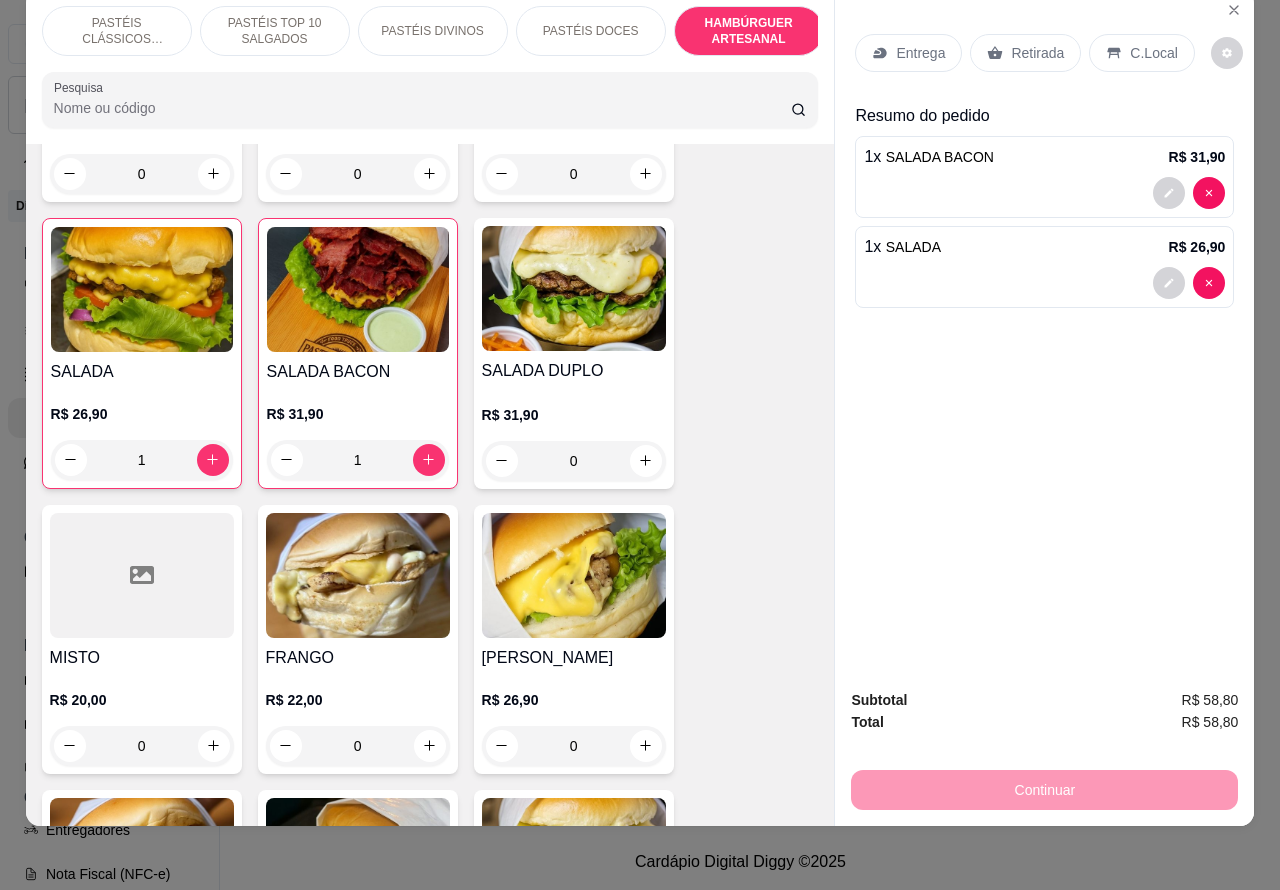 scroll, scrollTop: 4906, scrollLeft: 0, axis: vertical 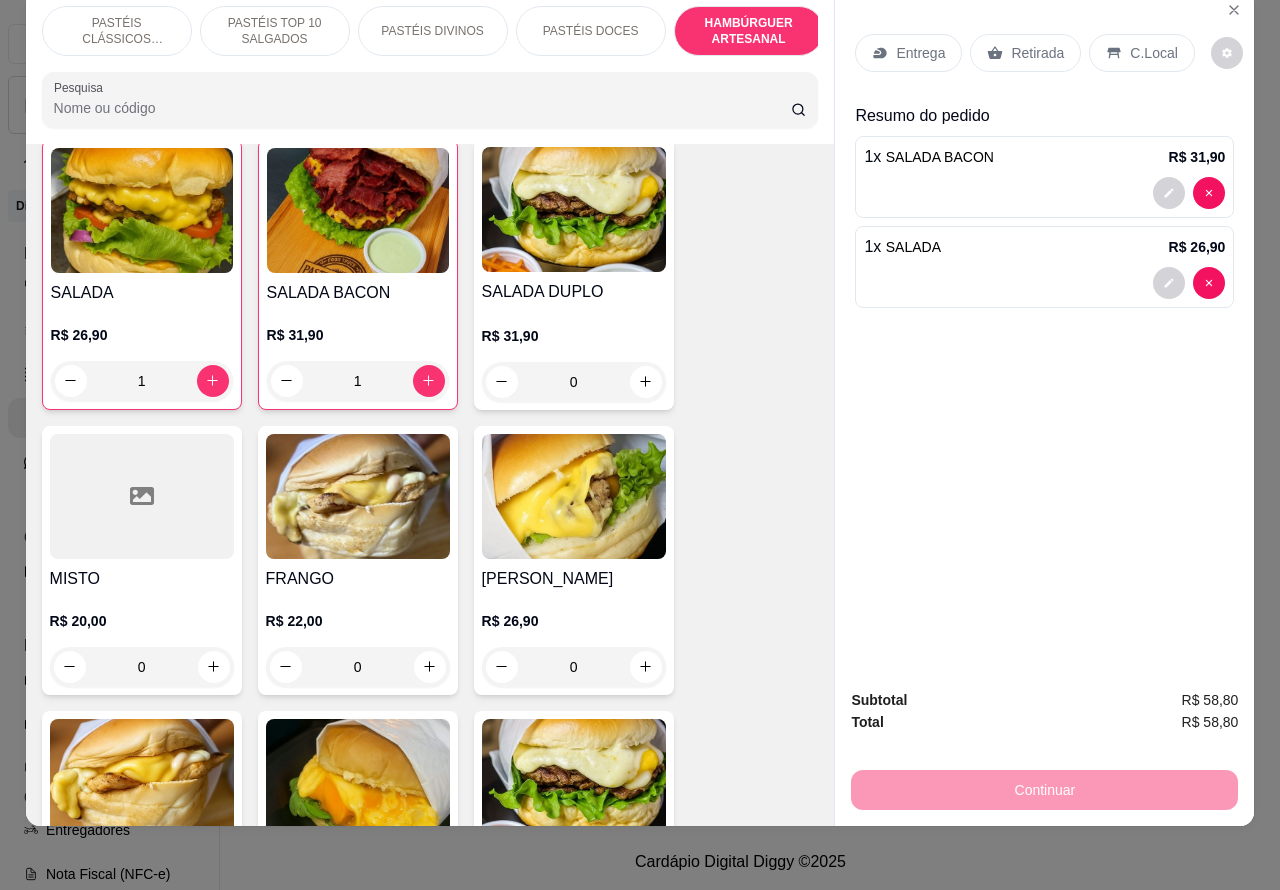 click on "0" at bounding box center [358, 667] 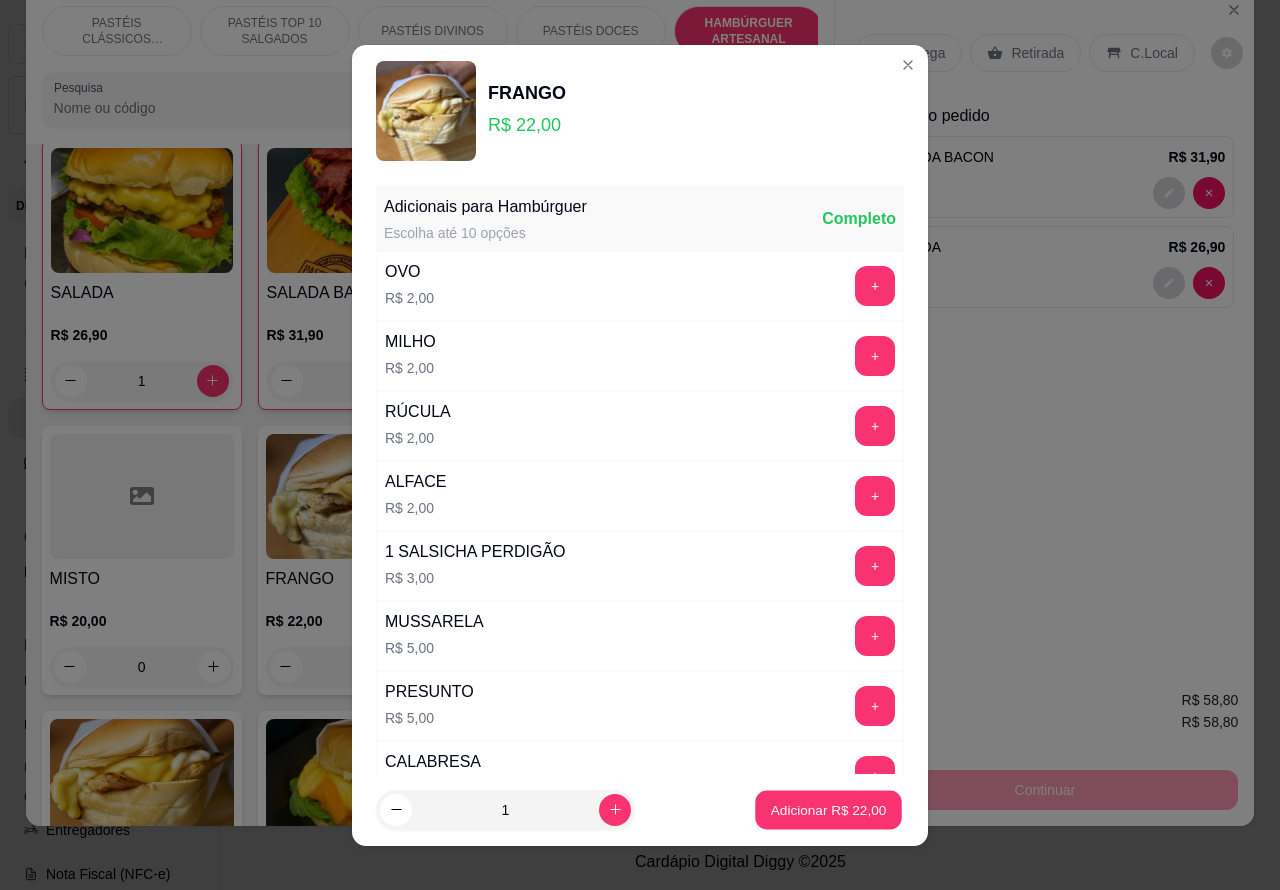 click on "Adicionar   R$ 22,00" at bounding box center [829, 809] 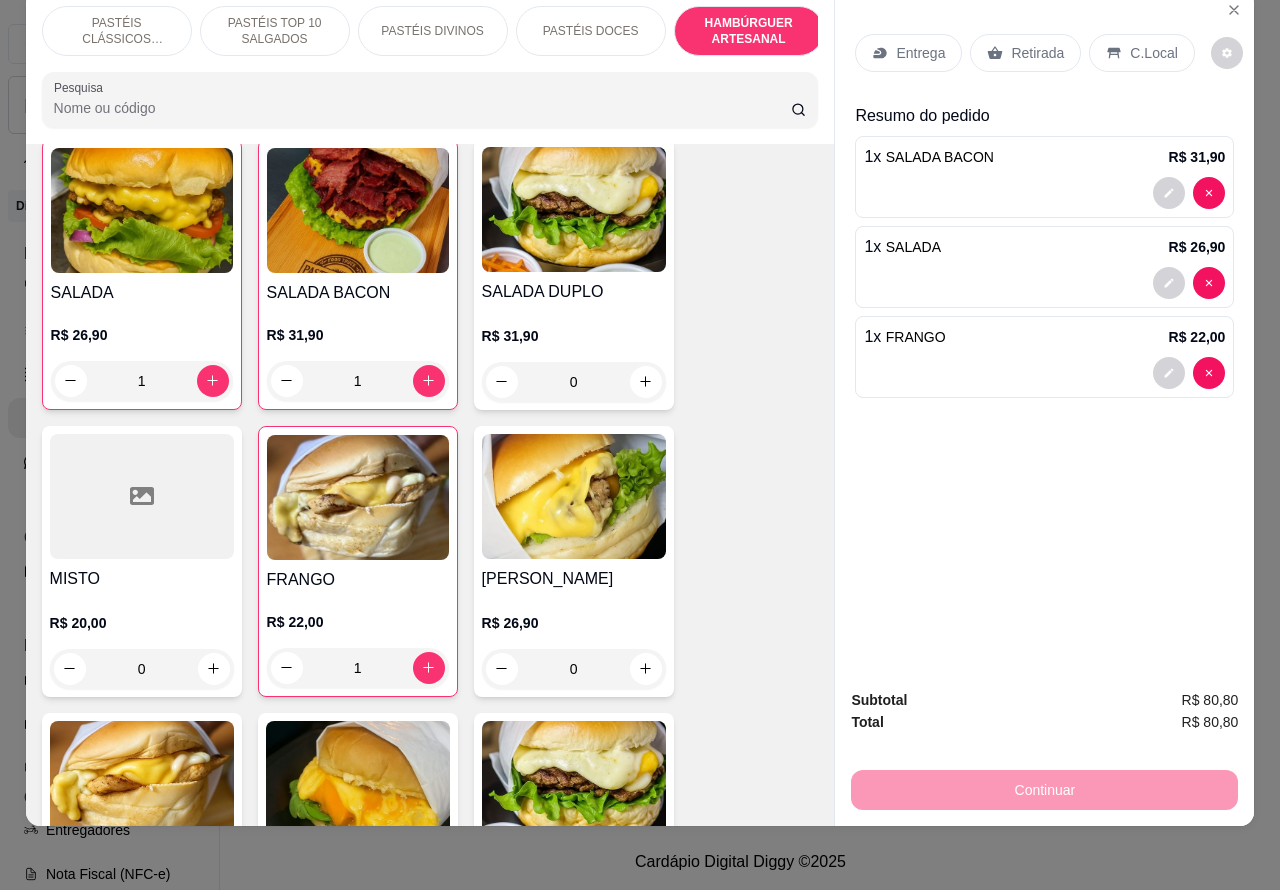 scroll, scrollTop: 0, scrollLeft: 0, axis: both 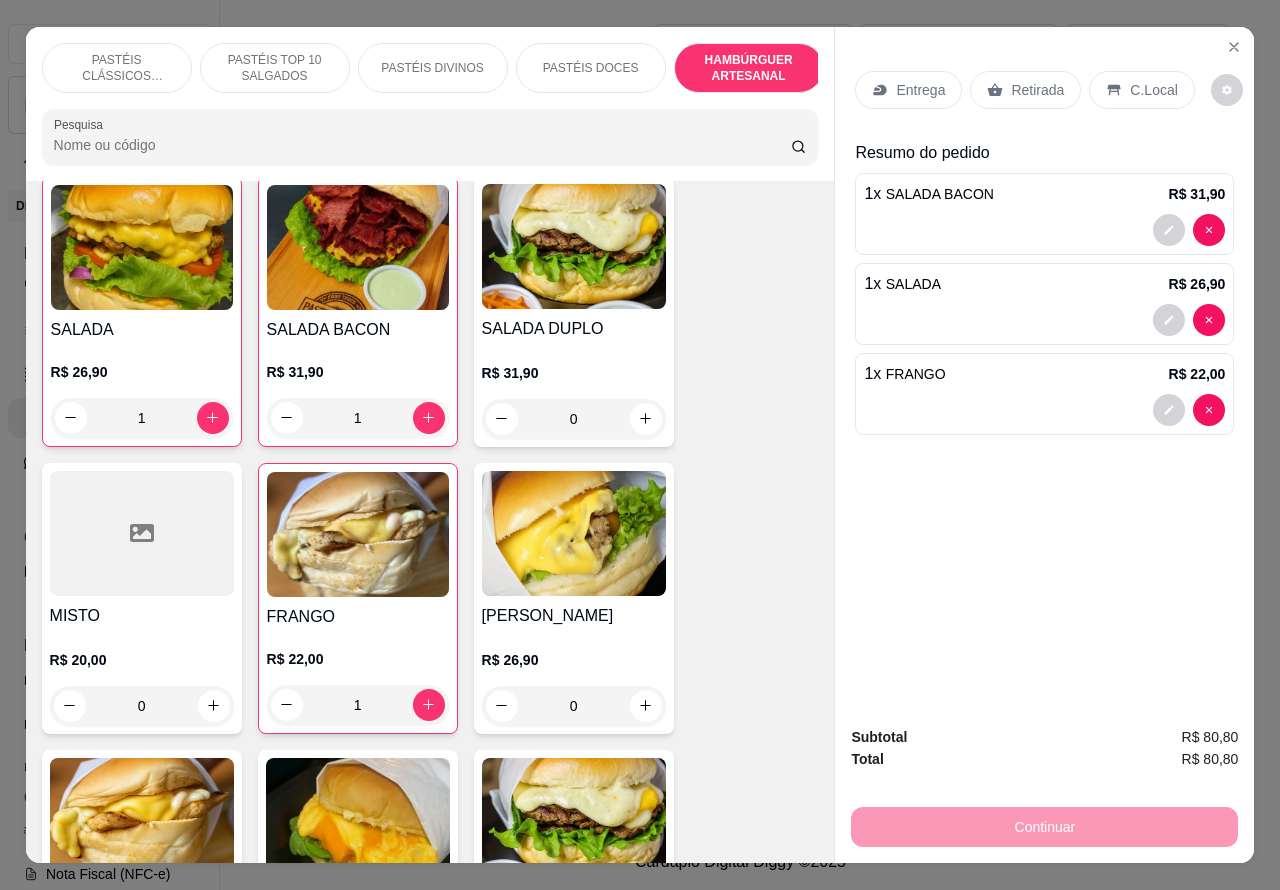 click on "Entrega" at bounding box center (920, 90) 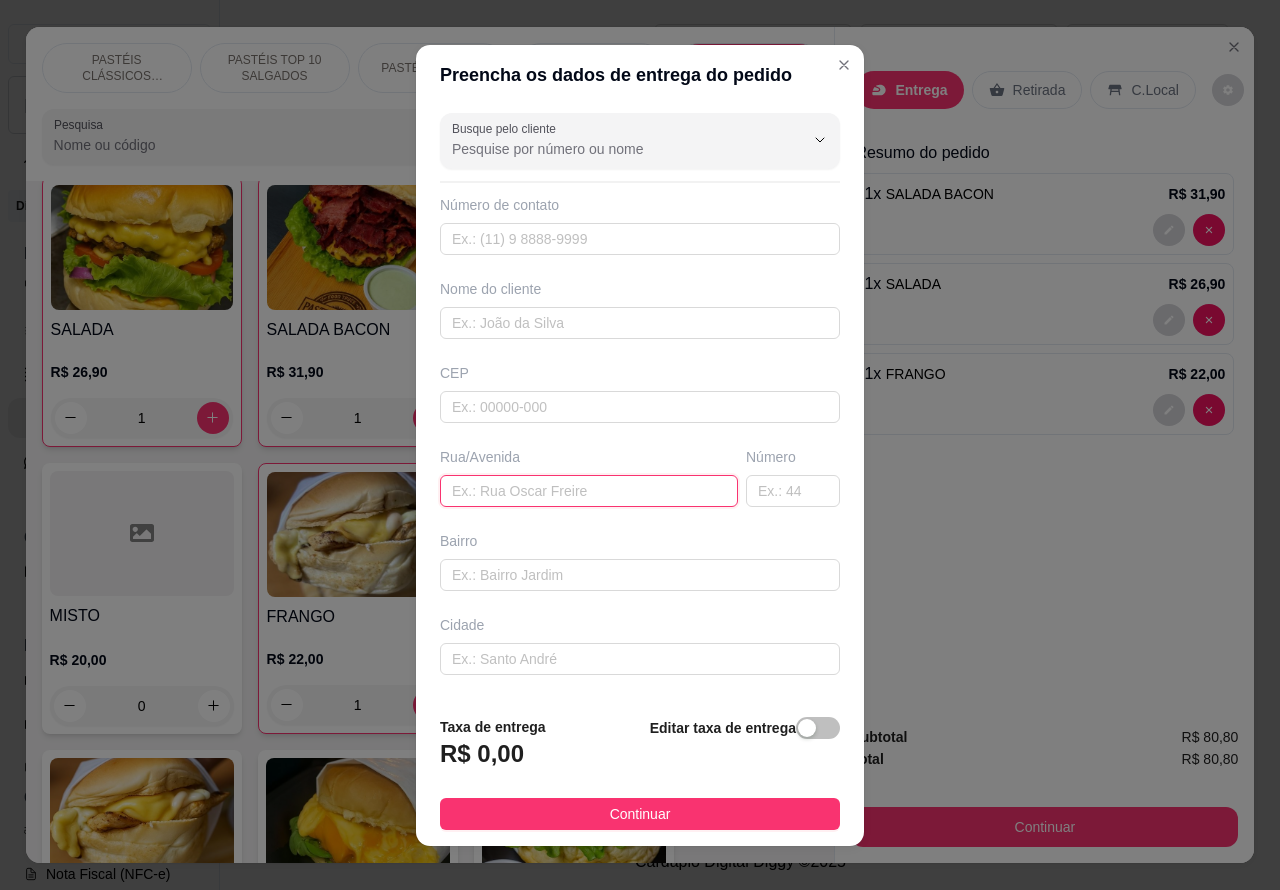 paste on "[PERSON_NAME] 59 comerciarios 2" 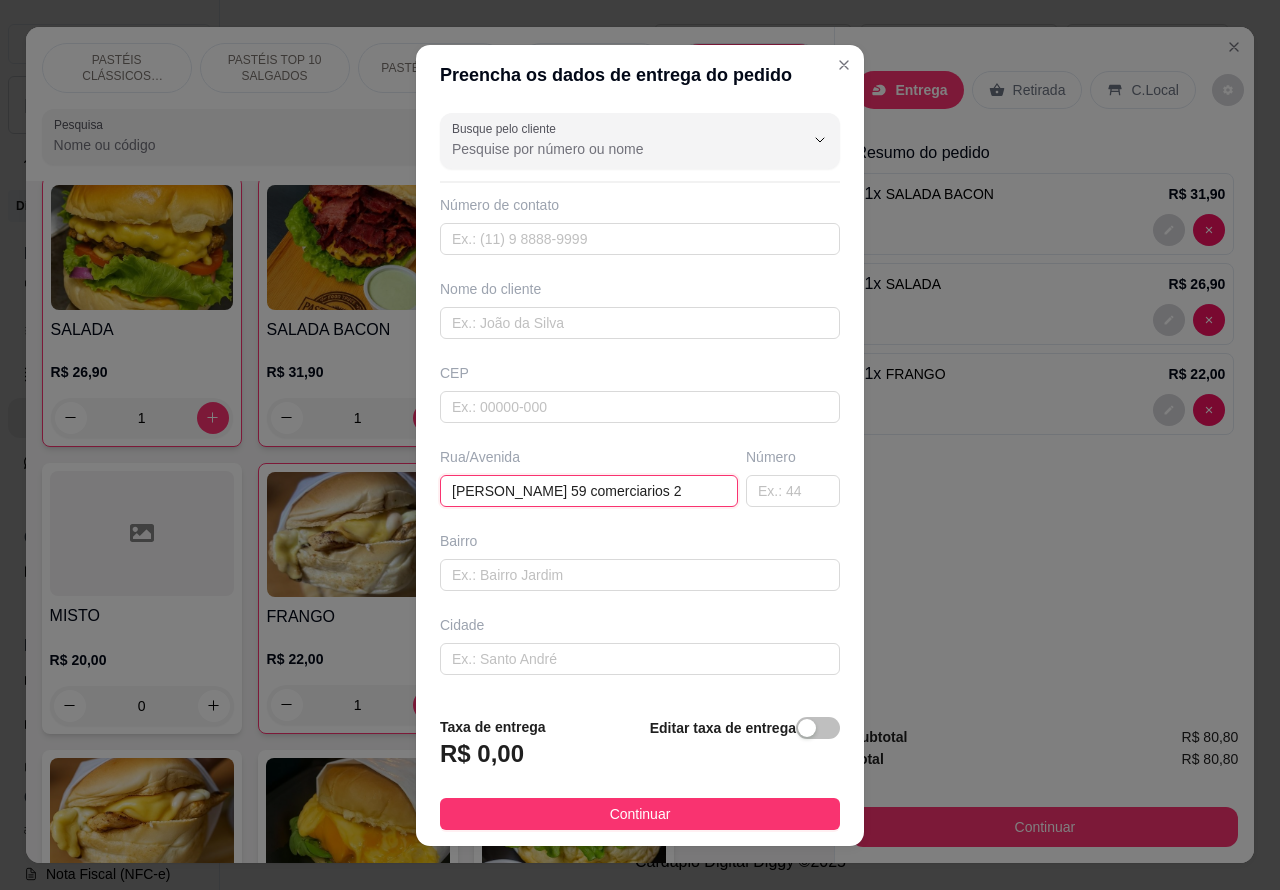 type on "[PERSON_NAME] 59 comerciarios 2" 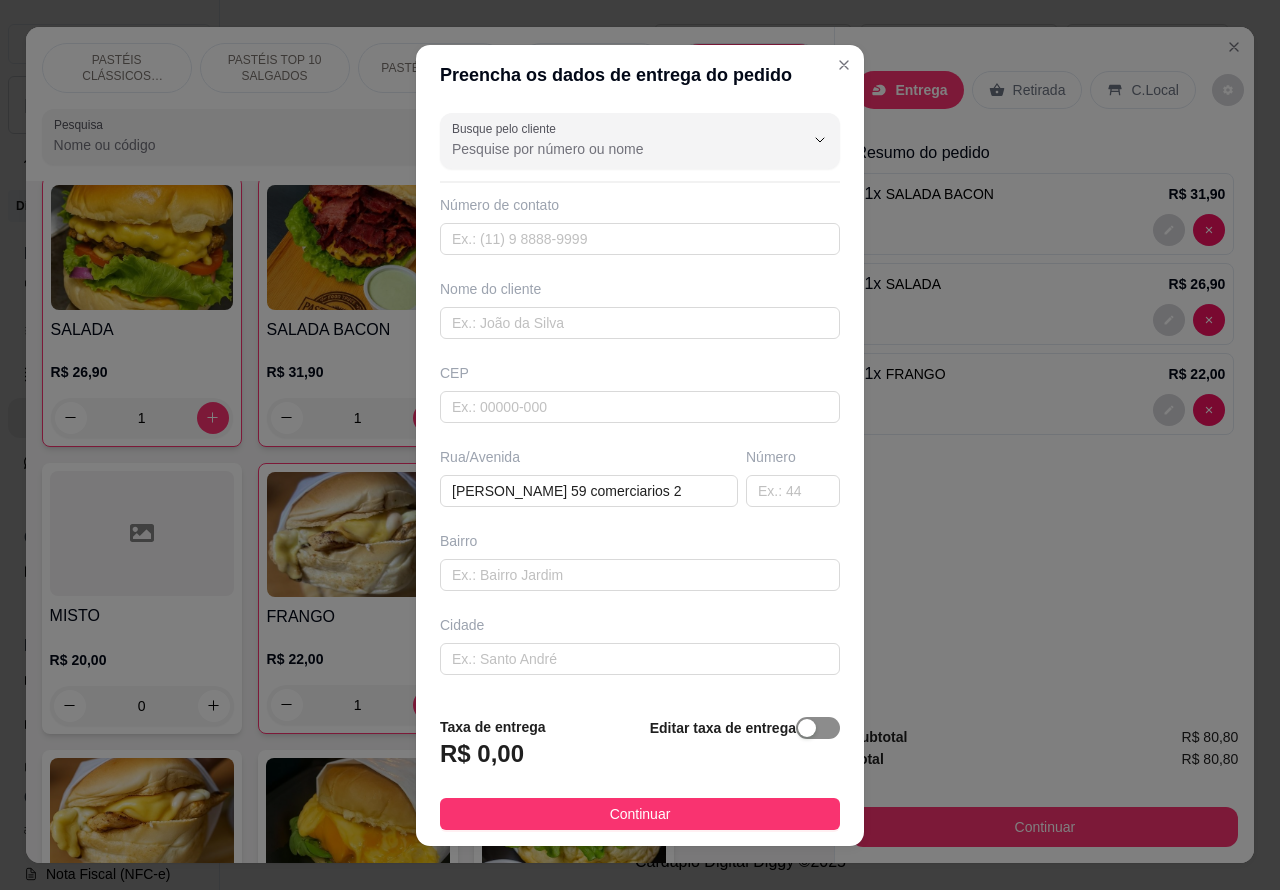 click at bounding box center (807, 728) 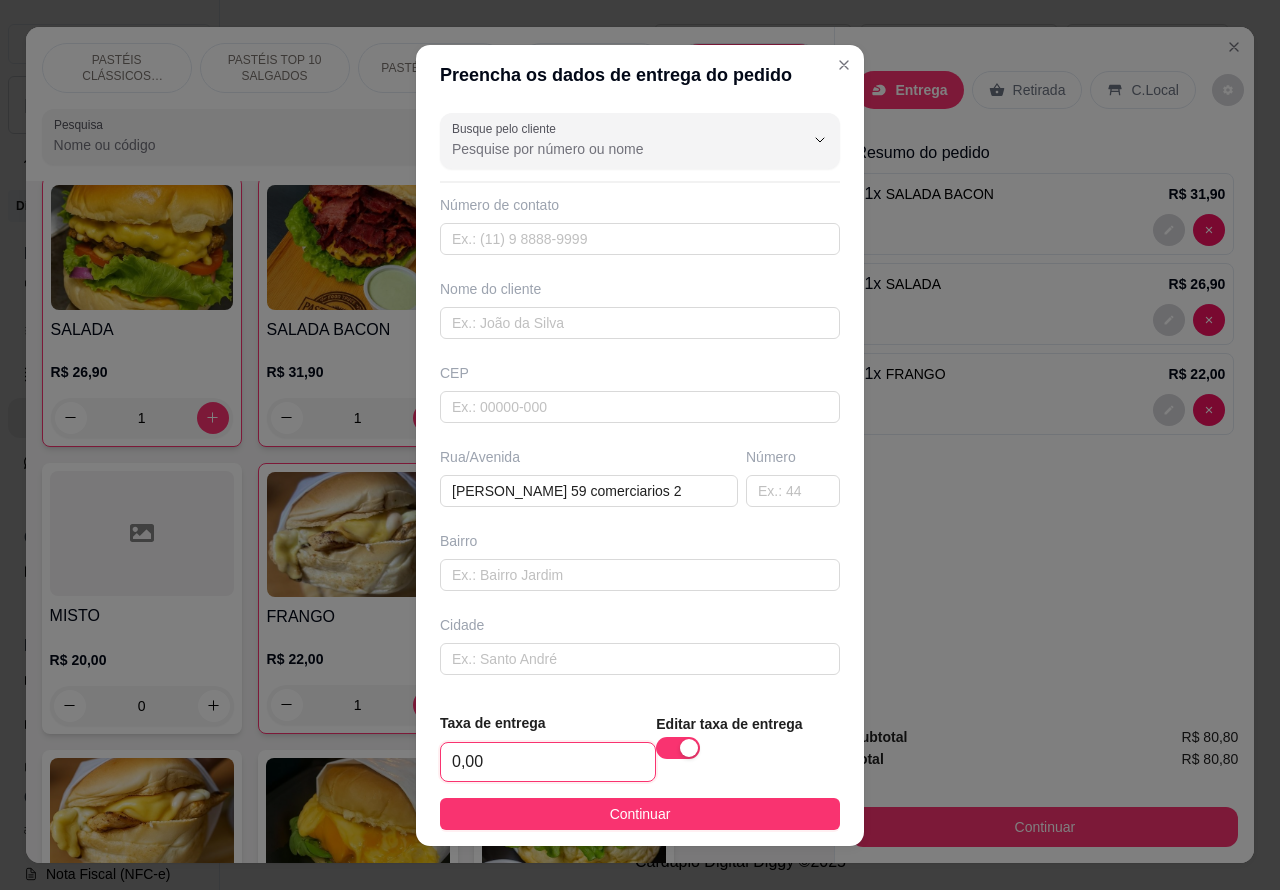 click on "0,00" at bounding box center [548, 762] 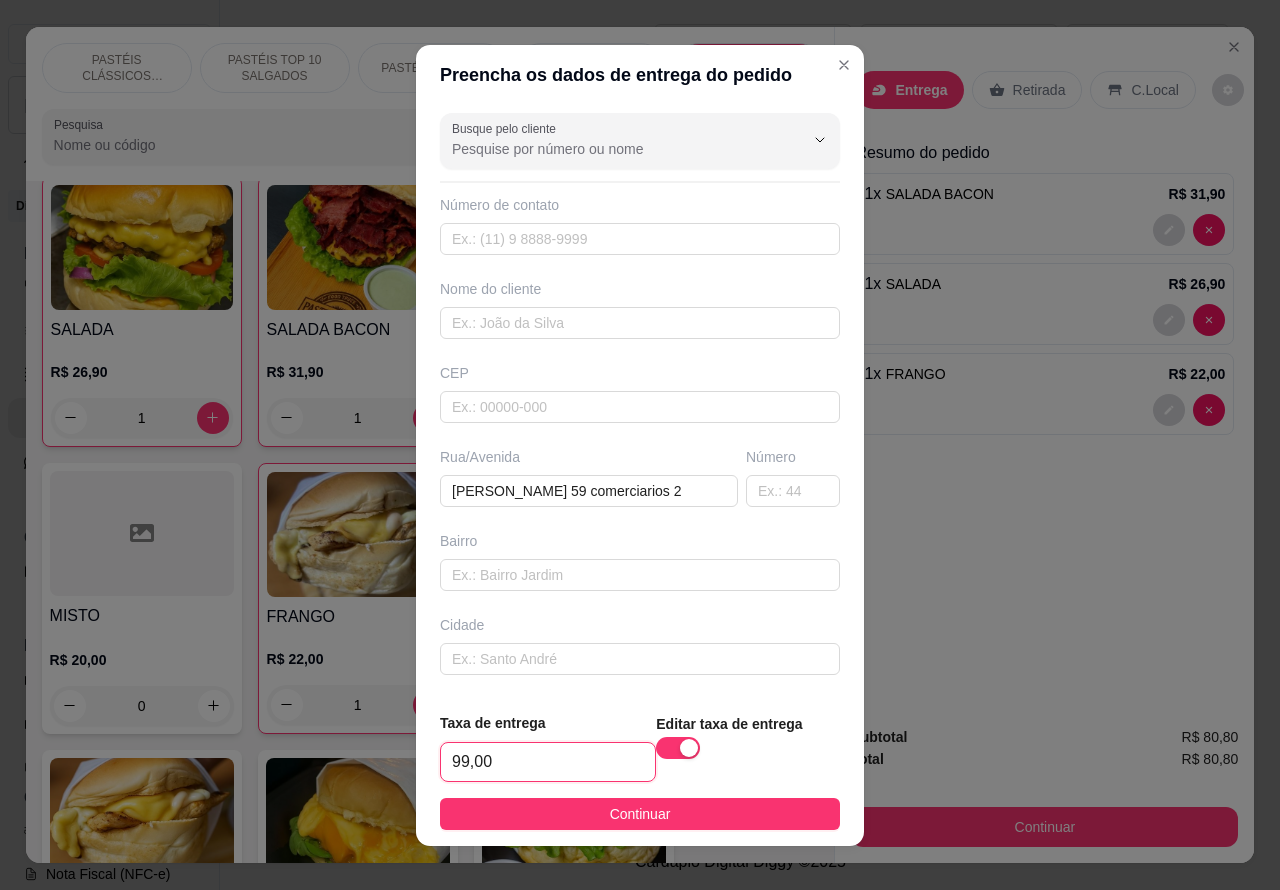 type on "9,00" 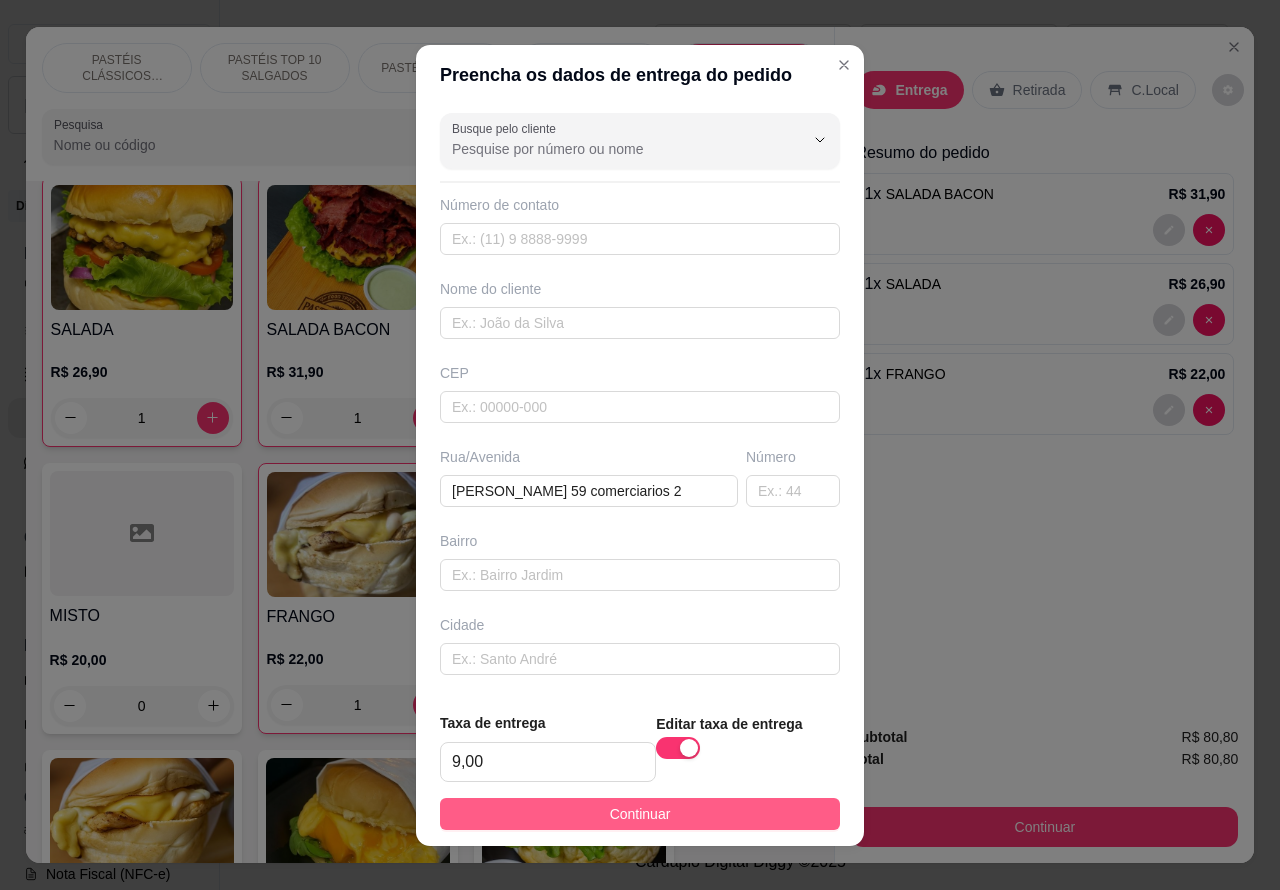 click on "Continuar" at bounding box center [640, 814] 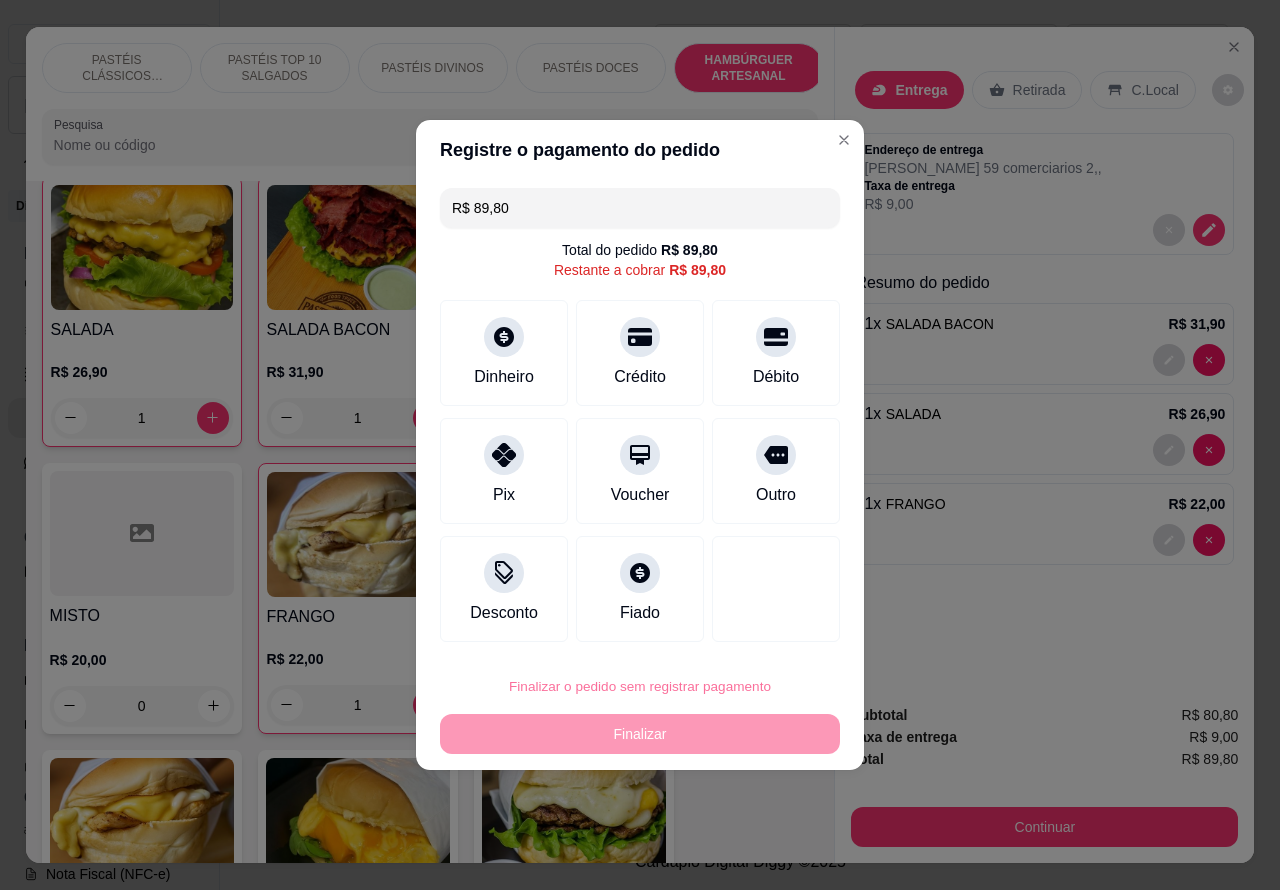 click on "Confirmar" at bounding box center [758, 630] 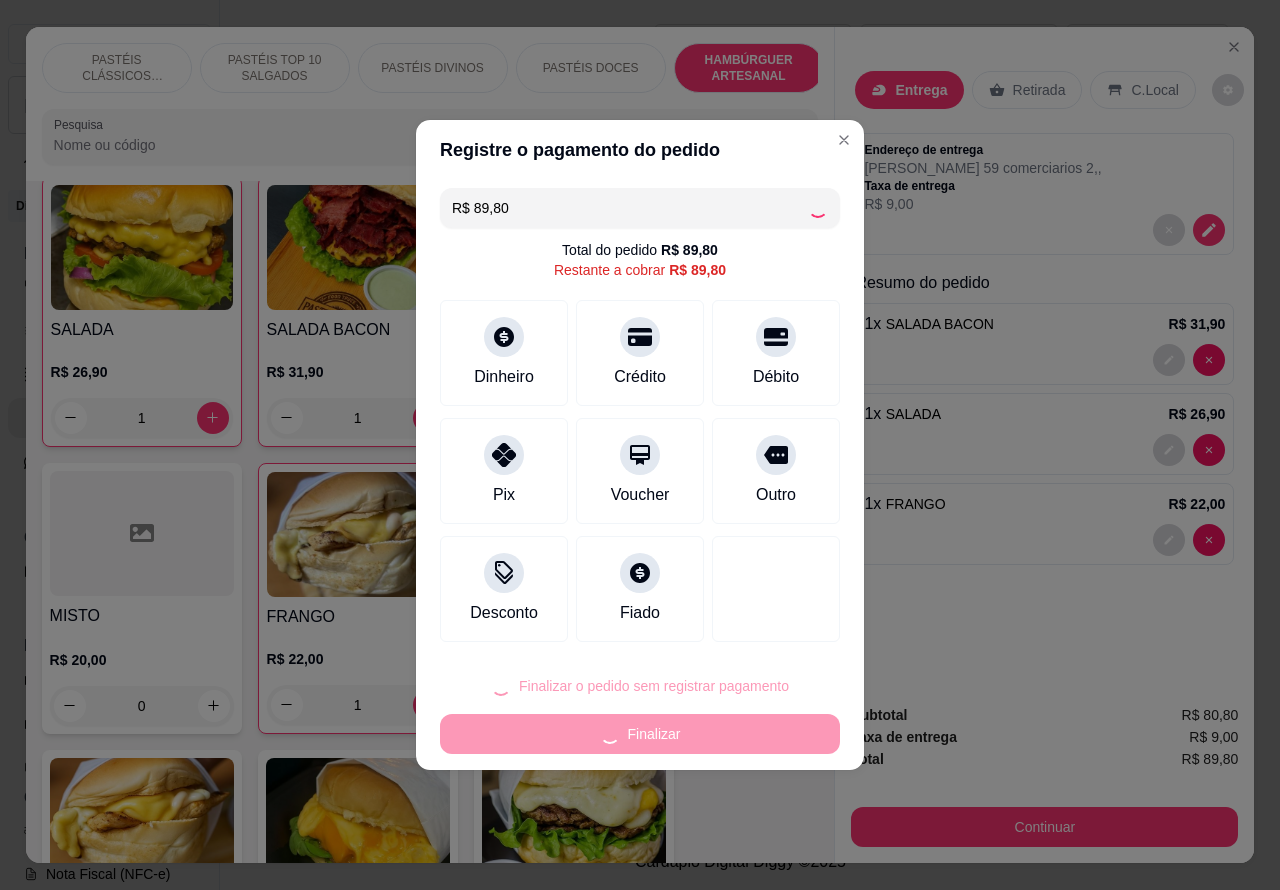 type on "0" 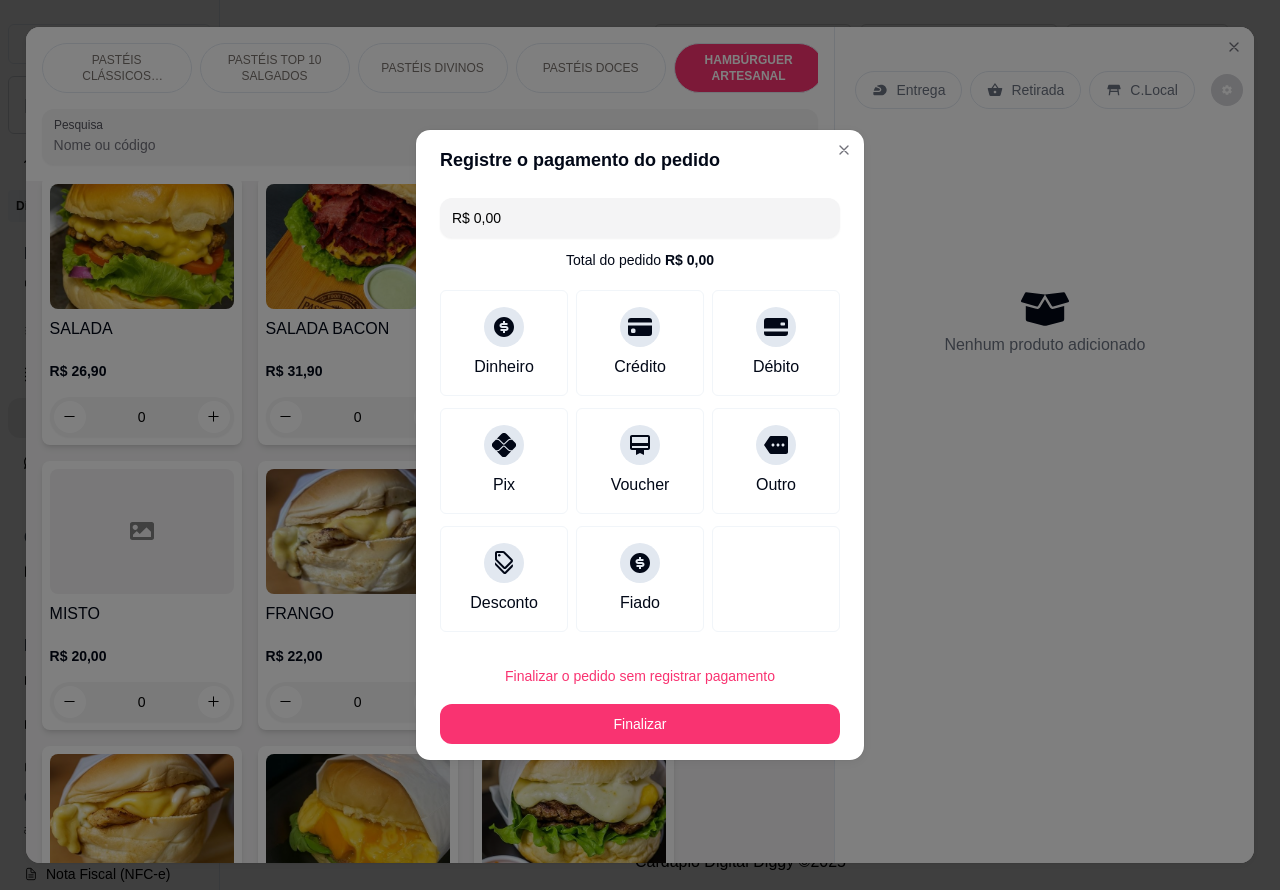 type on "R$ 0,00" 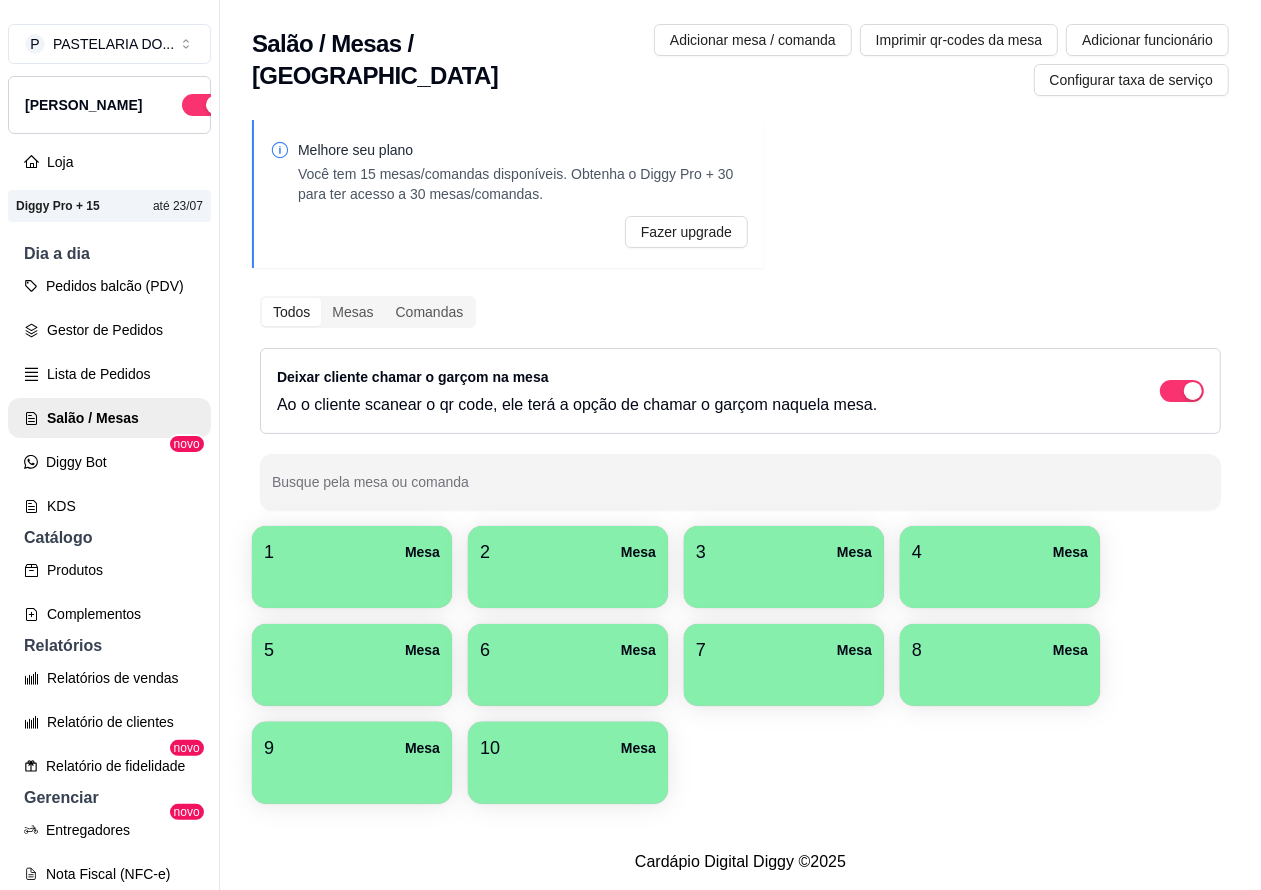 click on "1 Mesa" at bounding box center (352, 552) 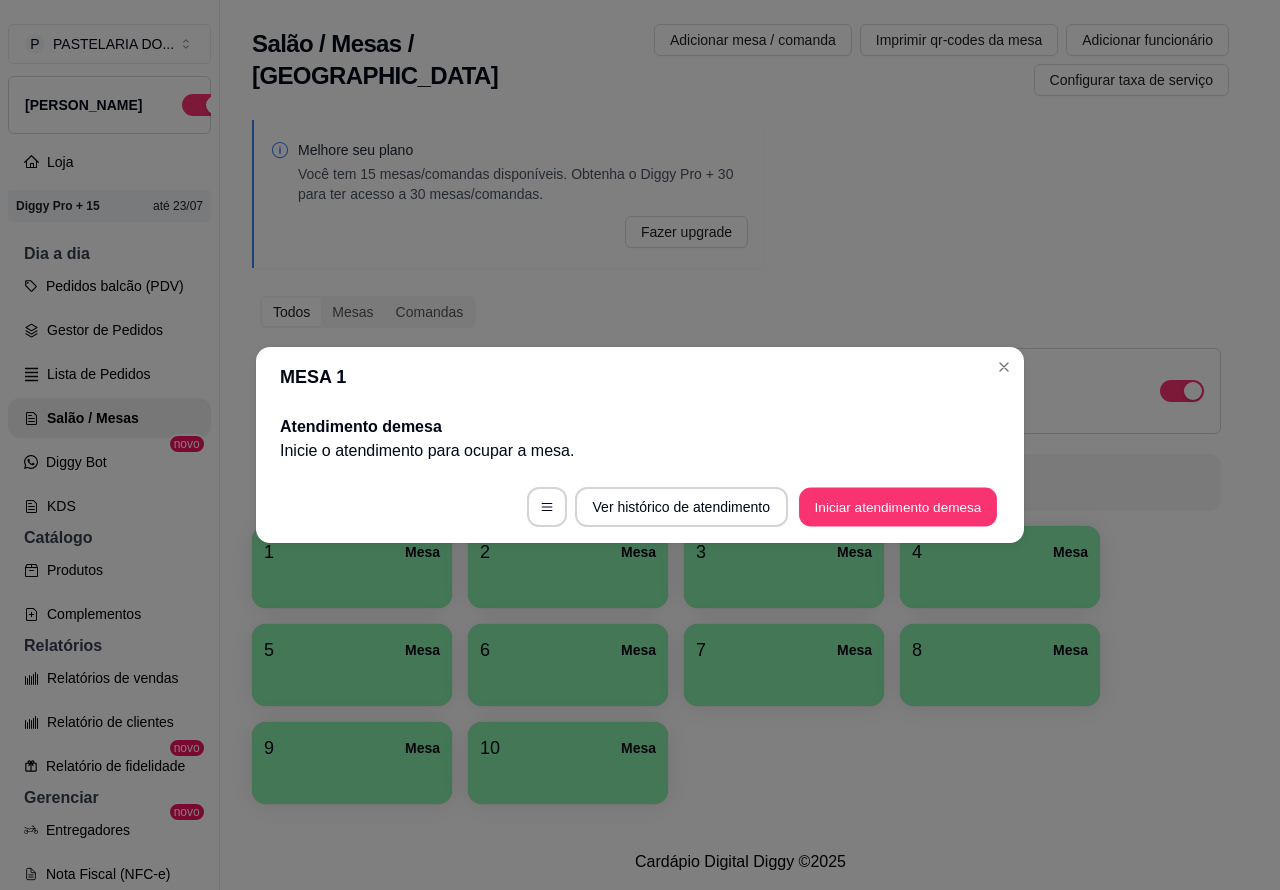 click on "Iniciar atendimento de  mesa" at bounding box center [898, 507] 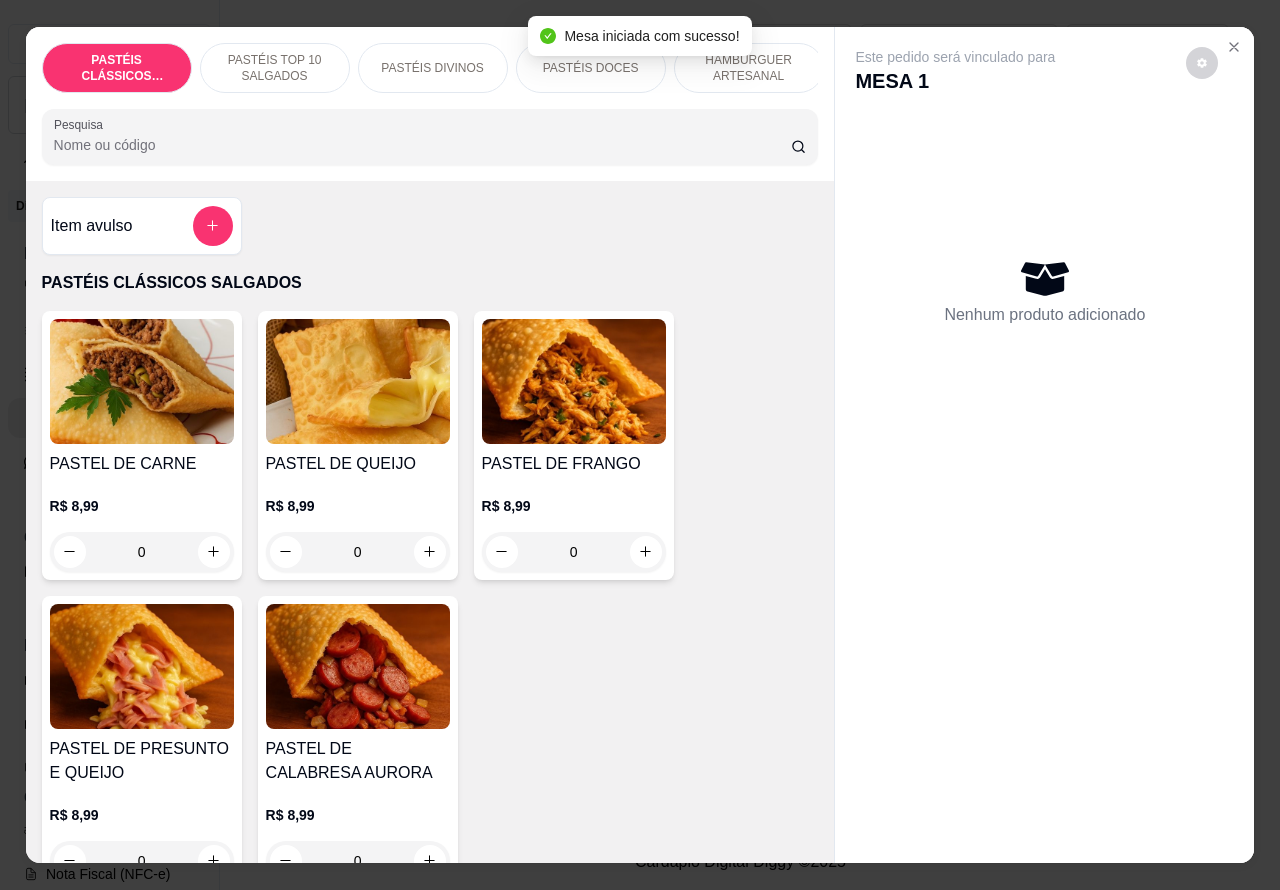 click on "PASTÉIS DIVINOS" at bounding box center (432, 68) 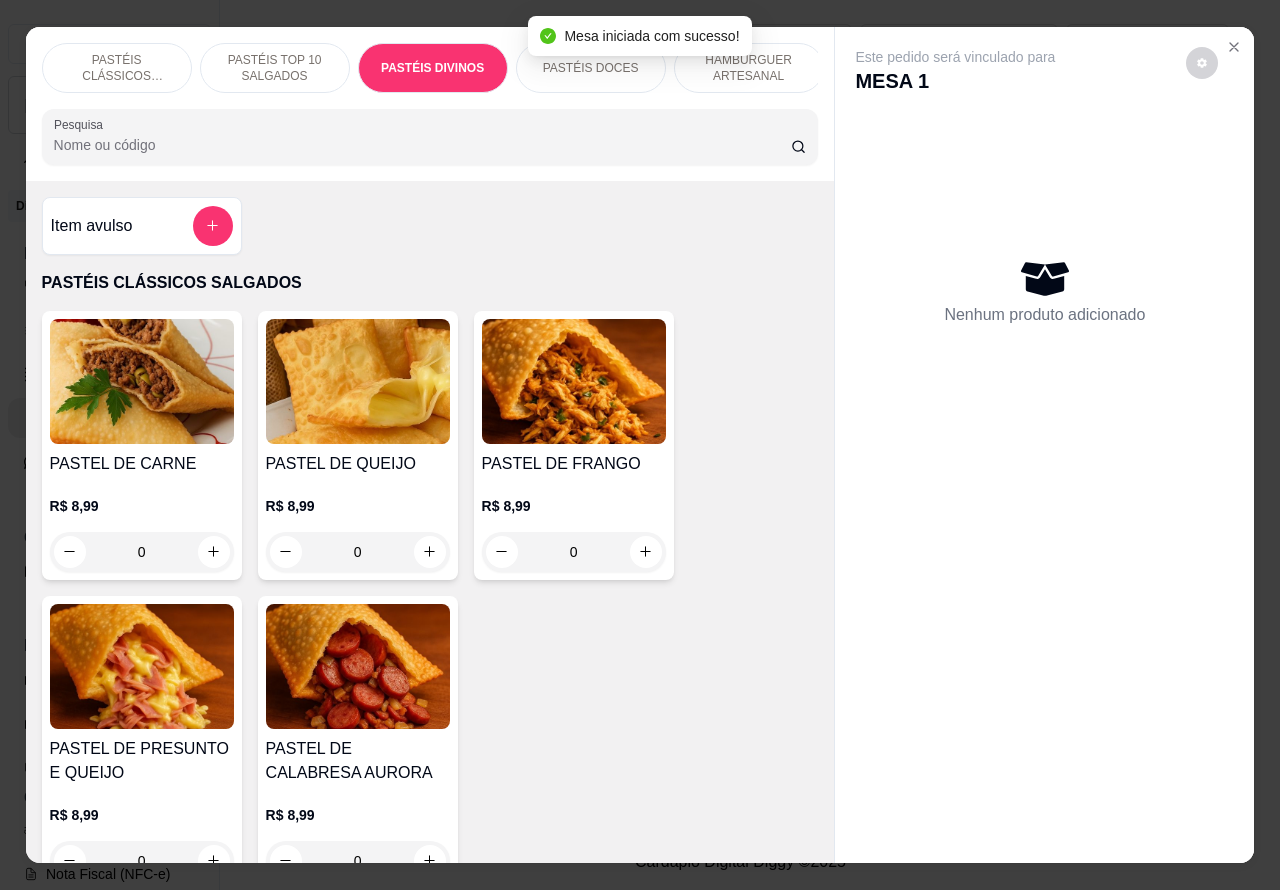 scroll, scrollTop: 2926, scrollLeft: 0, axis: vertical 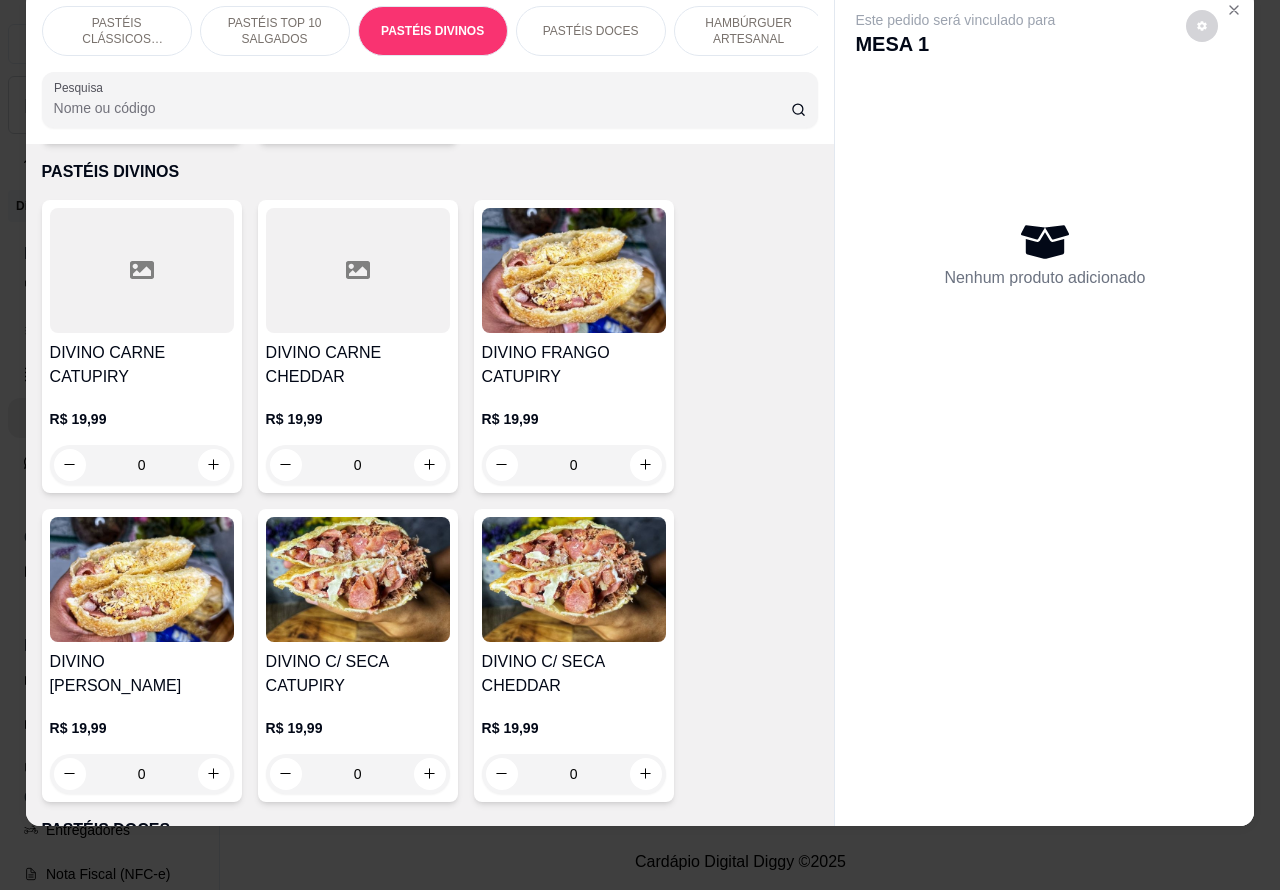 click on "0" at bounding box center (142, 465) 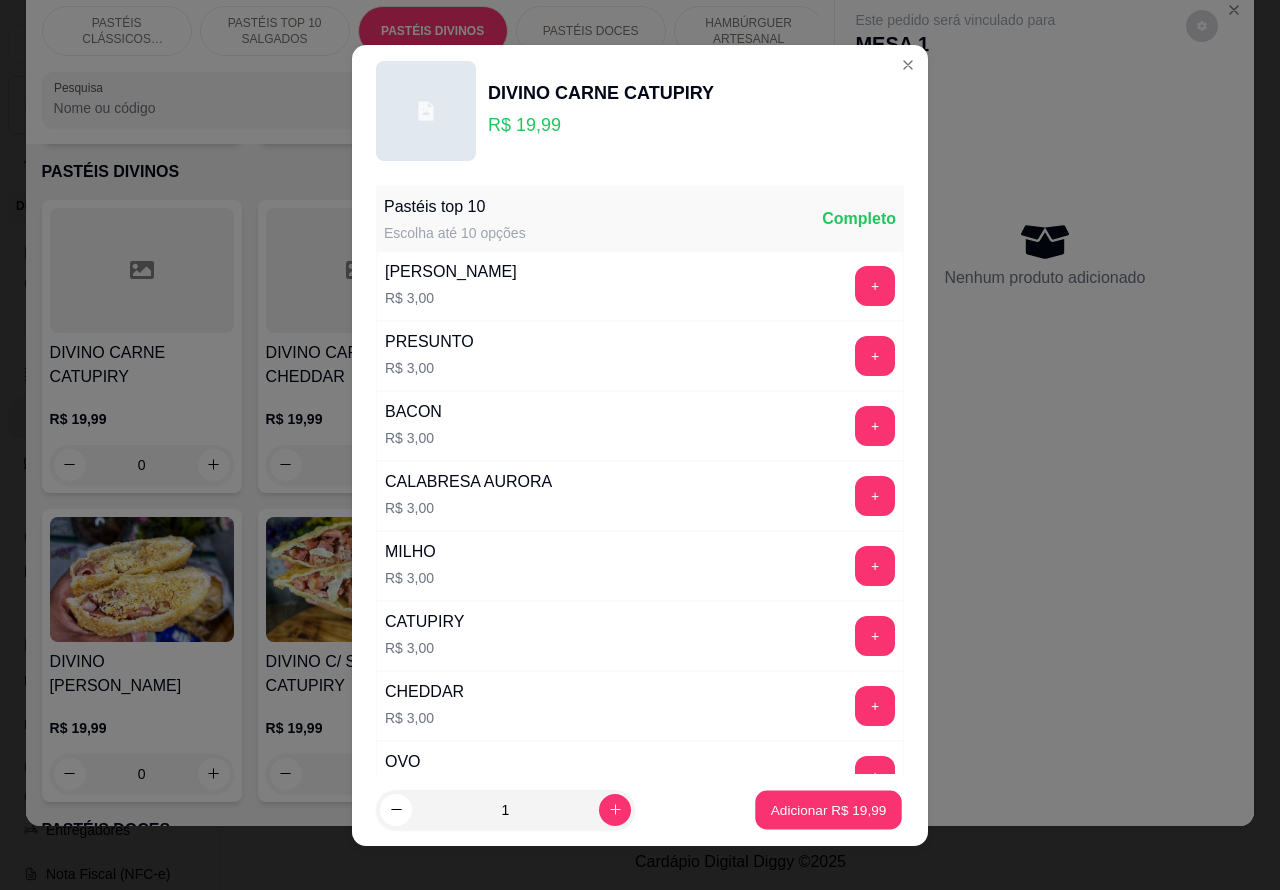click on "Adicionar   R$ 19,99" at bounding box center (828, 809) 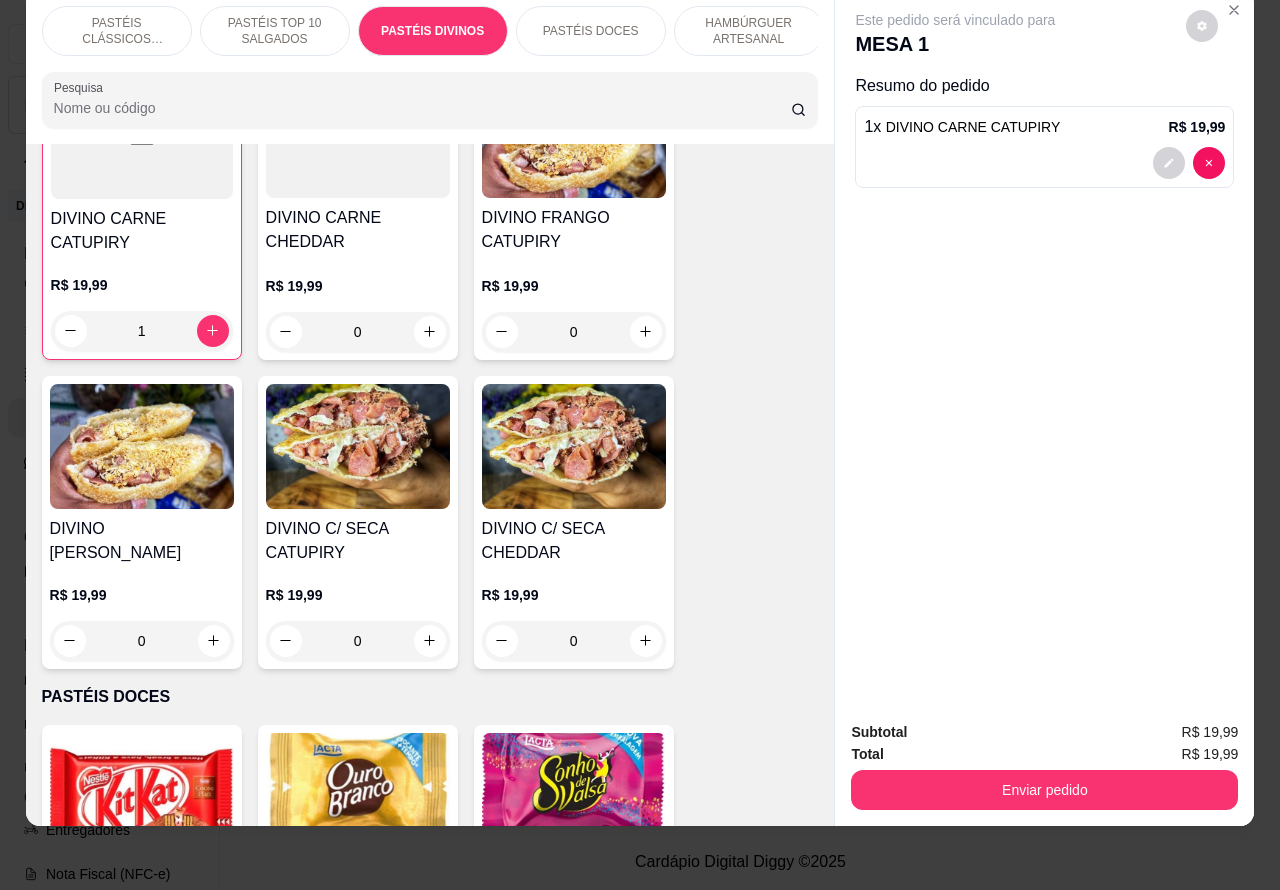 scroll, scrollTop: 3167, scrollLeft: 0, axis: vertical 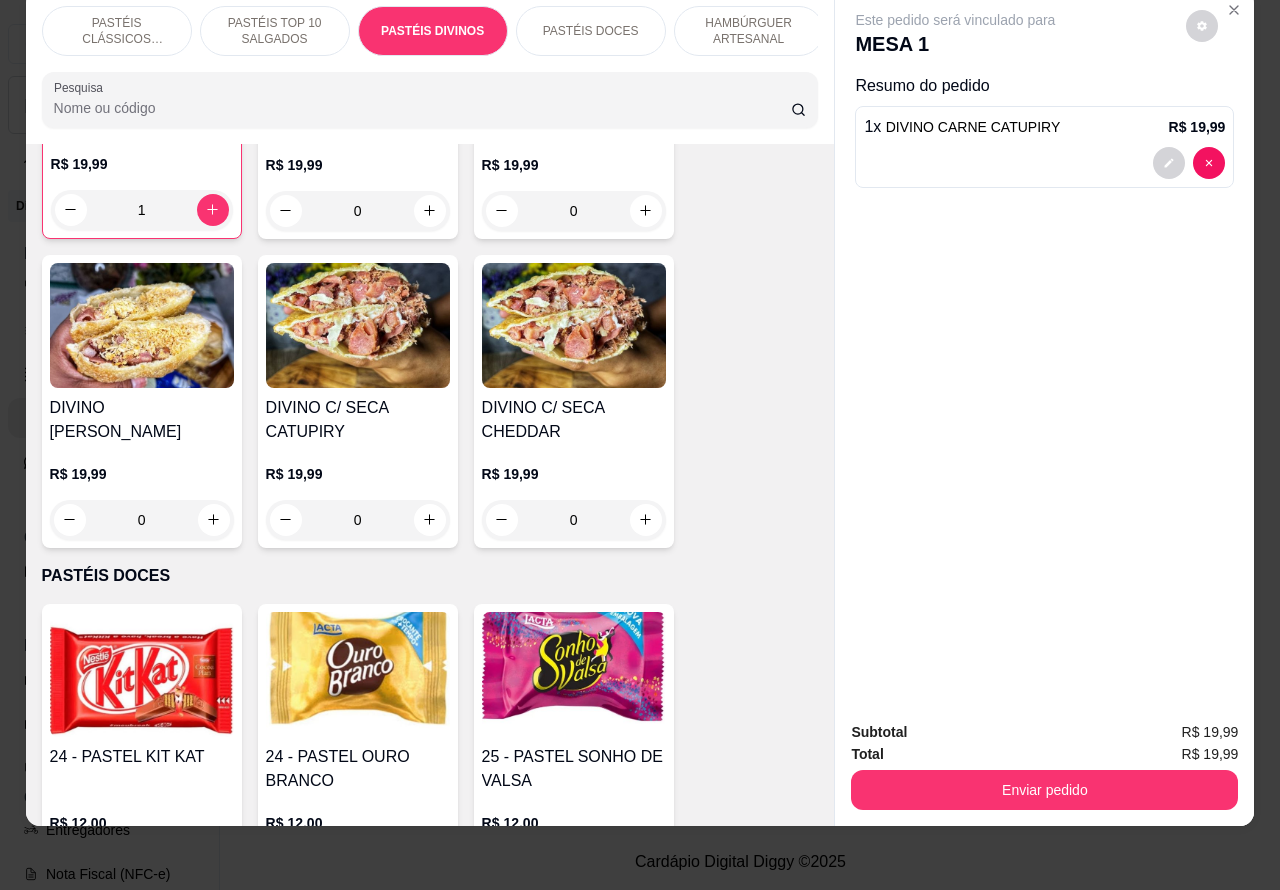 click on "0" at bounding box center [574, 520] 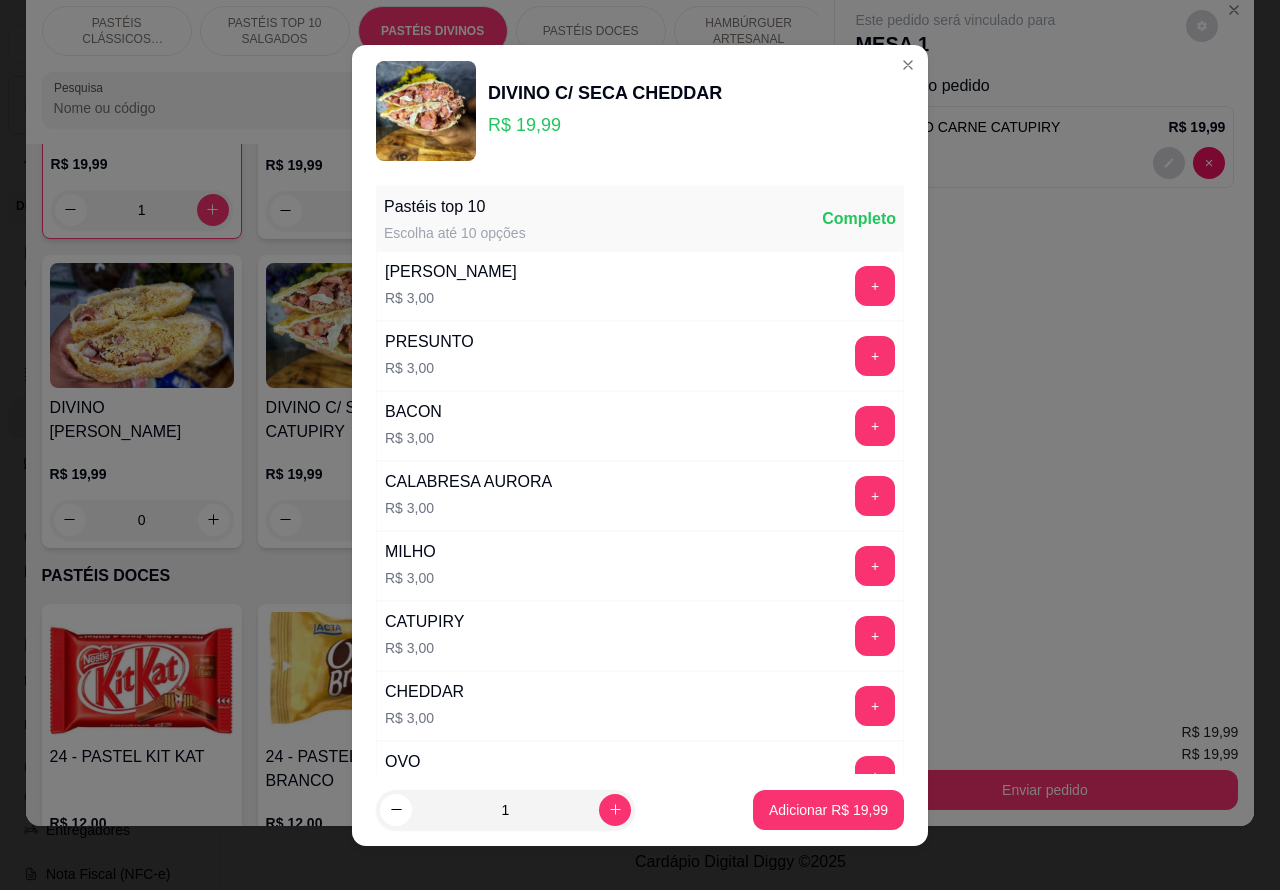 click on "Adicionar   R$ 19,99" at bounding box center (828, 810) 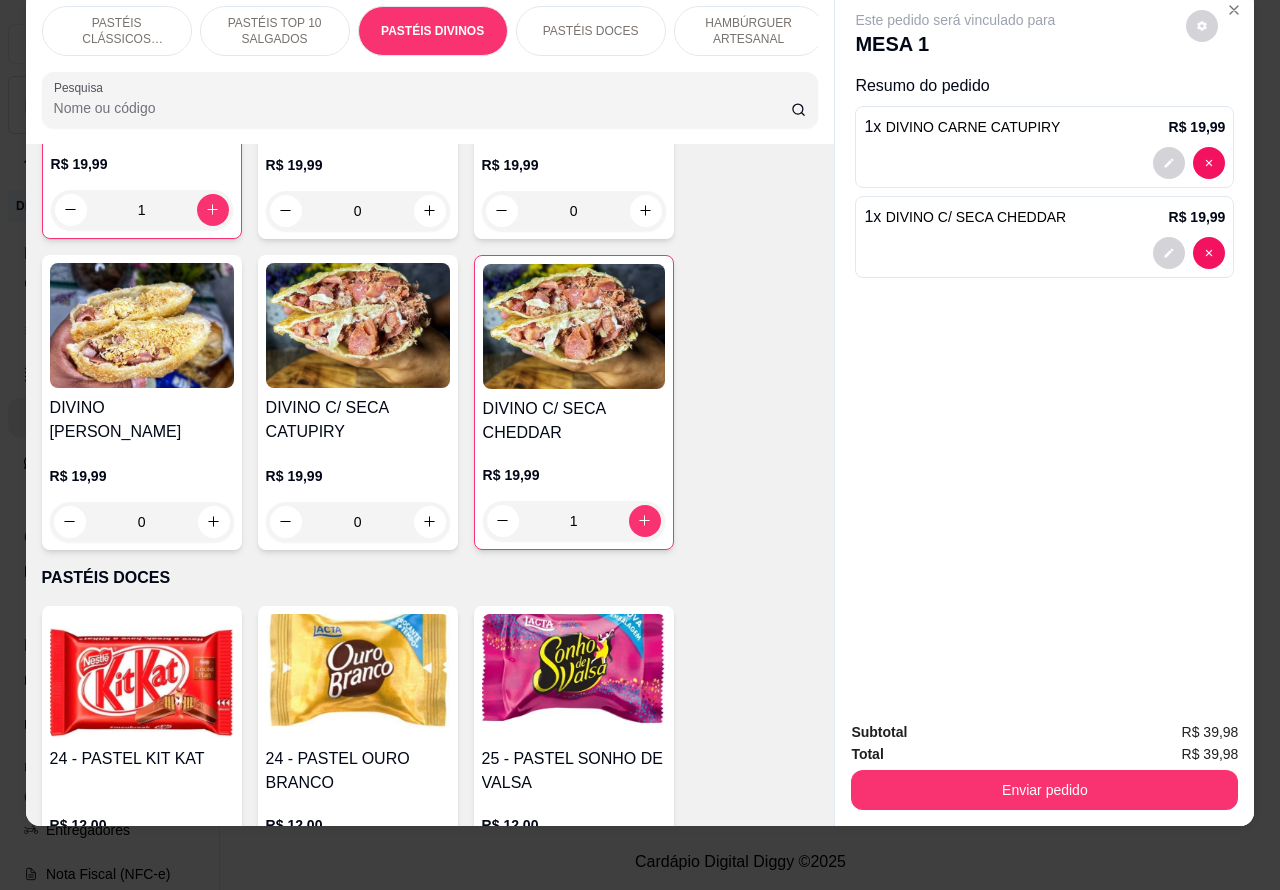 click on "HAMBÚRGUER ARTESANAL" at bounding box center (749, 31) 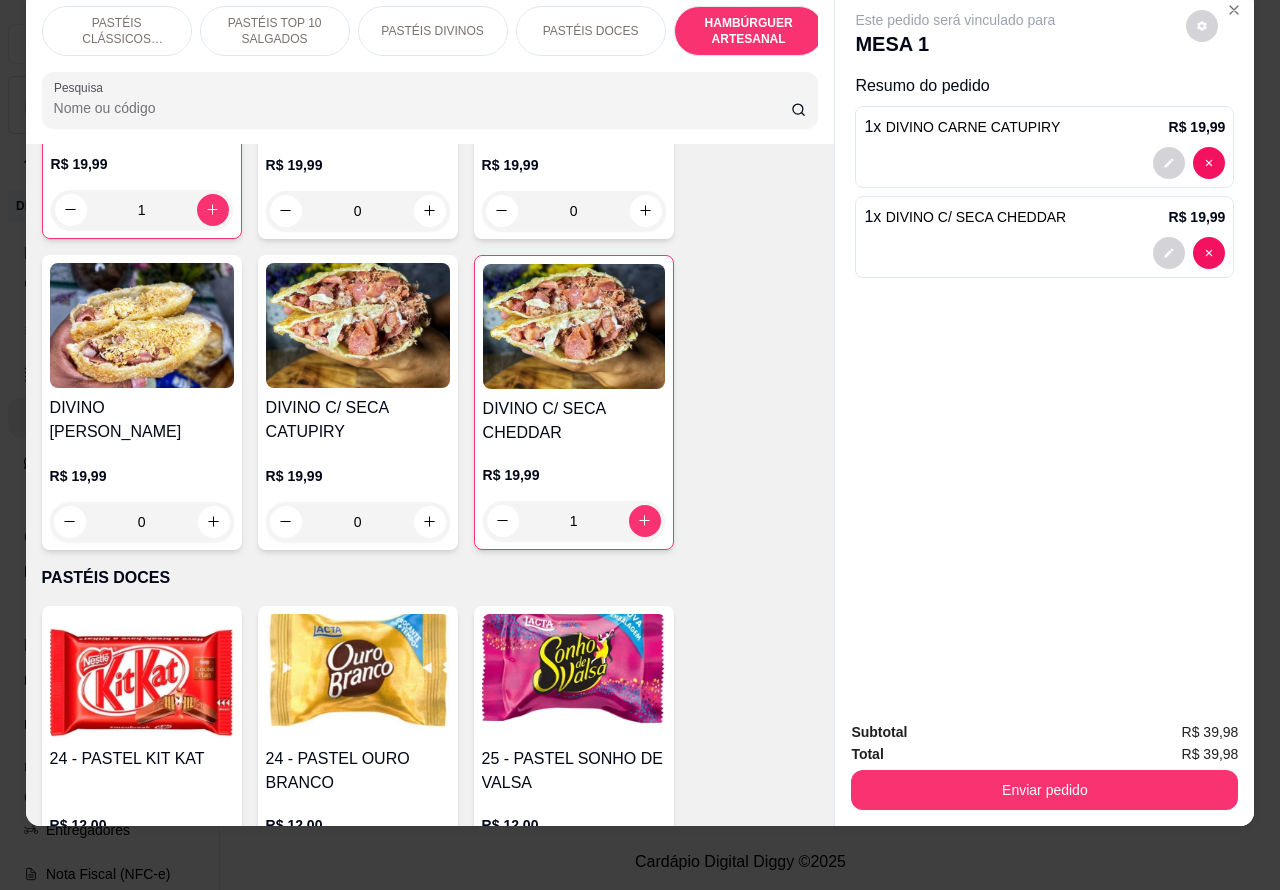 scroll, scrollTop: 4532, scrollLeft: 0, axis: vertical 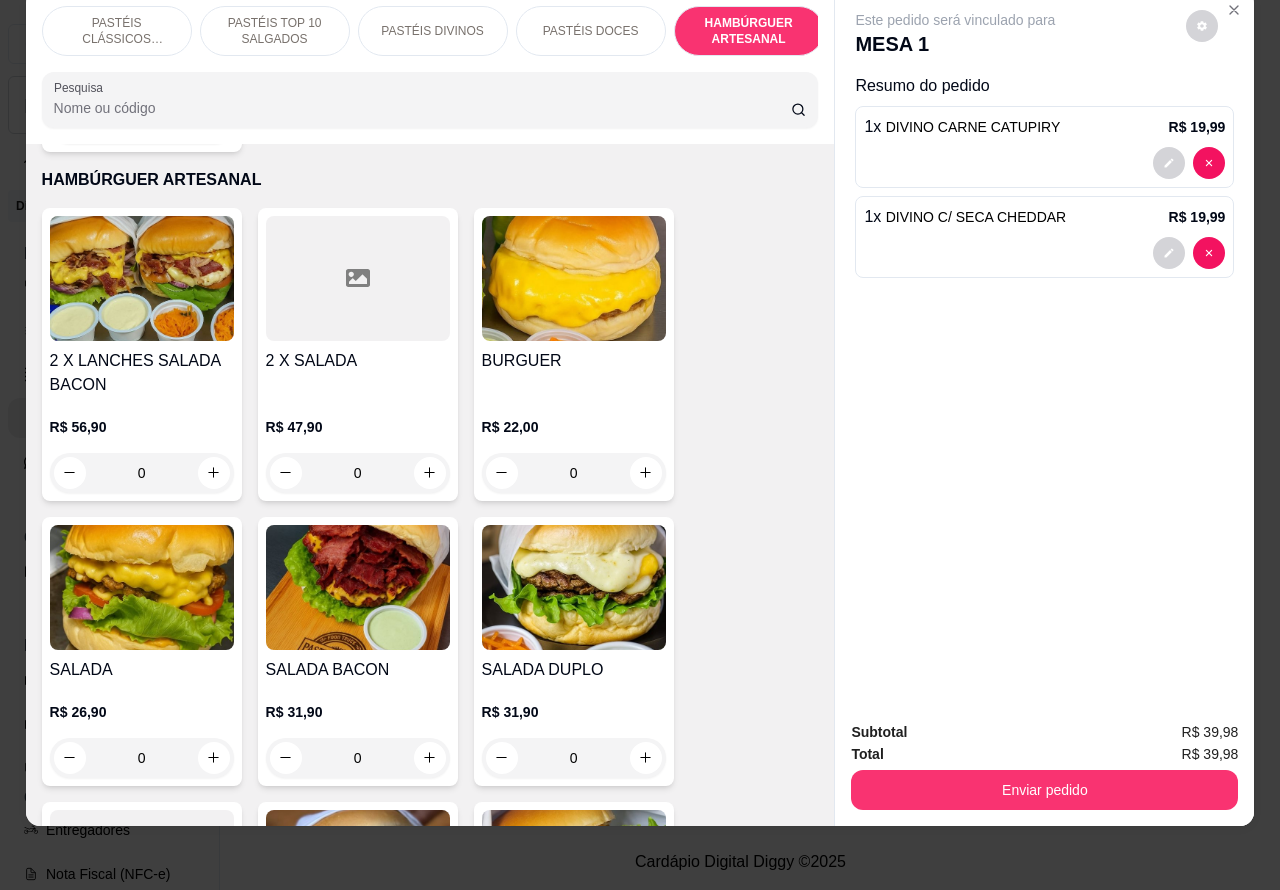 click on "0" at bounding box center (358, 758) 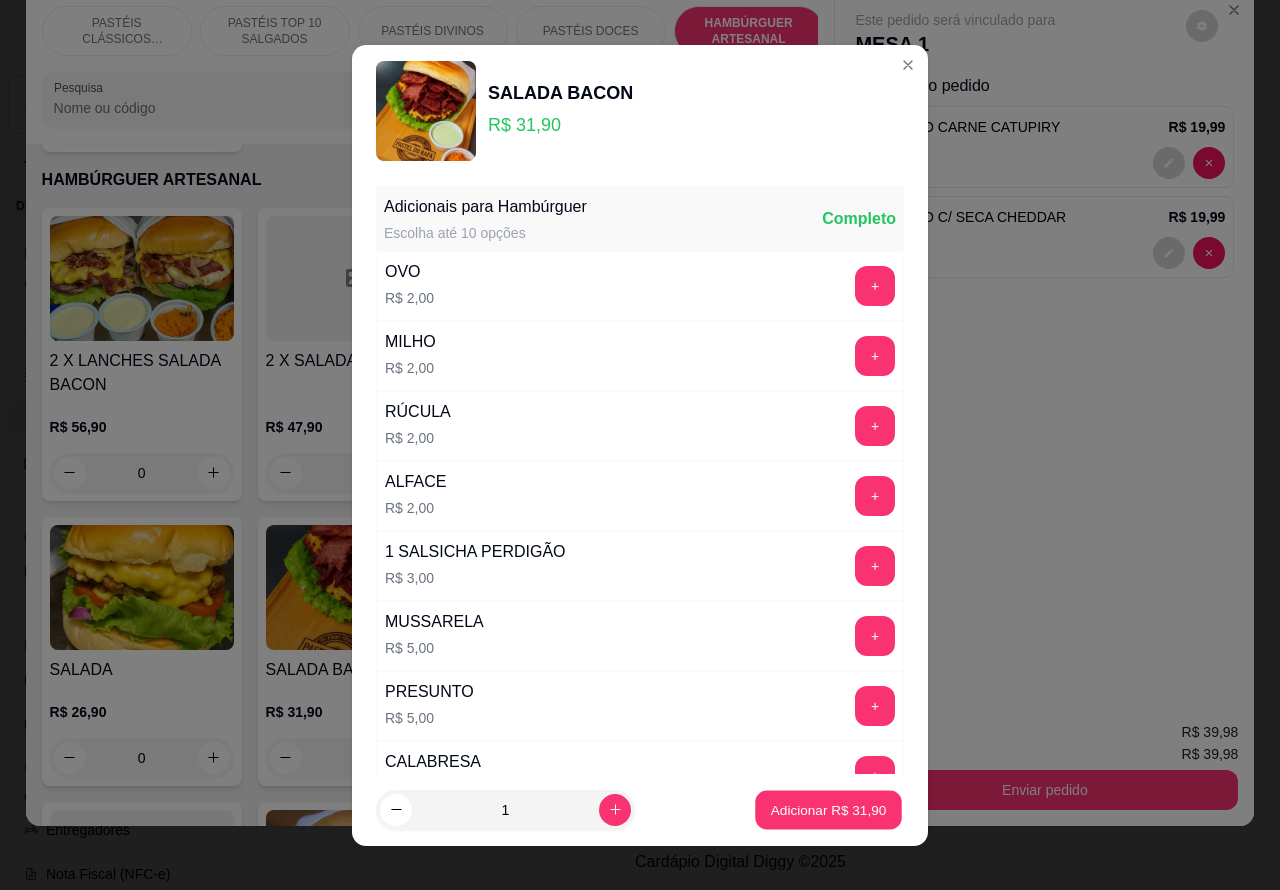 click on "Adicionar   R$ 31,90" at bounding box center (829, 809) 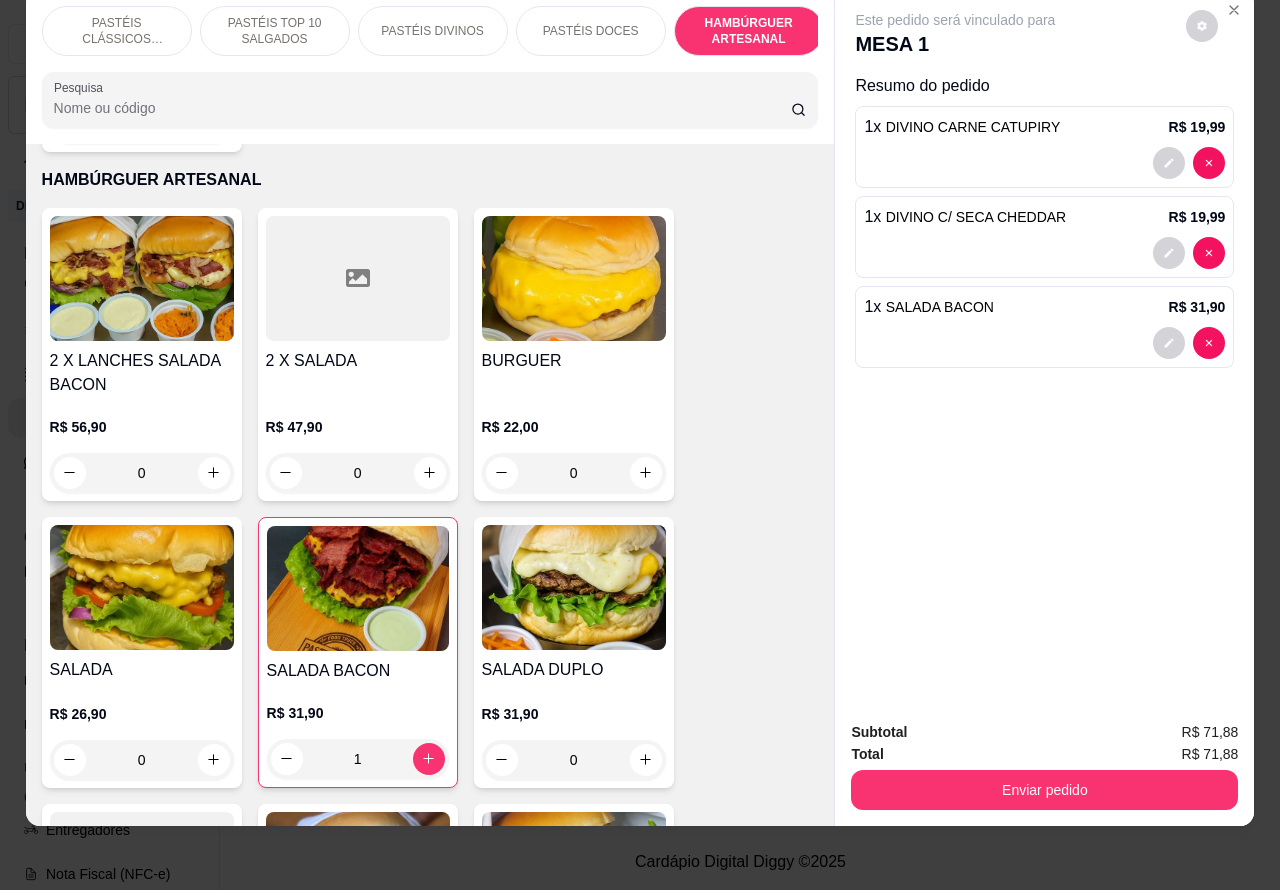 click on "Enviar pedido" at bounding box center [1044, 790] 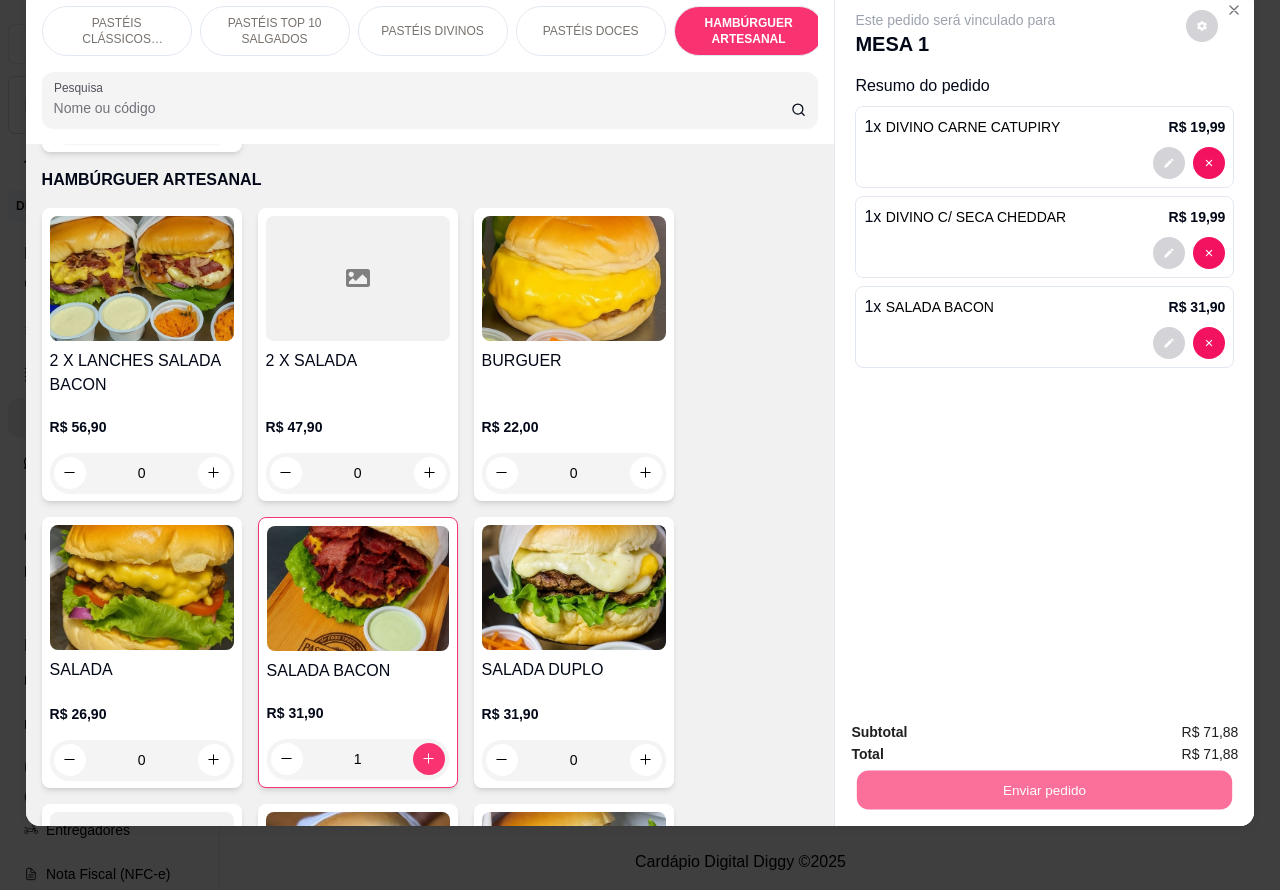 click on "Não registrar e enviar pedido" at bounding box center (977, 723) 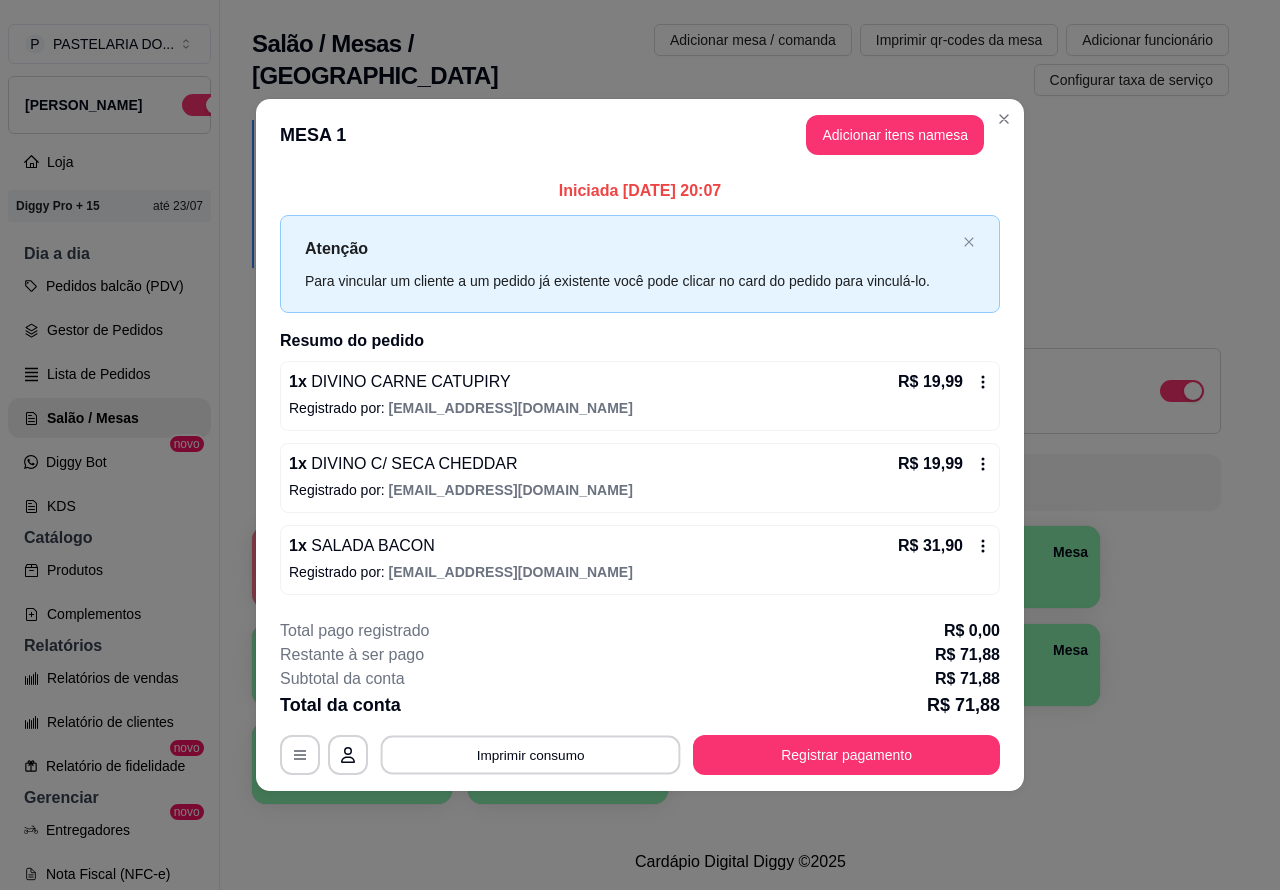 click on "Imprimir consumo" at bounding box center [531, 754] 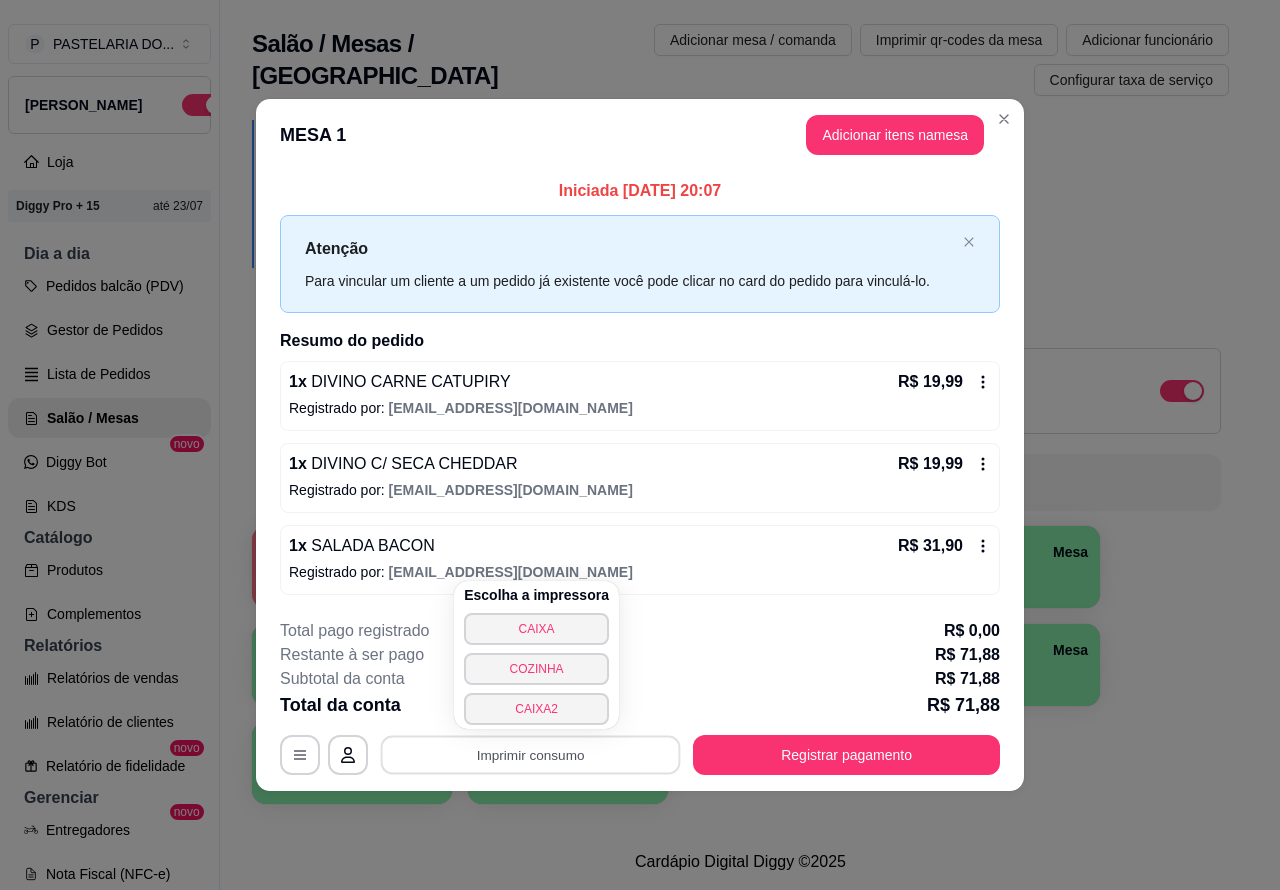 click on "COZINHA" at bounding box center [536, 669] 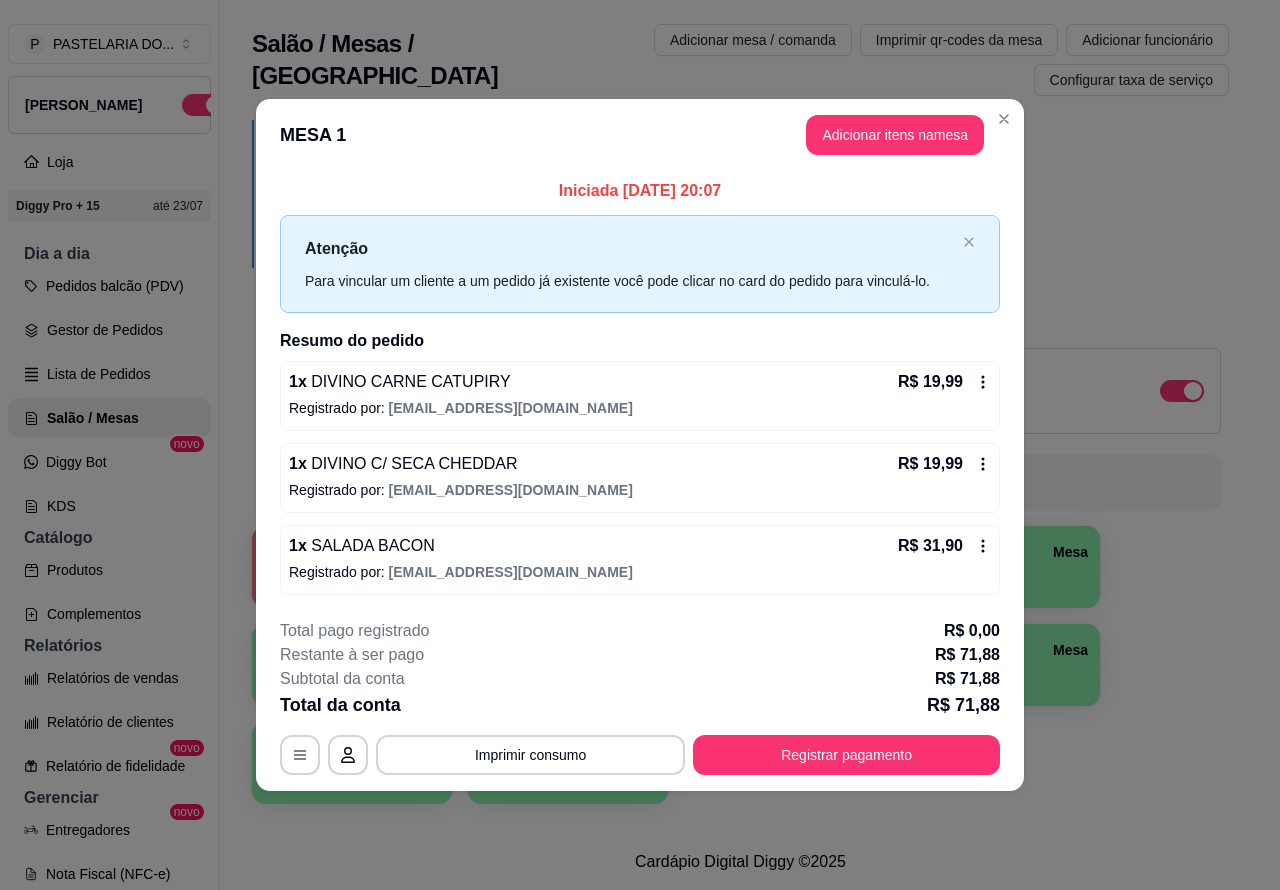 click on "1 Mesa R$ 0,00 0 2 Mesa 3 Mesa 4 Mesa 5 Mesa 6 Mesa 7 Mesa 8 Mesa 9 Mesa 10 [GEOGRAPHIC_DATA]" at bounding box center [740, 665] 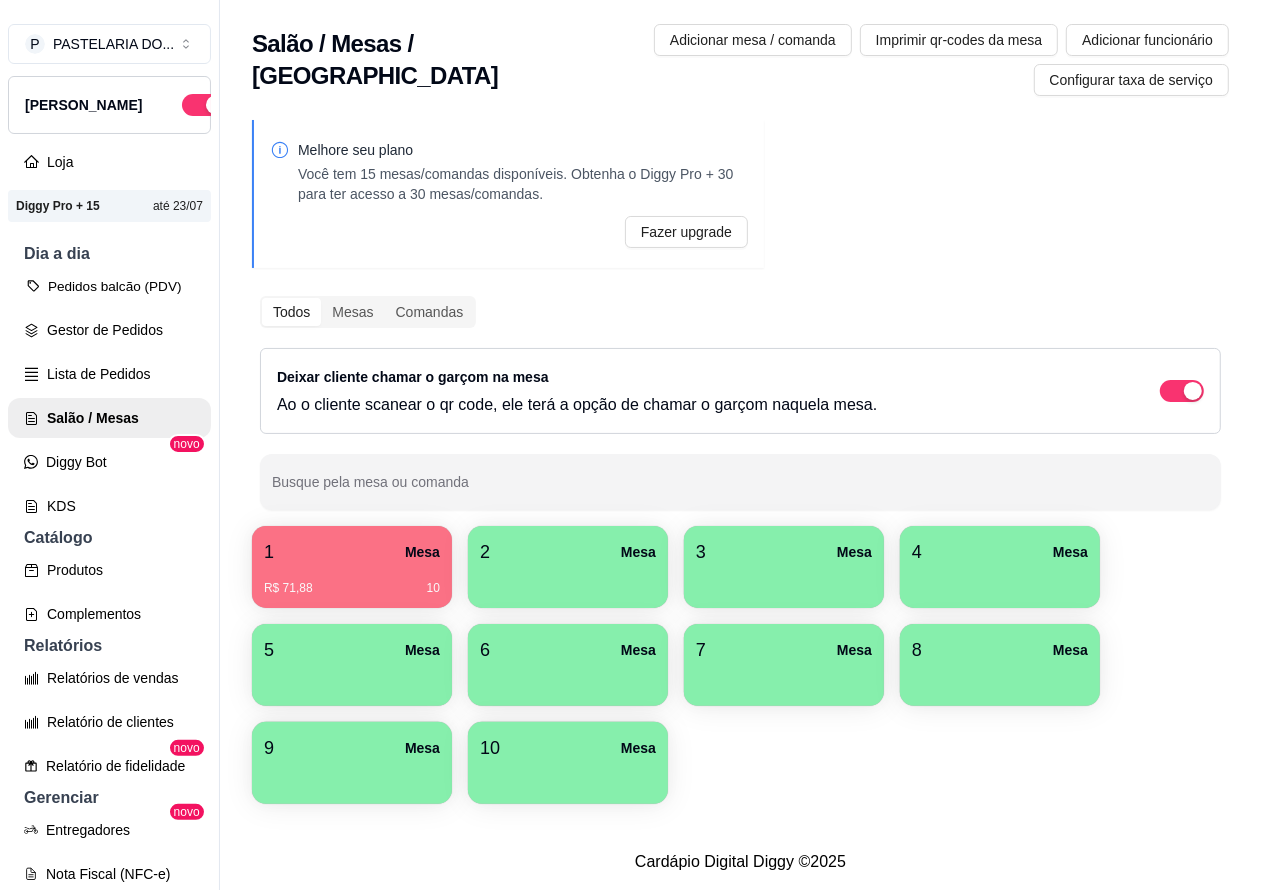 click on "Pedidos balcão (PDV)" at bounding box center [109, 286] 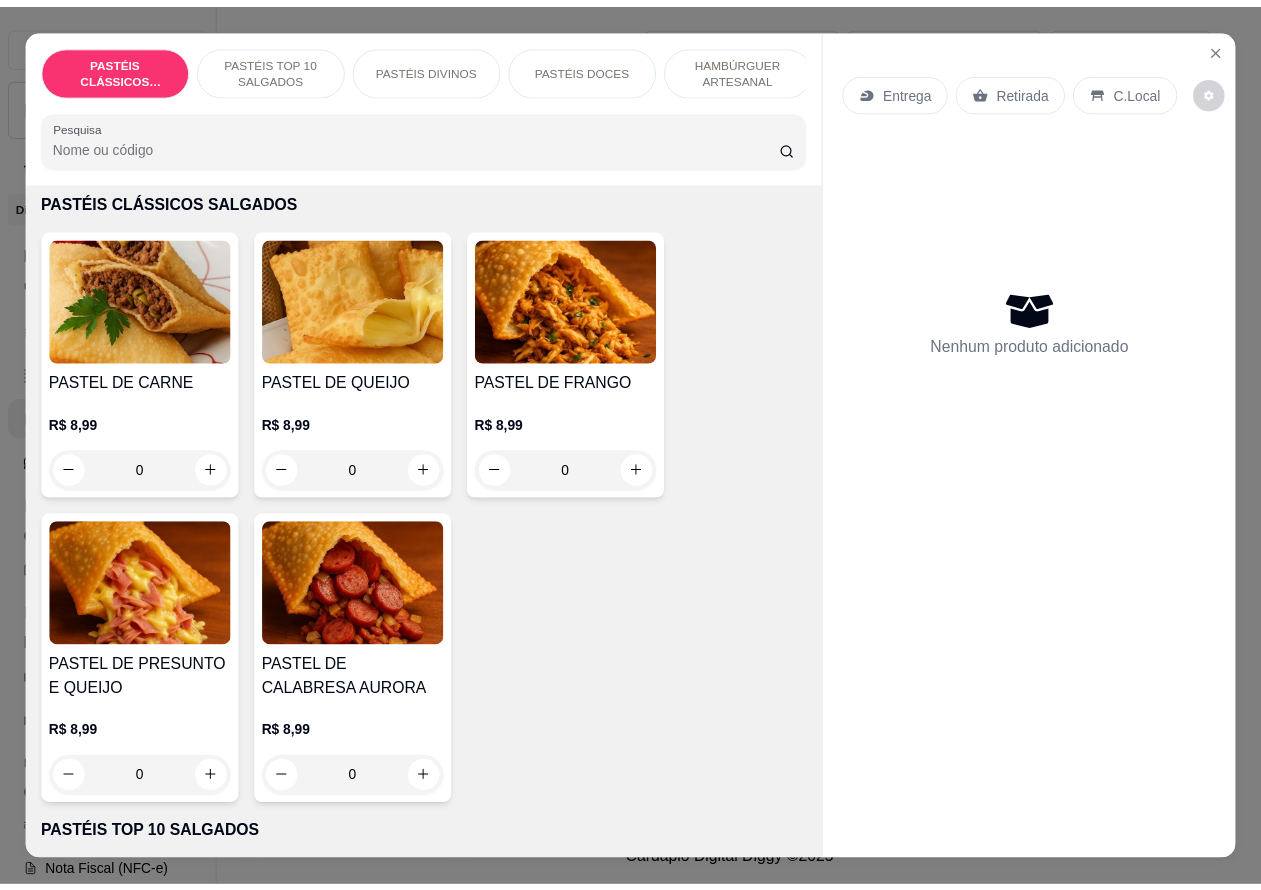scroll, scrollTop: 95, scrollLeft: 0, axis: vertical 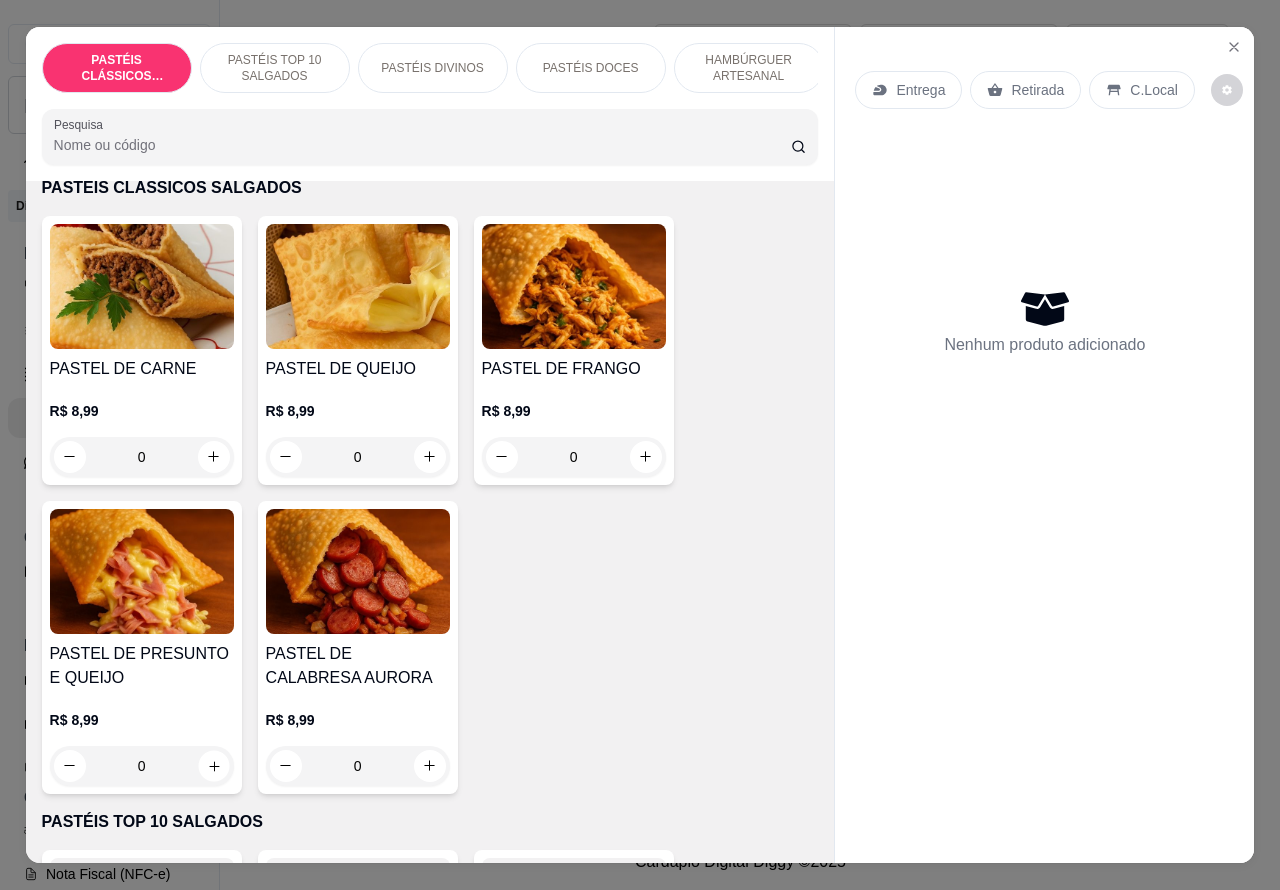 click 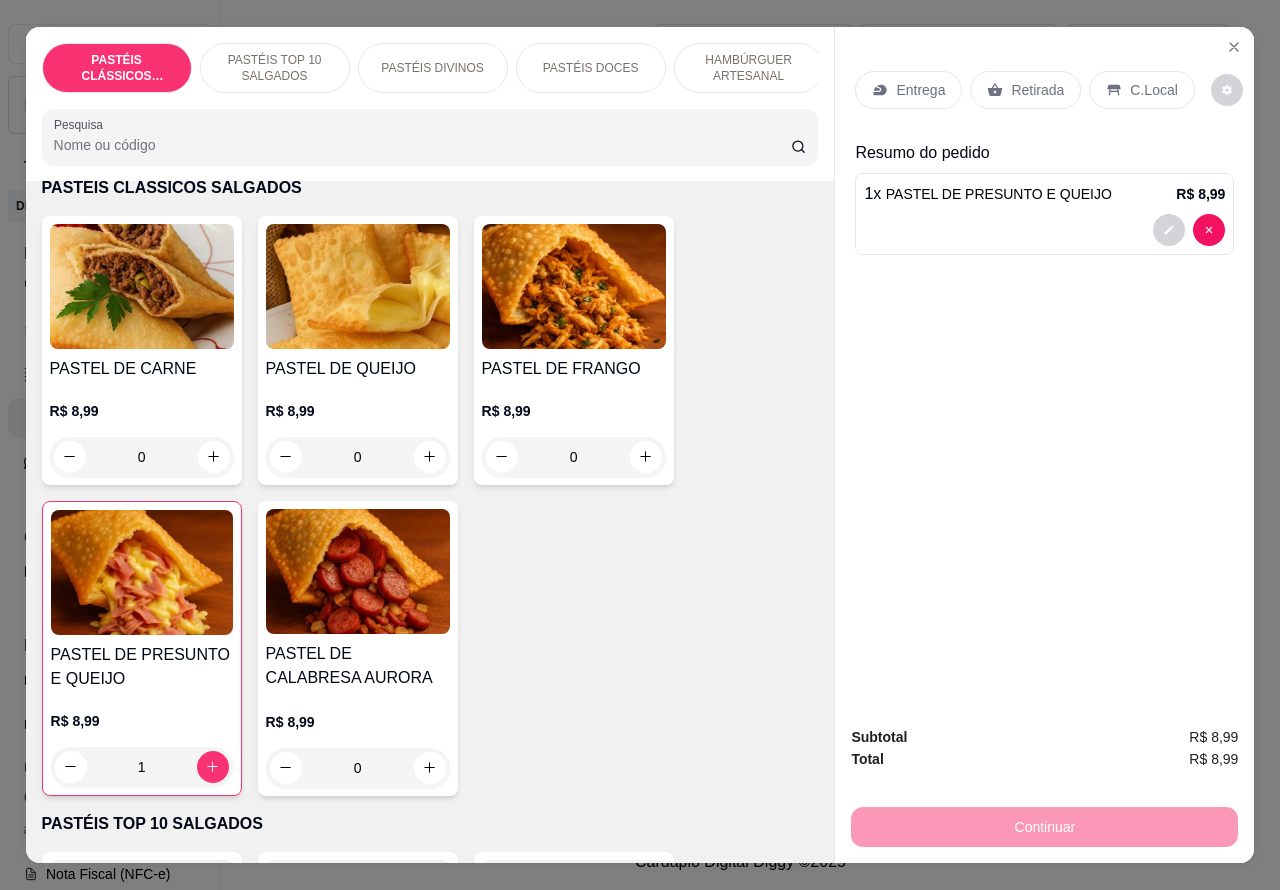 click 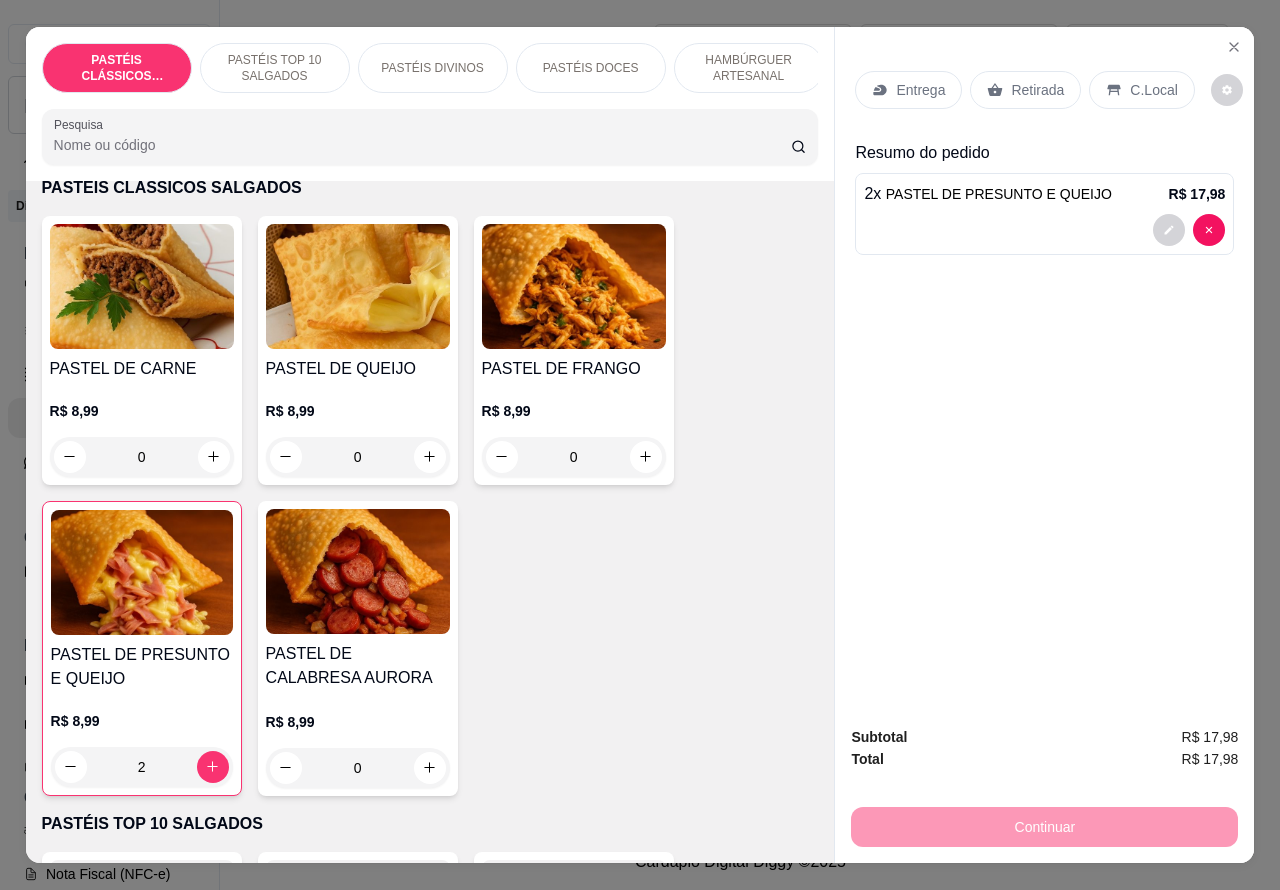 click on "Continuar" at bounding box center [1044, 824] 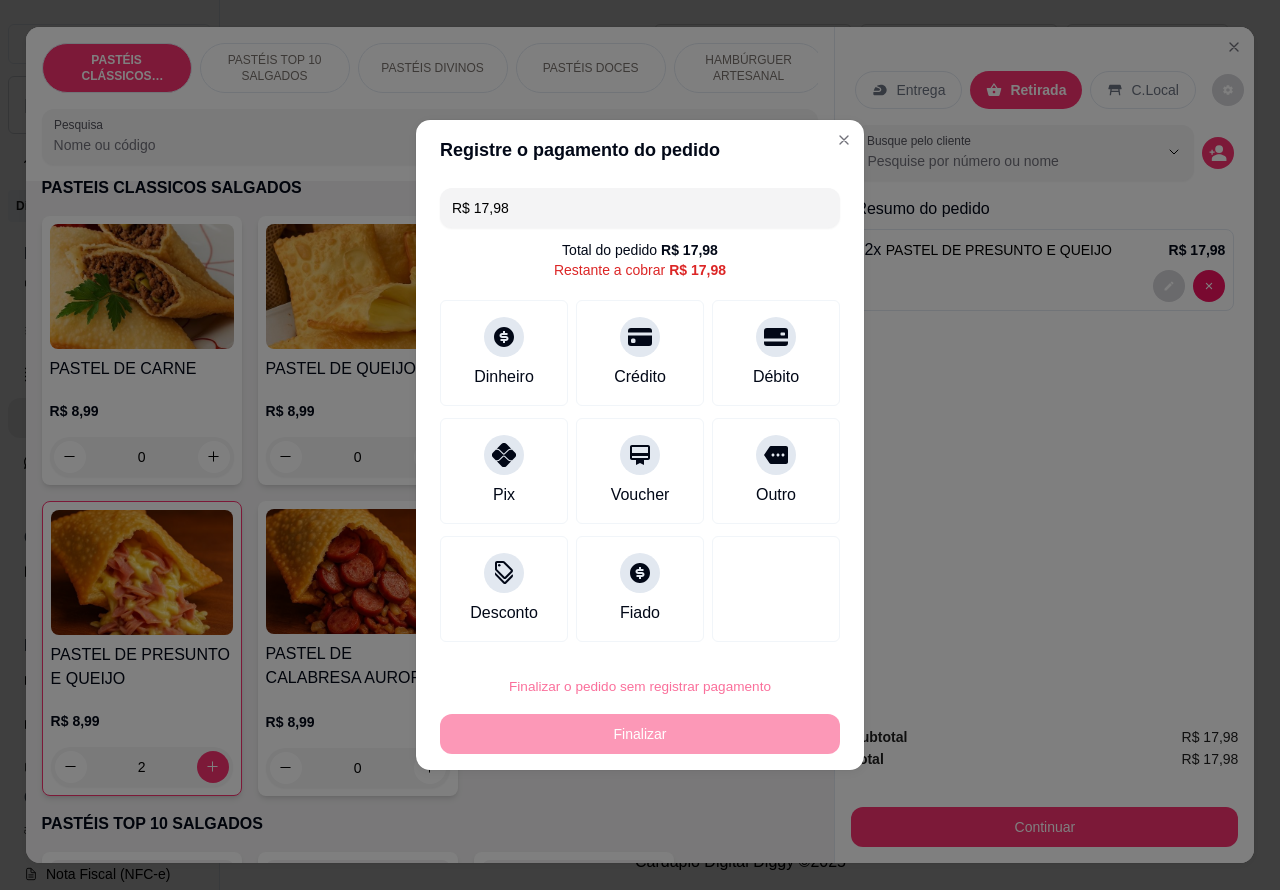 click on "Confirmar" at bounding box center (759, 630) 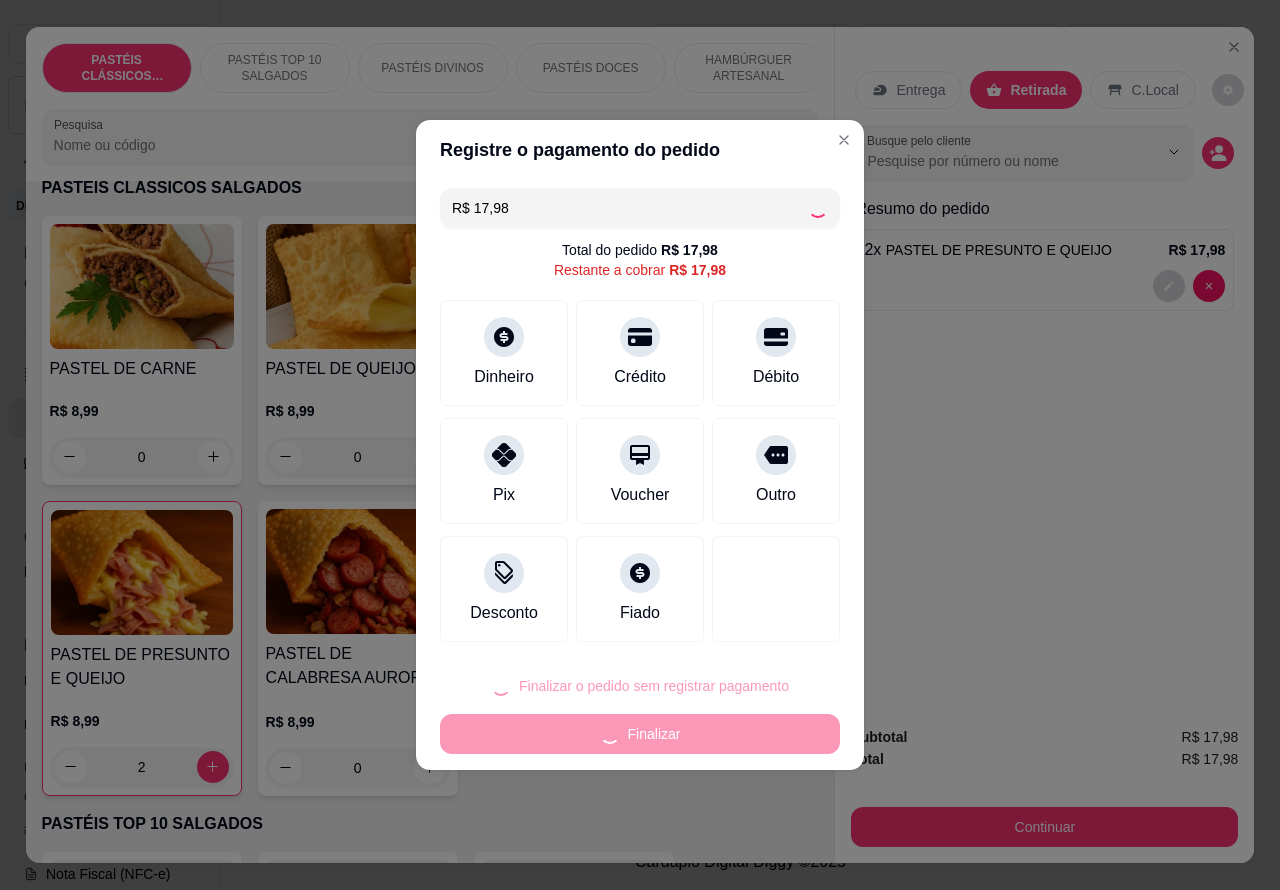type on "0" 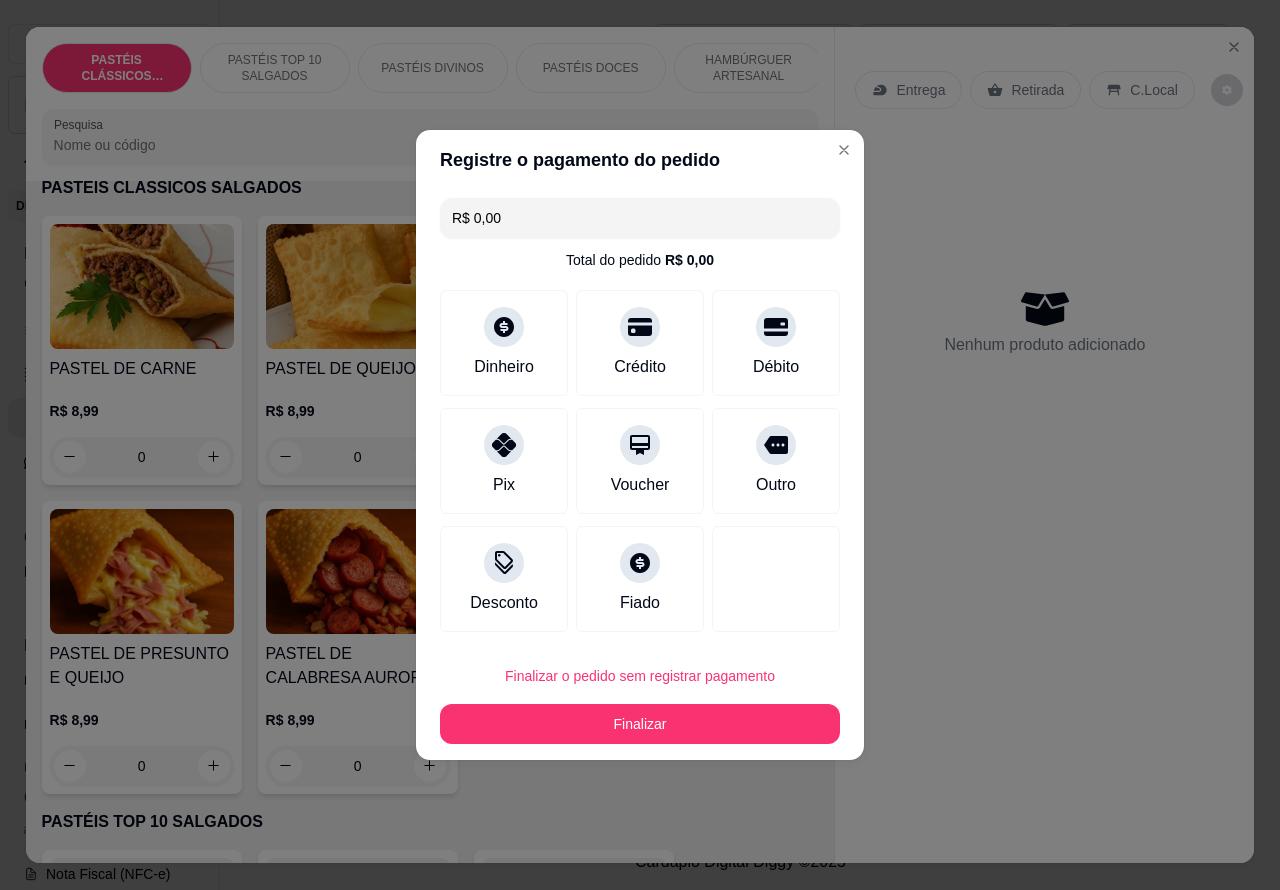 type on "R$ 0,00" 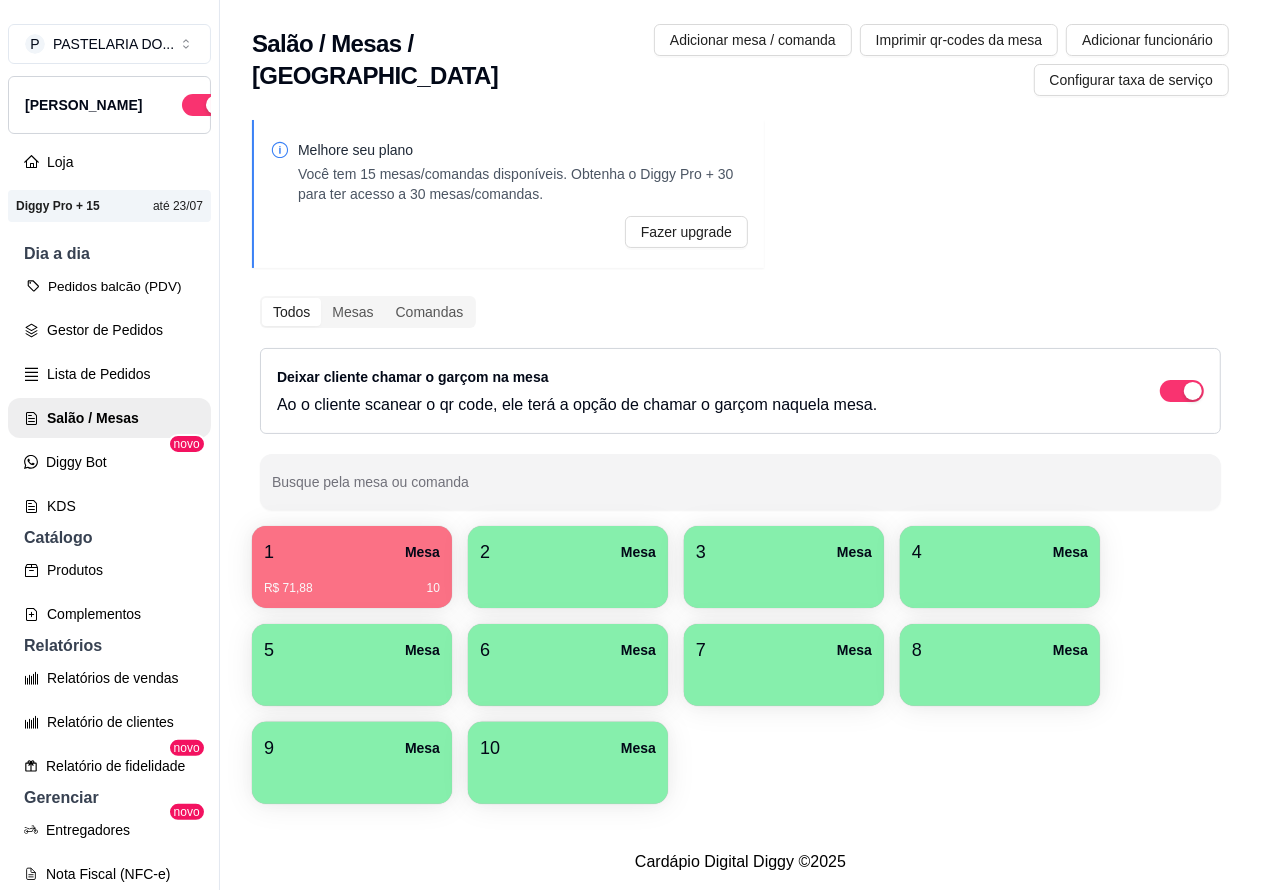 click on "Pedidos balcão (PDV)" at bounding box center (109, 286) 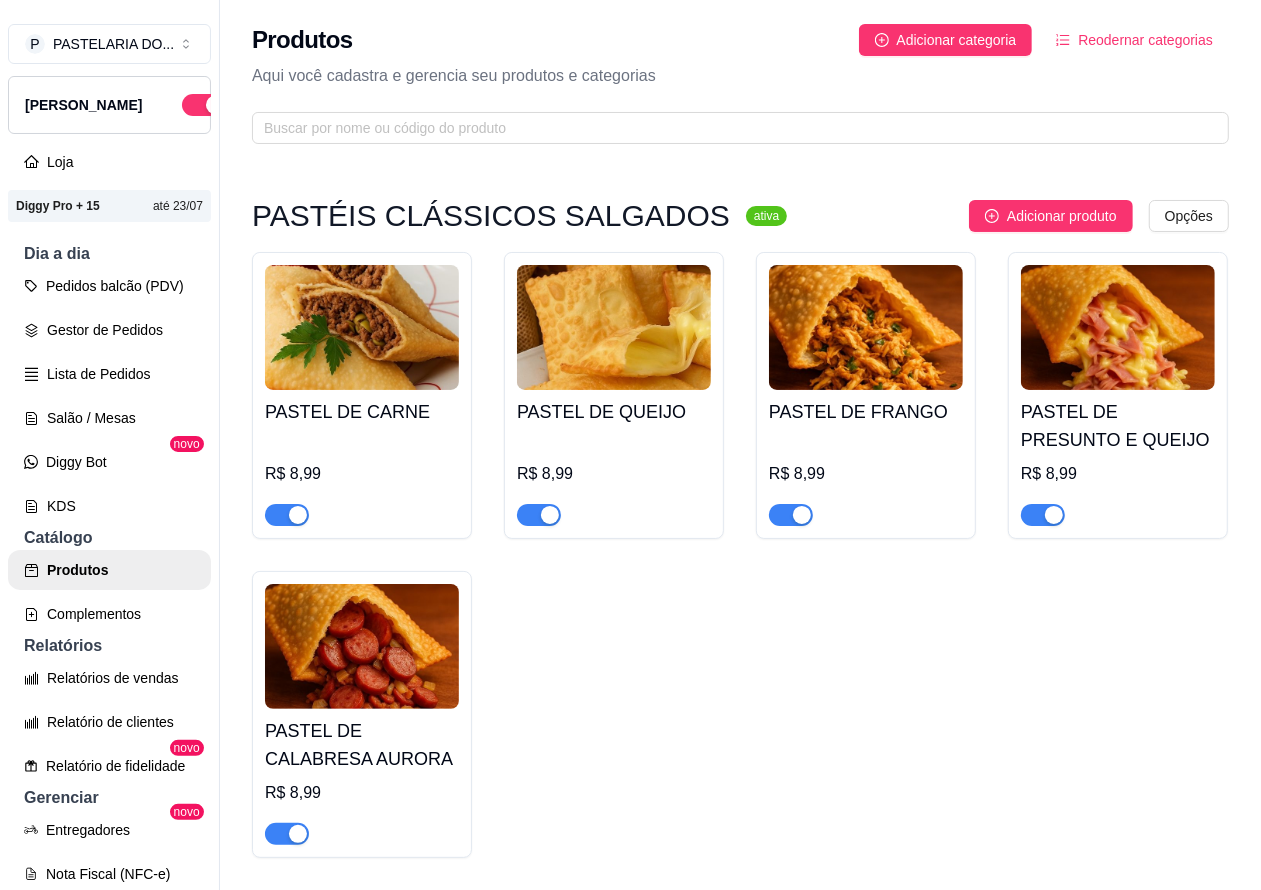click on "Lista de Pedidos" at bounding box center [109, 374] 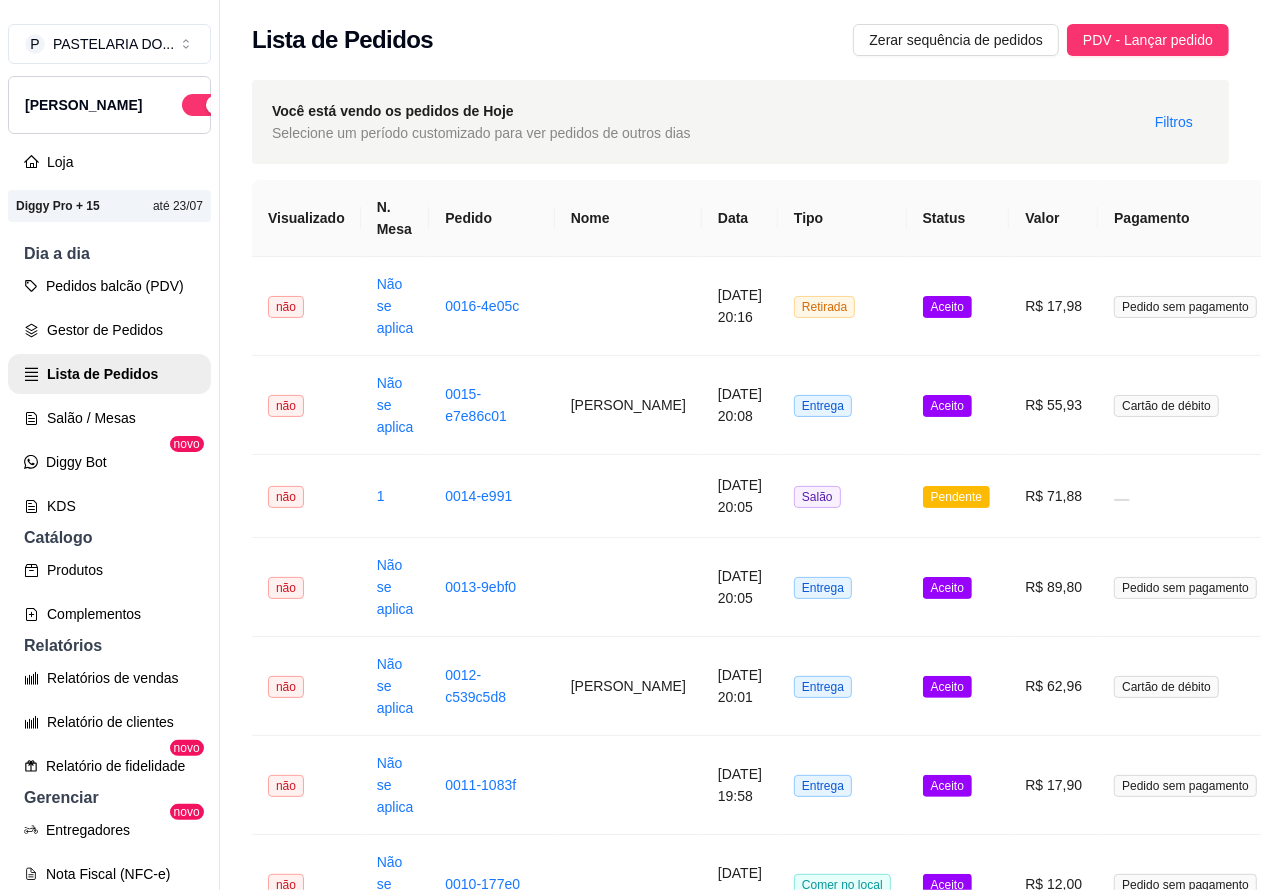 scroll, scrollTop: 0, scrollLeft: 196, axis: horizontal 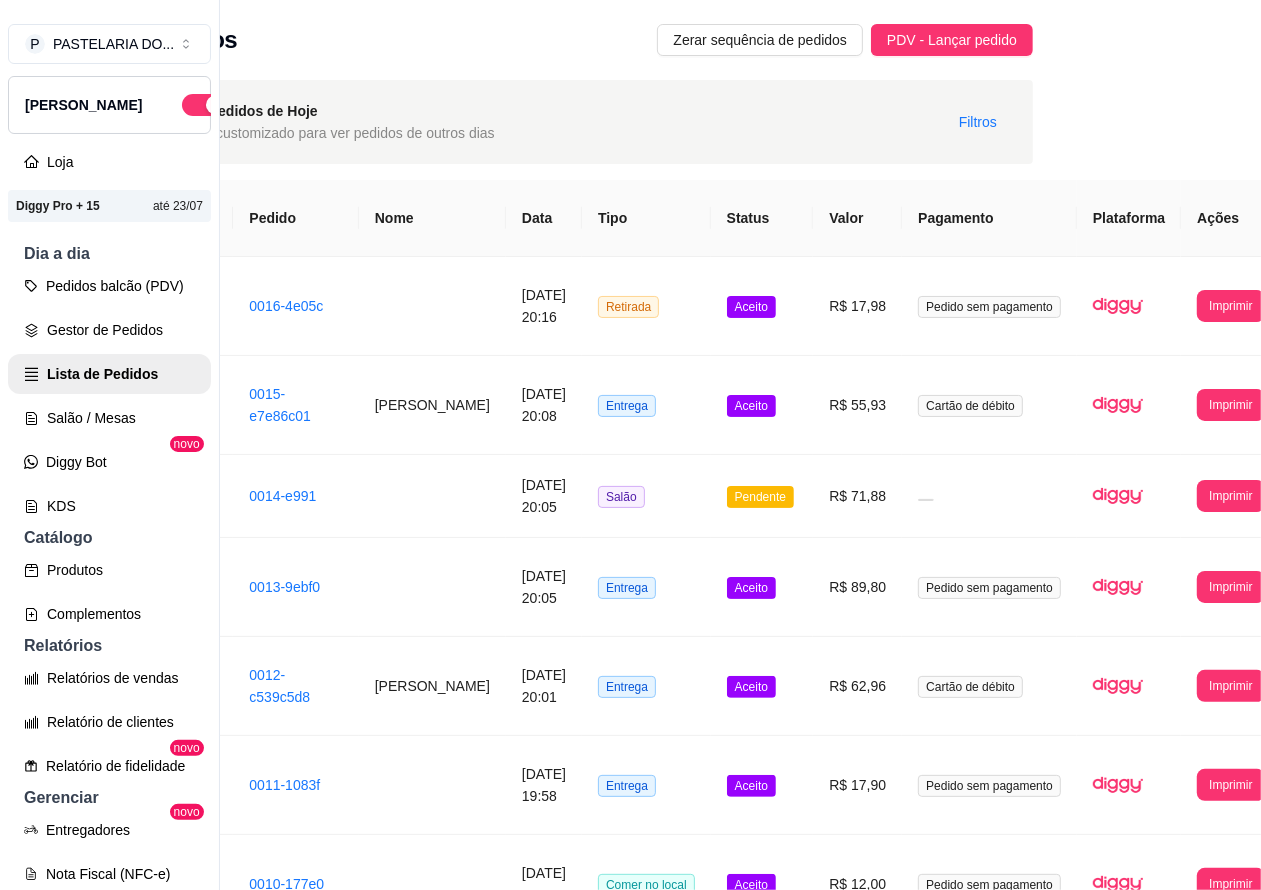 click on "Aceito" at bounding box center (762, 306) 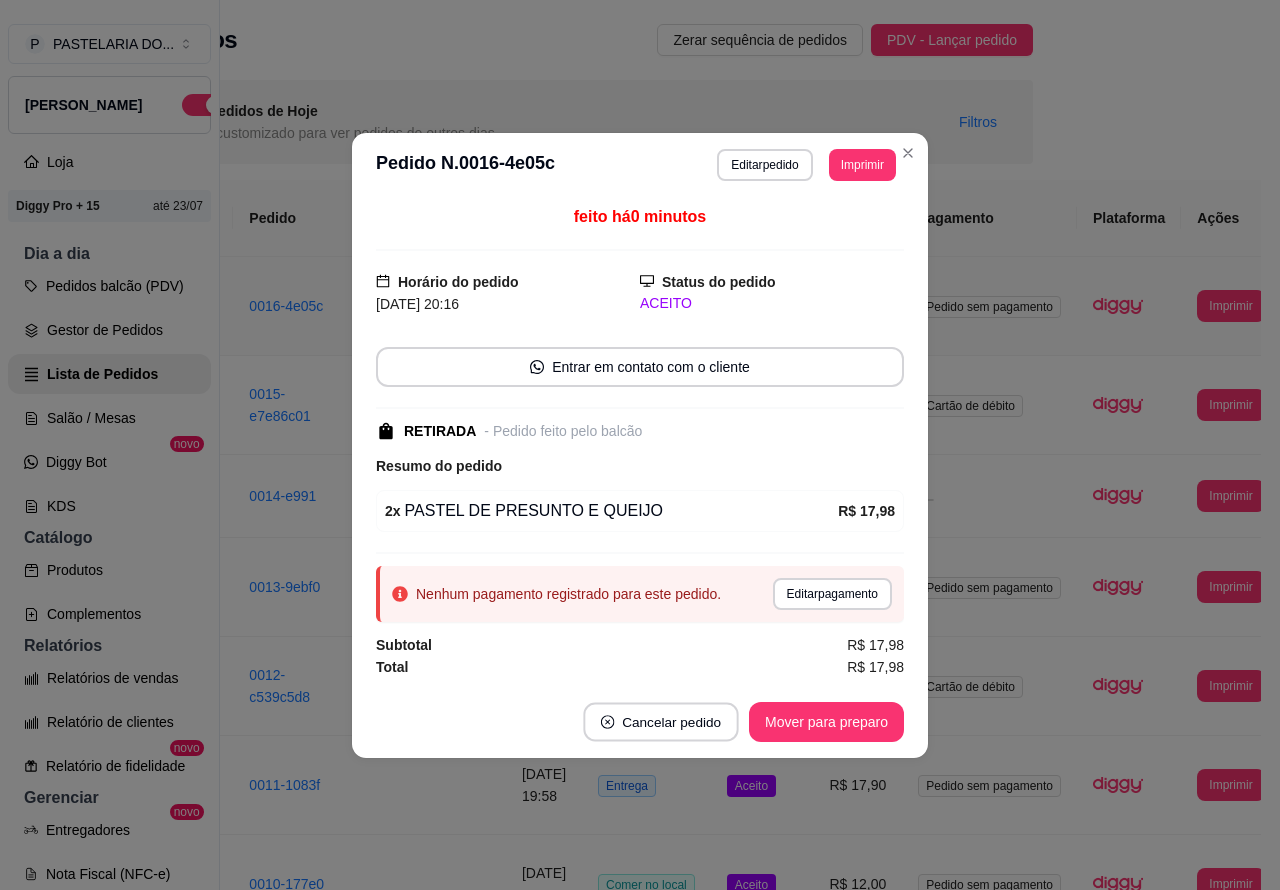 click on "Cancelar pedido" at bounding box center (660, 721) 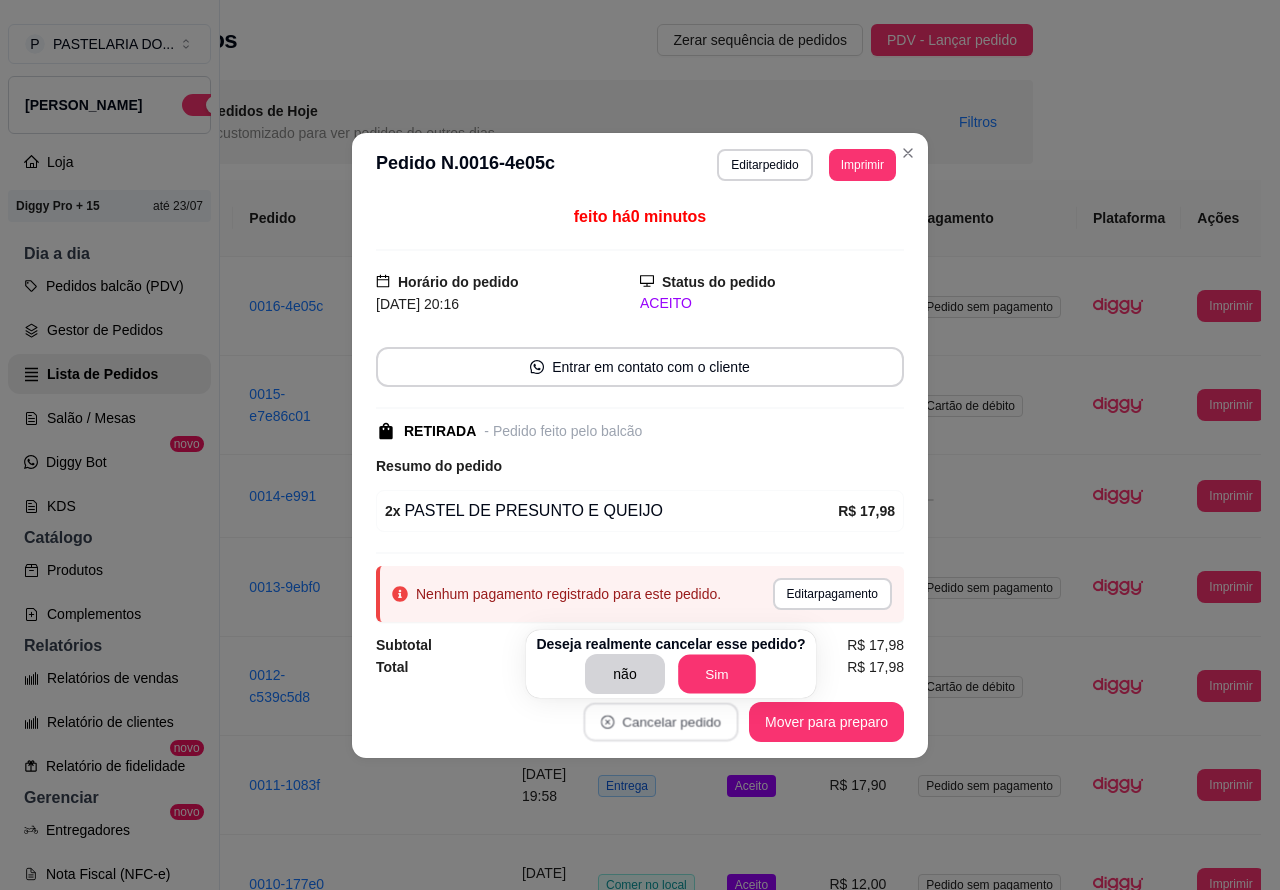 click on "Sim" at bounding box center [717, 674] 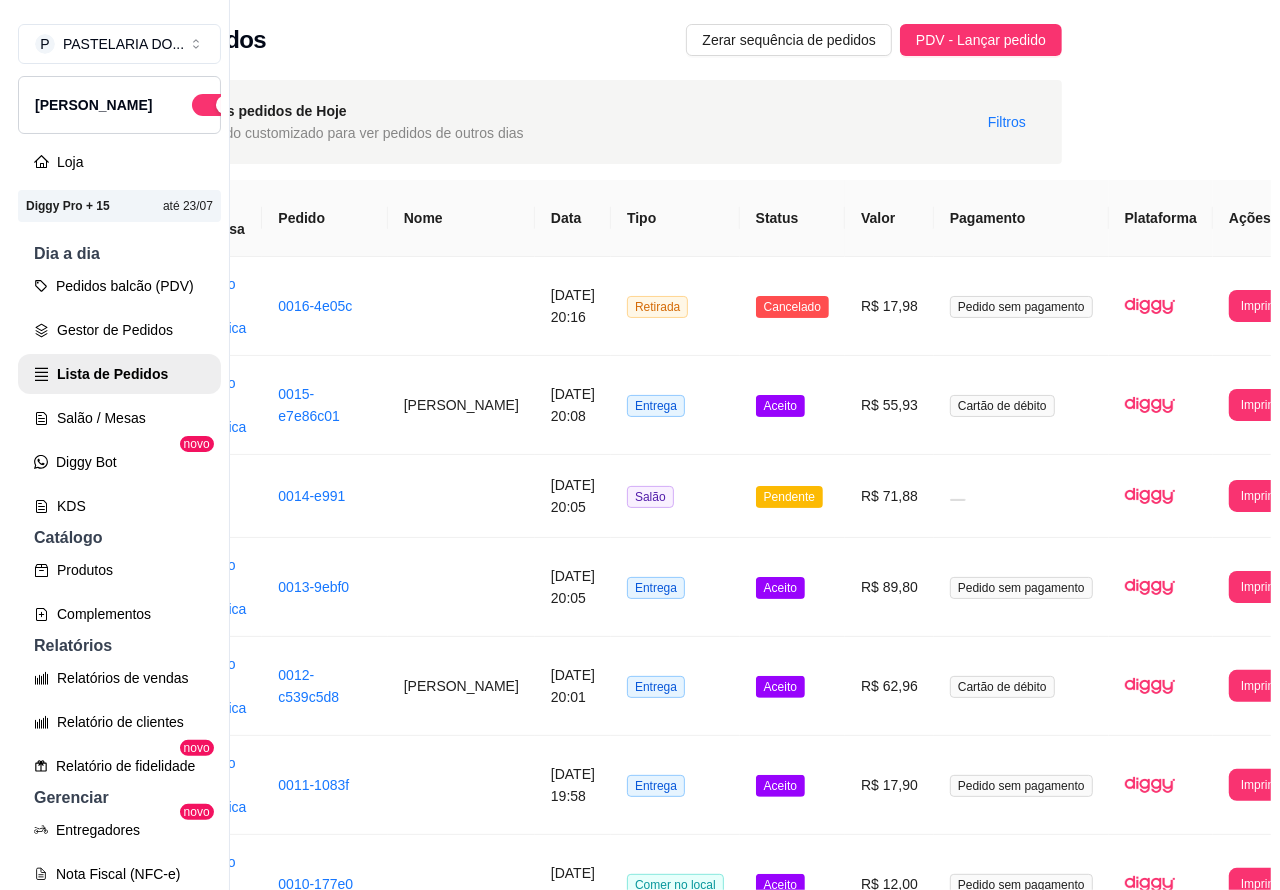 scroll, scrollTop: 0, scrollLeft: 0, axis: both 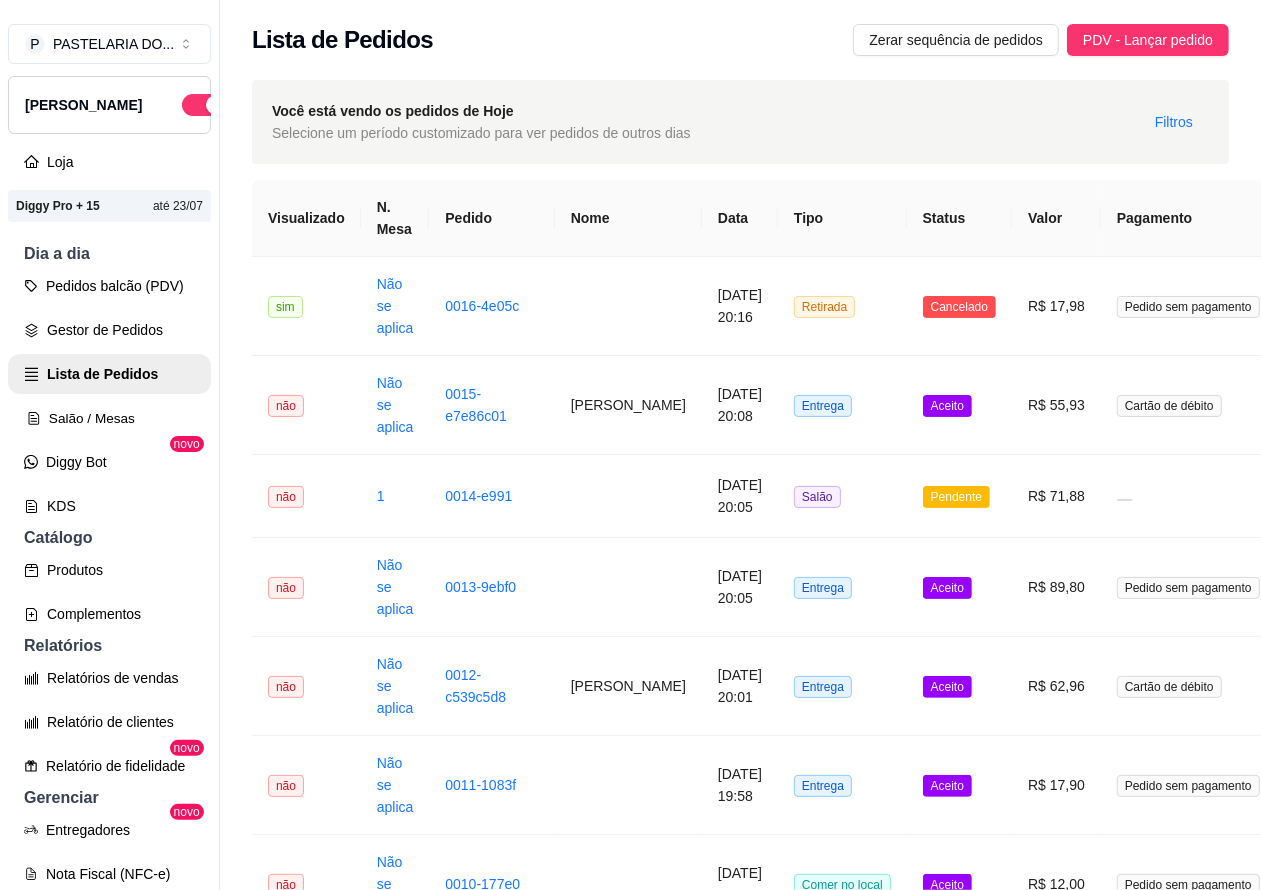 click on "Salão / Mesas" at bounding box center [109, 418] 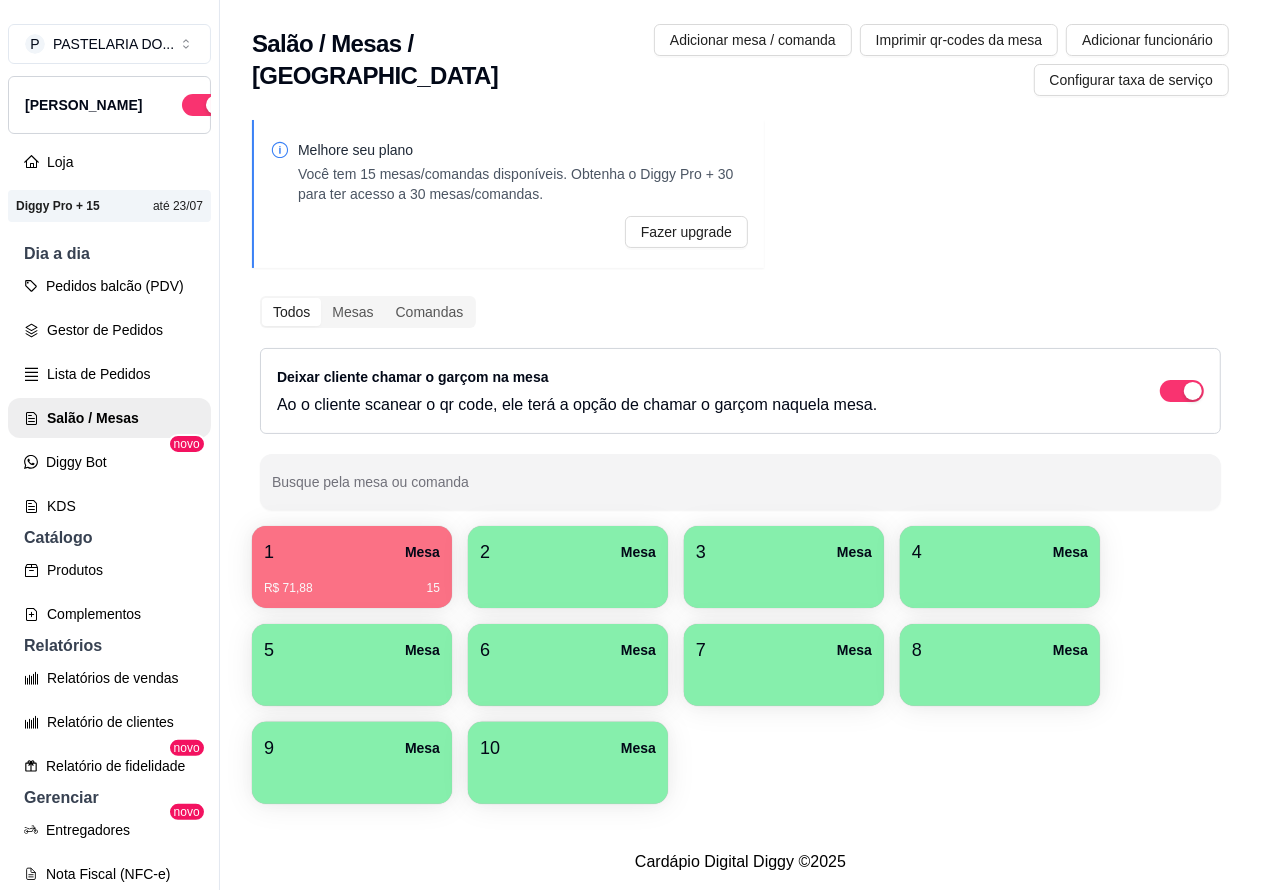 click on "R$ 71,88 15" at bounding box center [352, 581] 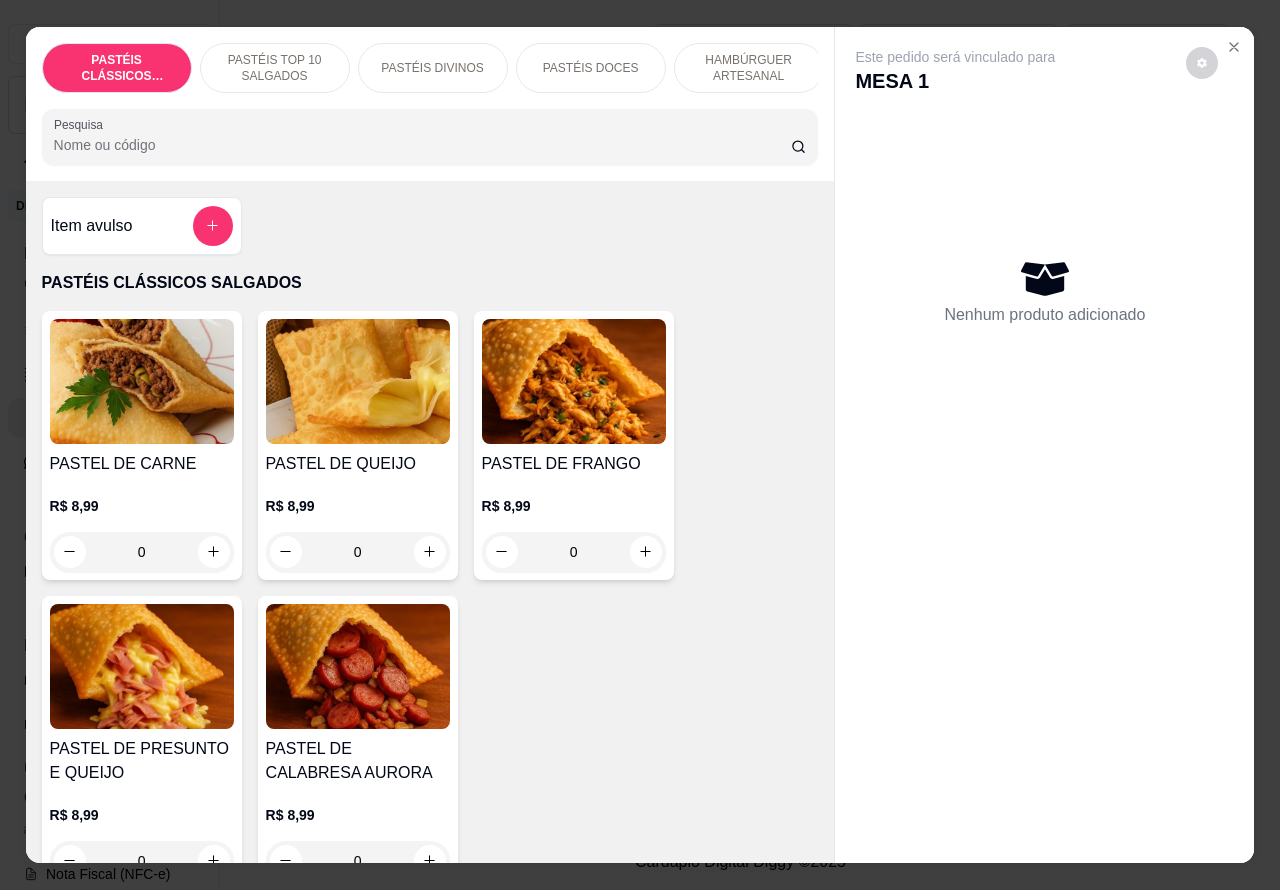 click on "PASTÉIS TOP 10 SALGADOS" at bounding box center (275, 68) 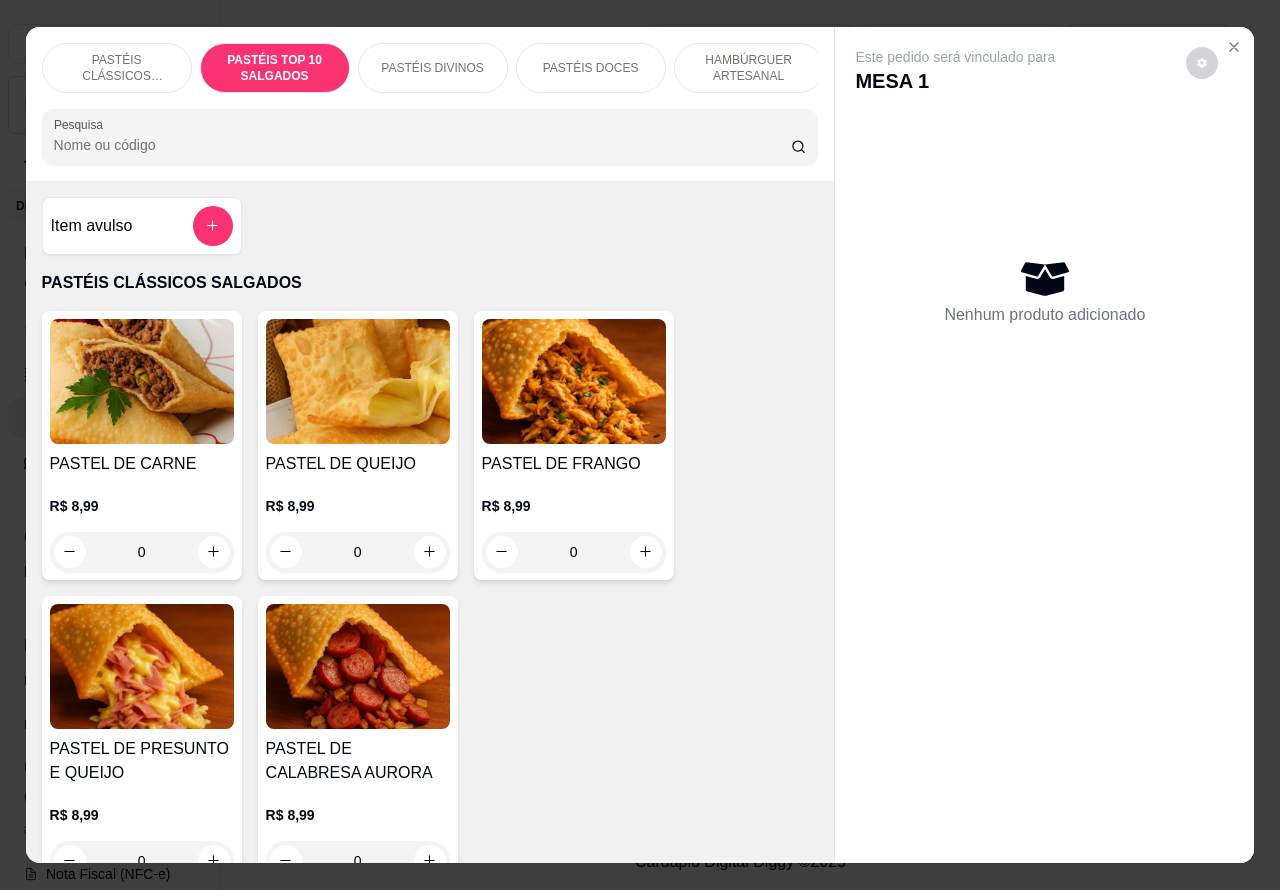 scroll, scrollTop: 723, scrollLeft: 0, axis: vertical 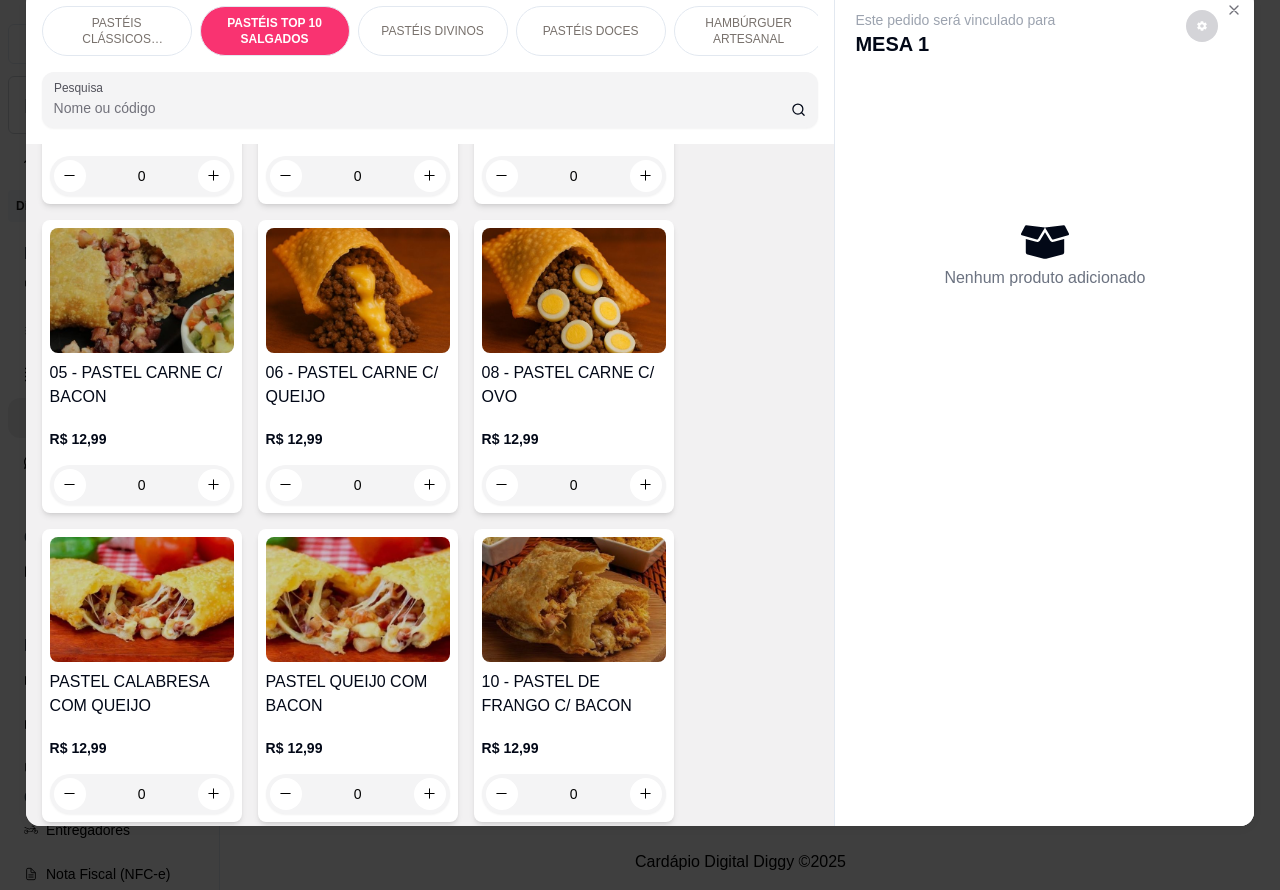 click on "0" at bounding box center (142, 485) 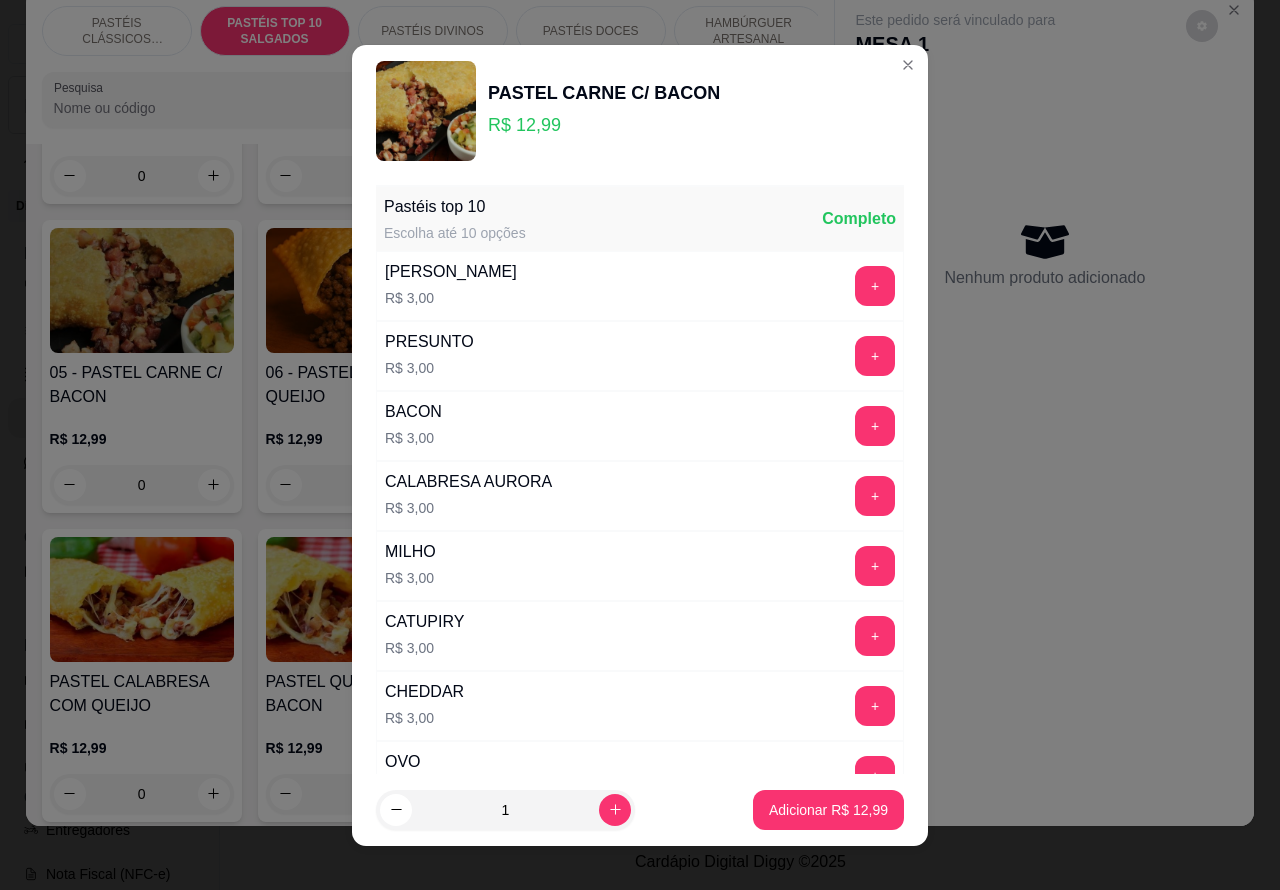 click on "Adicionar   R$ 12,99" at bounding box center (828, 810) 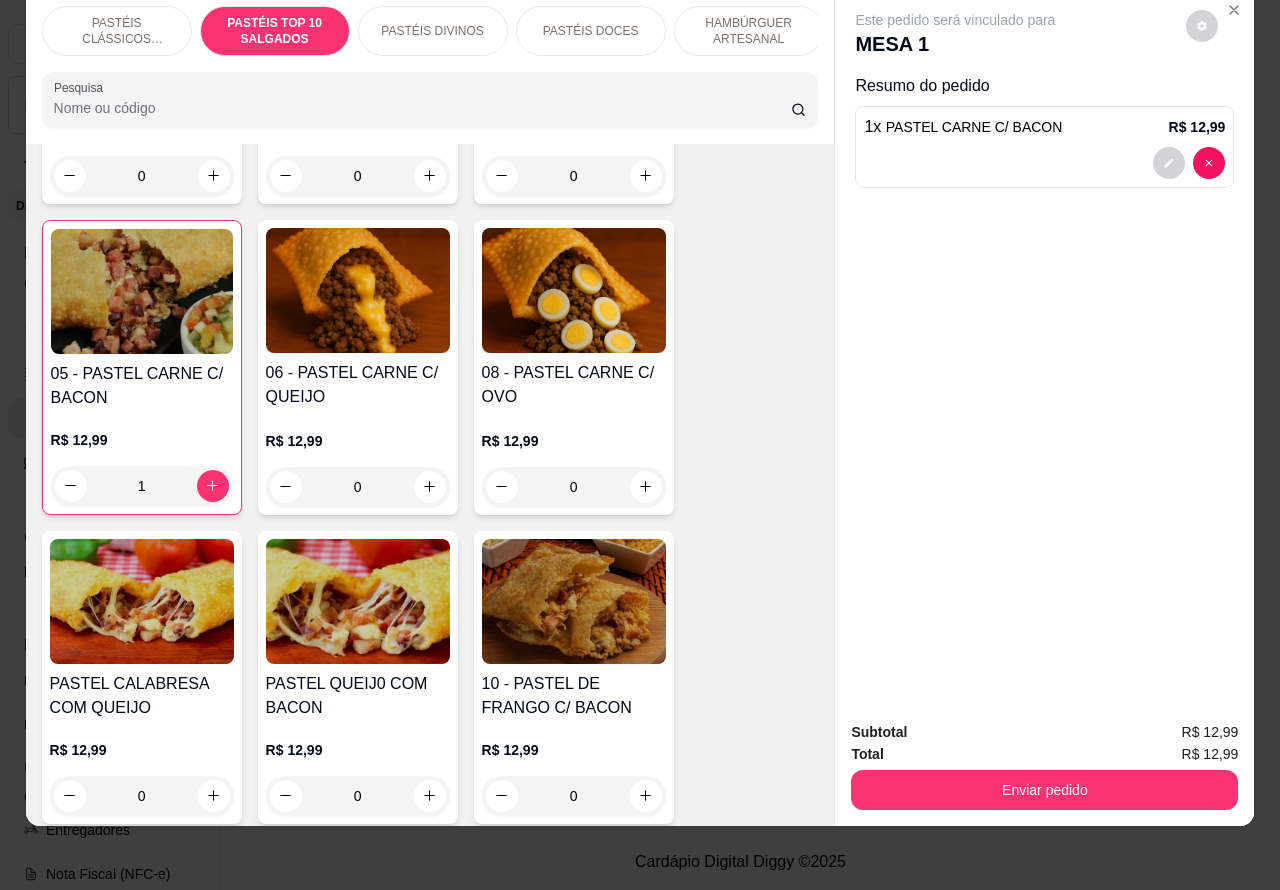 click on "Enviar pedido" at bounding box center [1044, 790] 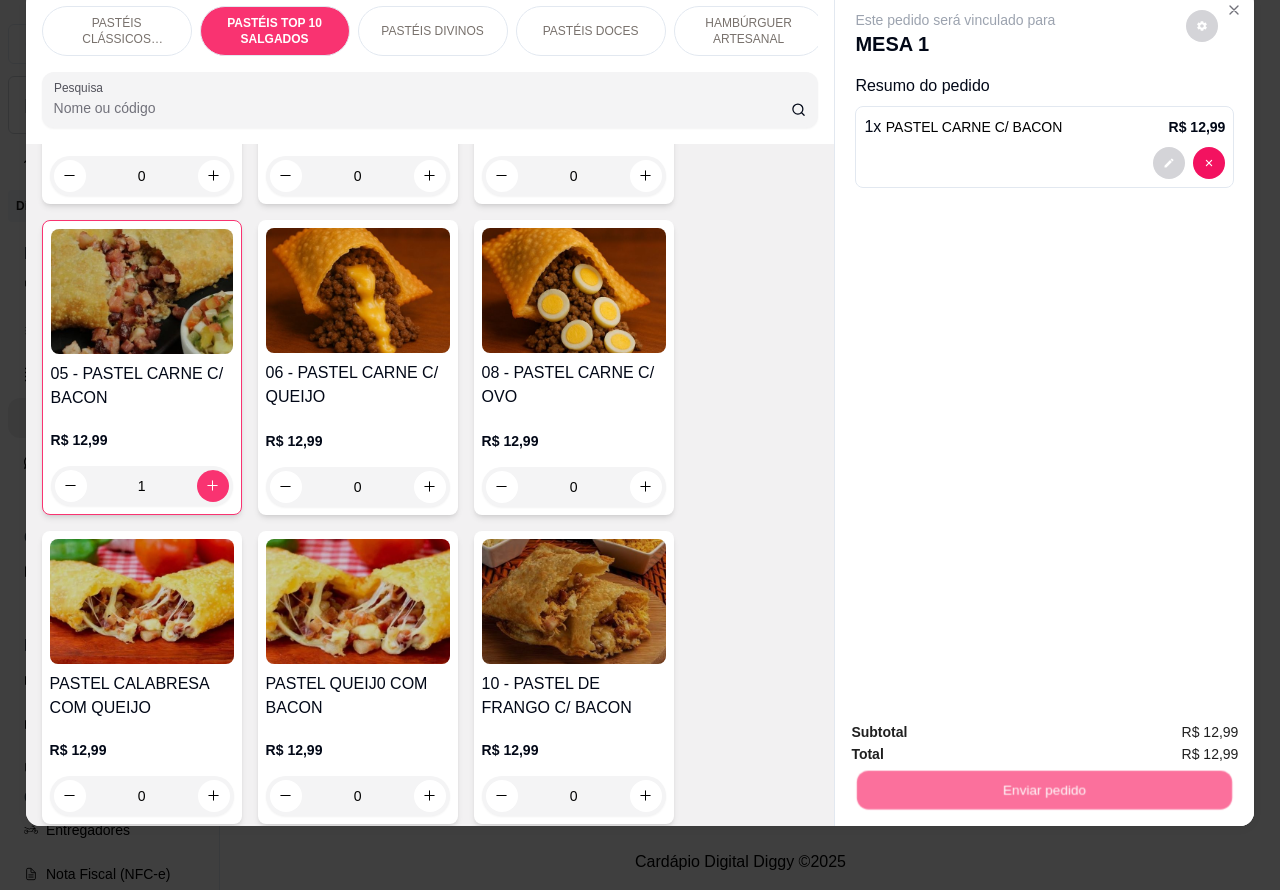 click on "Não registrar e enviar pedido" at bounding box center (977, 723) 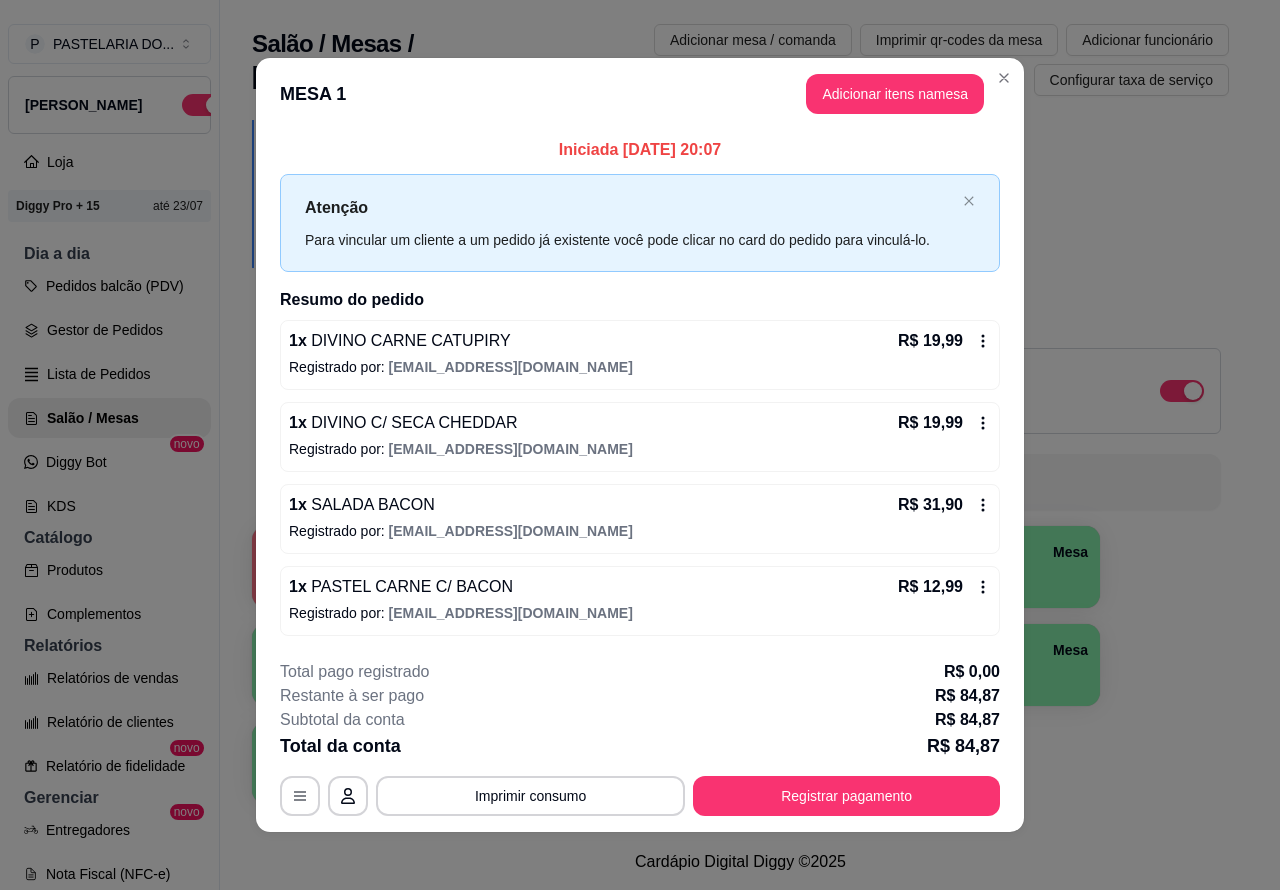 click on "Imprimir consumo" at bounding box center [530, 796] 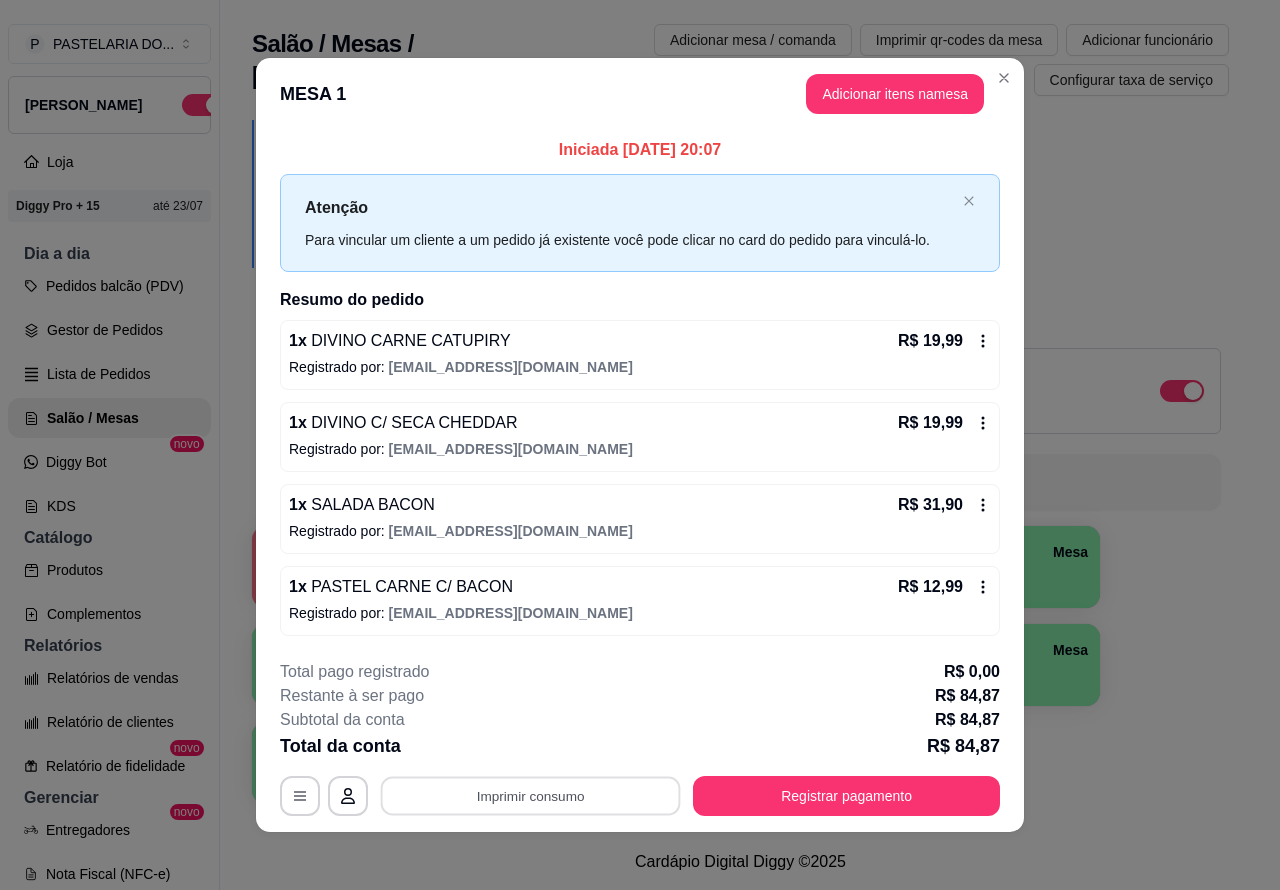 click on "**********" at bounding box center (640, 445) 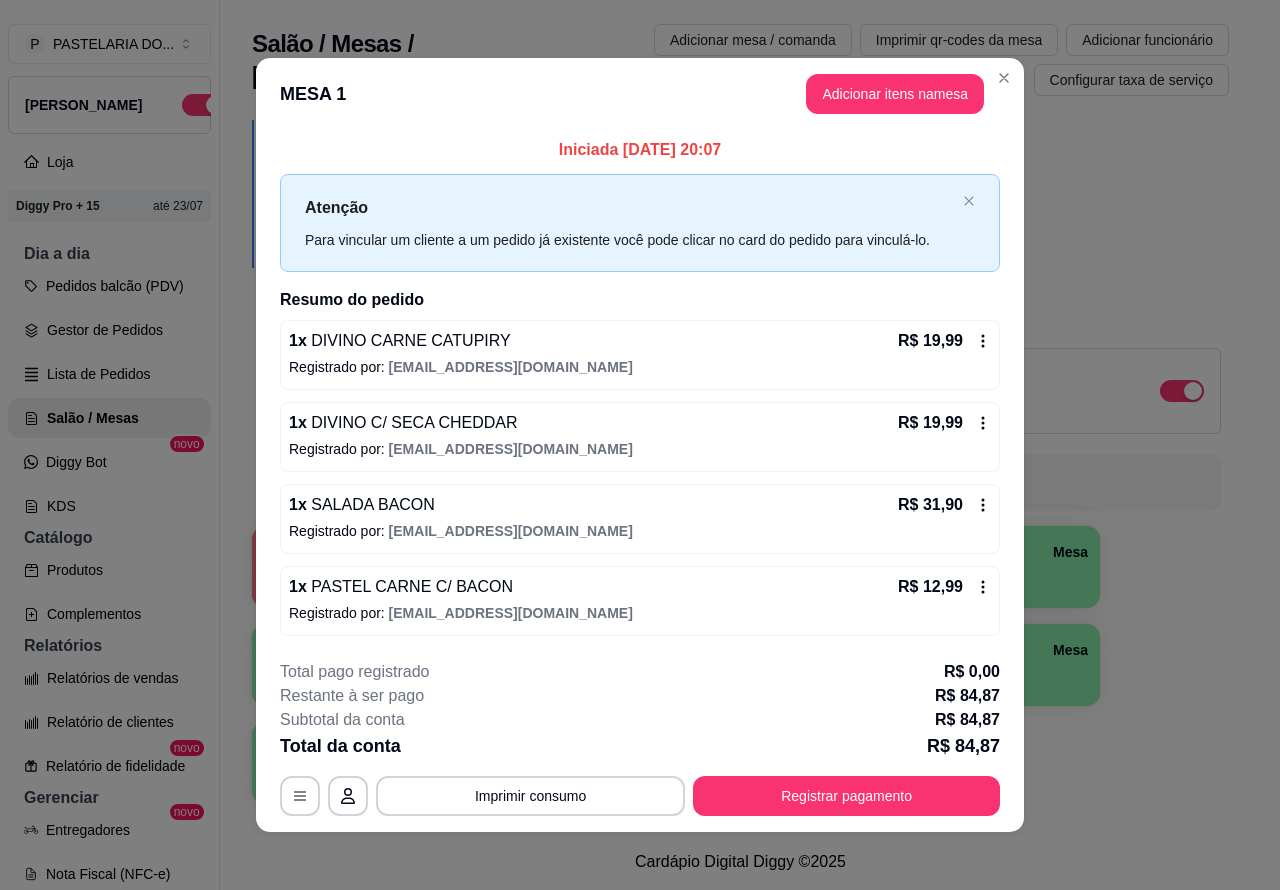 click on "1 Mesa R$ 71,88 15 2 Mesa 3 Mesa 4 Mesa 5 Mesa 6 Mesa 7 Mesa 8 Mesa 9 Mesa 10 [GEOGRAPHIC_DATA]" at bounding box center (740, 665) 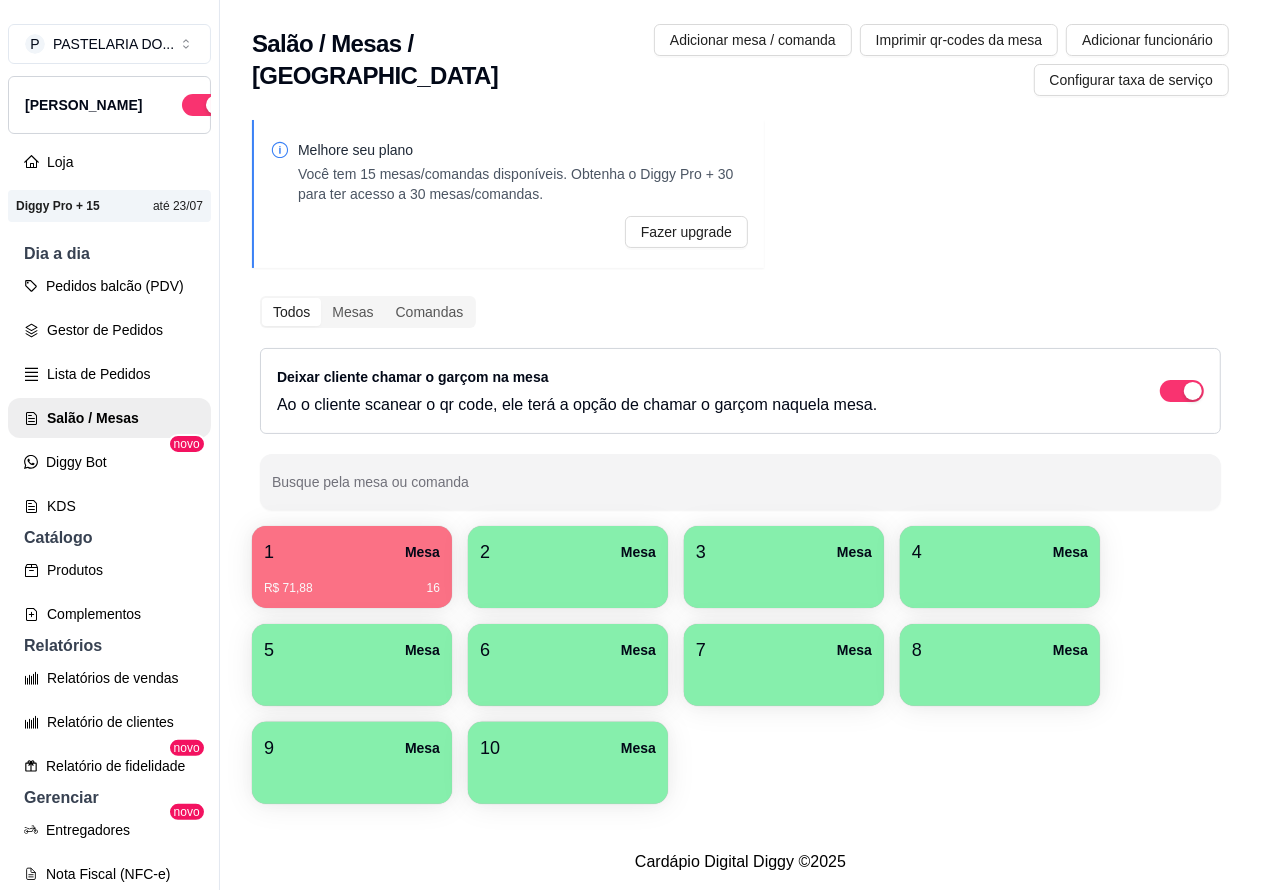 click on "Mesa" at bounding box center [422, 552] 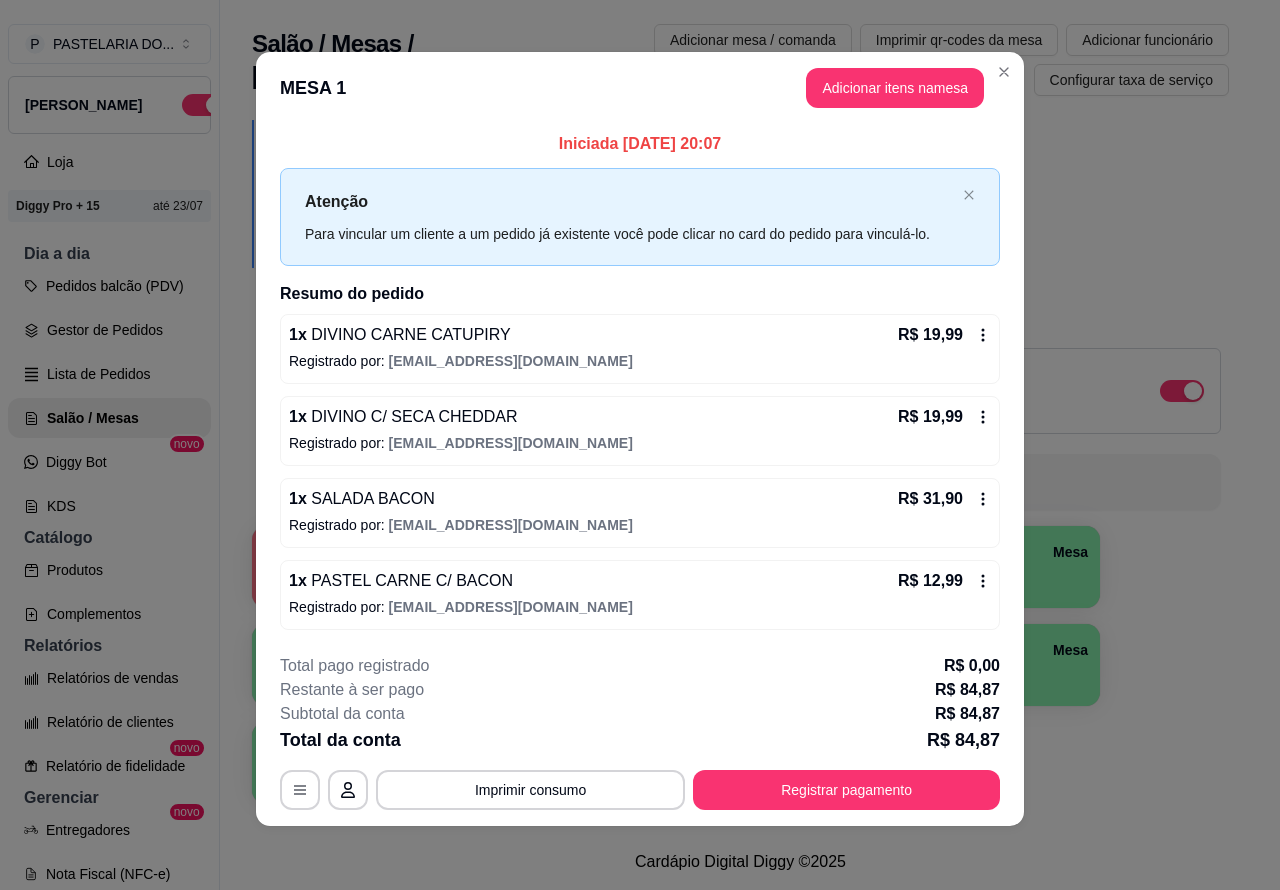 scroll, scrollTop: 0, scrollLeft: 0, axis: both 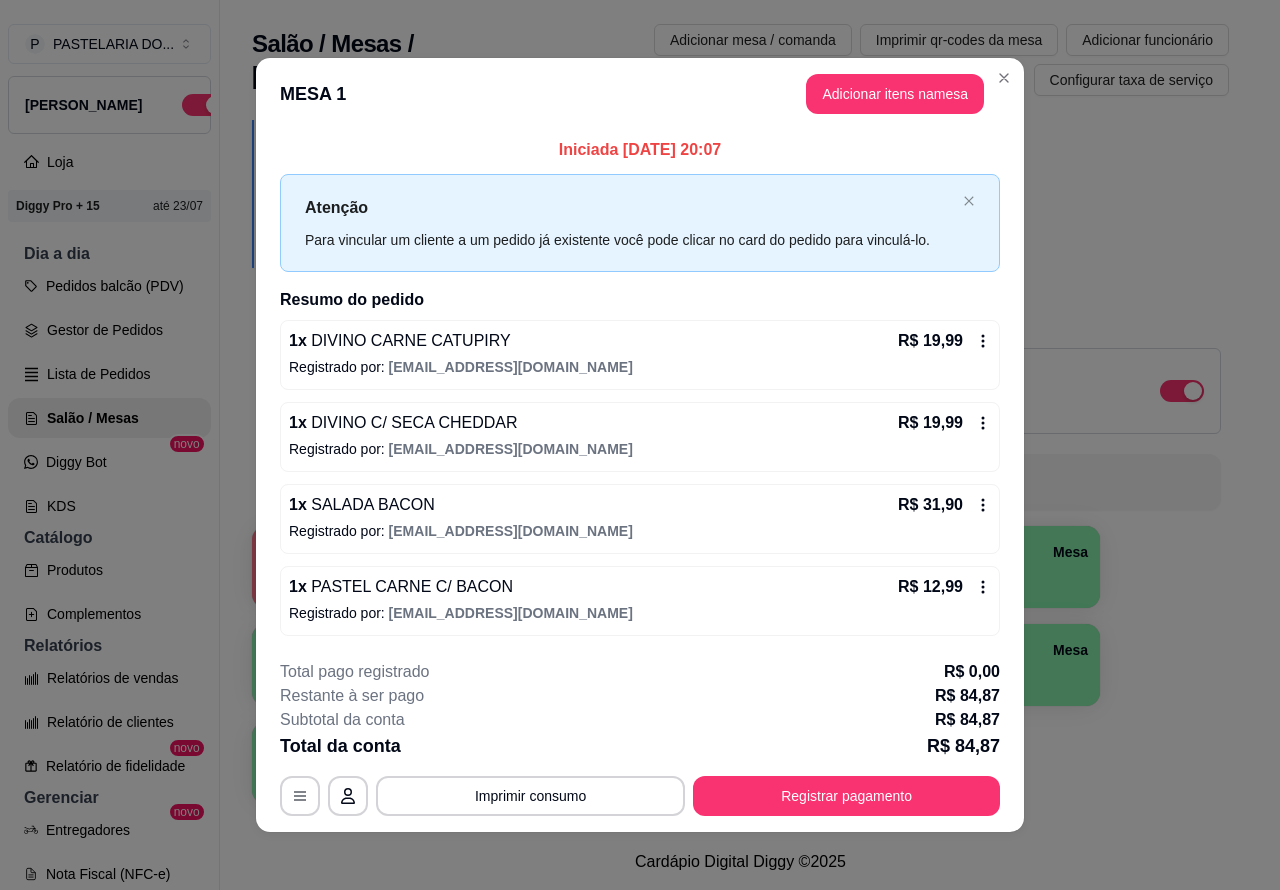click on "1 Mesa R$ 71,88 16 2 Mesa 3 Mesa 4 Mesa 5 Mesa 6 Mesa 7 Mesa 8 Mesa 9 Mesa 10 [GEOGRAPHIC_DATA]" at bounding box center (740, 665) 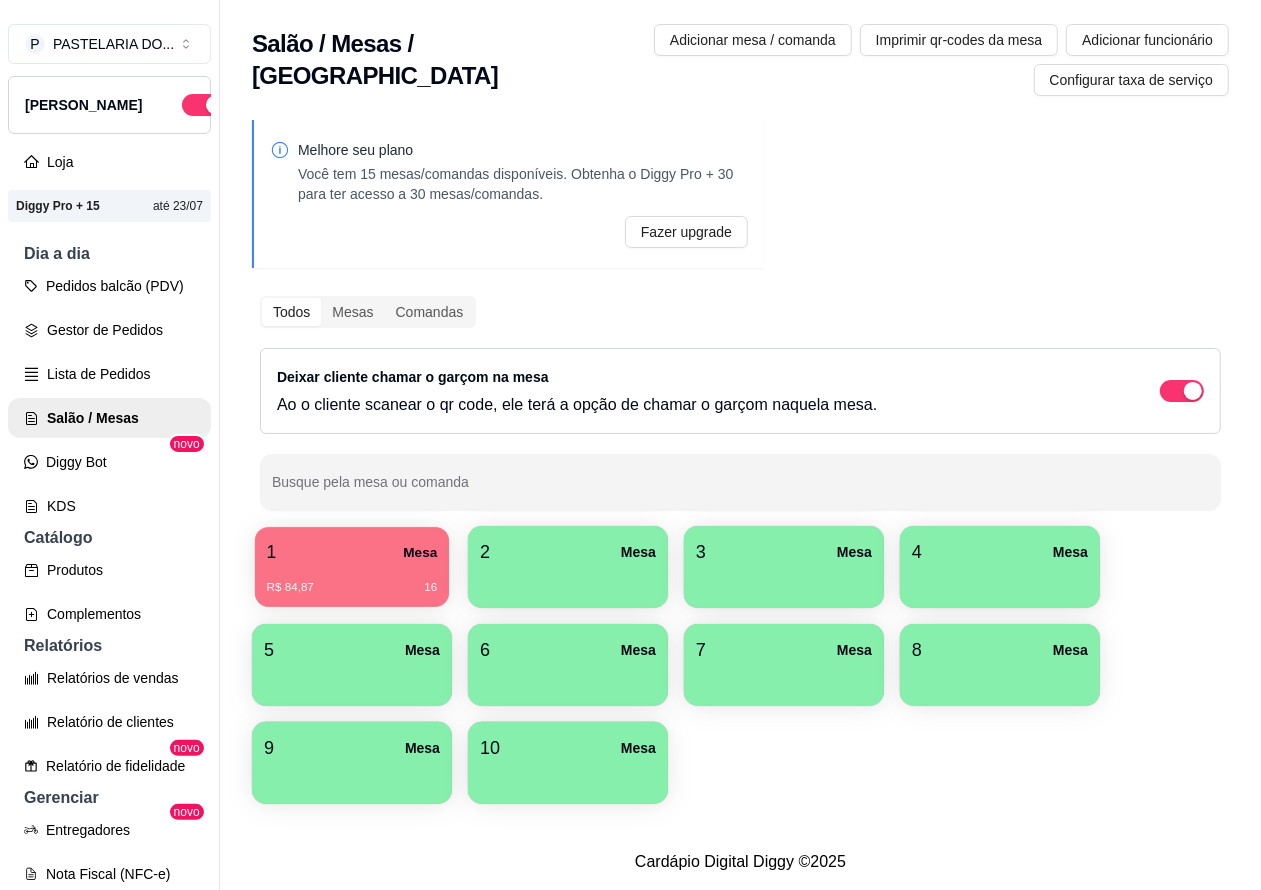 click on "R$ 84,87 16" at bounding box center (352, 580) 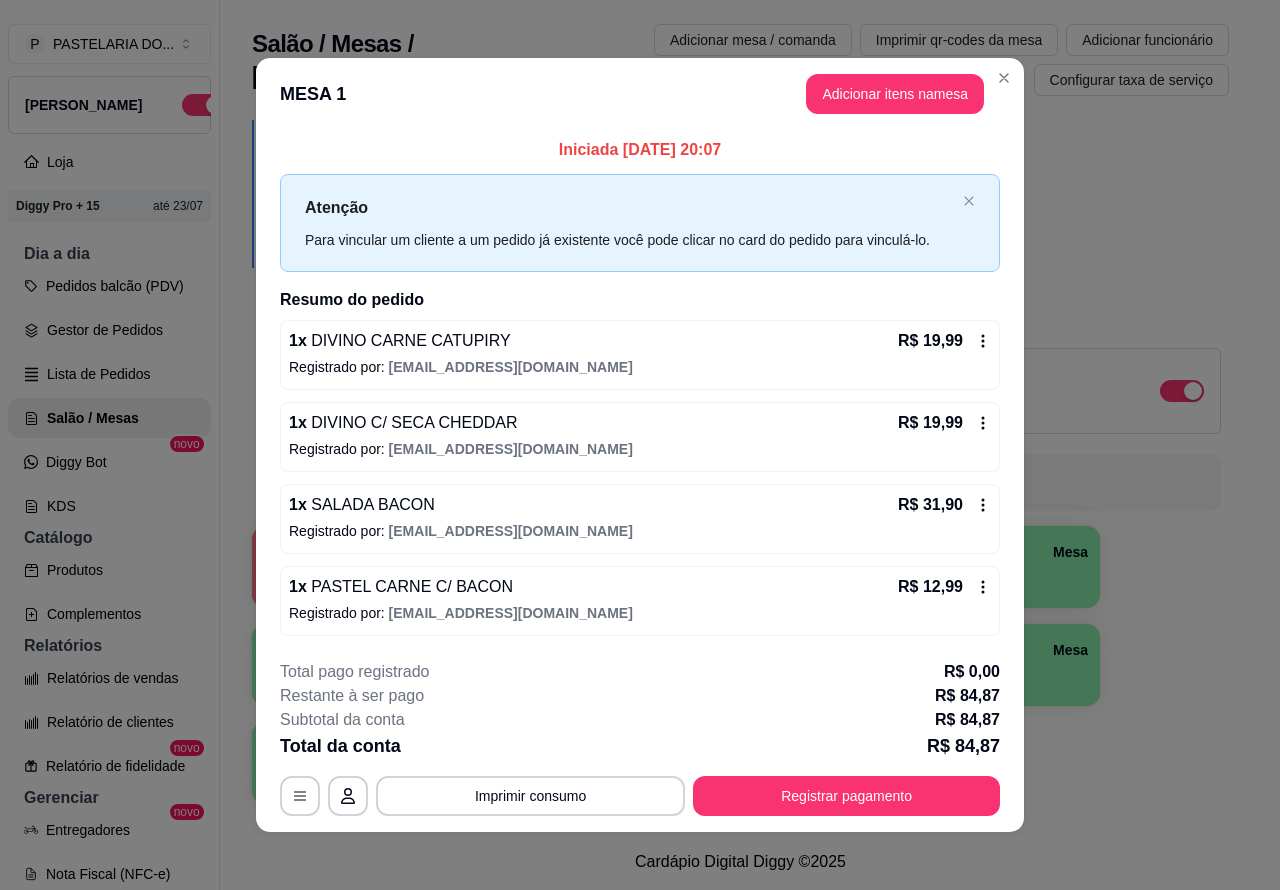 click on "1 Mesa R$ 84,87 21 2 Mesa 3 Mesa 4 Mesa 5 Mesa 6 Mesa 7 Mesa 8 Mesa 9 Mesa 10 [GEOGRAPHIC_DATA]" at bounding box center [740, 665] 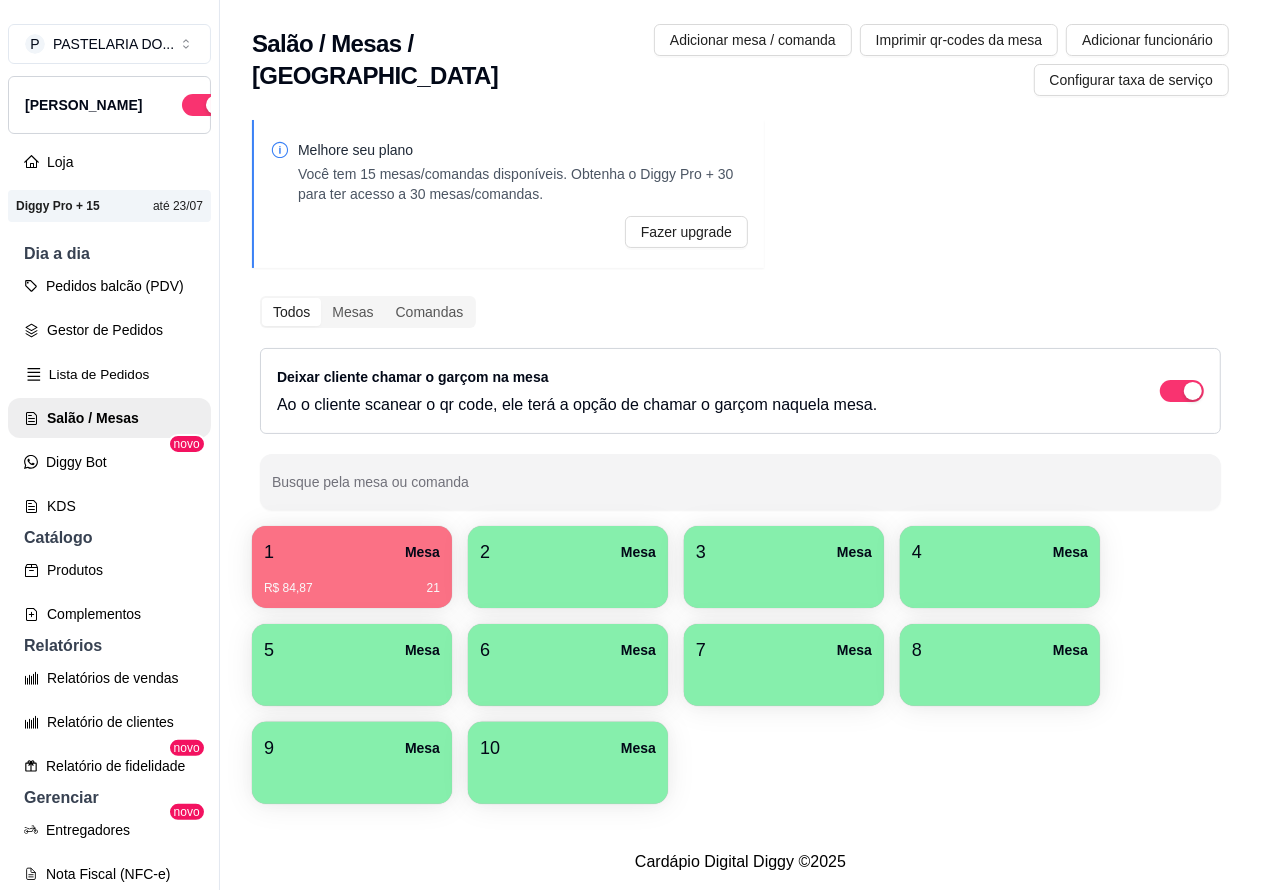 click on "Lista de Pedidos" at bounding box center [109, 374] 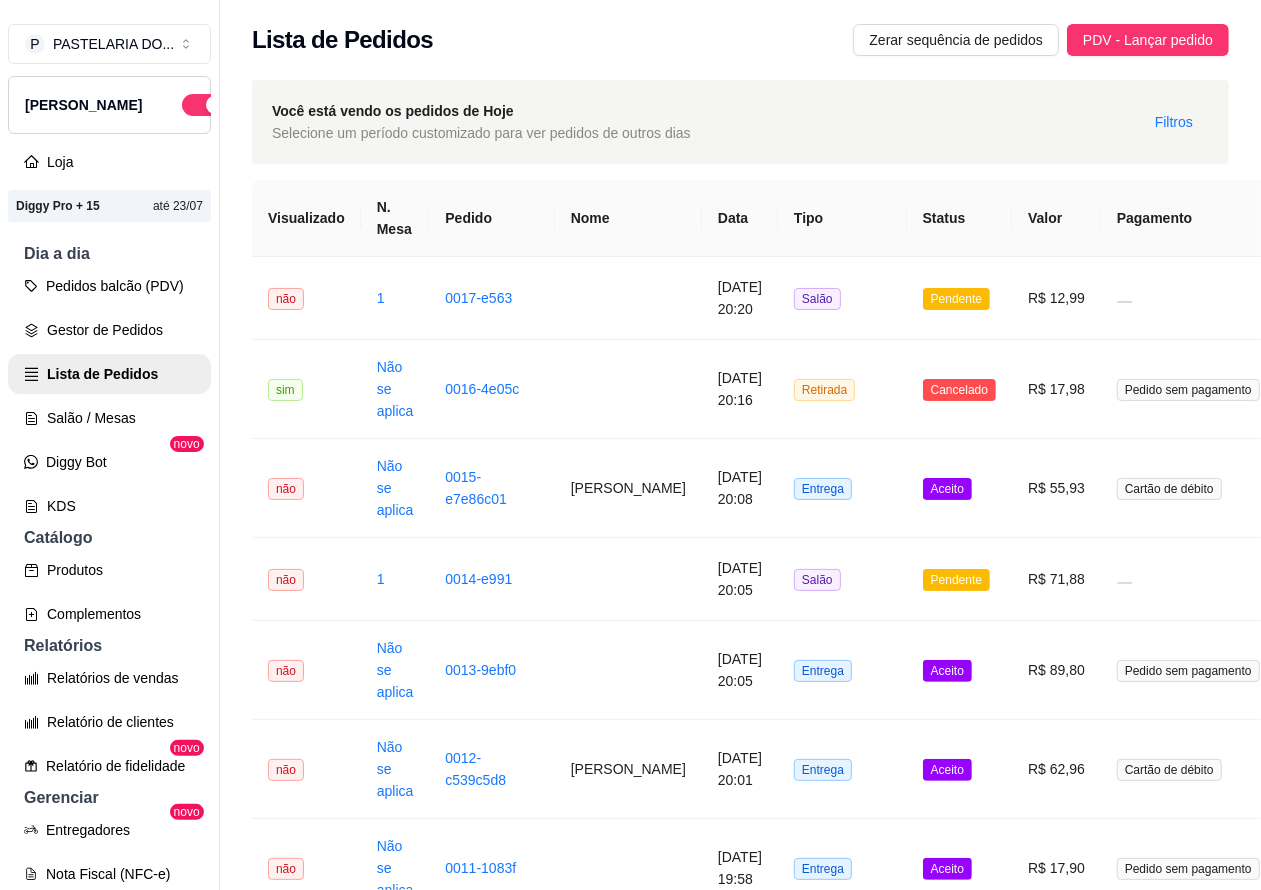 click on "Salão / Mesas" at bounding box center [109, 418] 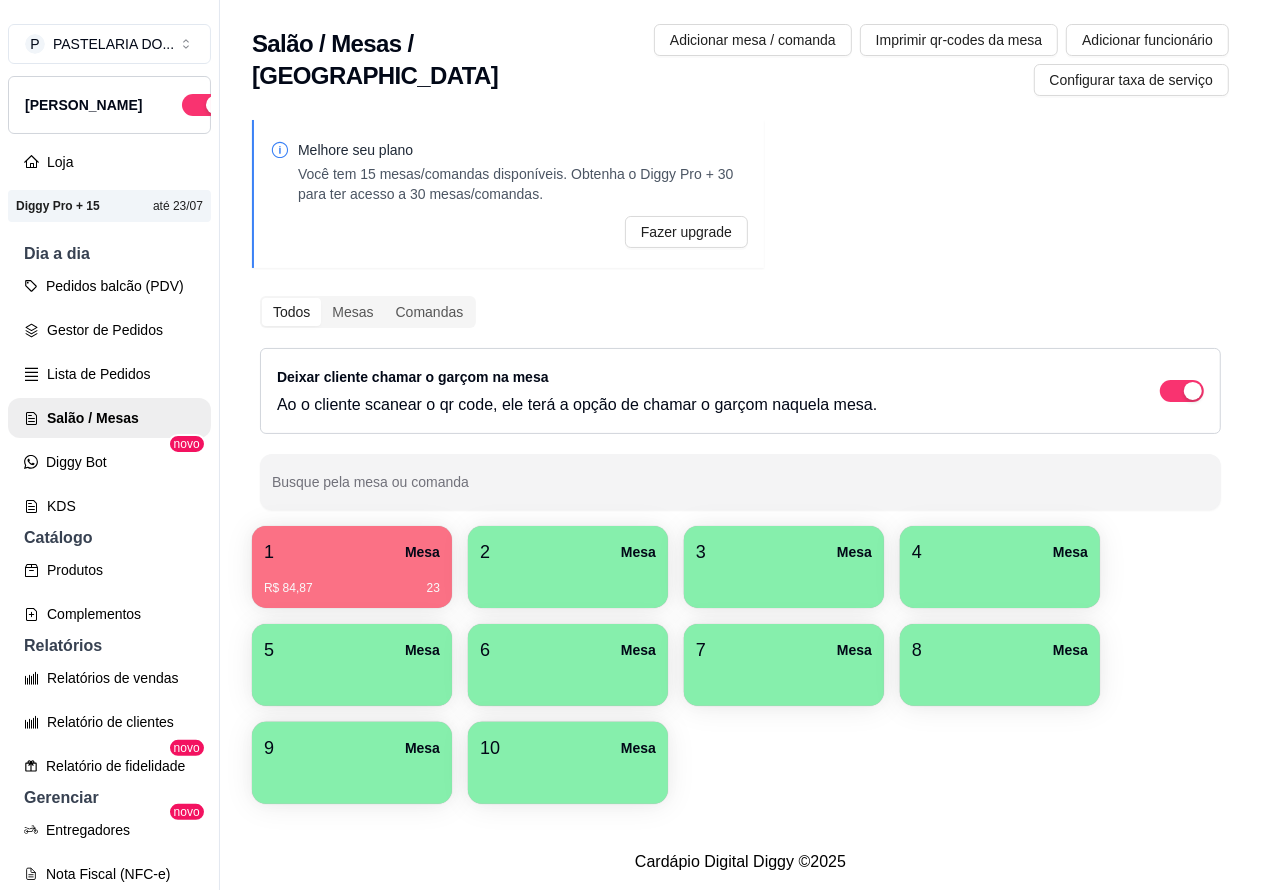 click at bounding box center [1000, 581] 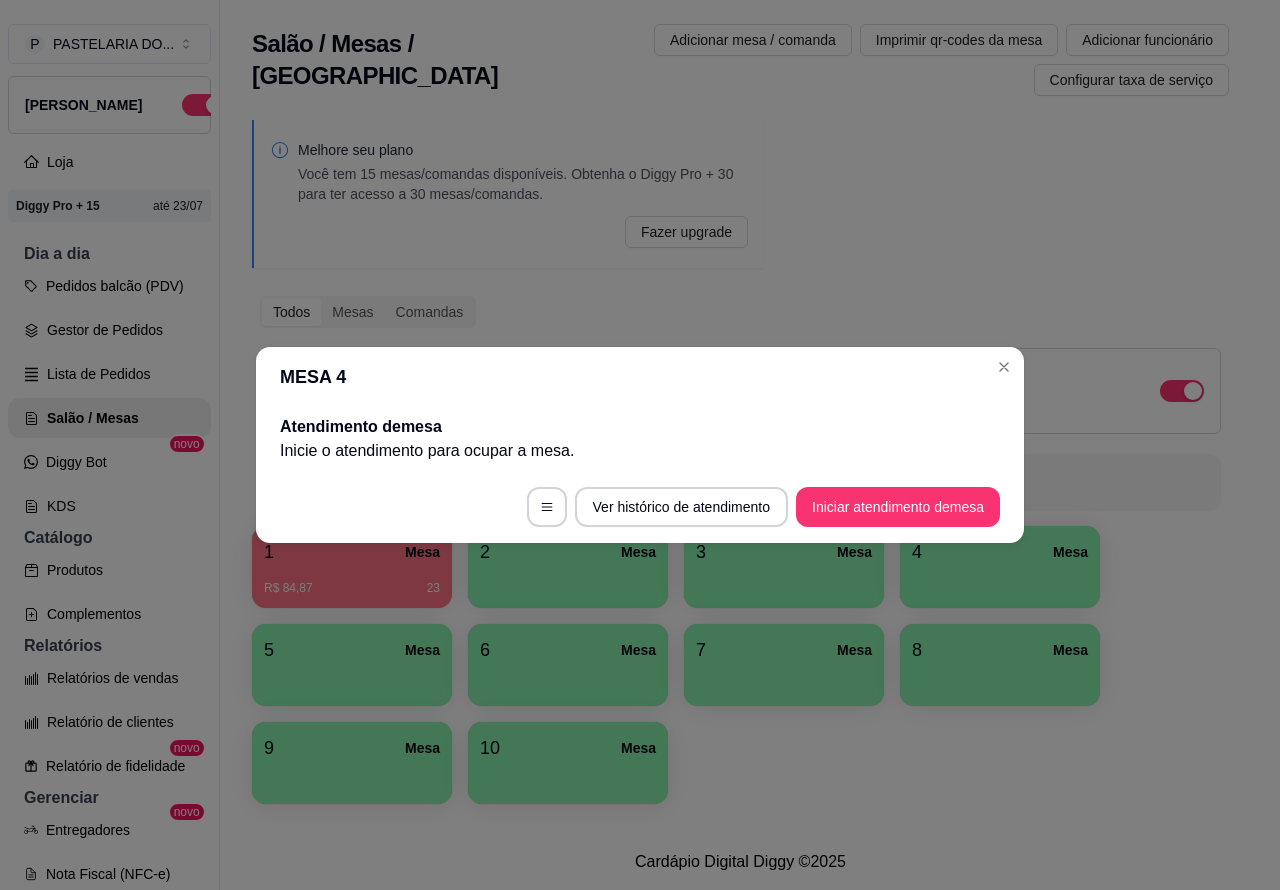 click on "Iniciar atendimento de  mesa" at bounding box center [898, 507] 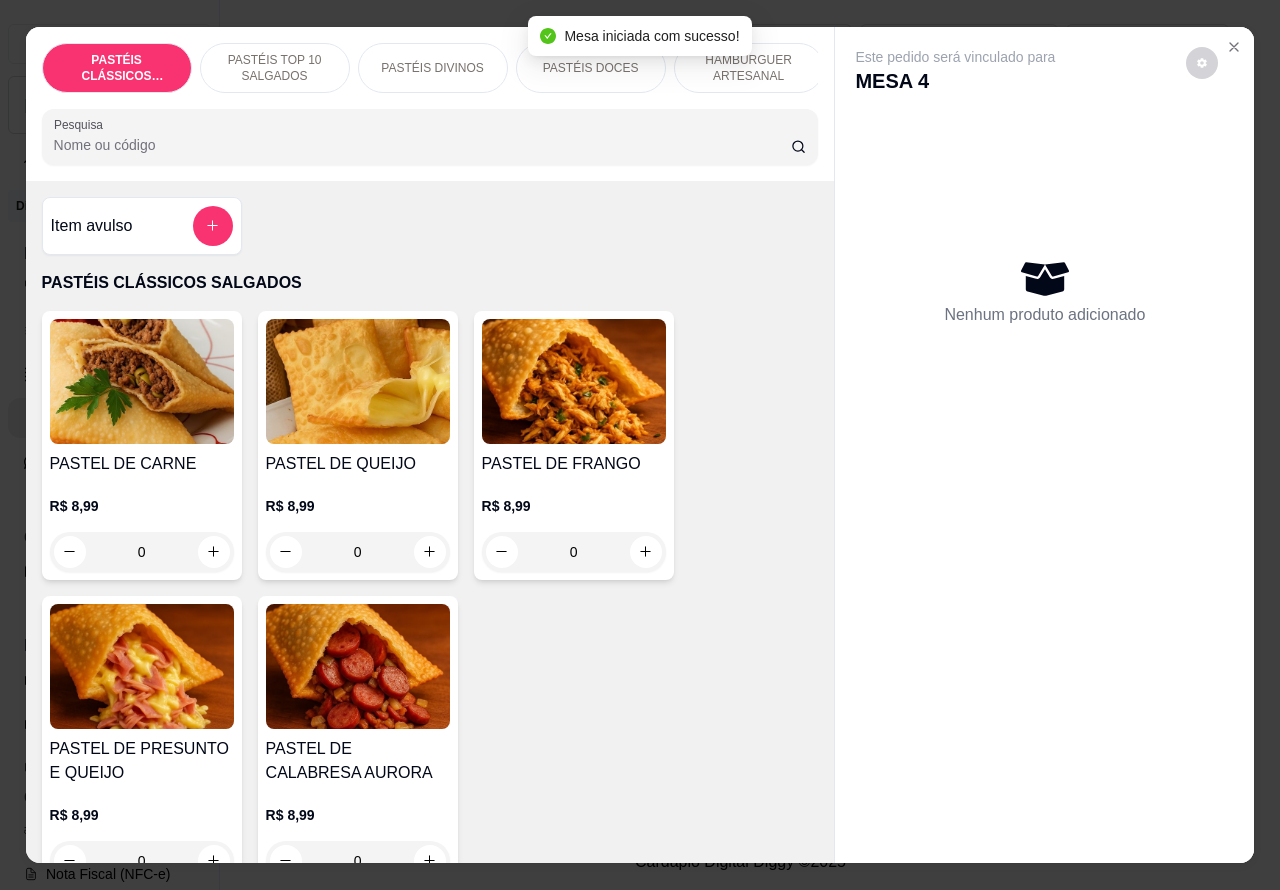 click on "PASTÉIS TOP 10 SALGADOS" at bounding box center (275, 68) 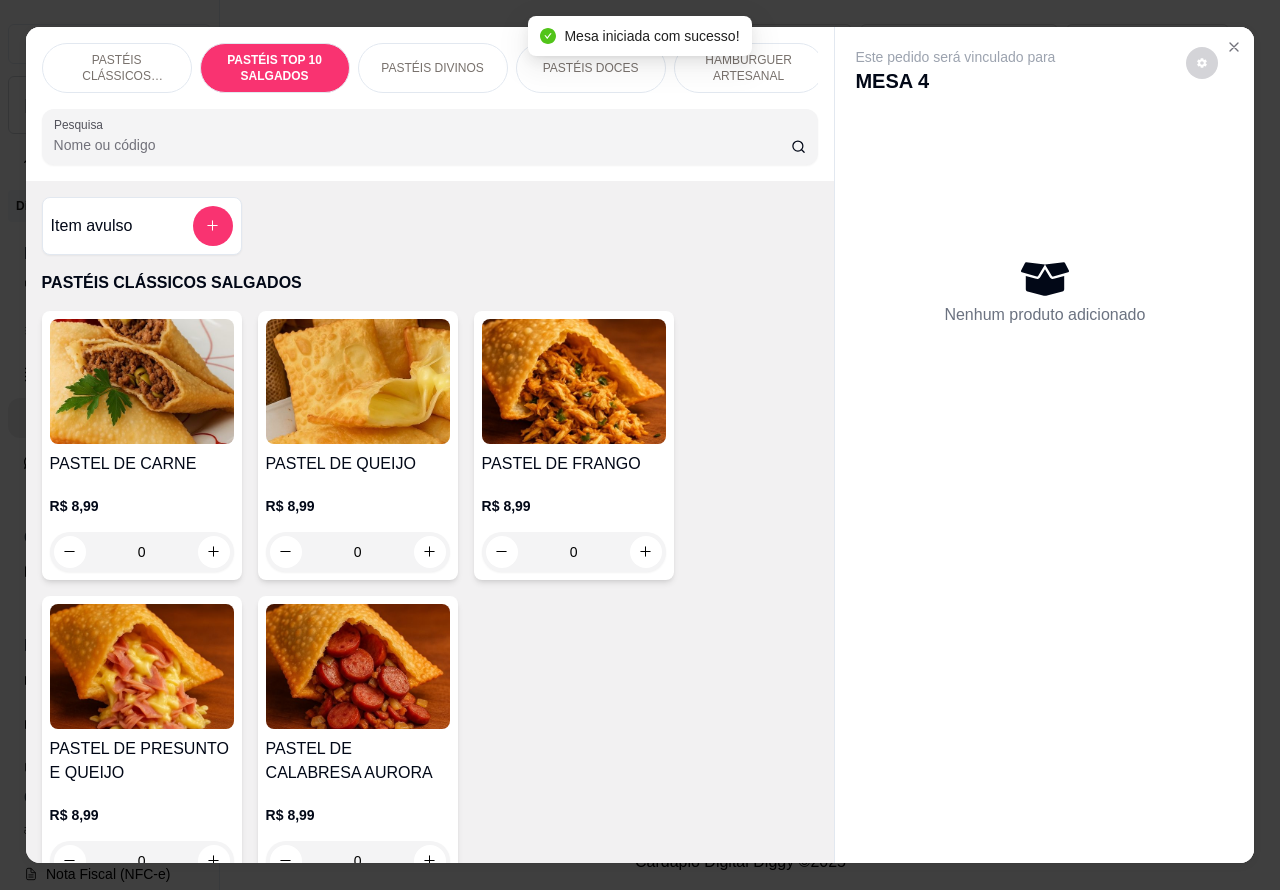 scroll, scrollTop: 723, scrollLeft: 0, axis: vertical 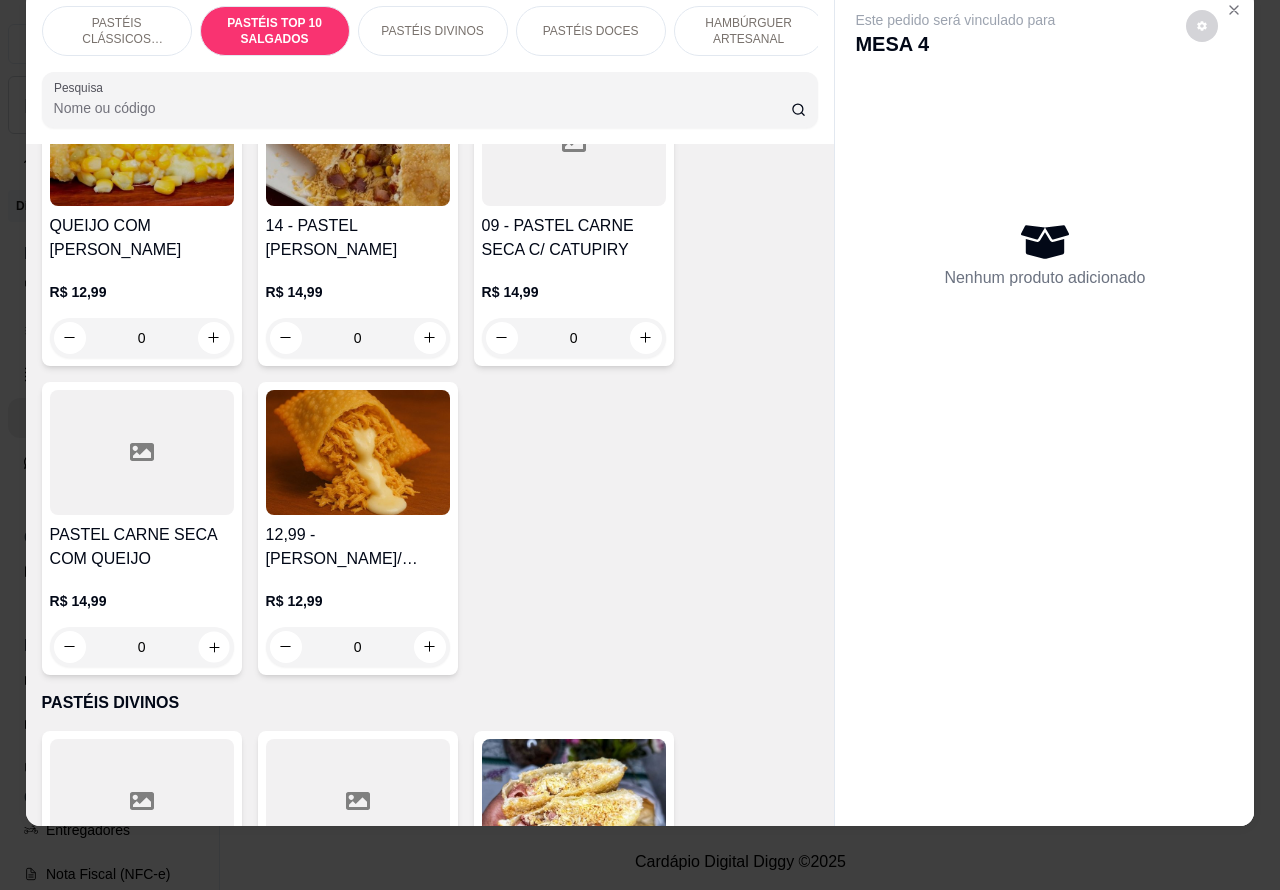 click 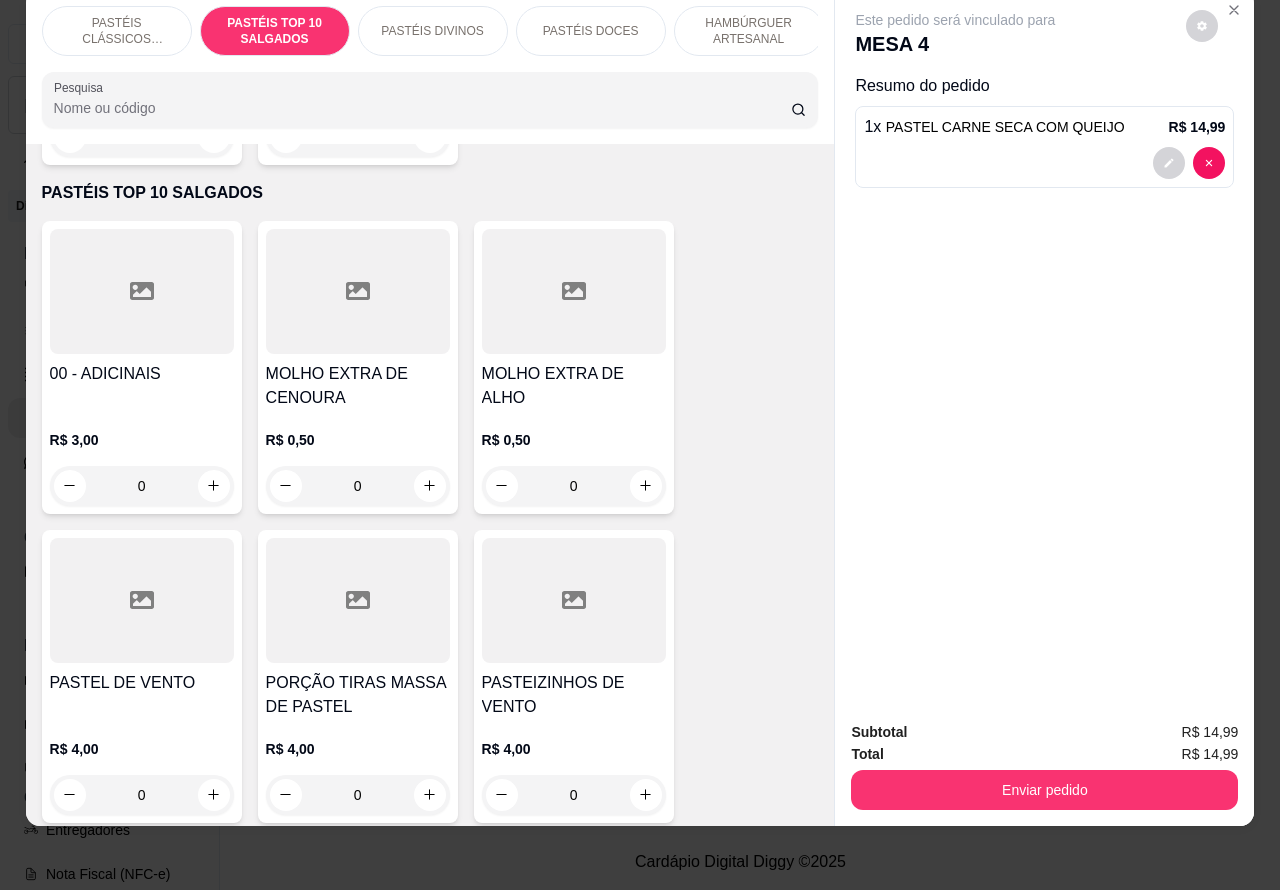 scroll, scrollTop: 0, scrollLeft: 0, axis: both 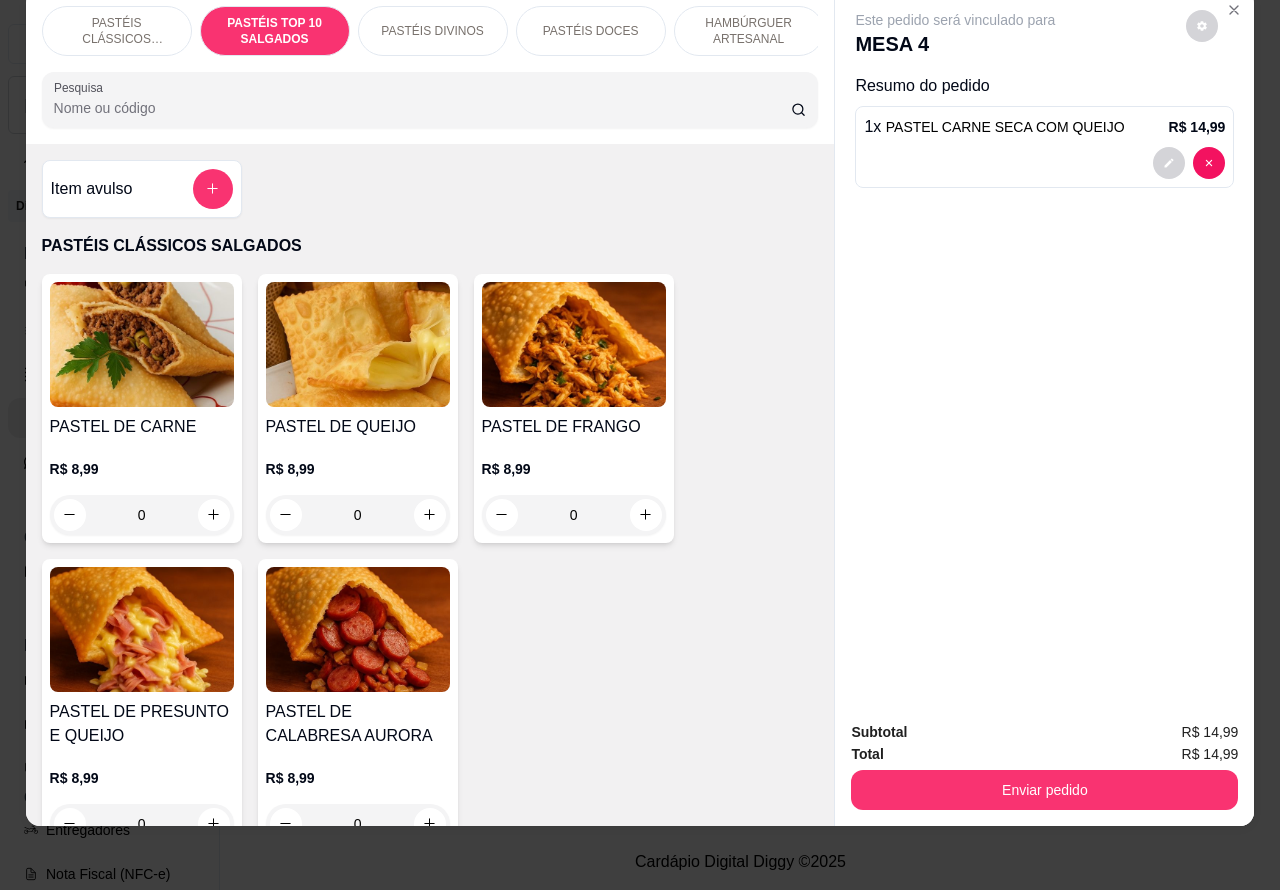 click on "PASTÉIS CLÁSSICOS SALGADOS" at bounding box center (117, 31) 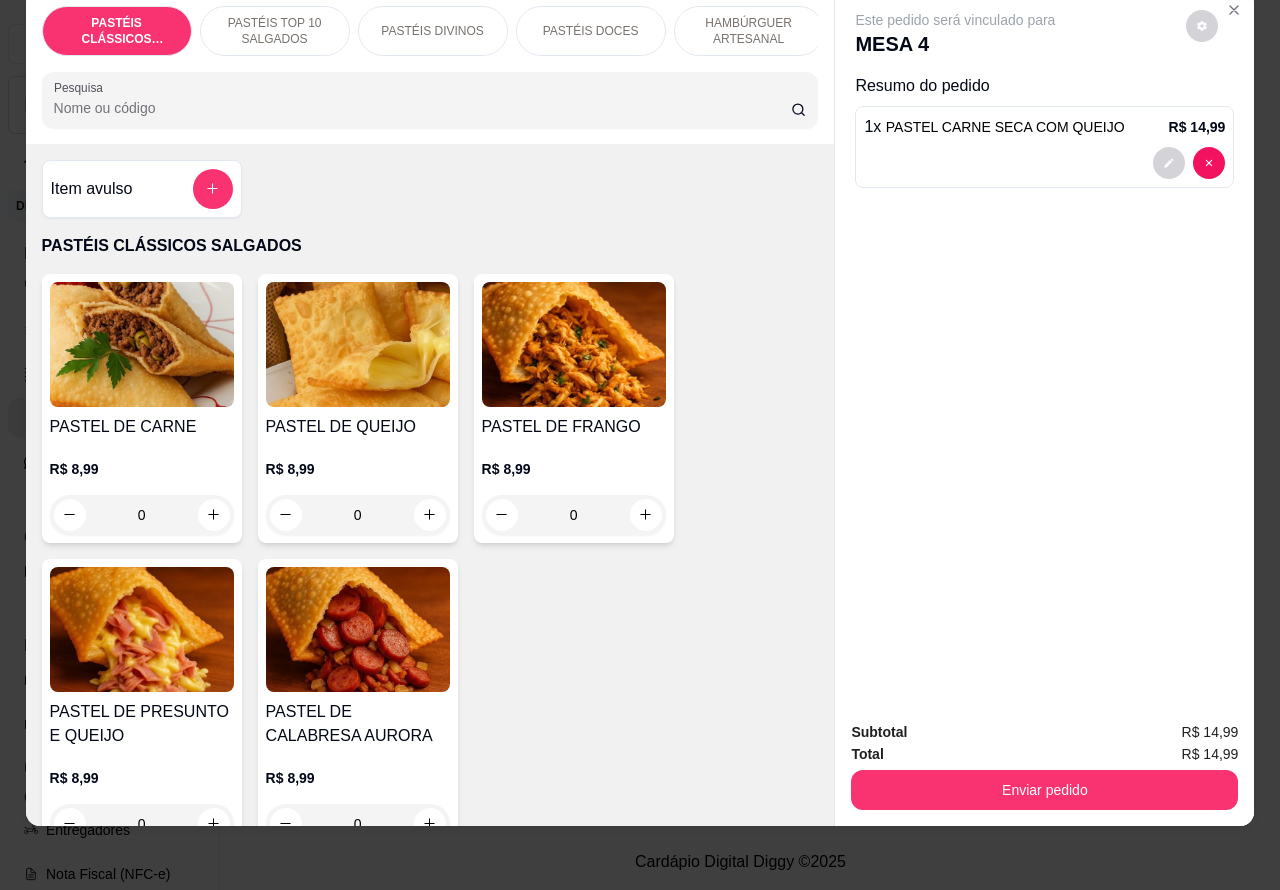 scroll, scrollTop: 90, scrollLeft: 0, axis: vertical 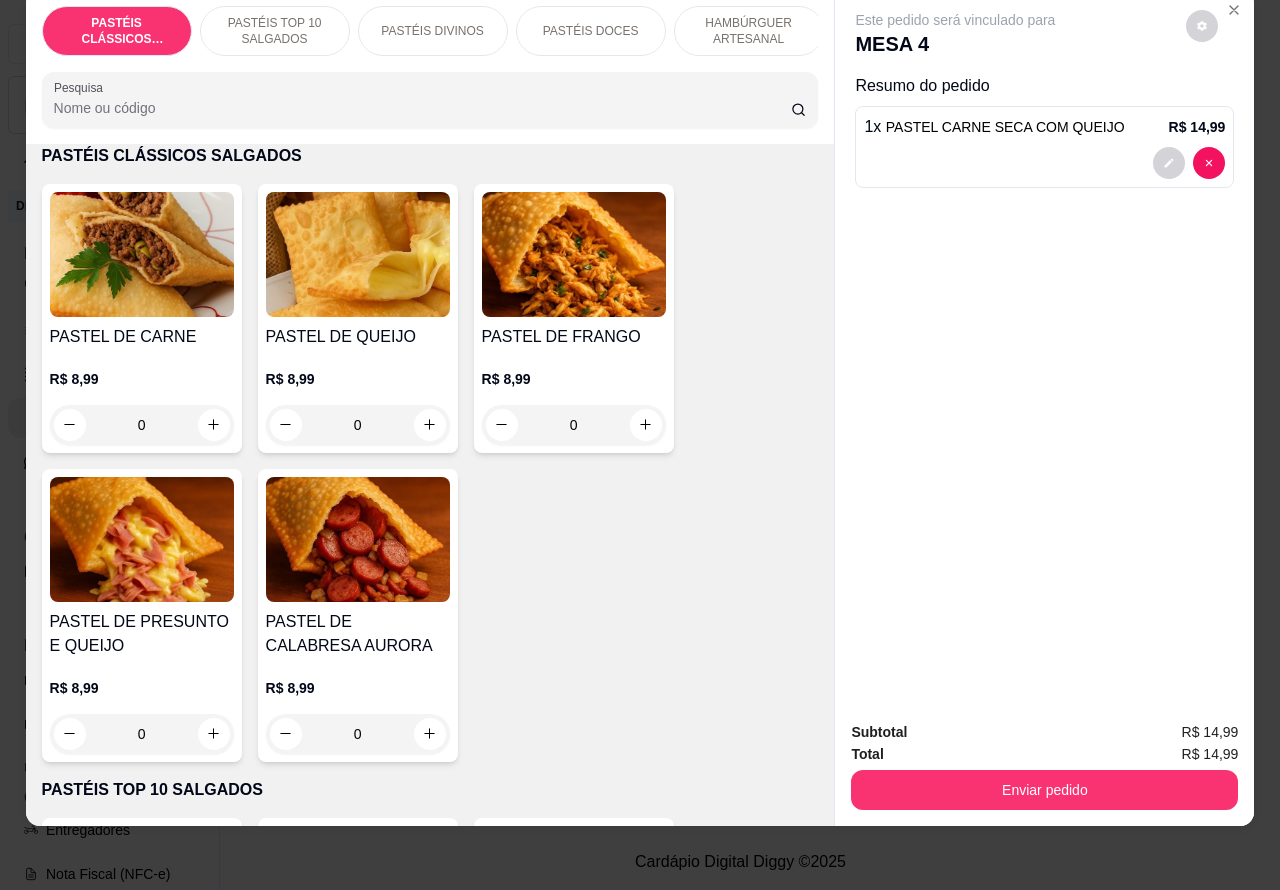 click 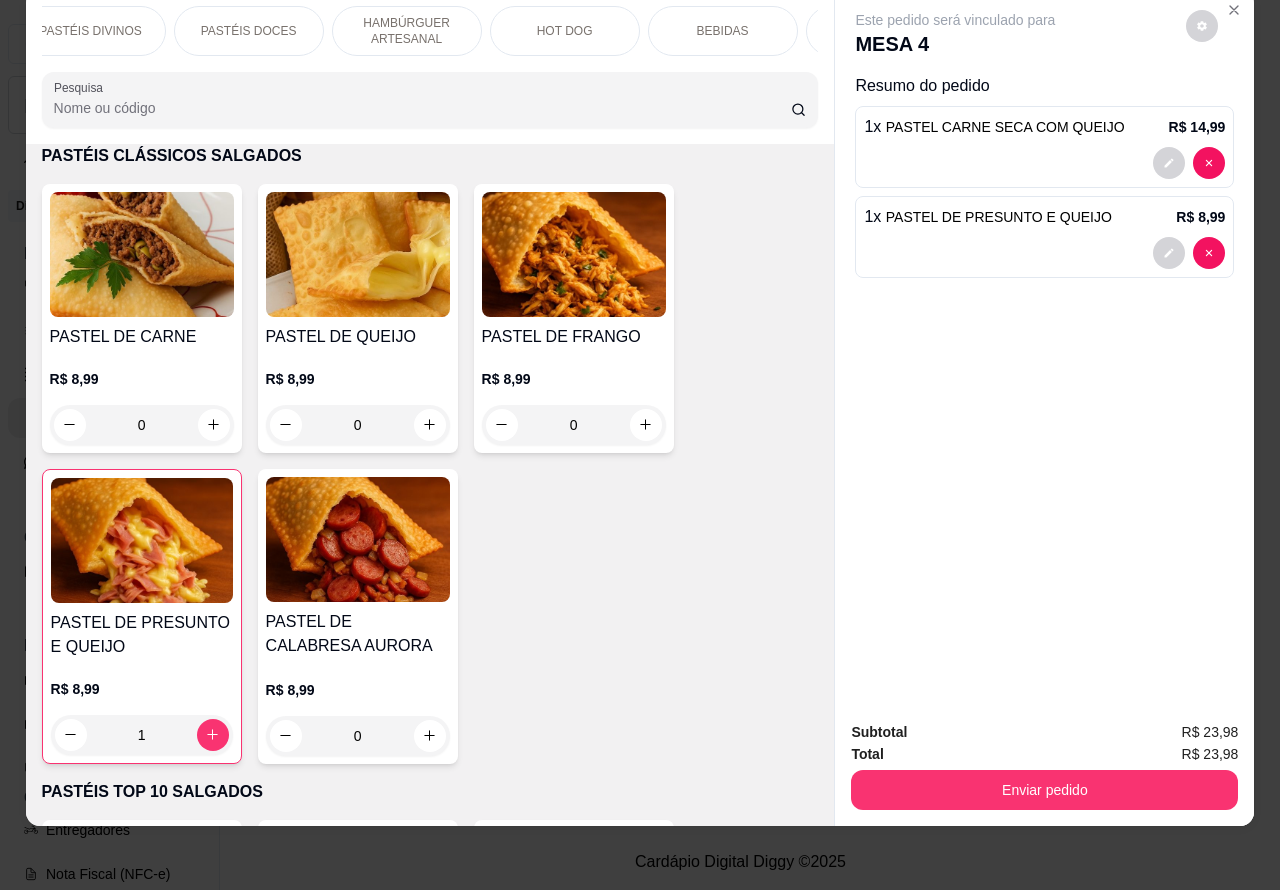 scroll, scrollTop: 0, scrollLeft: 322, axis: horizontal 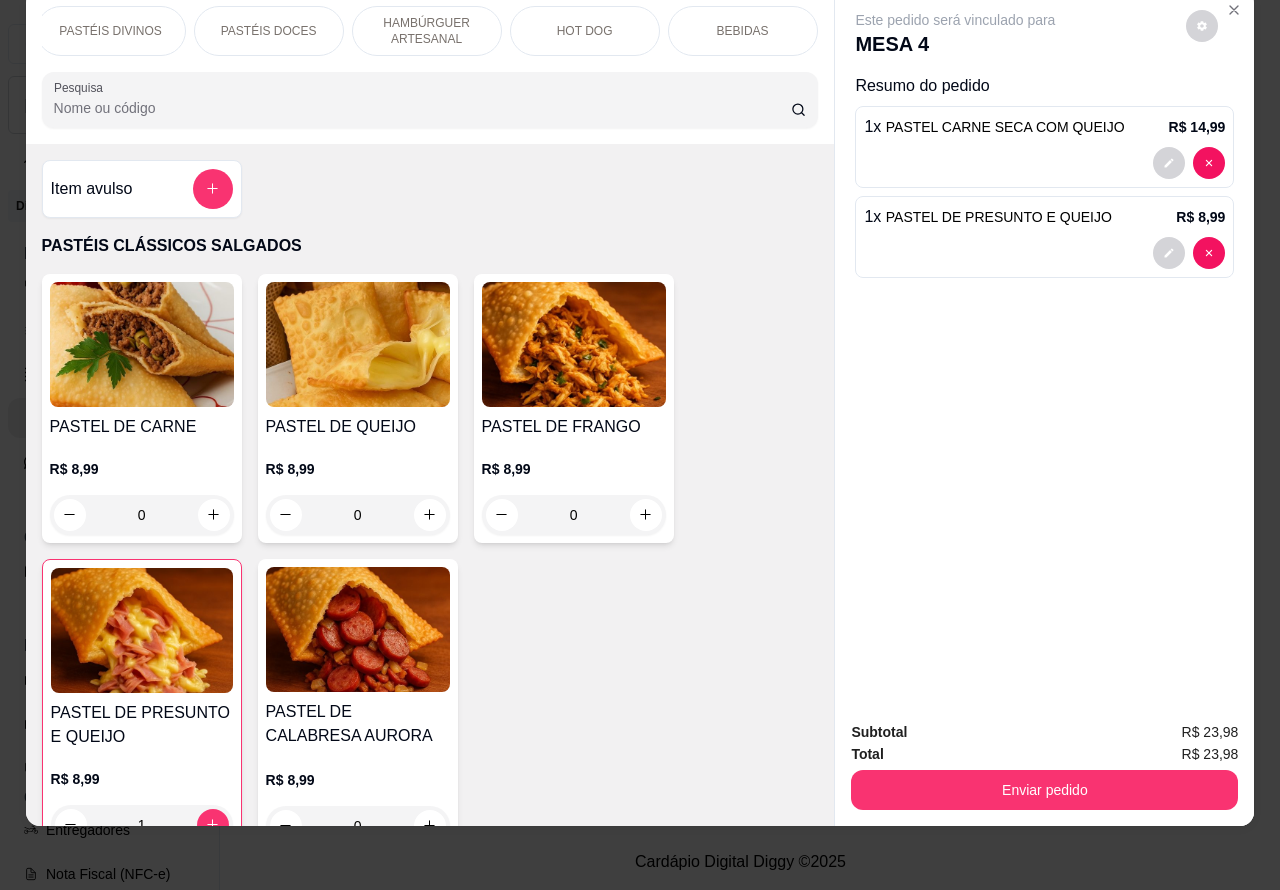 click on "PASTÉIS DOCES" at bounding box center [269, 31] 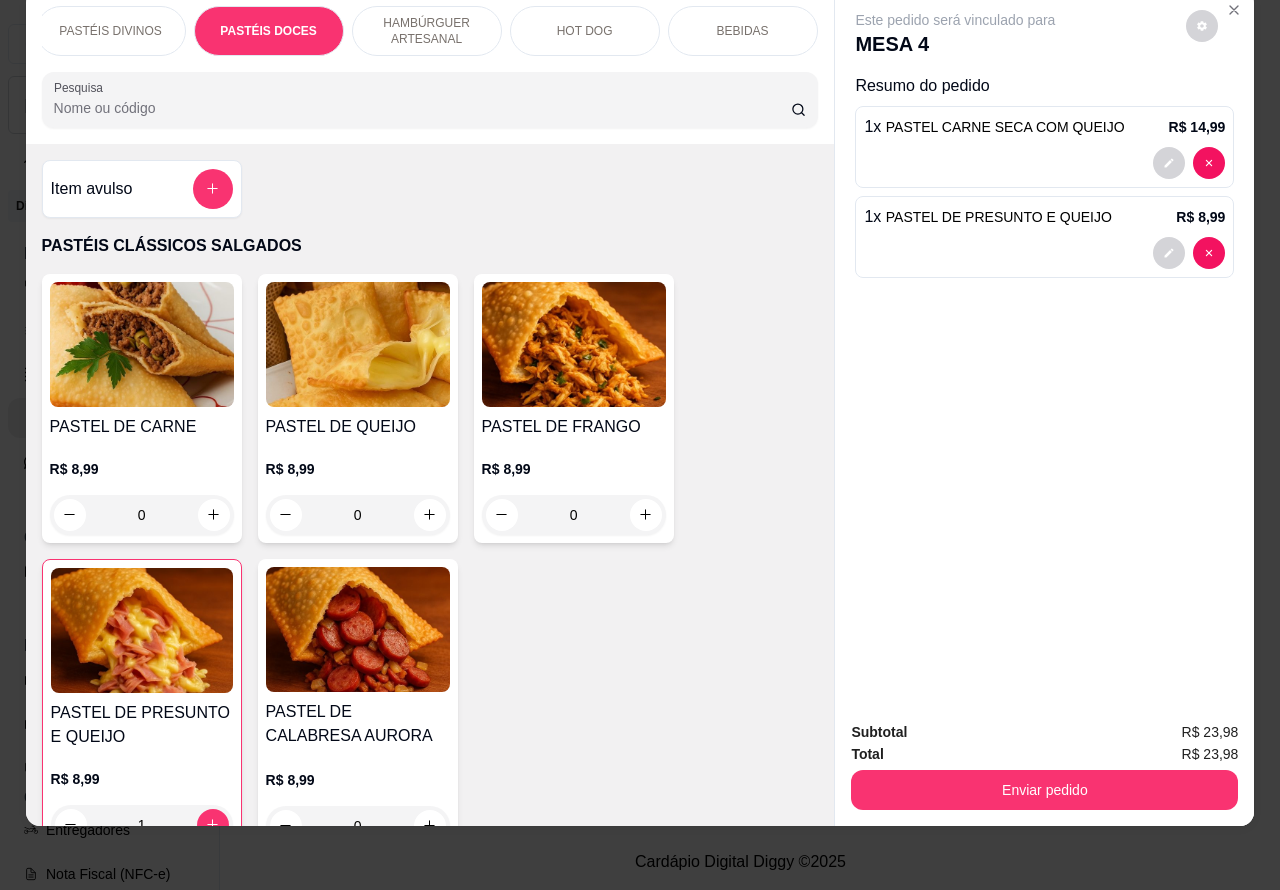 scroll, scrollTop: 3590, scrollLeft: 0, axis: vertical 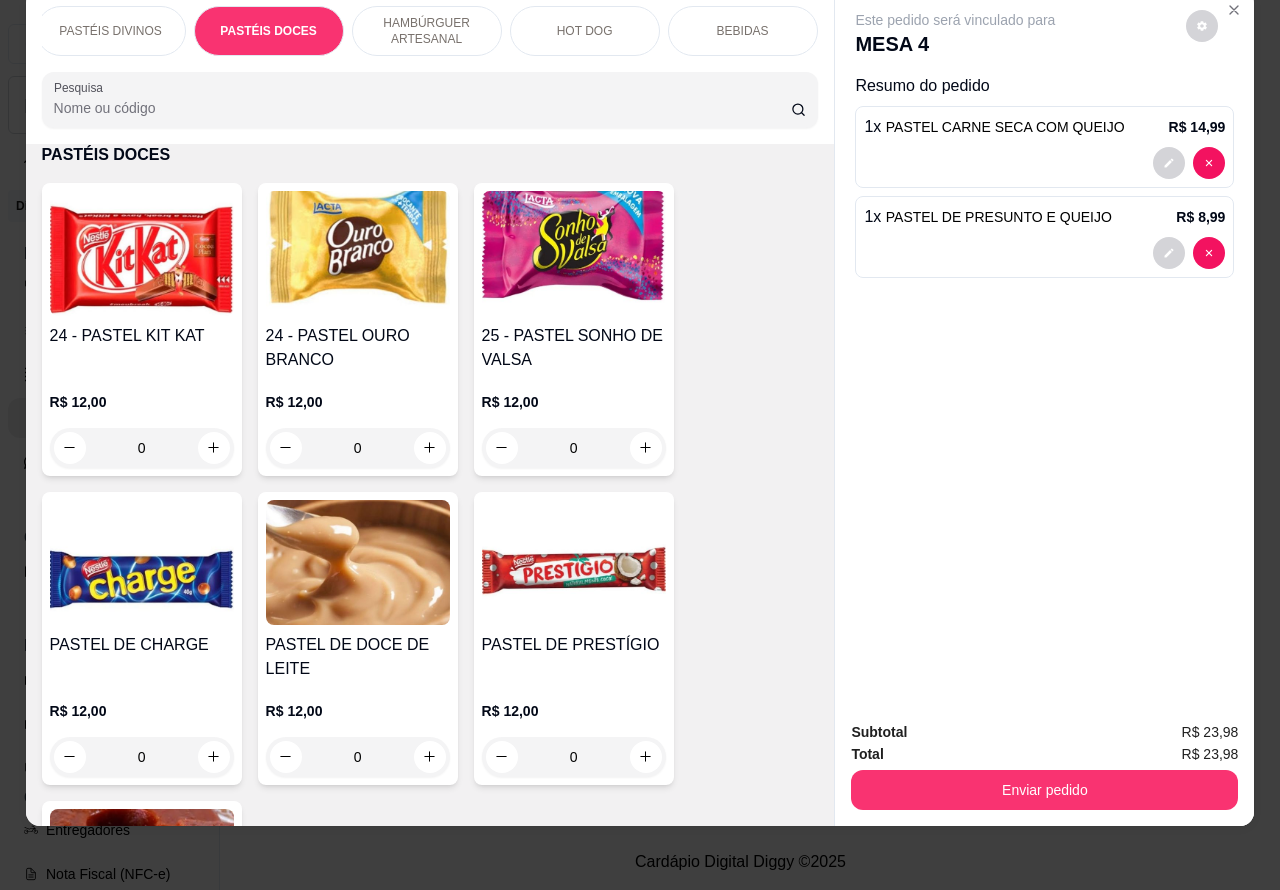 click 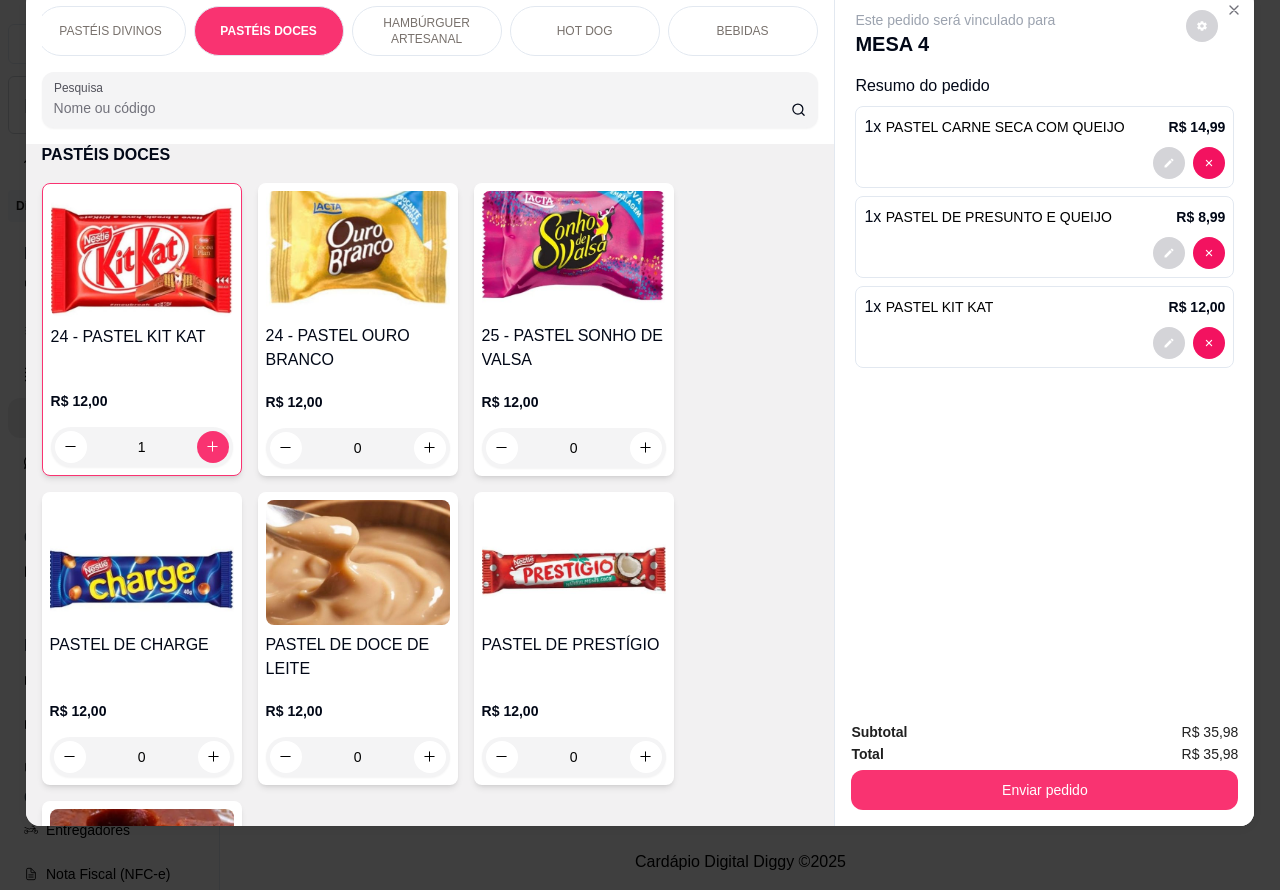 click on "BEBIDAS" at bounding box center (743, 31) 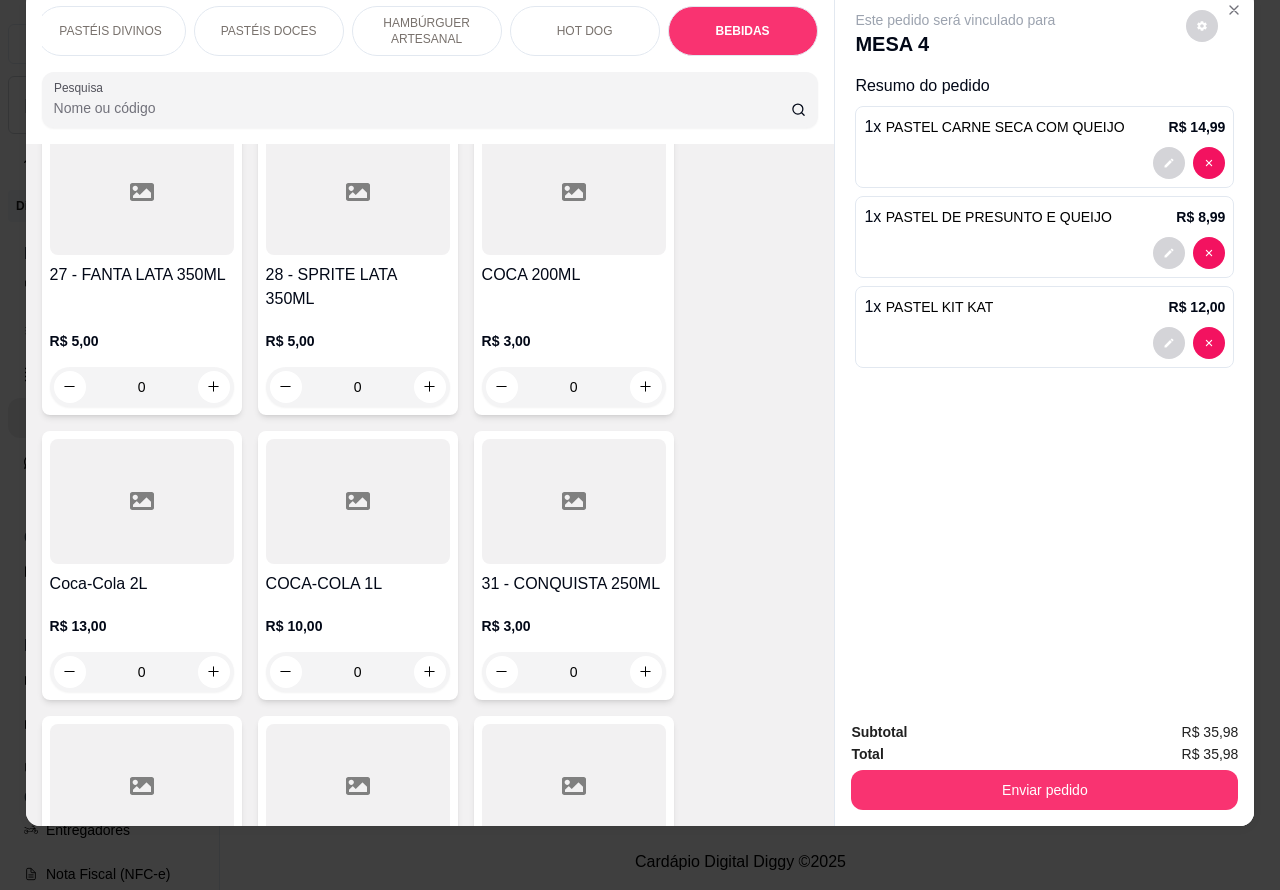 scroll, scrollTop: 7107, scrollLeft: 0, axis: vertical 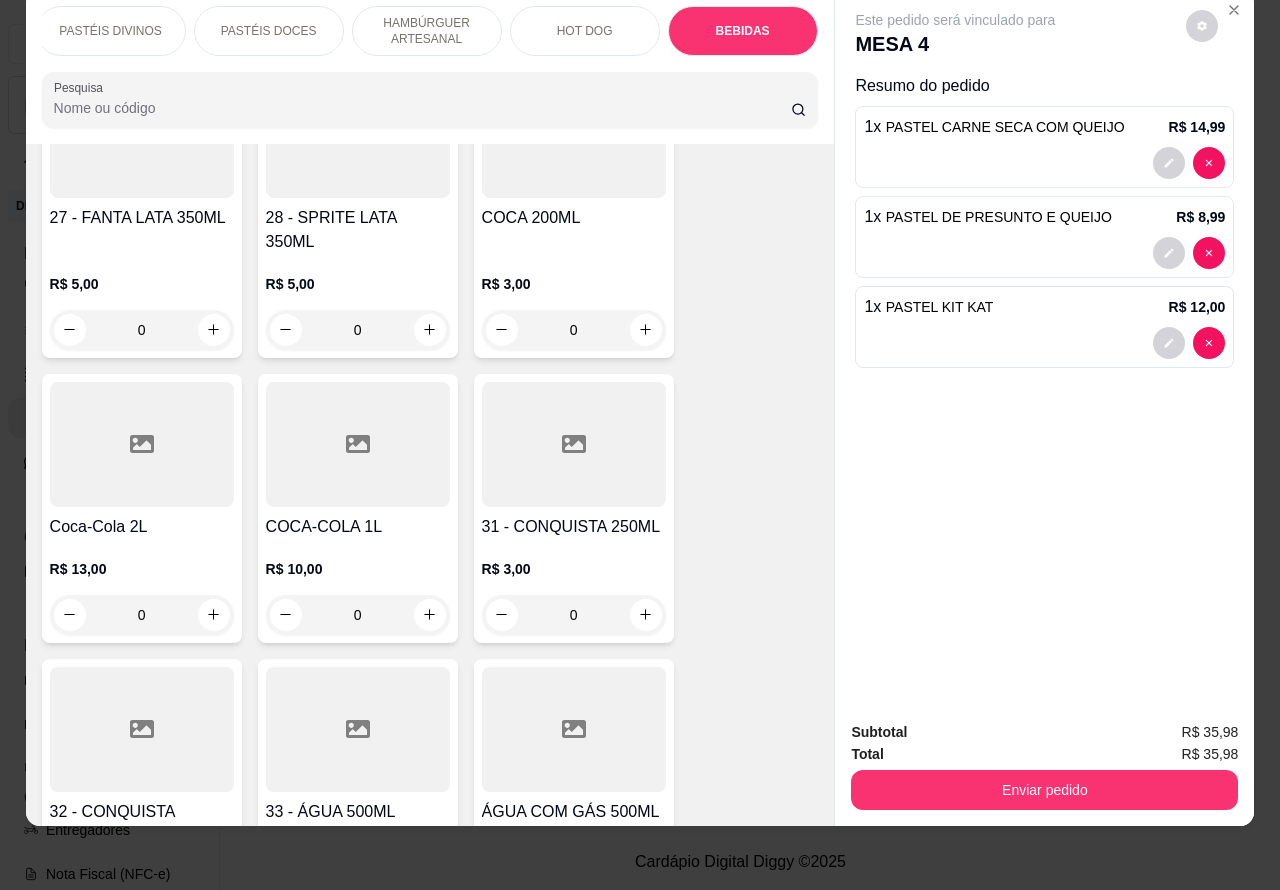 click 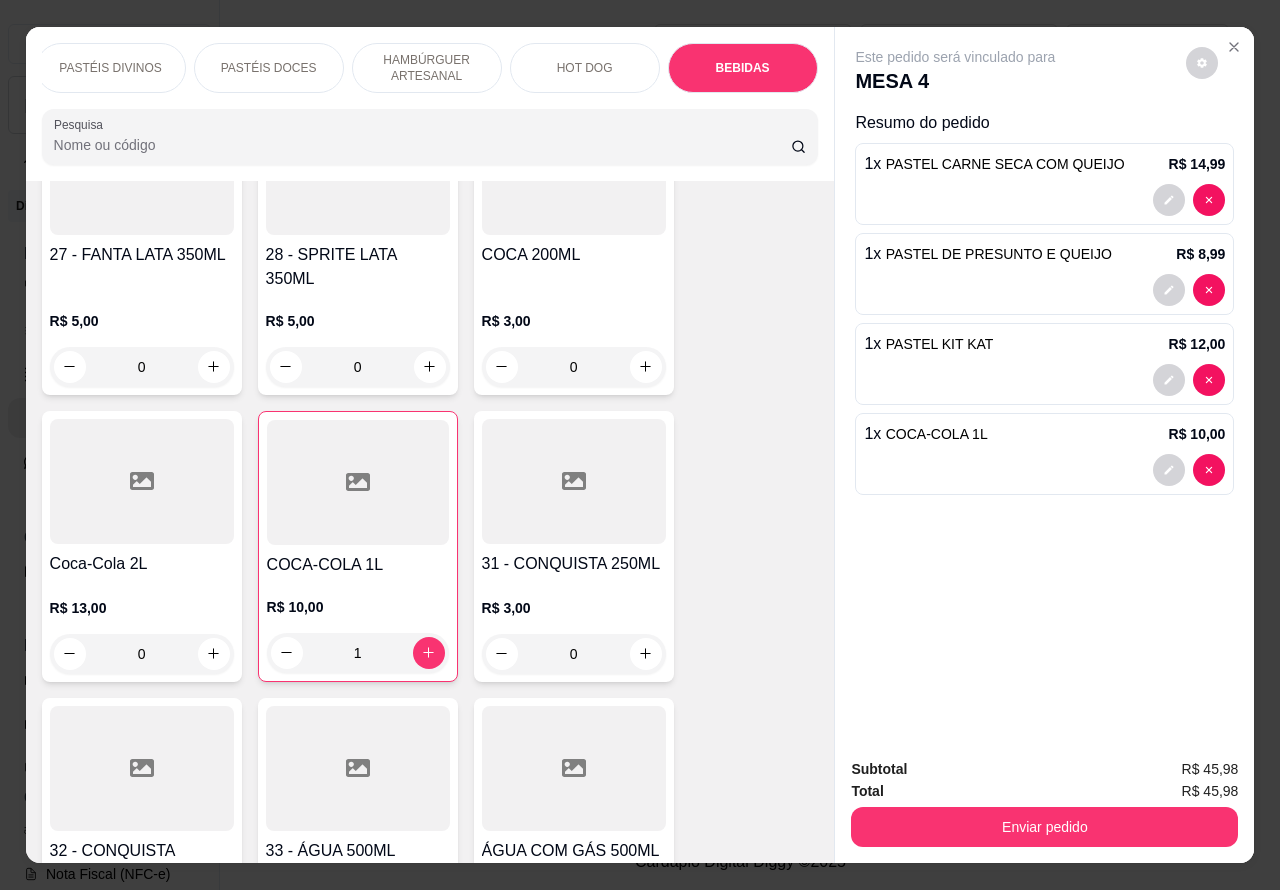 scroll, scrollTop: 46, scrollLeft: 0, axis: vertical 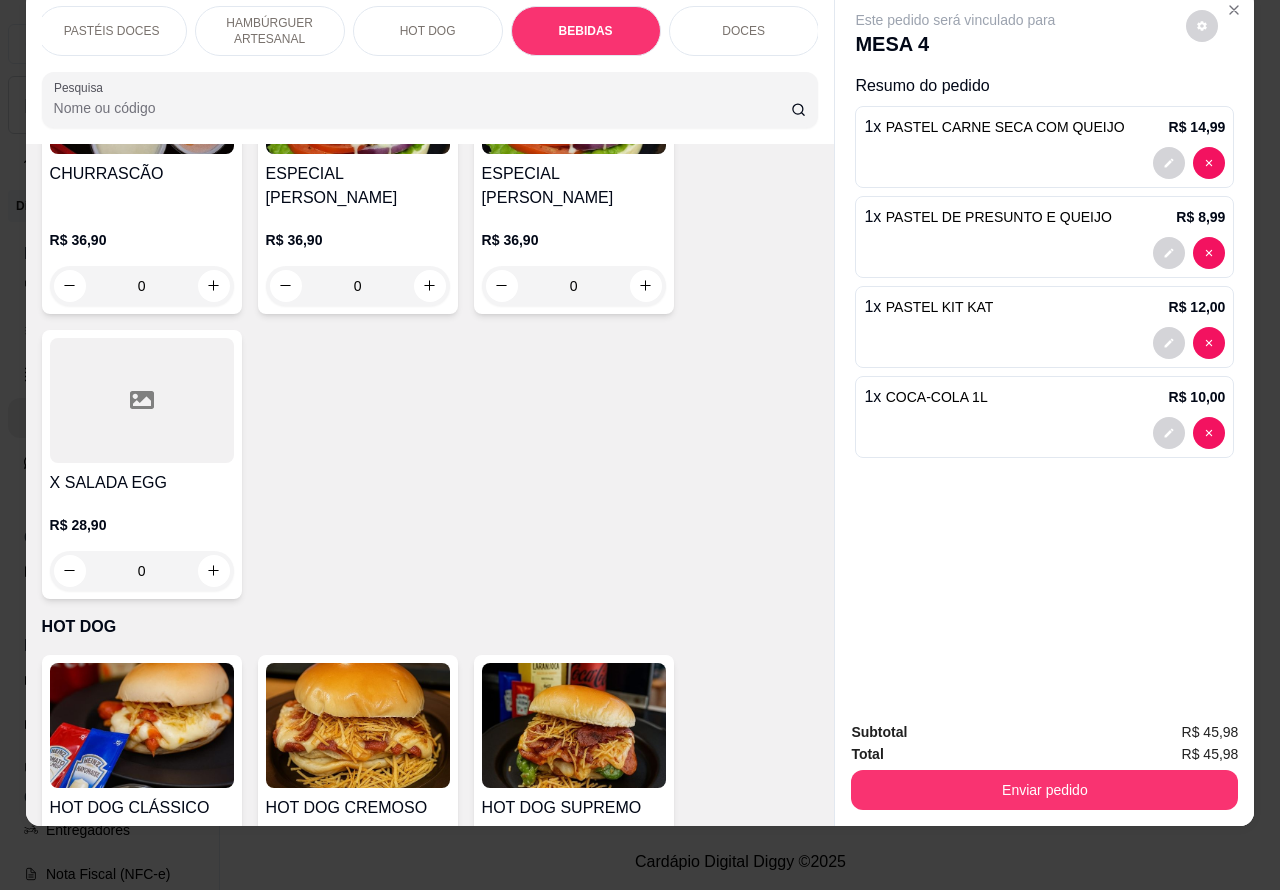 click on "Enviar pedido" at bounding box center (1044, 790) 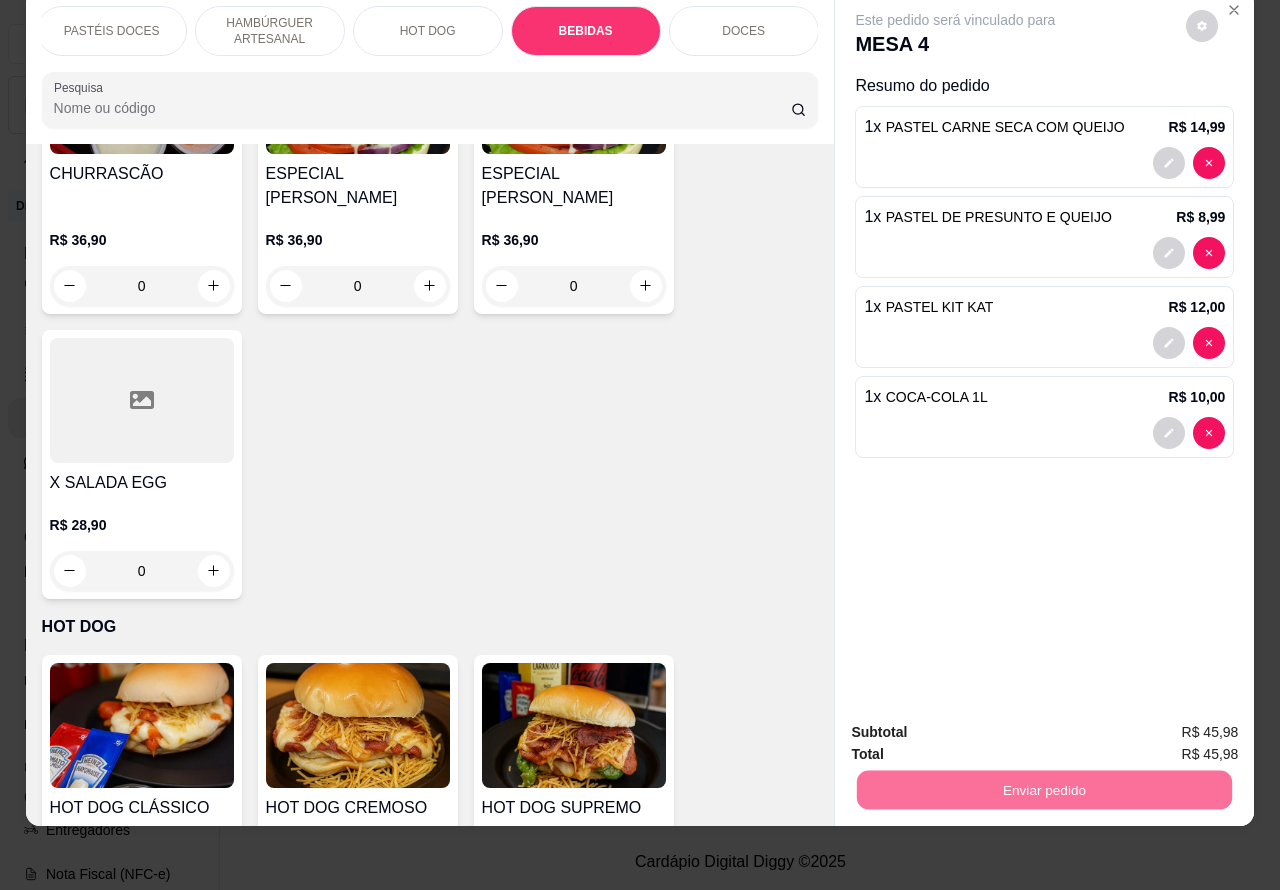 click on "Não registrar e enviar pedido" at bounding box center [977, 723] 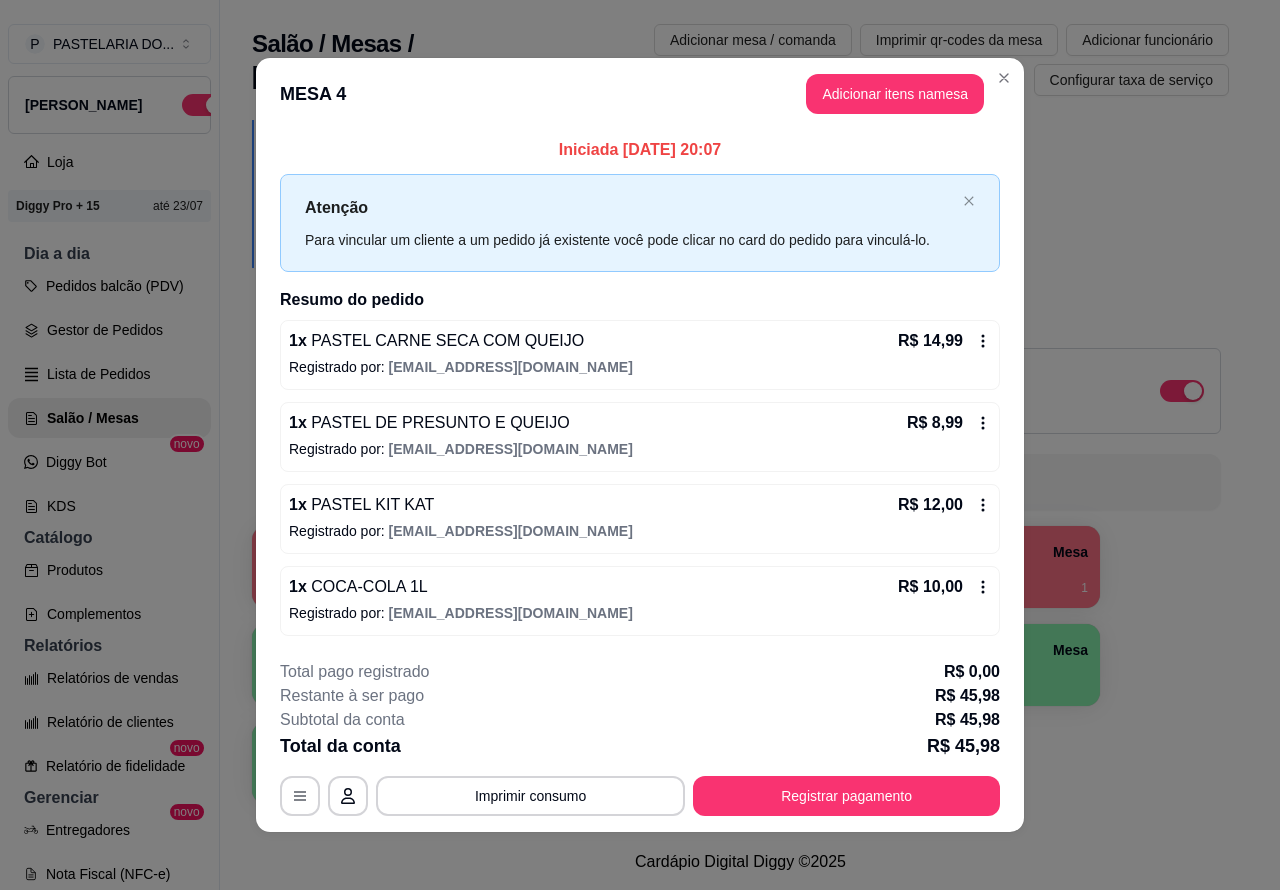 click on "Adicionar mesa / comanda Imprimir qr-codes da mesa Adicionar funcionário Configurar taxa de serviço" at bounding box center [915, 60] 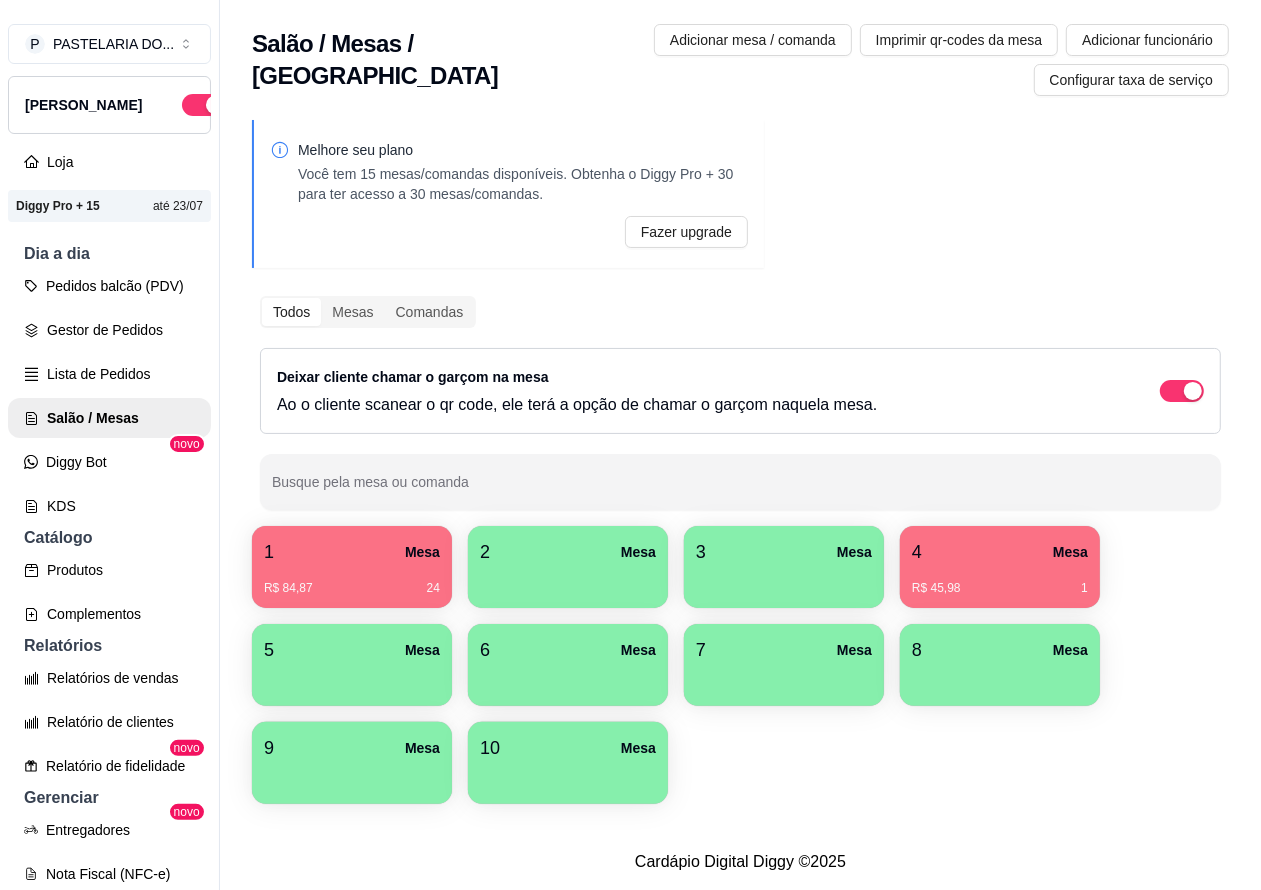 click on "R$ 84,87 24" at bounding box center [352, 581] 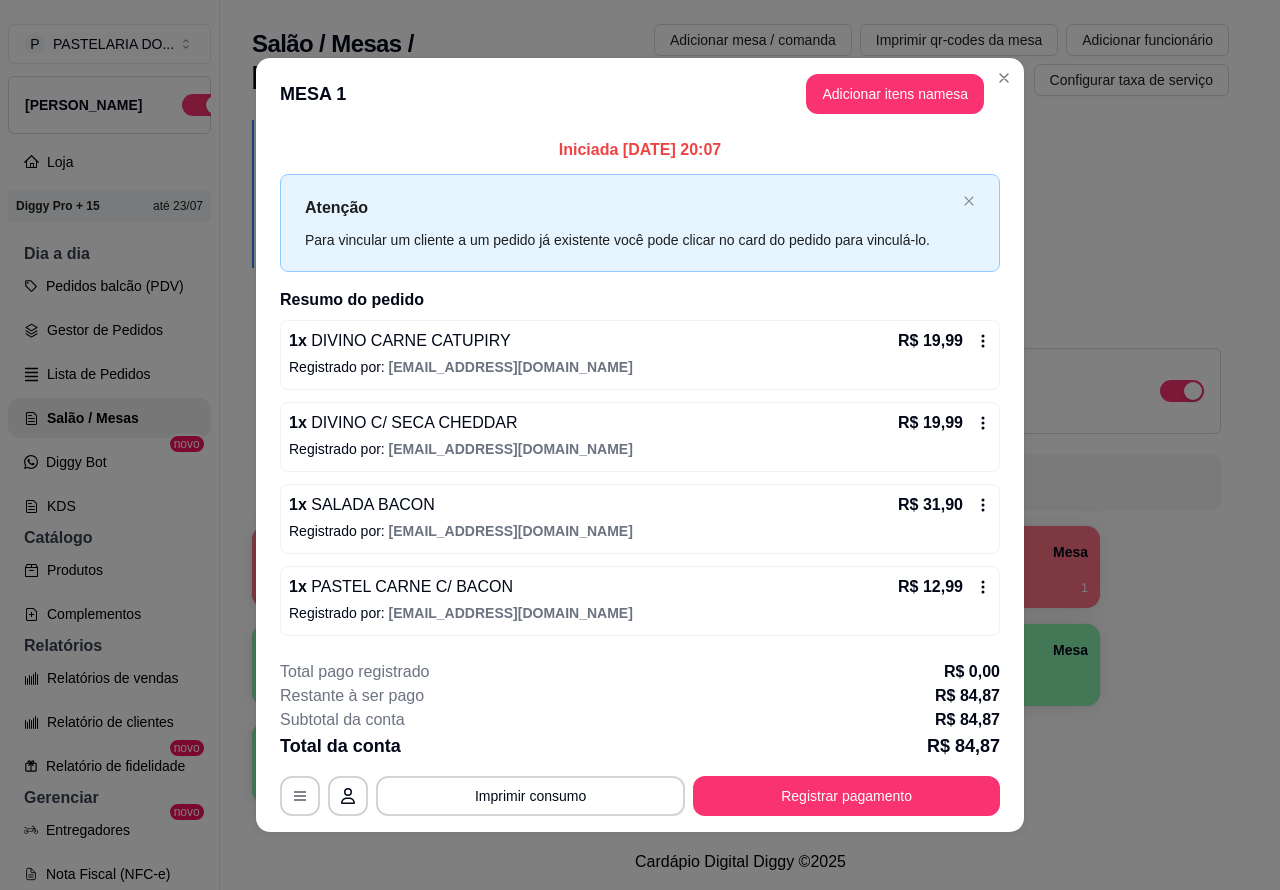 click on "1 Mesa R$ 84,87 25 2 Mesa 3 Mesa 4 Mesa R$ 45,98 1 5 Mesa 6 Mesa 7 Mesa 8 [GEOGRAPHIC_DATA]" at bounding box center (740, 665) 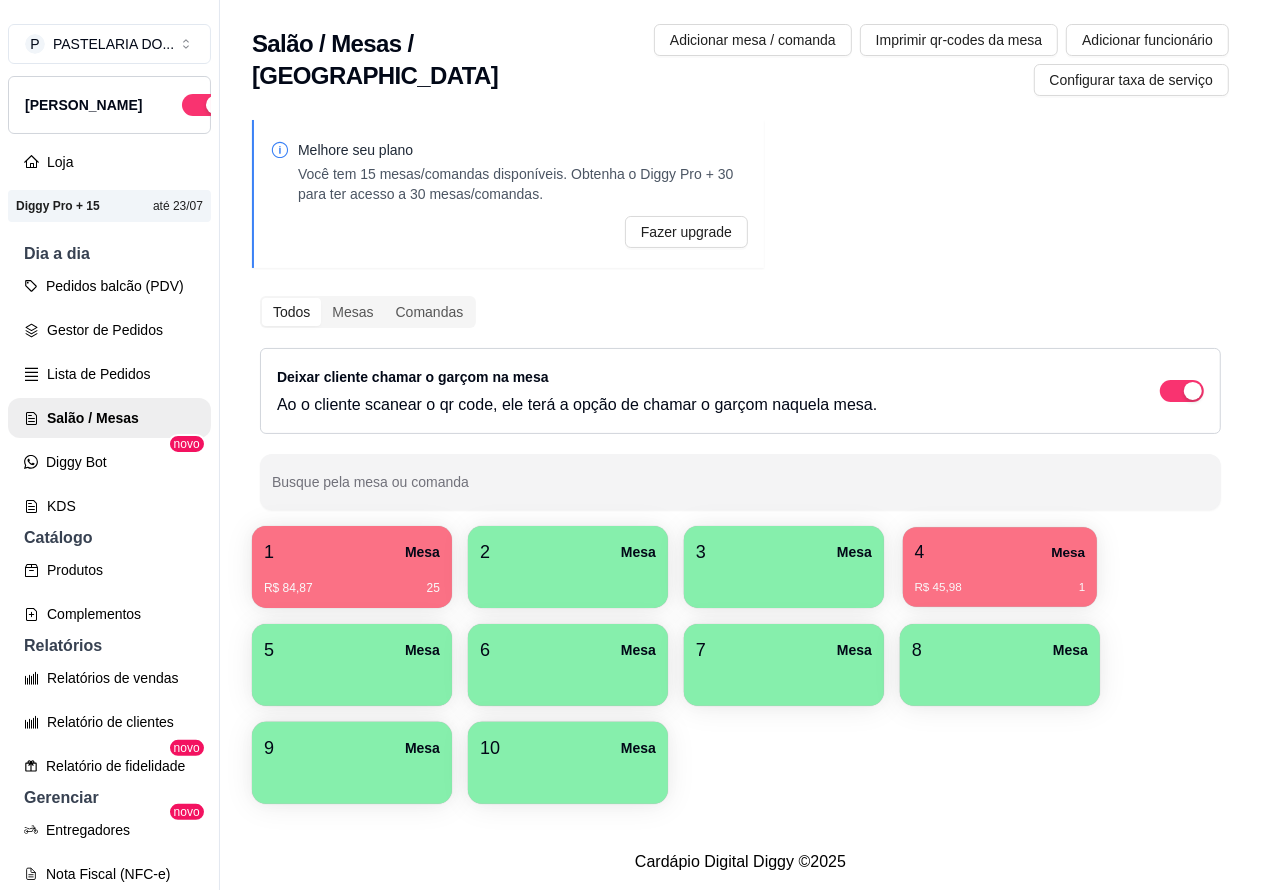 click on "R$ 45,98 1" at bounding box center [1000, 588] 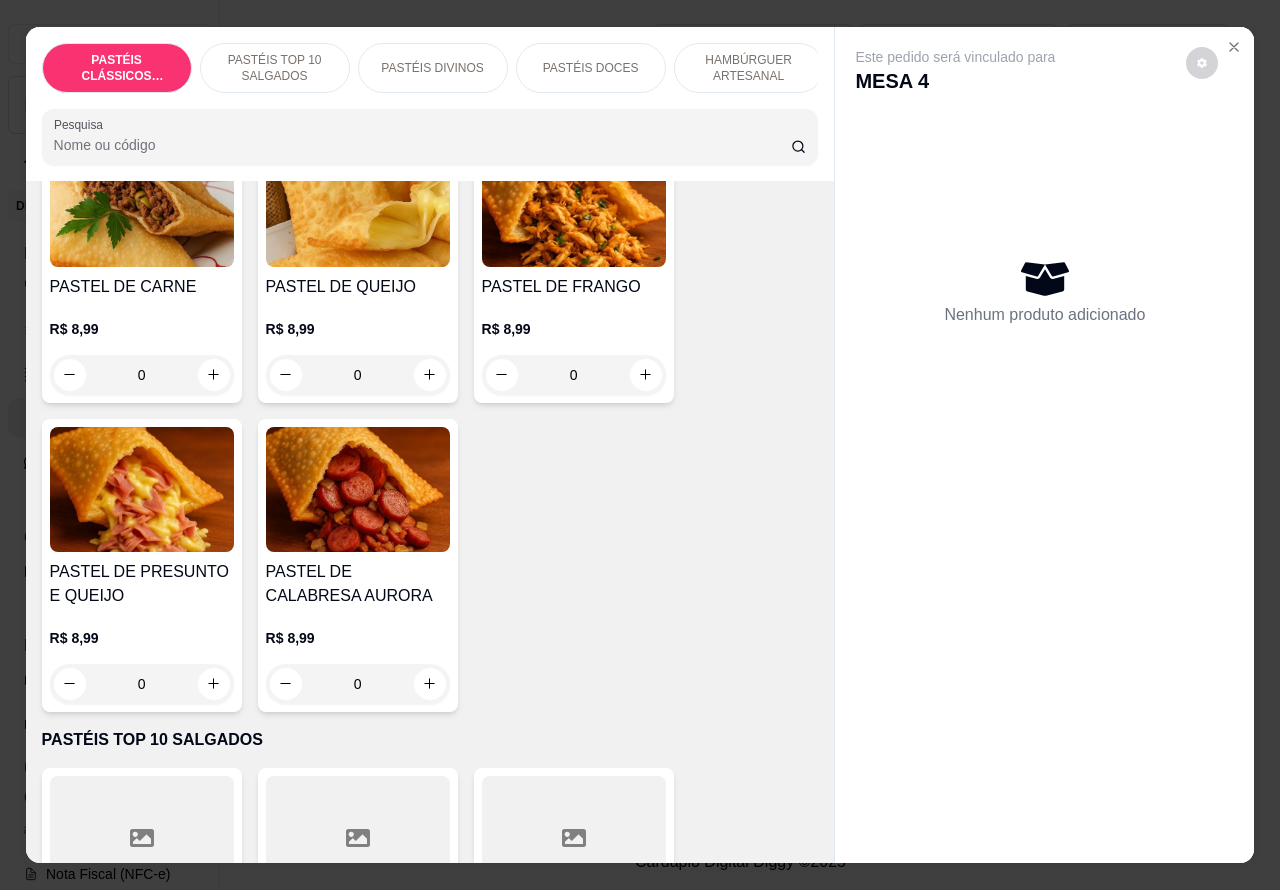 click on "PASTÉIS TOP 10 SALGADOS" at bounding box center [275, 68] 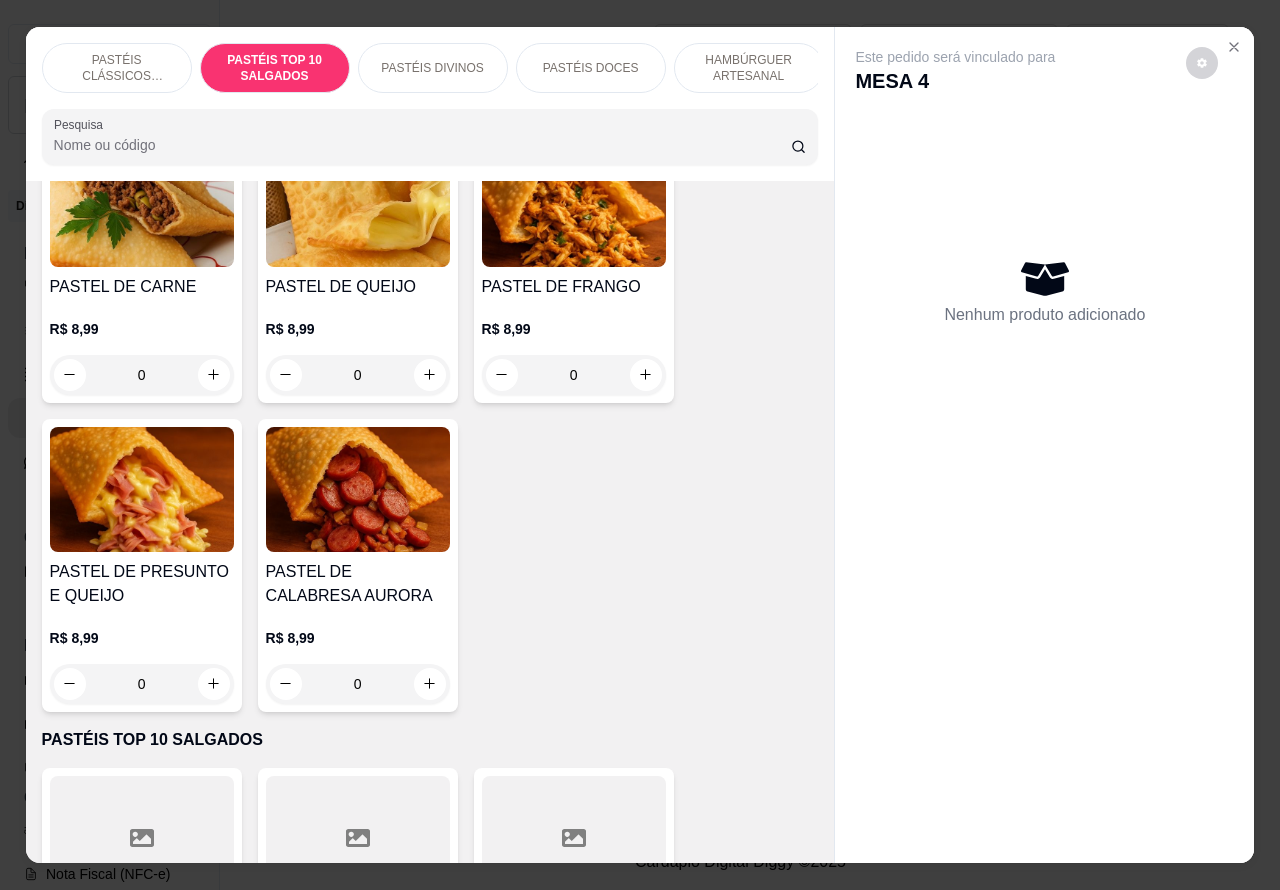 scroll, scrollTop: 723, scrollLeft: 0, axis: vertical 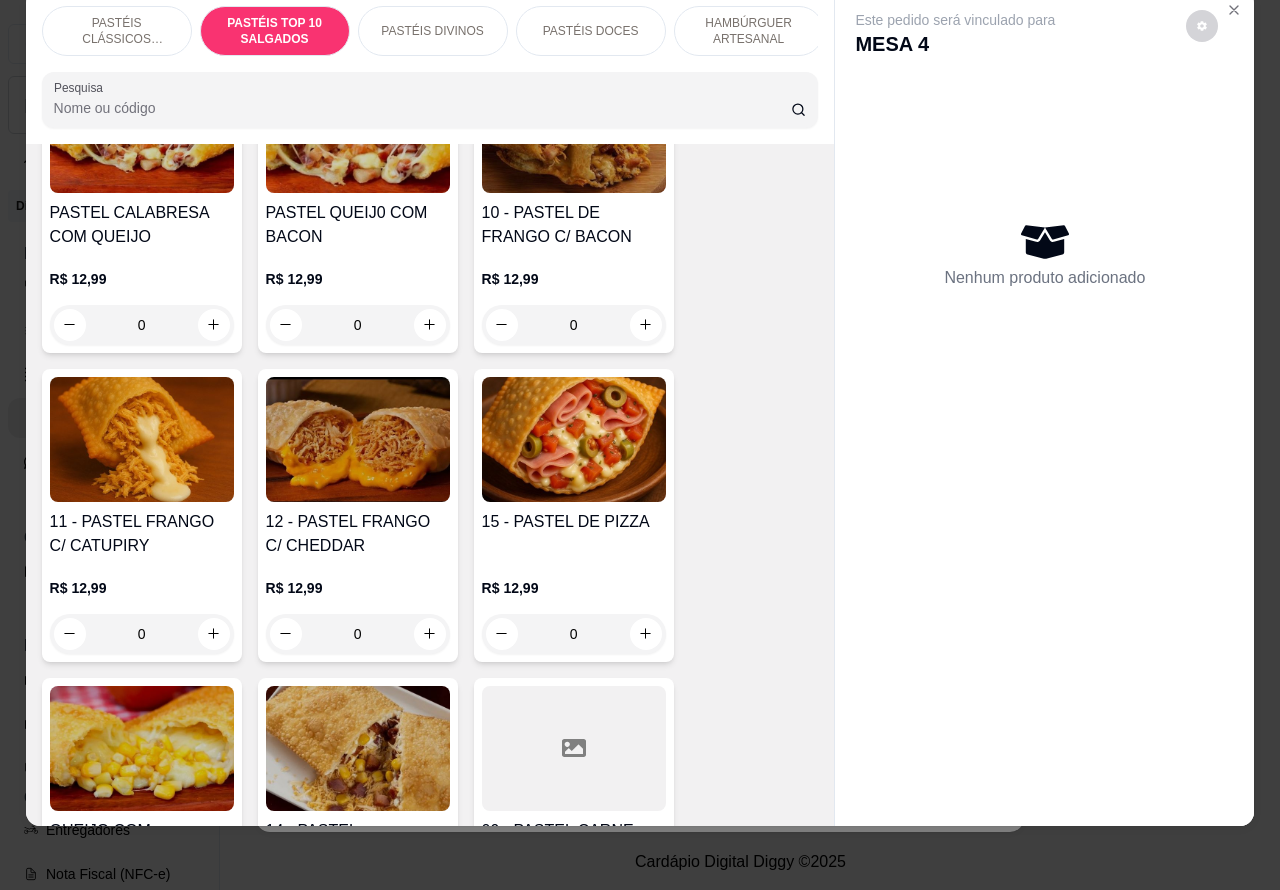 click on "0" at bounding box center [142, 634] 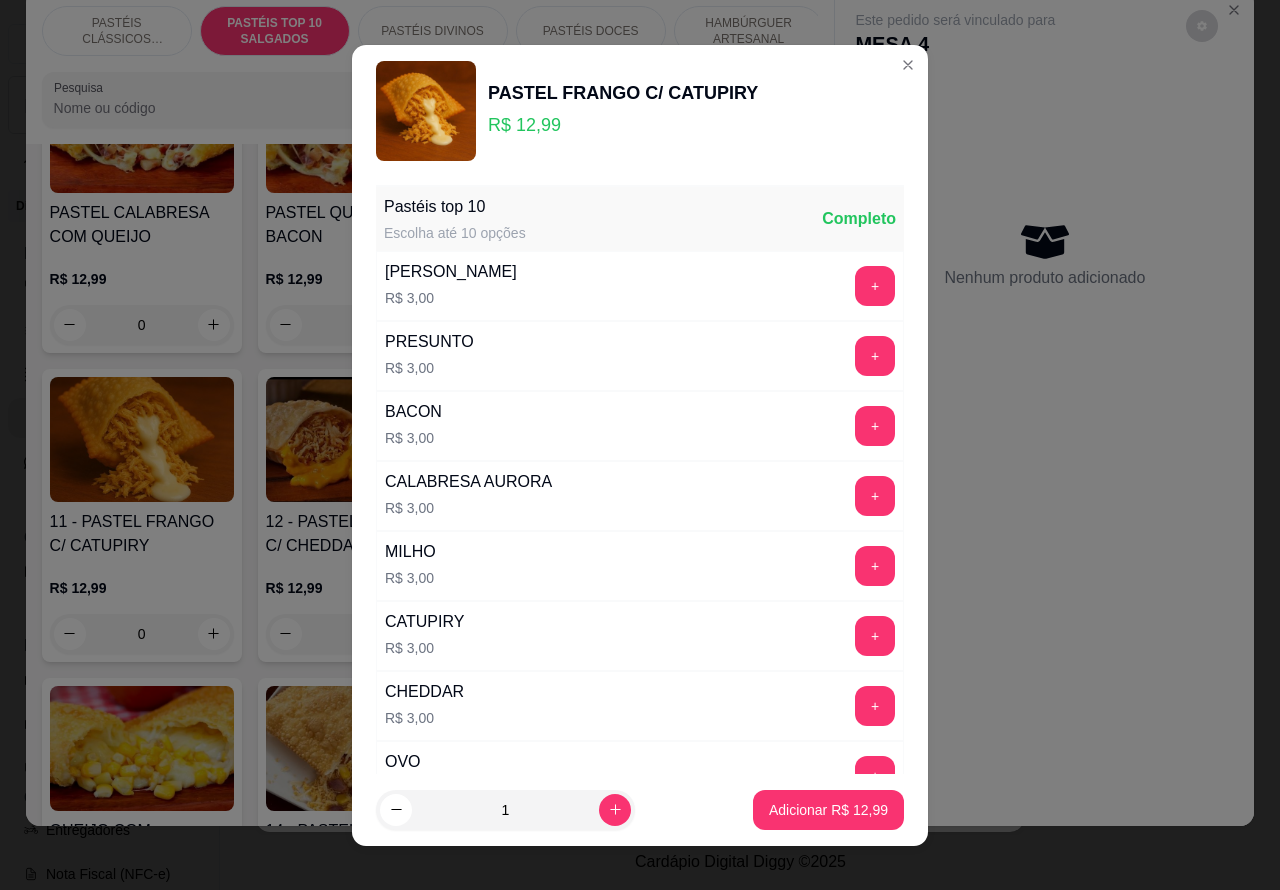 click 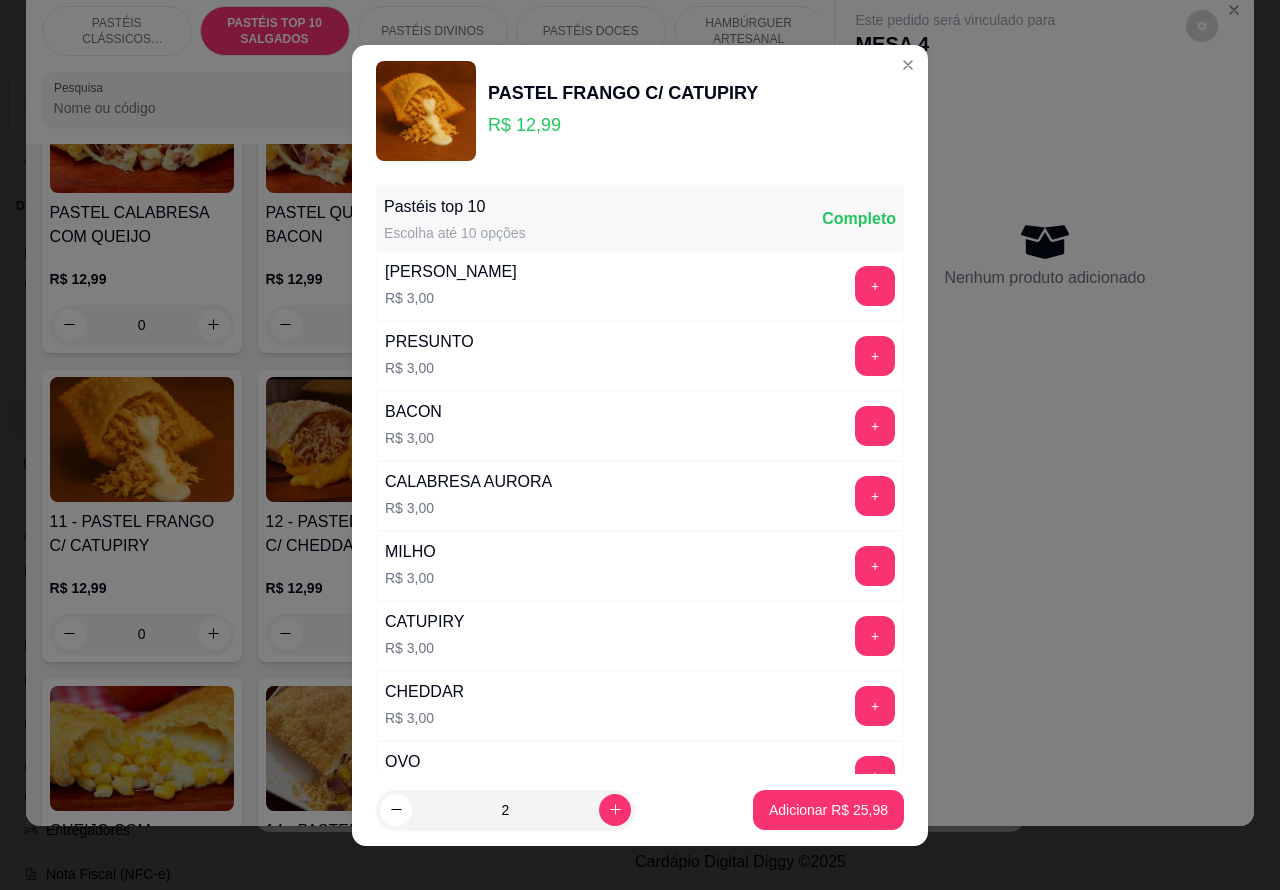 click on "Adicionar   R$ 25,98" at bounding box center [828, 810] 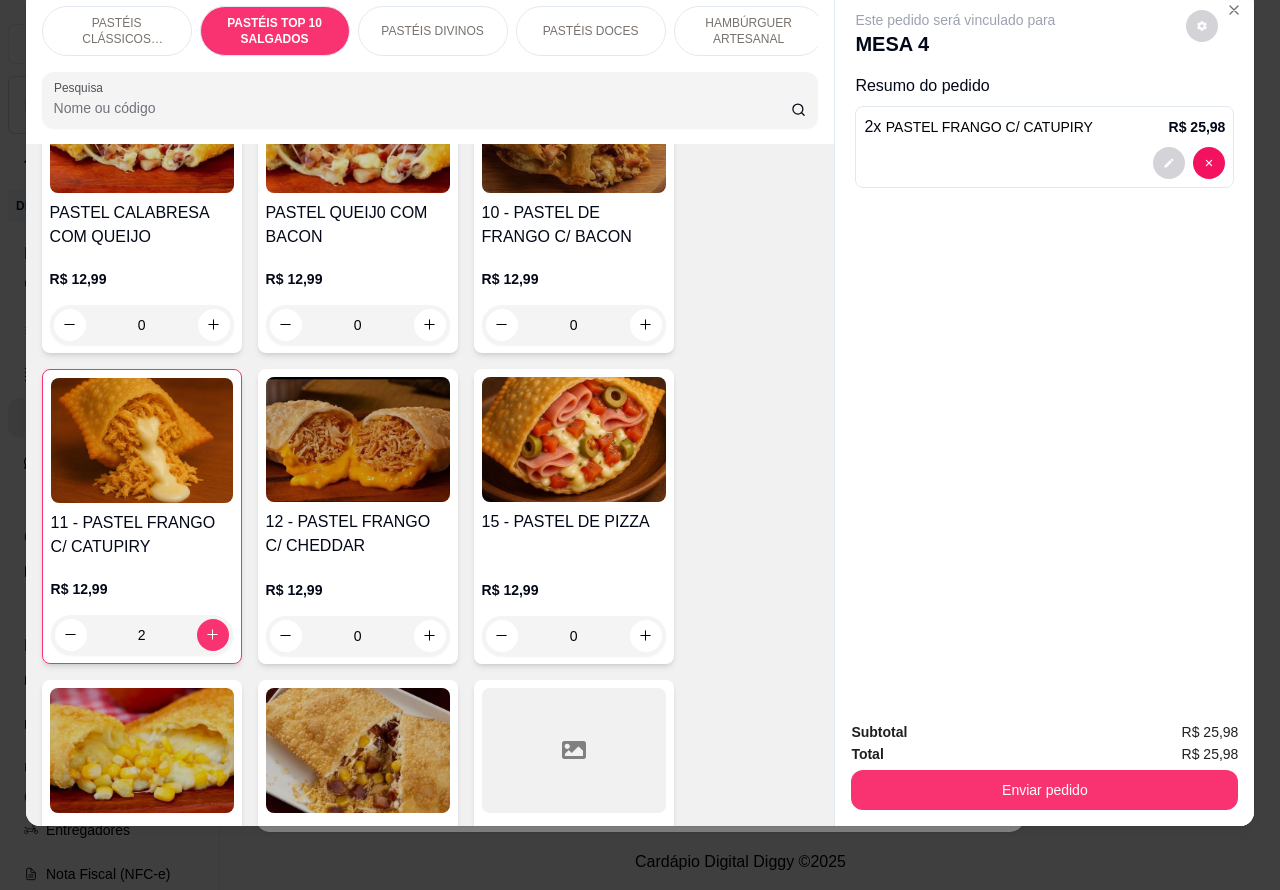 click on "Enviar pedido" at bounding box center [1044, 790] 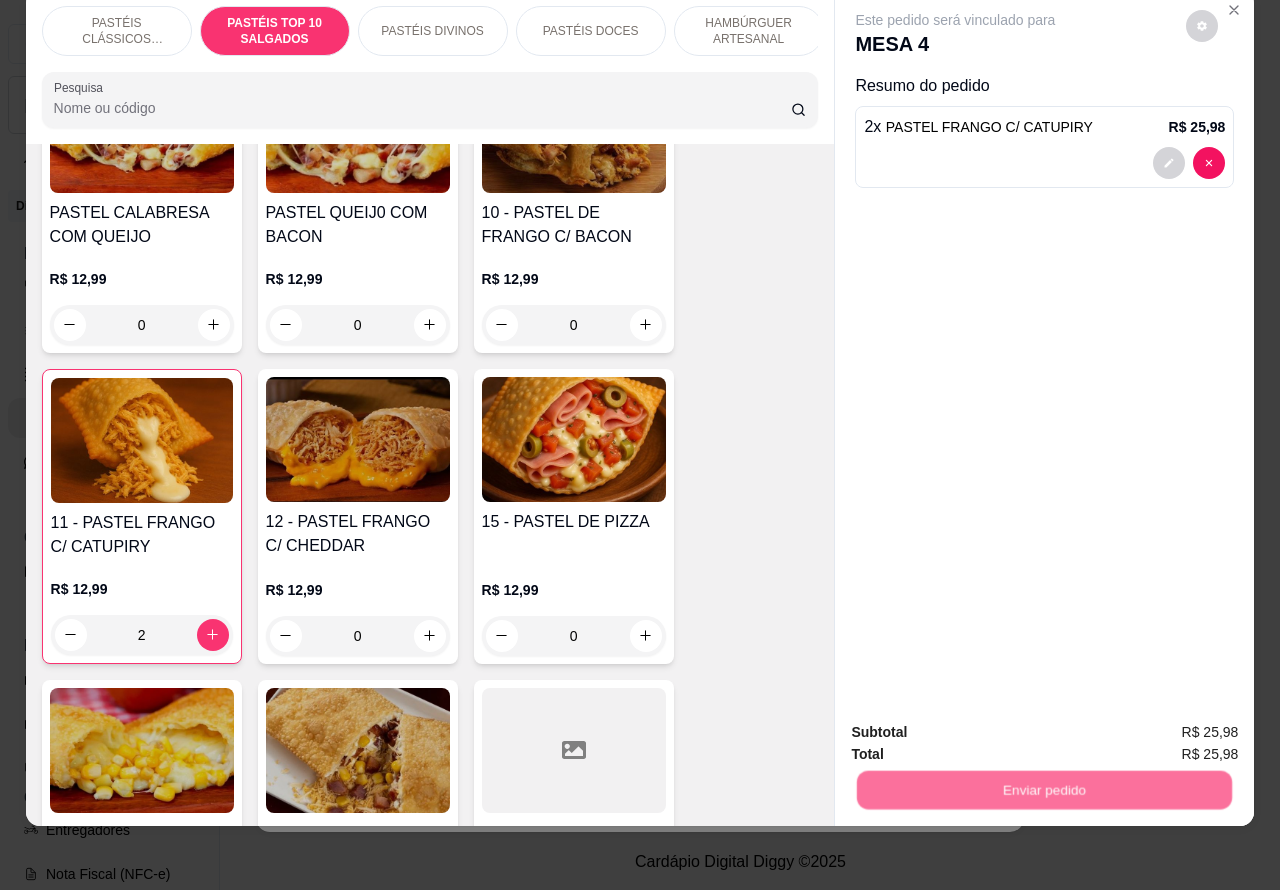 click on "Não registrar e enviar pedido" at bounding box center [977, 723] 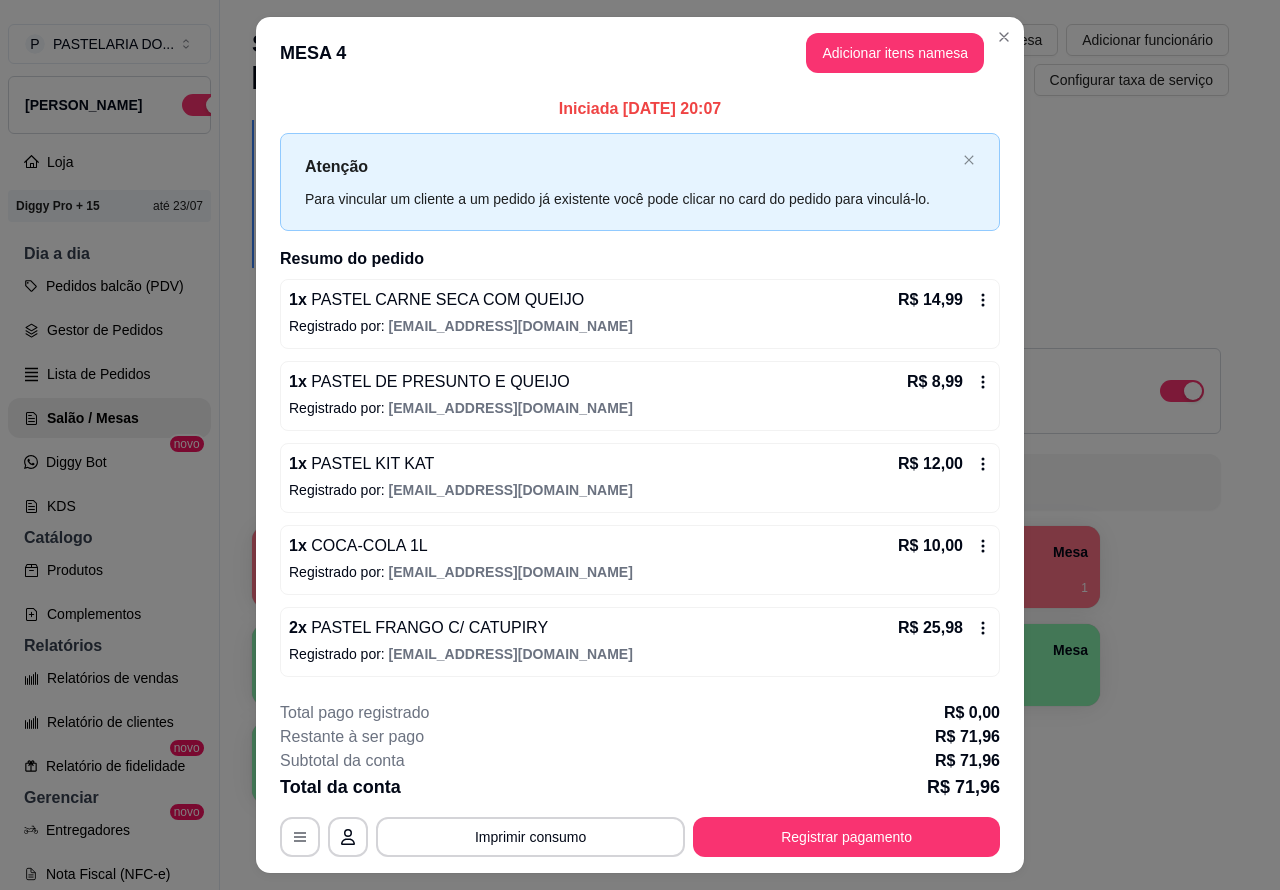 click on "Melhore seu plano
Você tem 15 mesas/comandas disponíveis. Obtenha o Diggy Pro + 30 para ter acesso a 30 mesas/comandas. Fazer upgrade Todos Mesas Comandas Deixar cliente chamar o garçom na mesa Ao o cliente scanear o qr code, ele terá a opção de chamar o garçom naquela mesa. Busque pela mesa ou comanda
1 Mesa R$ 84,87 25 2 Mesa 3 Mesa 4 Mesa R$ 71,96 1 5 Mesa 6 Mesa 7 Mesa 8 [GEOGRAPHIC_DATA]" at bounding box center (740, 468) 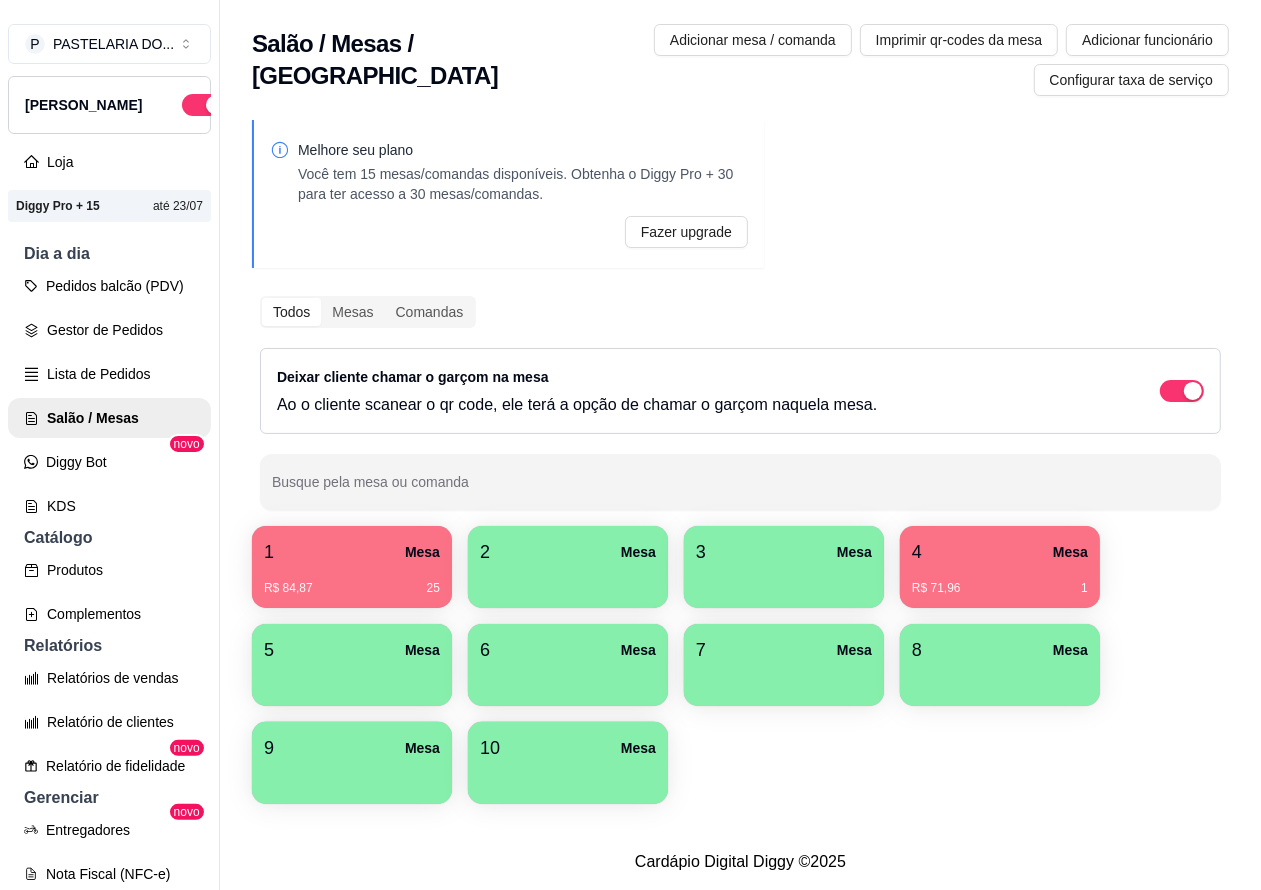 click on "Pedidos balcão (PDV)" at bounding box center [109, 286] 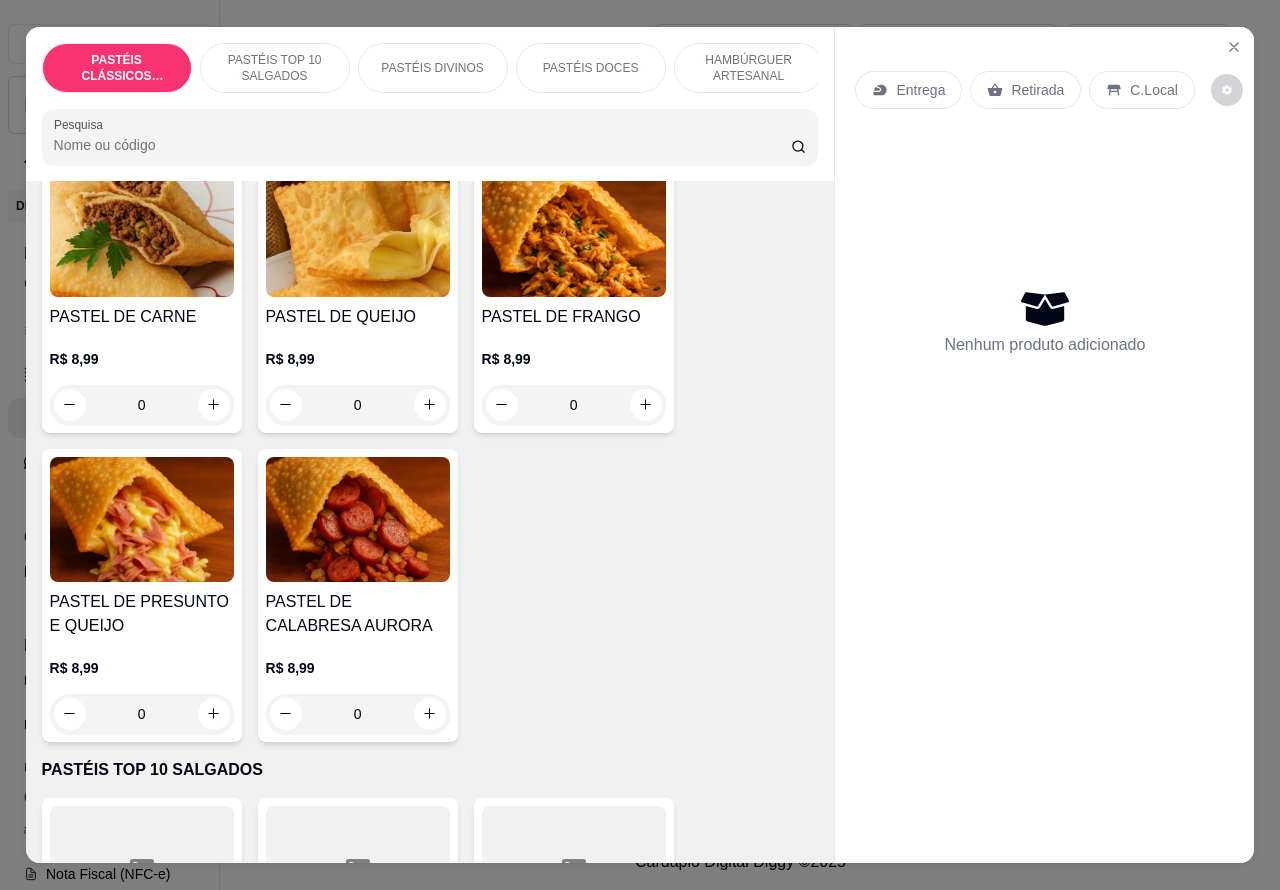 scroll, scrollTop: 172, scrollLeft: 0, axis: vertical 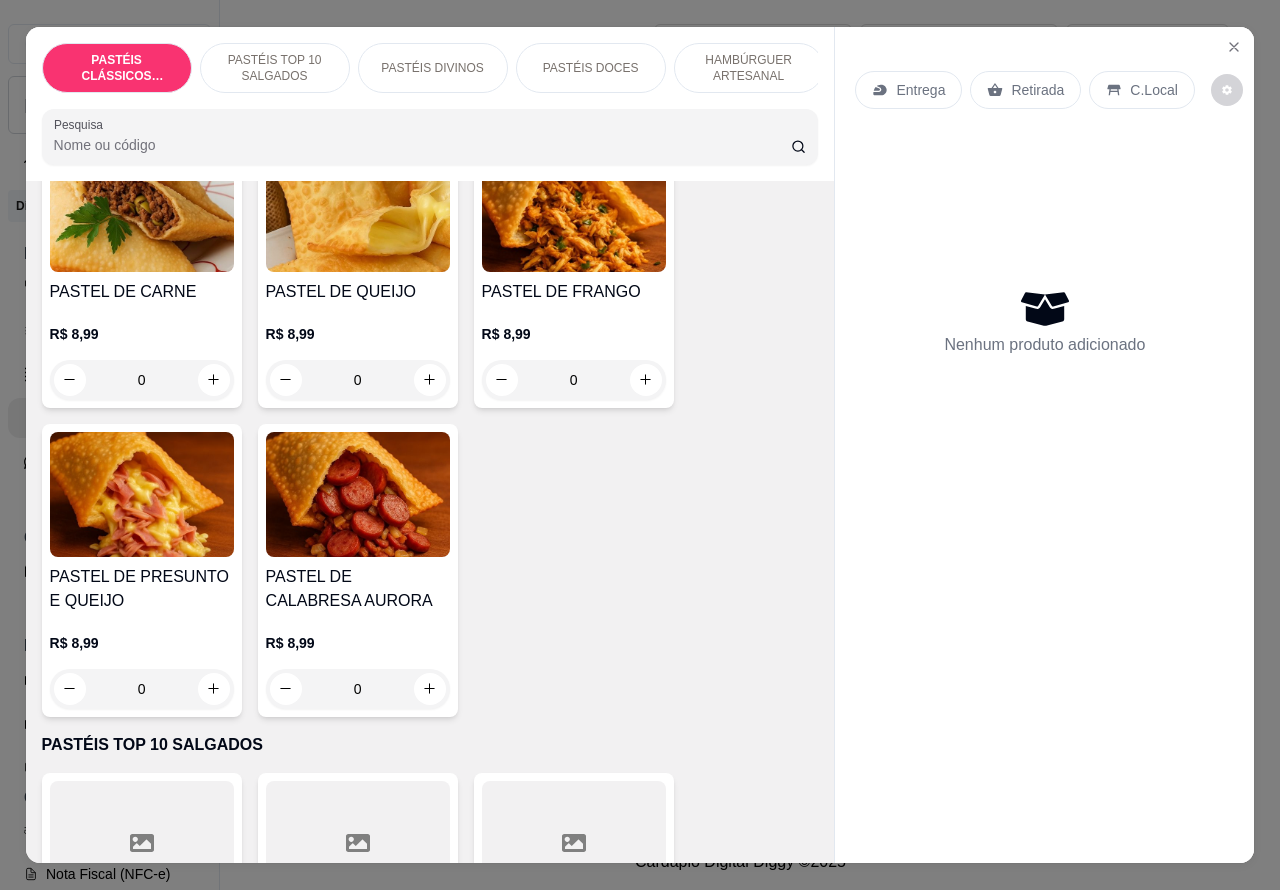 click on "PASTÉIS TOP 10 SALGADOS" at bounding box center (275, 68) 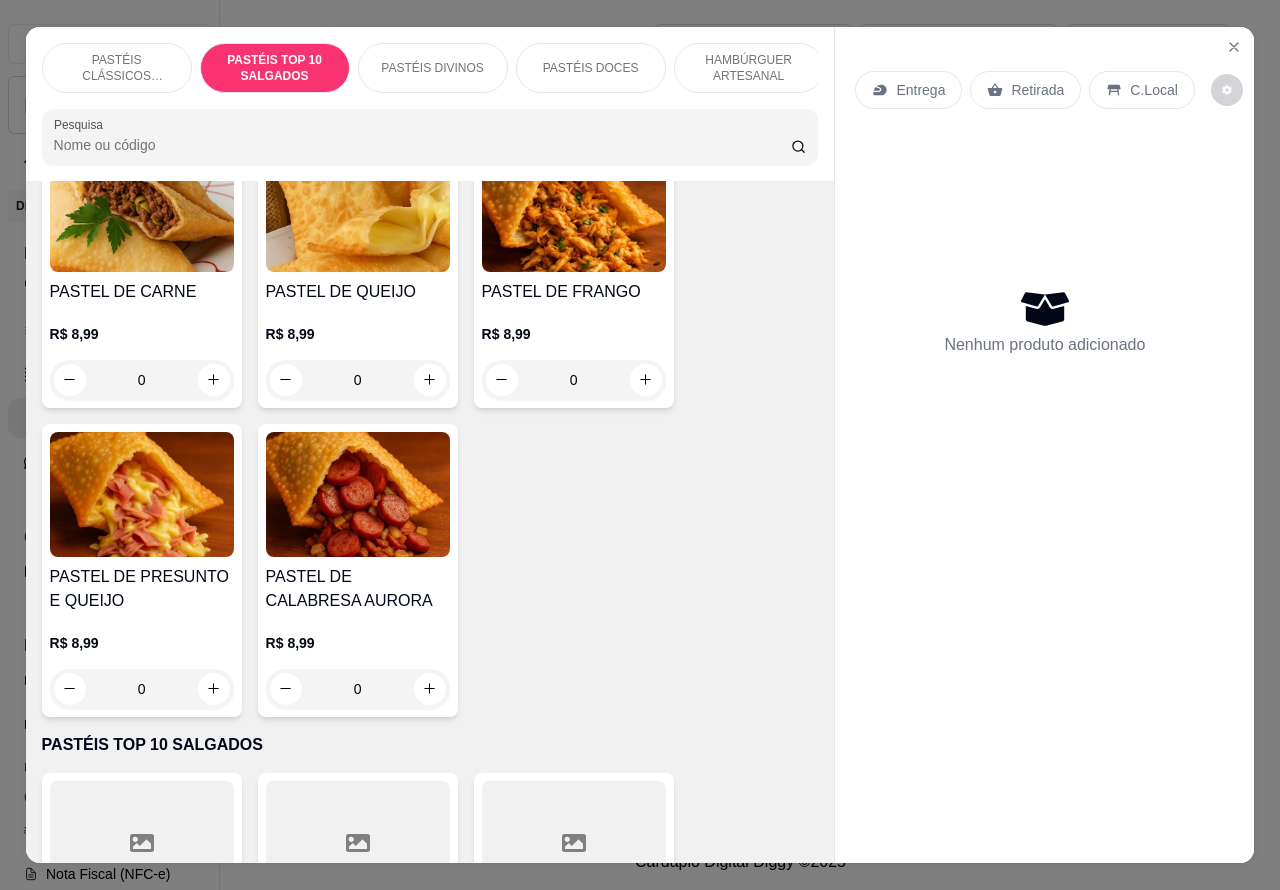 scroll, scrollTop: 723, scrollLeft: 0, axis: vertical 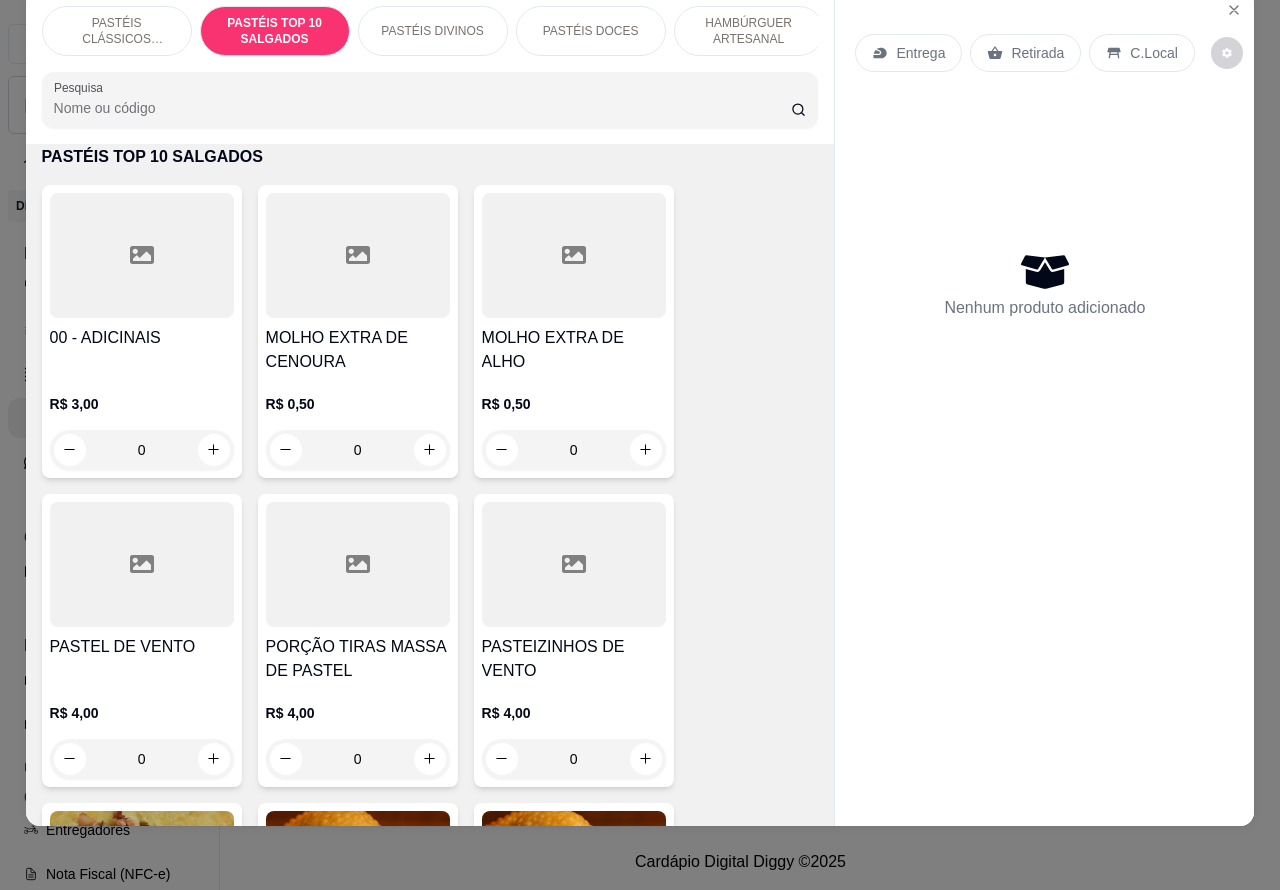 click on "PASTÉIS CLÁSSICOS SALGADOS" at bounding box center (117, 31) 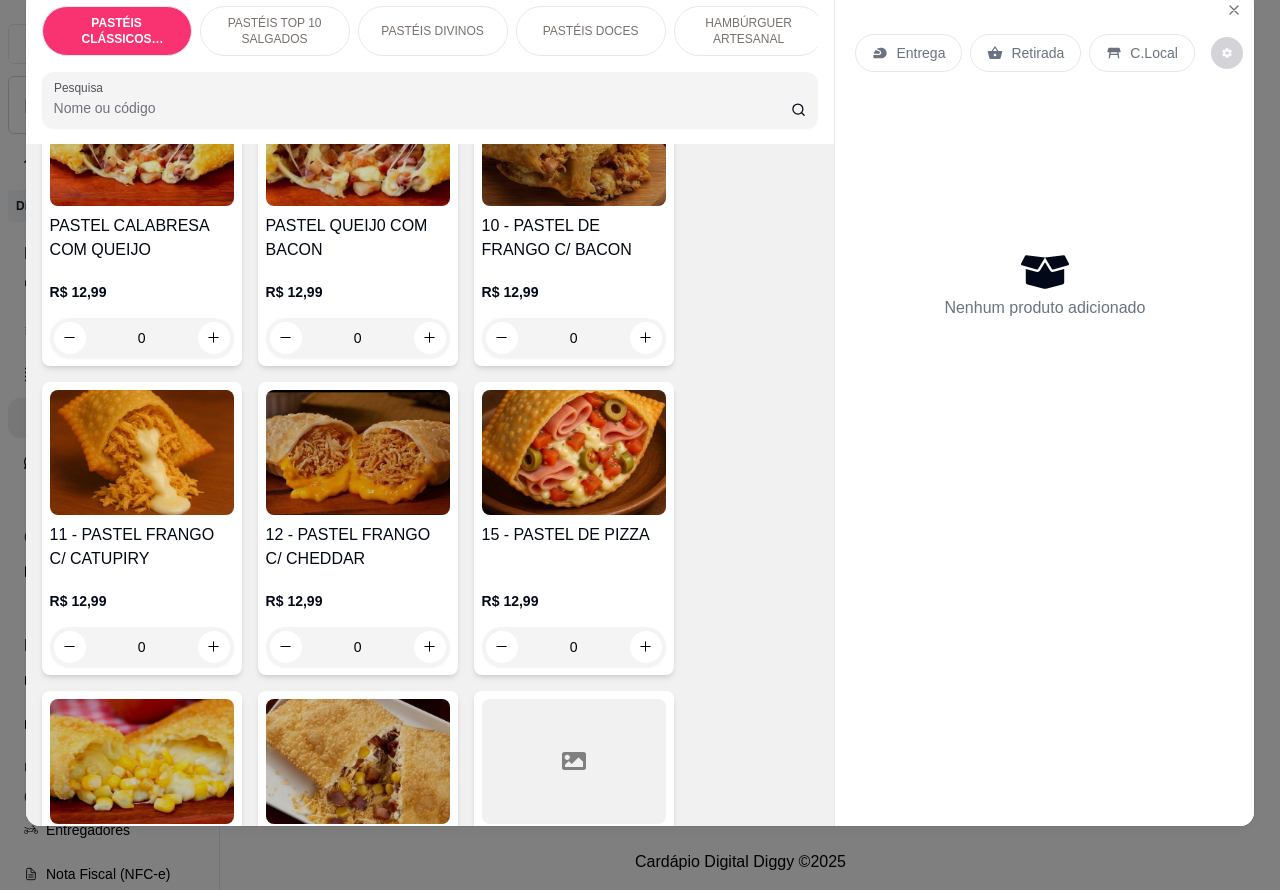 scroll, scrollTop: 1763, scrollLeft: 0, axis: vertical 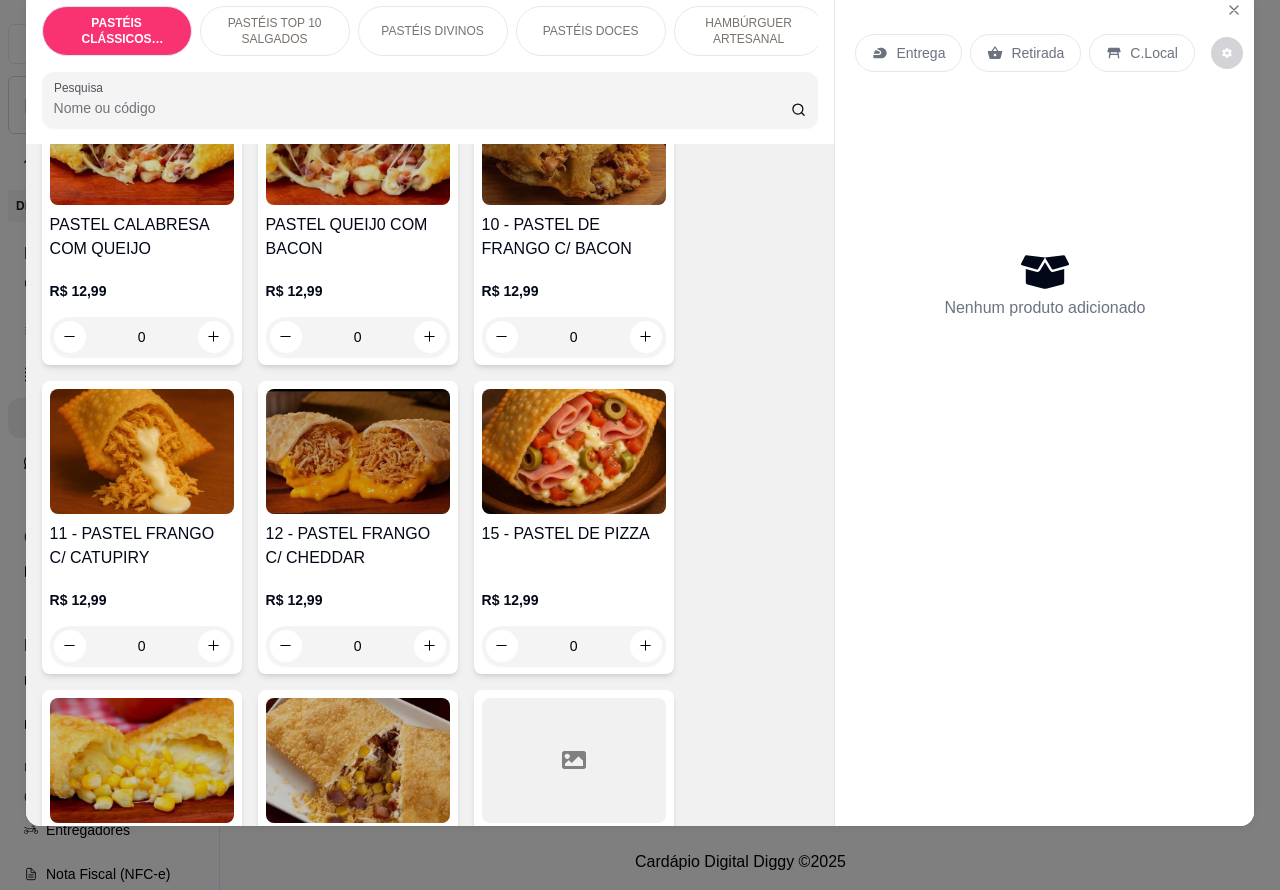 click on "0" at bounding box center (142, 646) 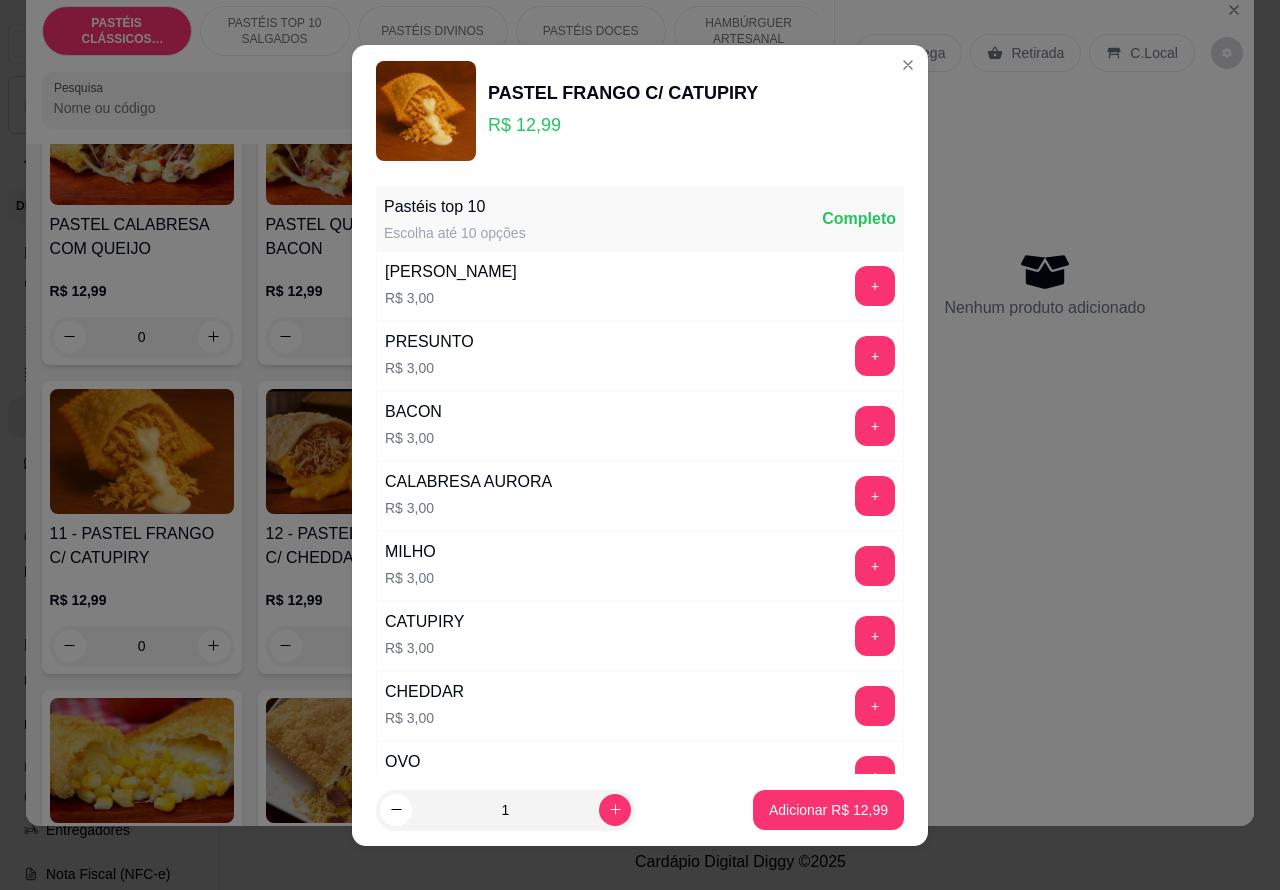 click 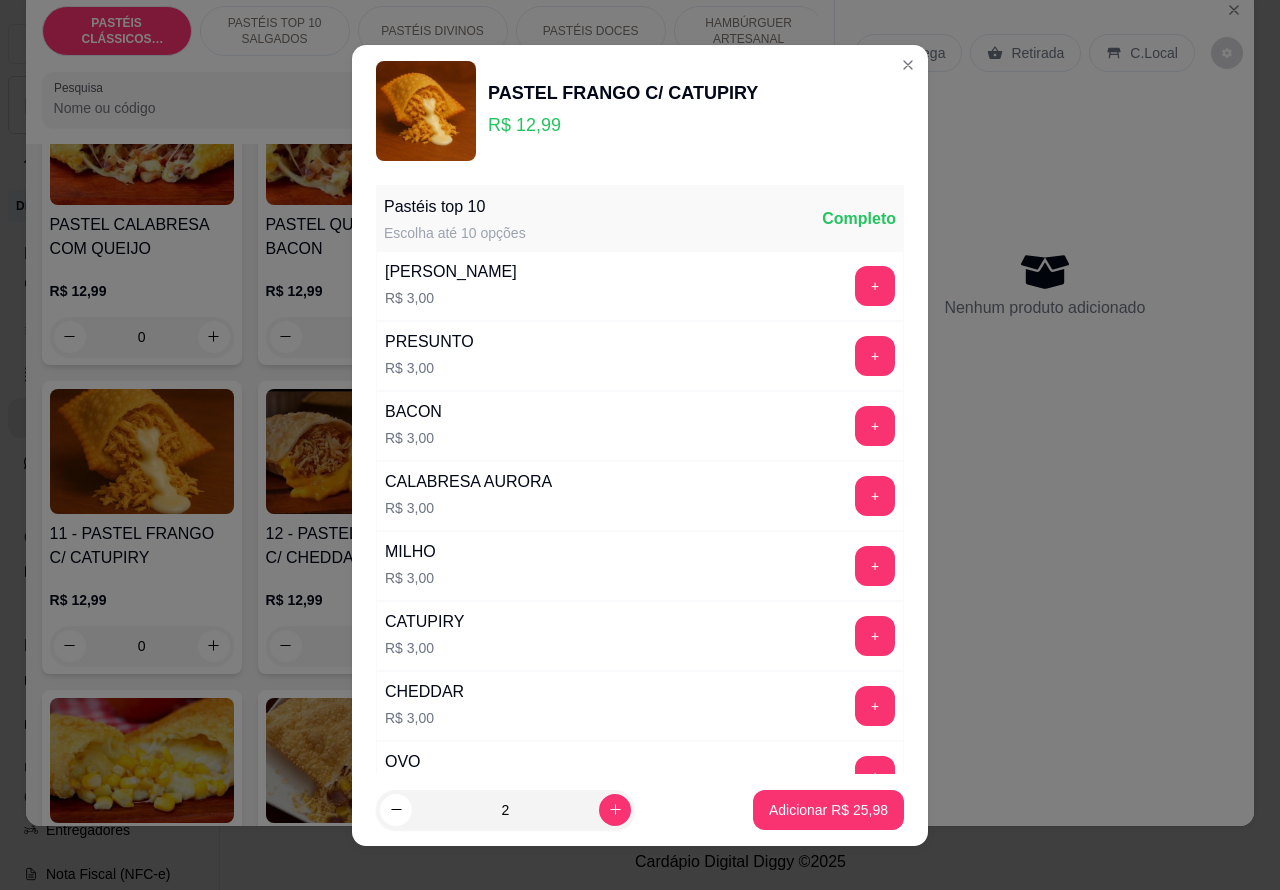 click on "Adicionar   R$ 25,98" at bounding box center [828, 810] 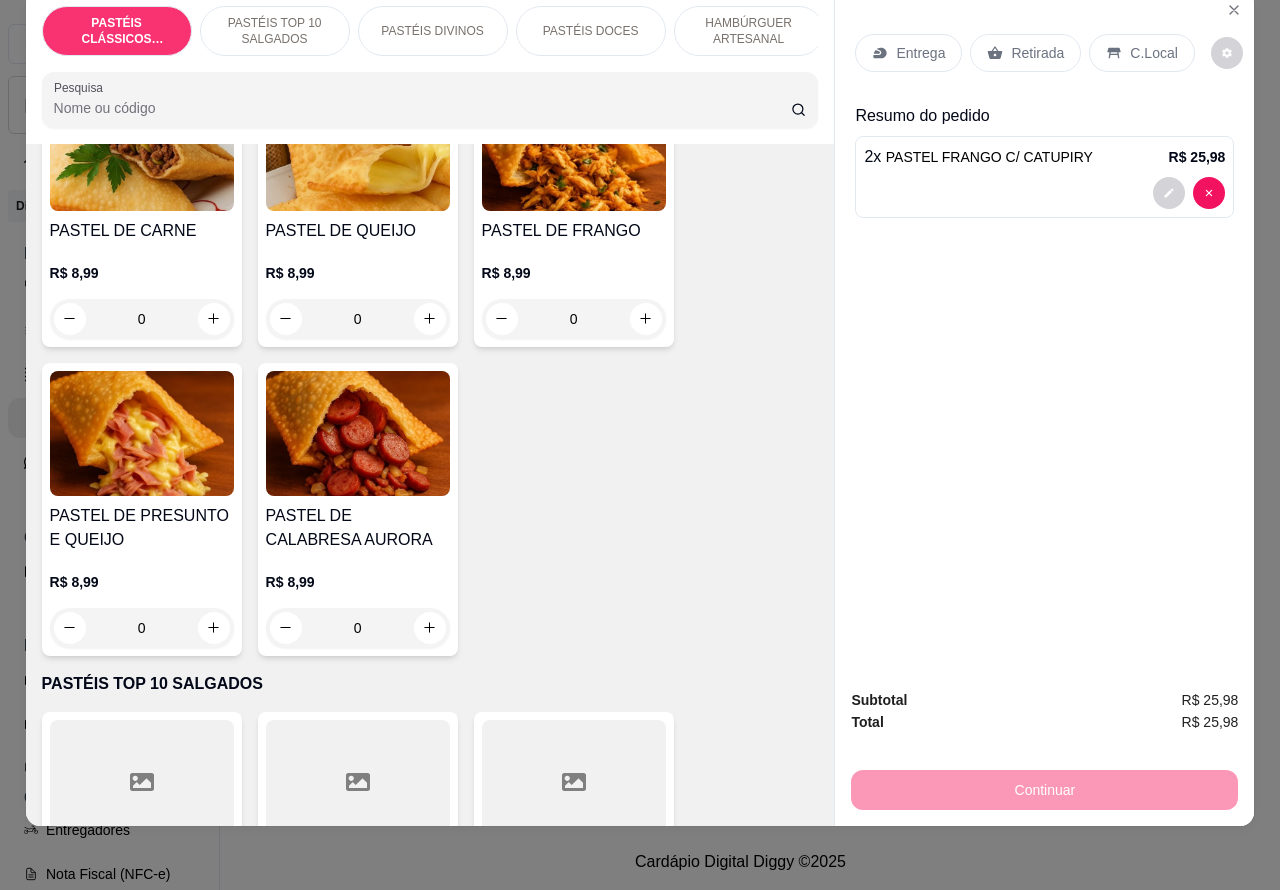 scroll, scrollTop: 0, scrollLeft: 0, axis: both 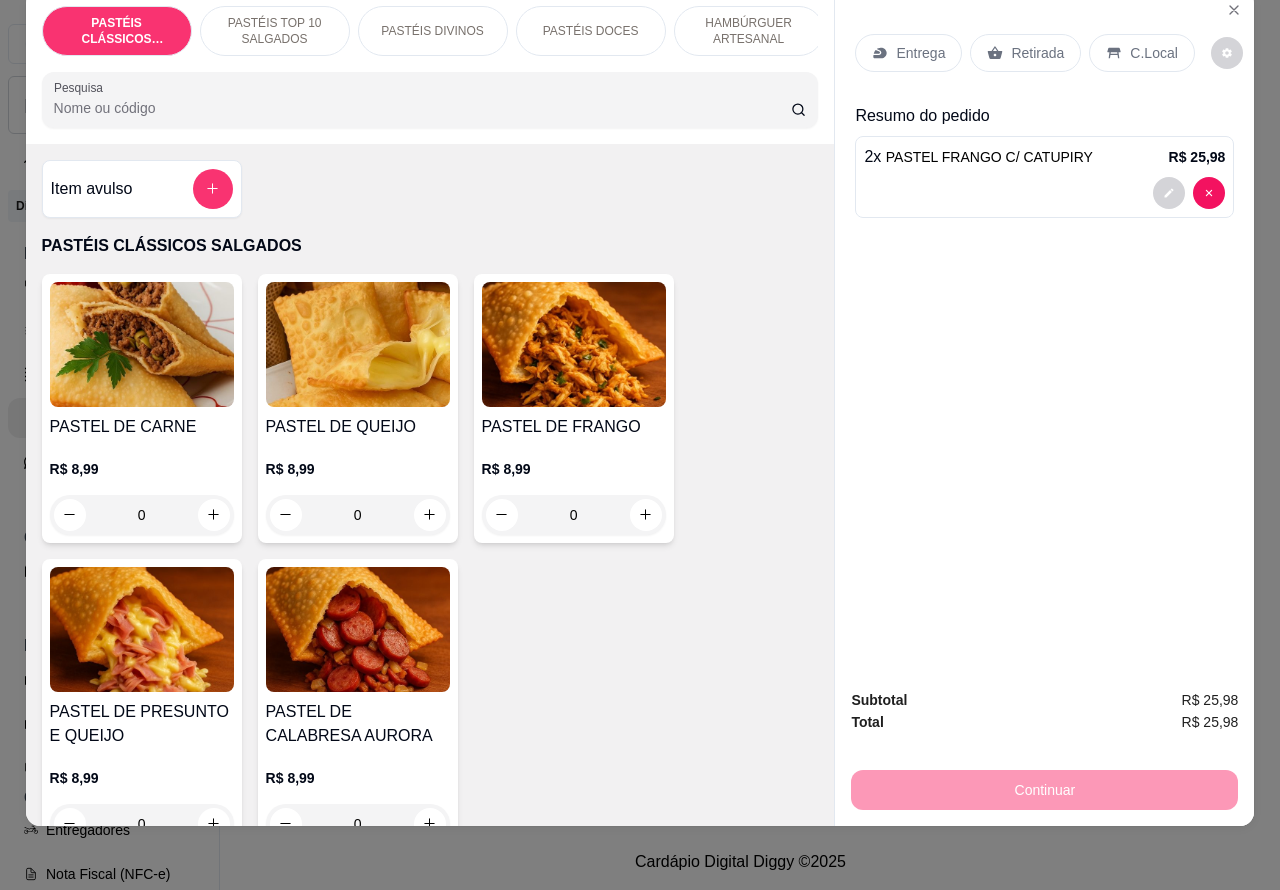 click 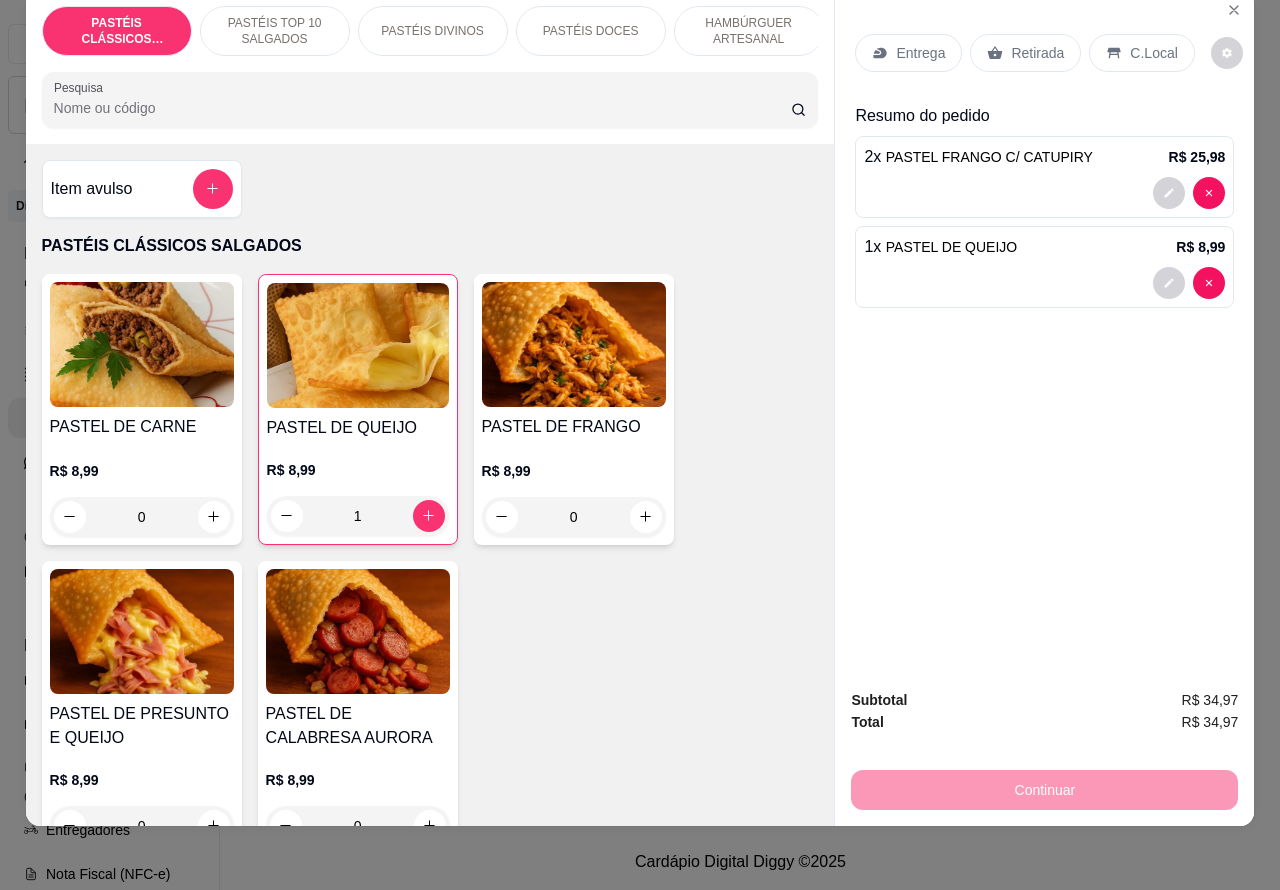 type on "1" 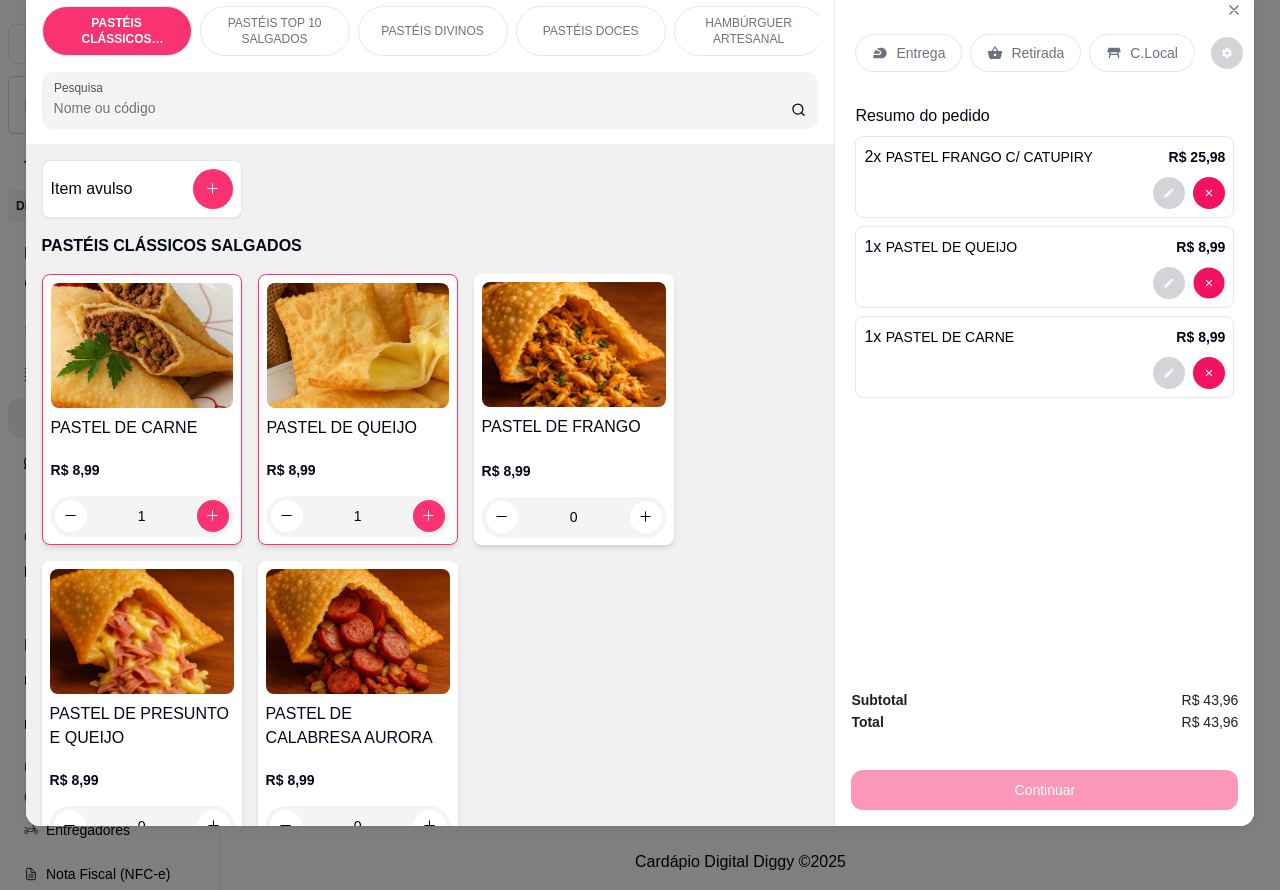 click 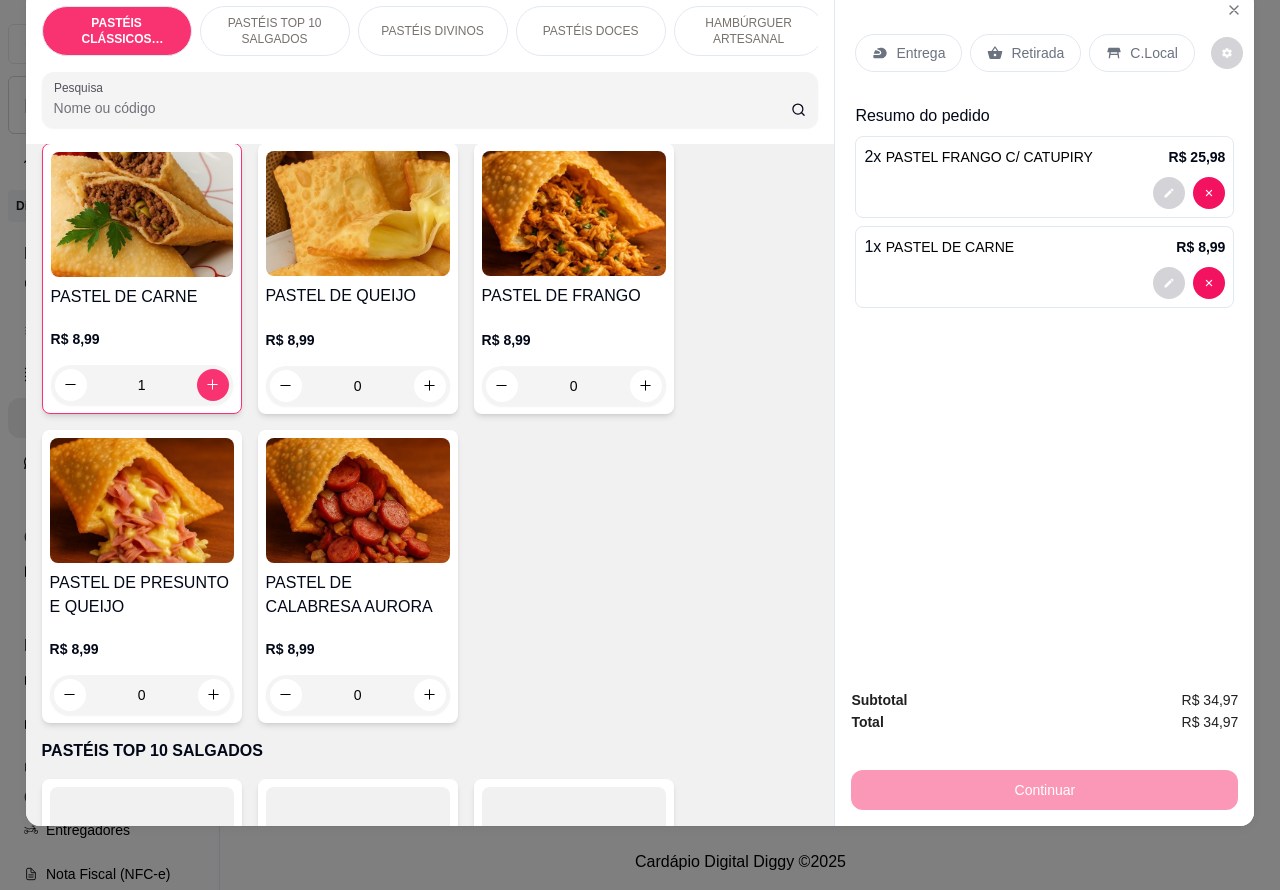 scroll, scrollTop: 188, scrollLeft: 0, axis: vertical 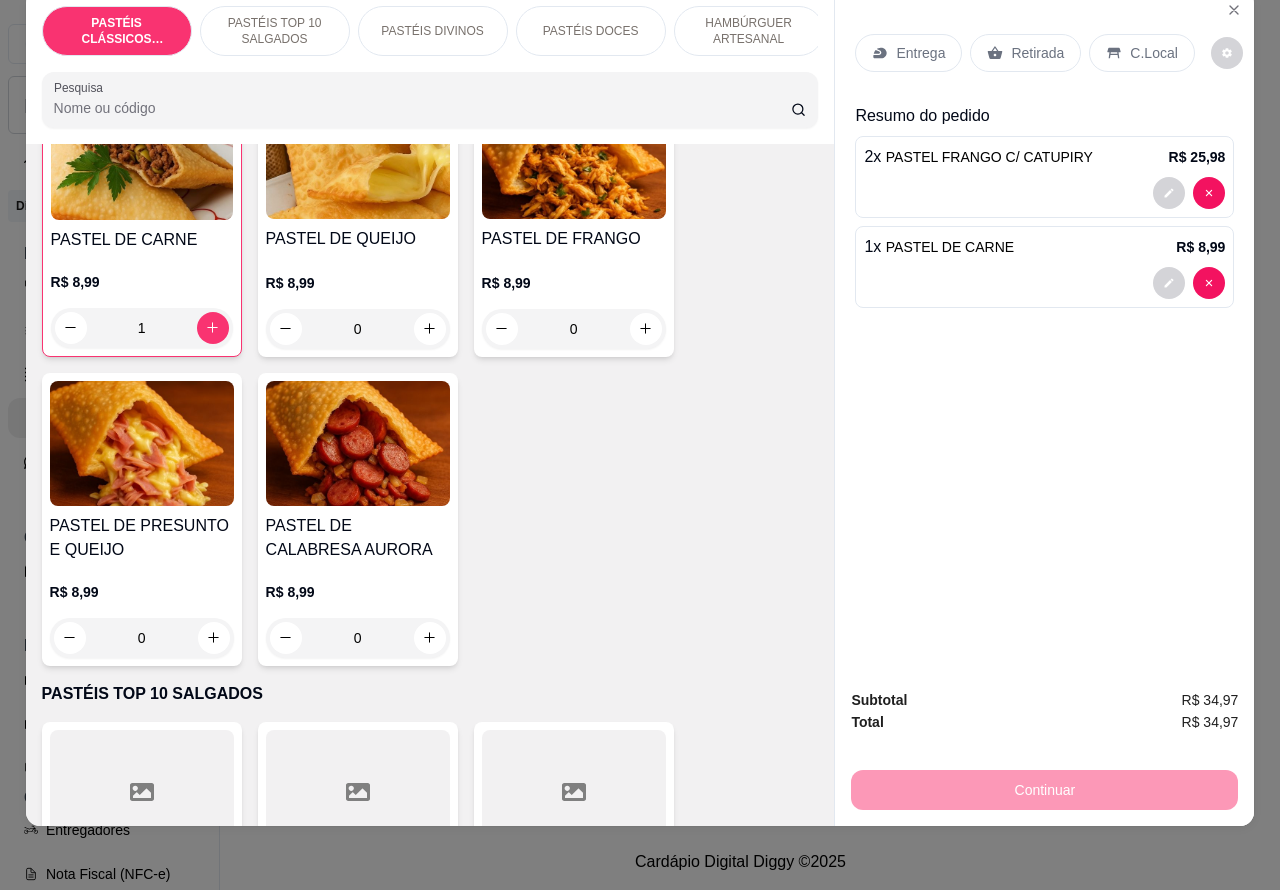 click 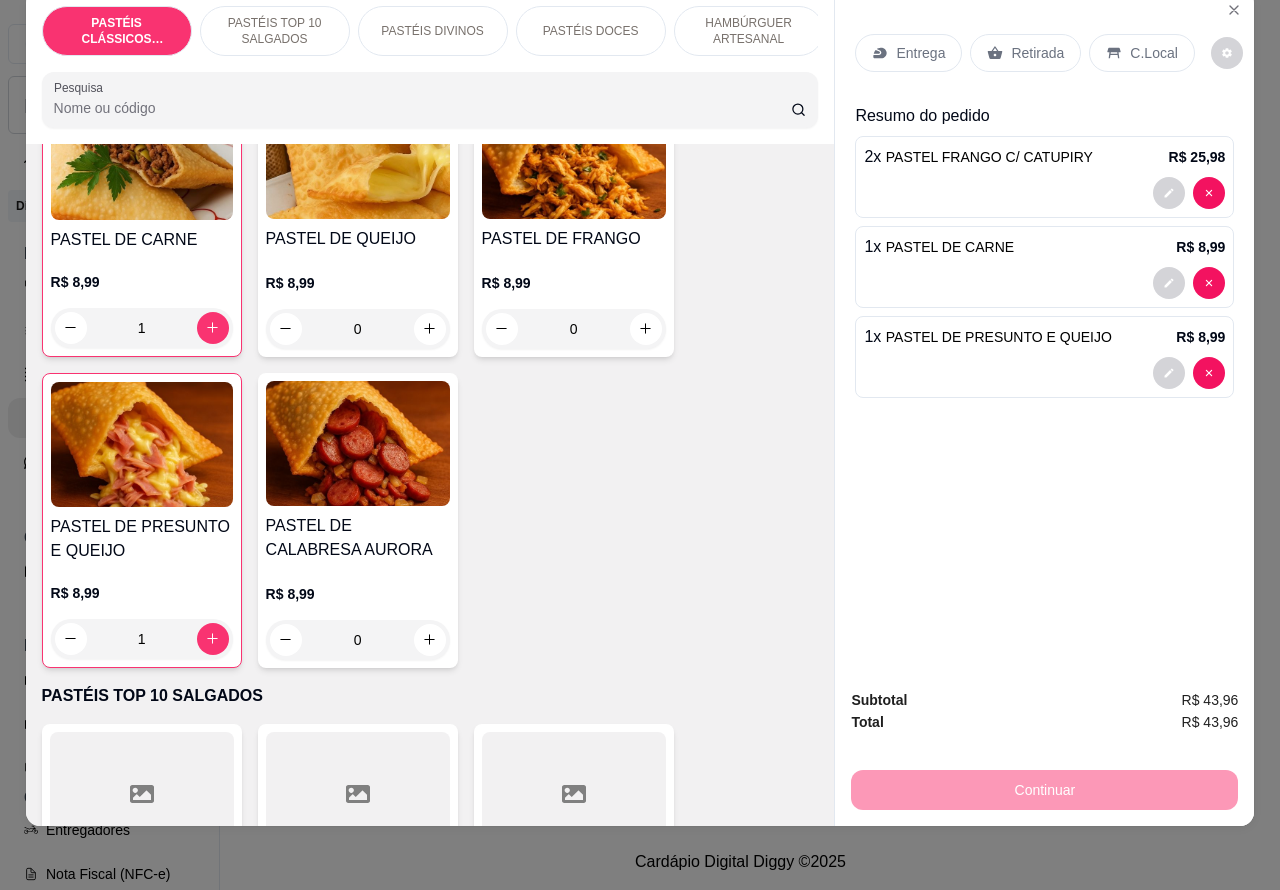 click on "Retirada" at bounding box center (1037, 53) 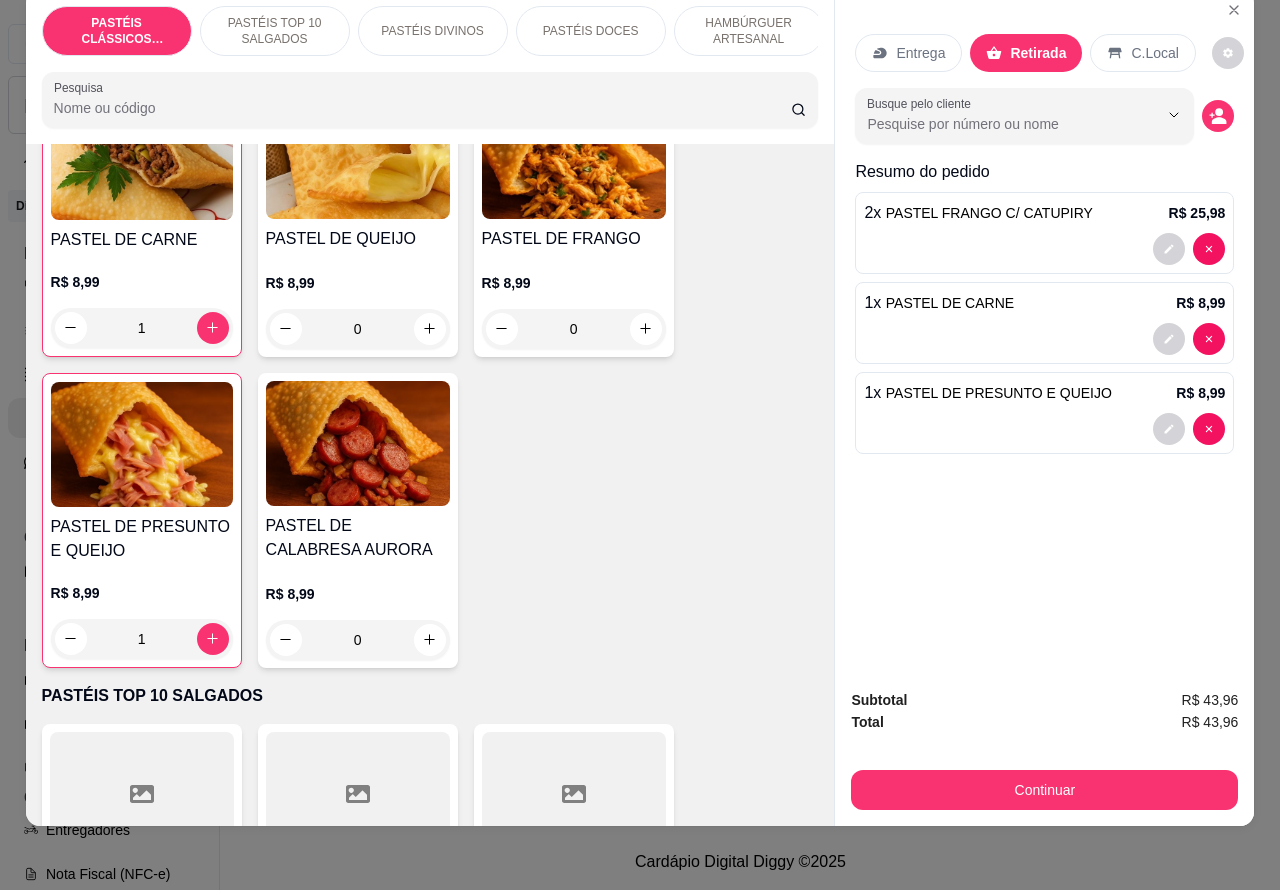 click on "PASTEL DE PRESUNTO E QUEIJO" at bounding box center [999, 393] 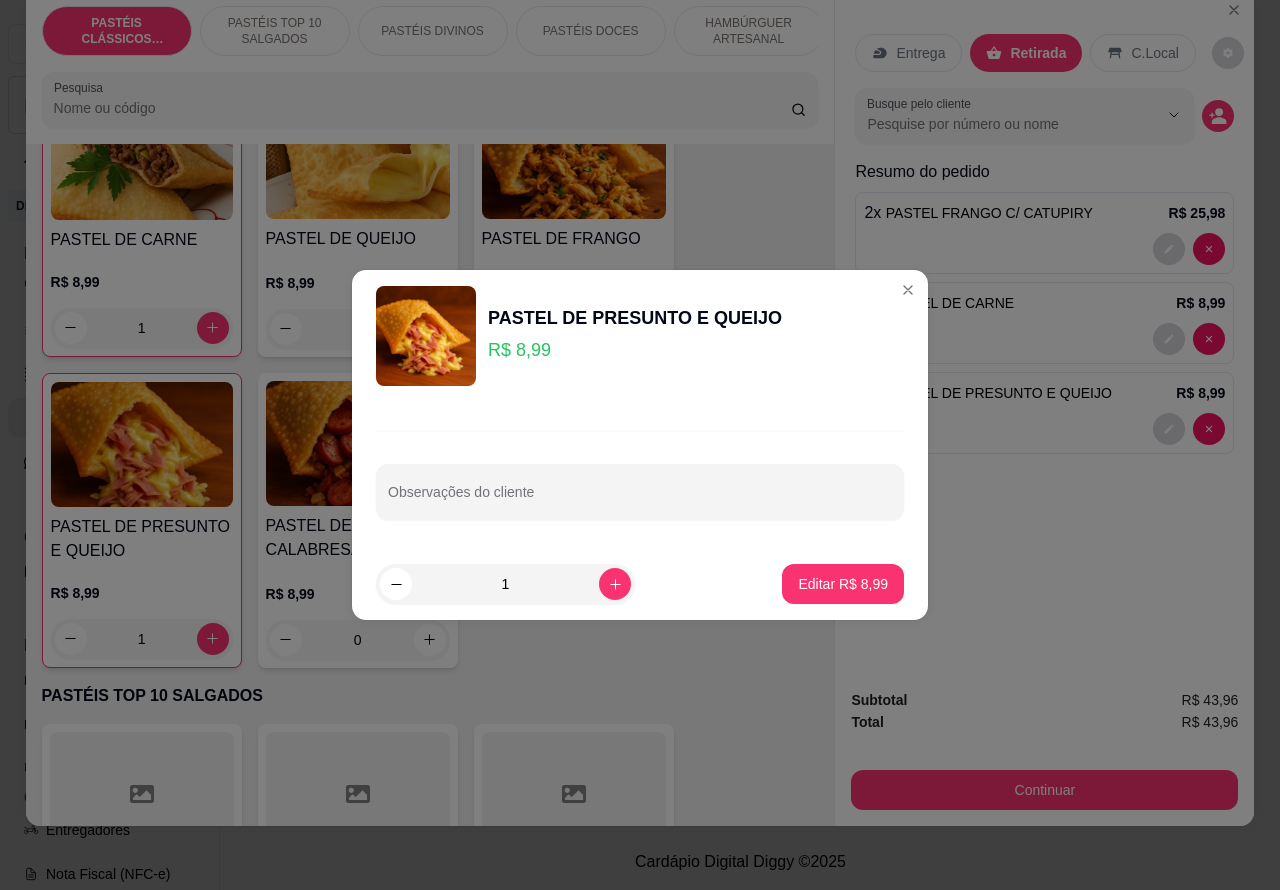 click on "Observações do cliente" at bounding box center [640, 500] 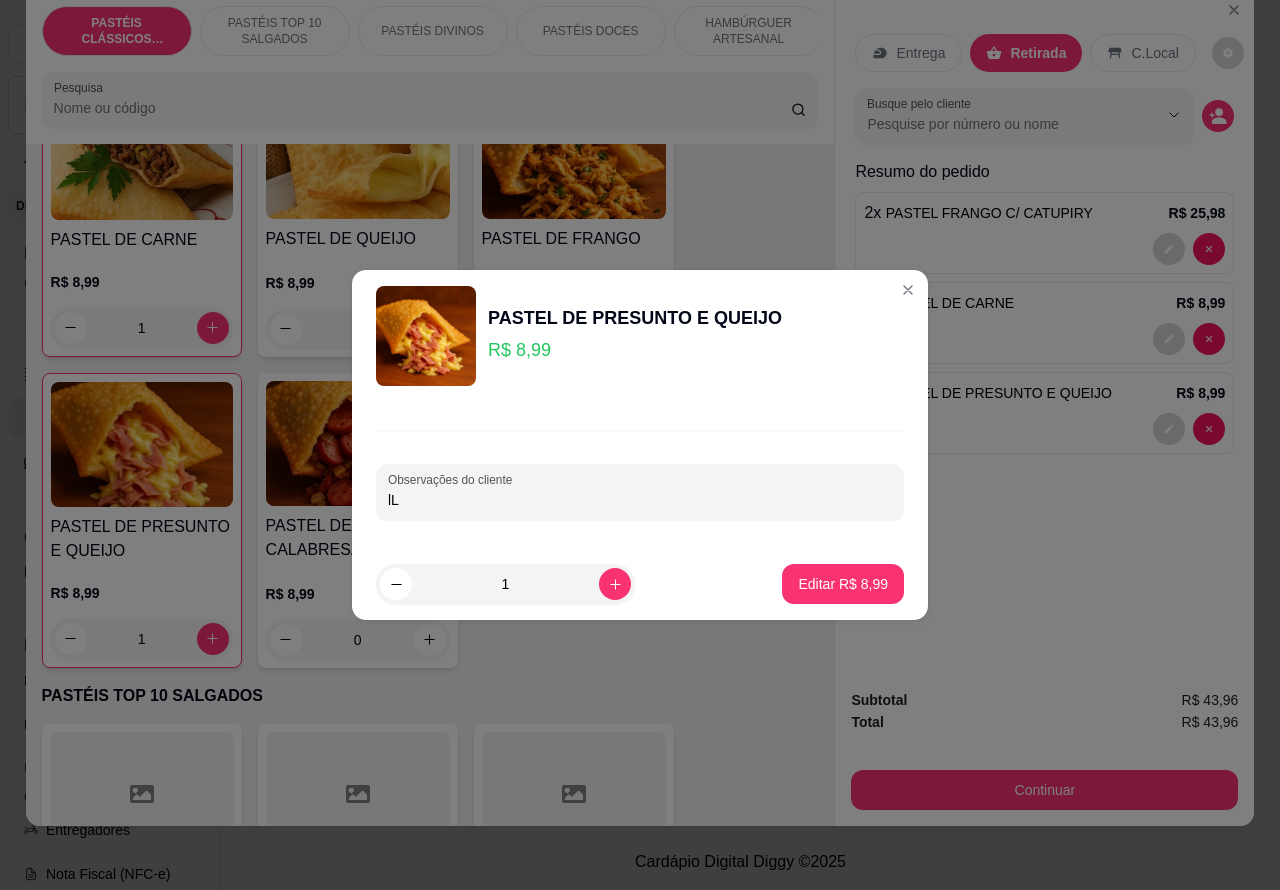 type on "l" 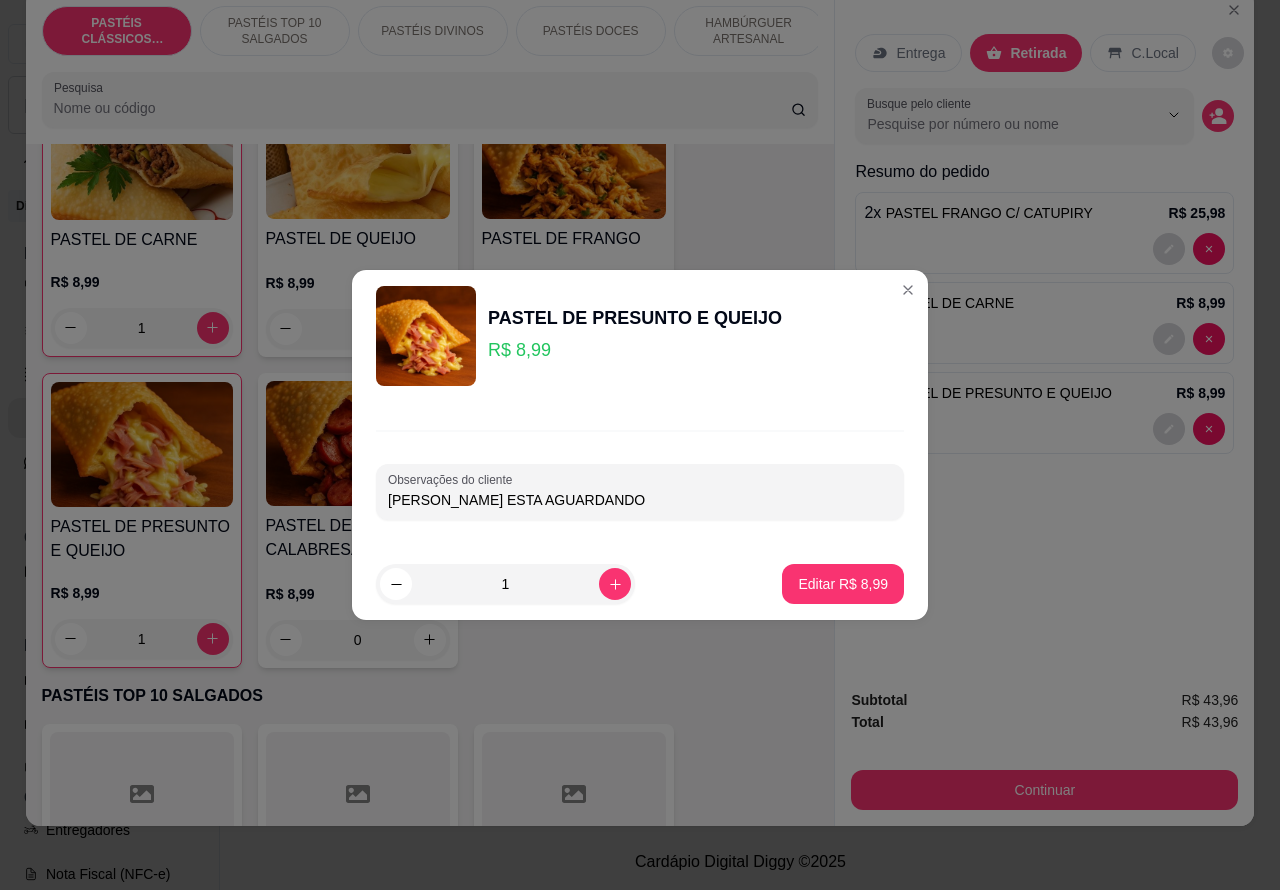 type on "[PERSON_NAME] ESTA AGUARDANDO" 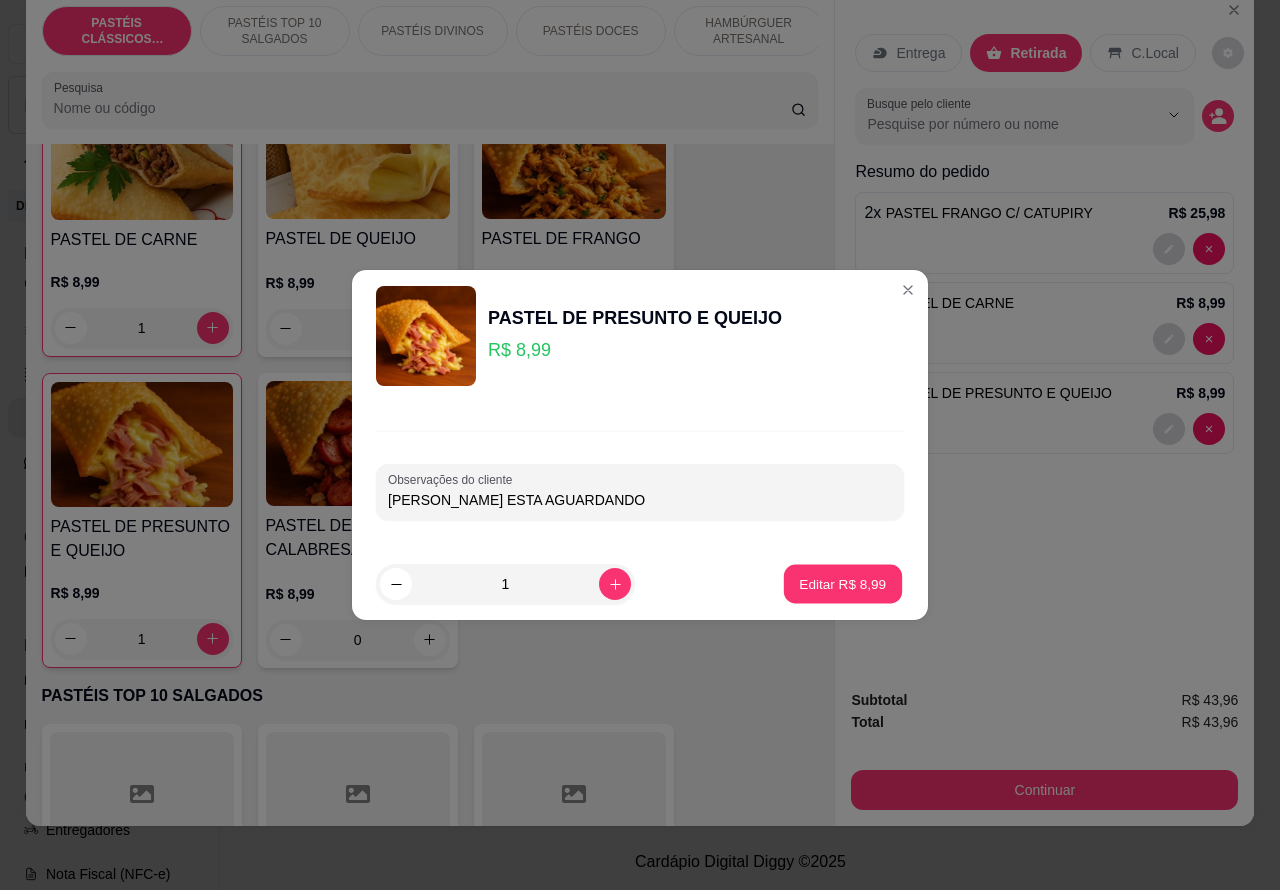 click on "Editar   R$ 8,99" at bounding box center [843, 583] 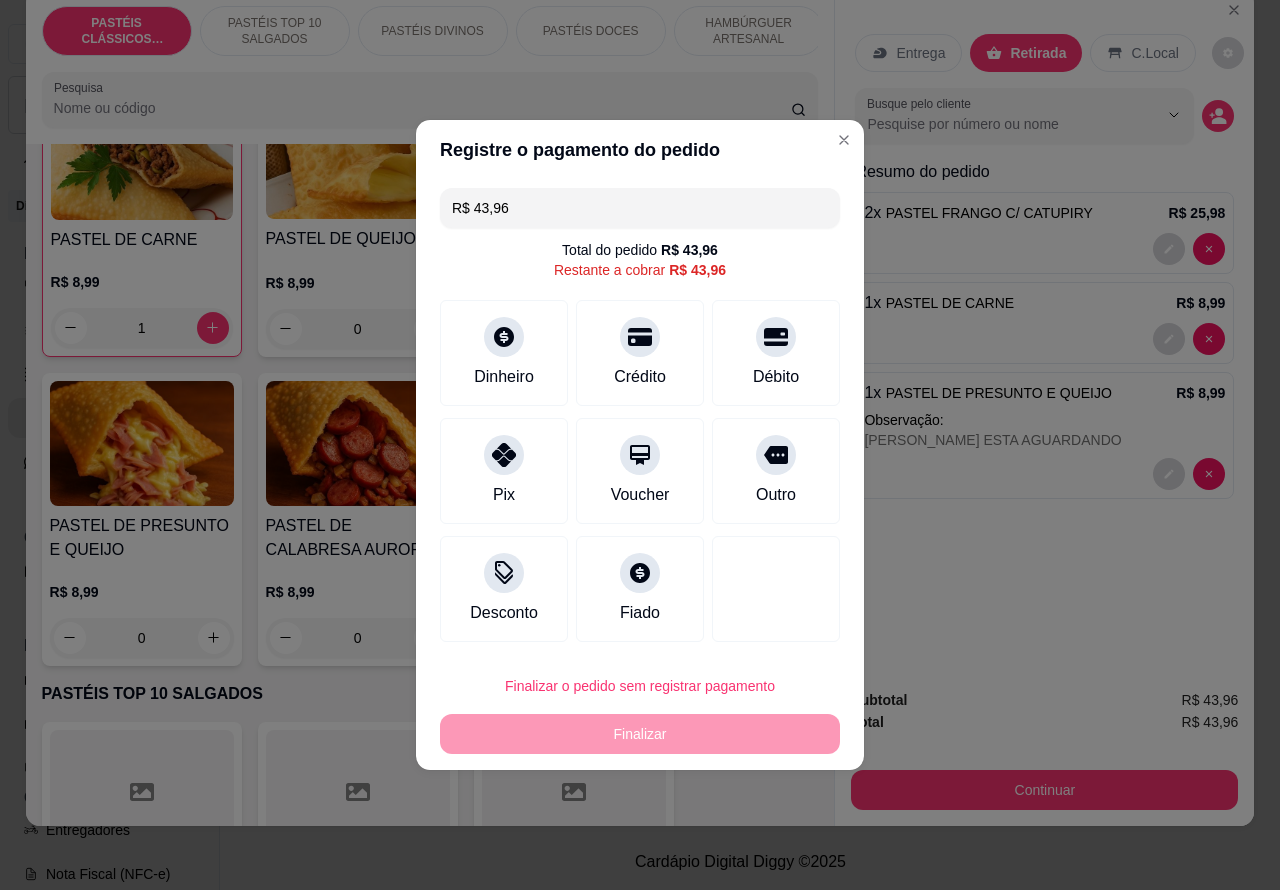 click on "Finalizar o pedido sem registrar pagamento" at bounding box center (640, 686) 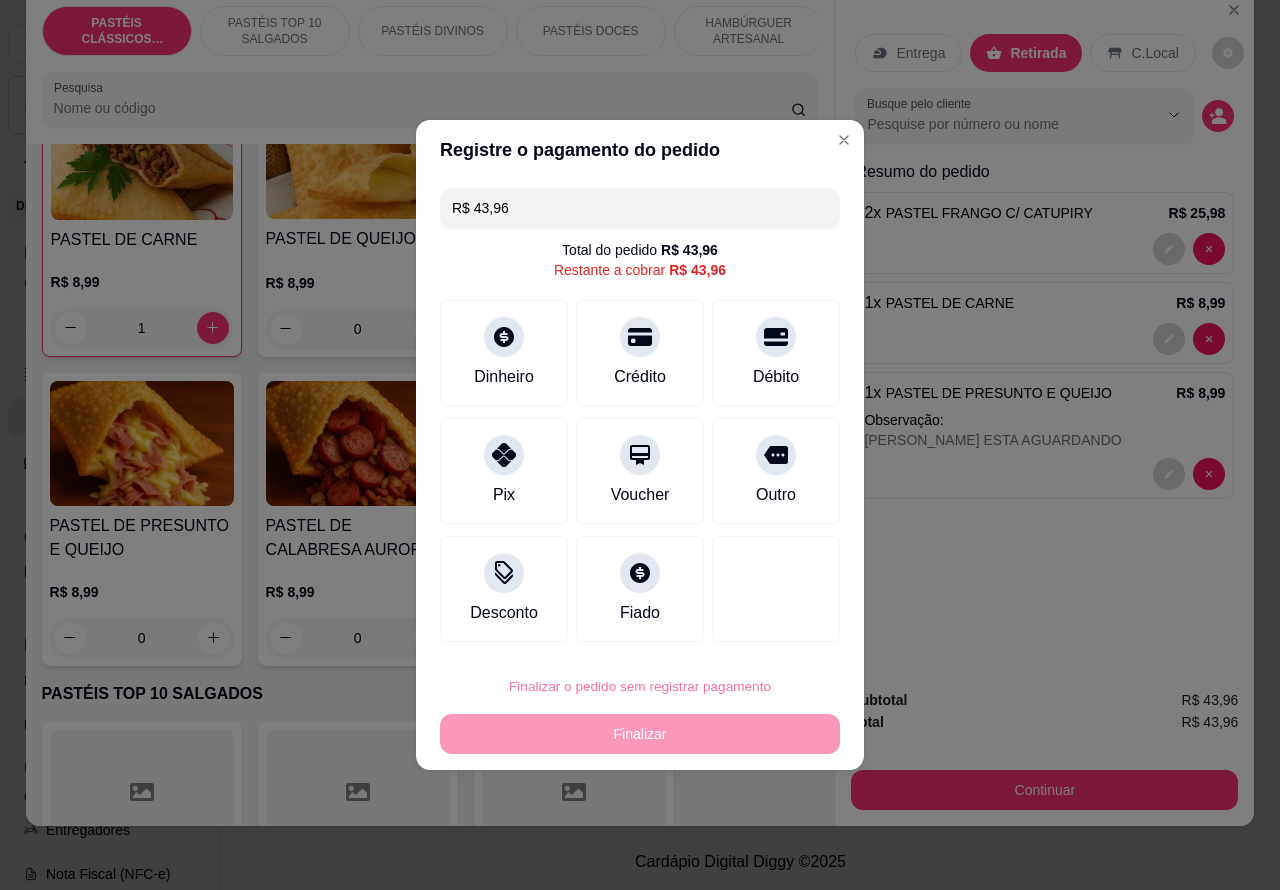 click on "Confirmar" at bounding box center (759, 629) 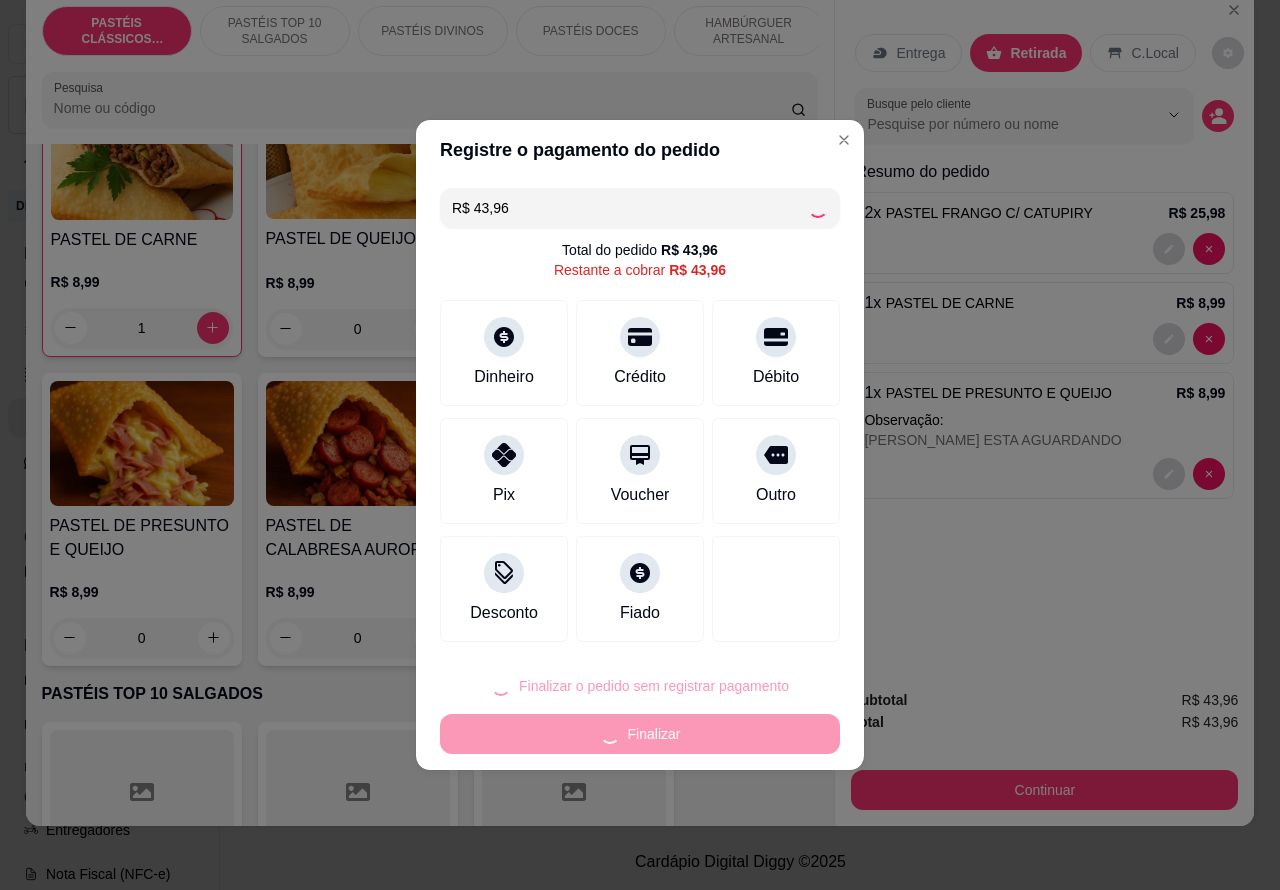 type on "0" 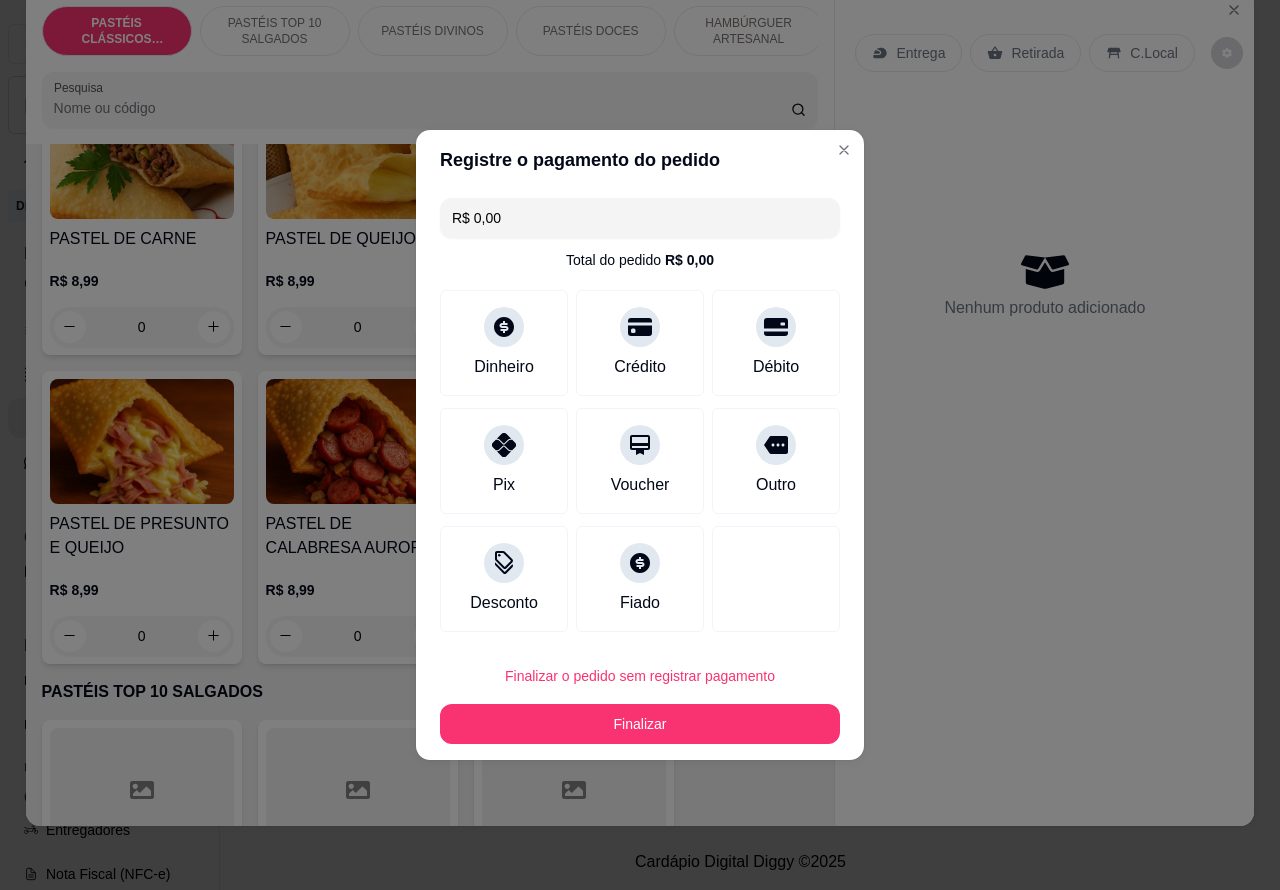 type on "R$ 0,00" 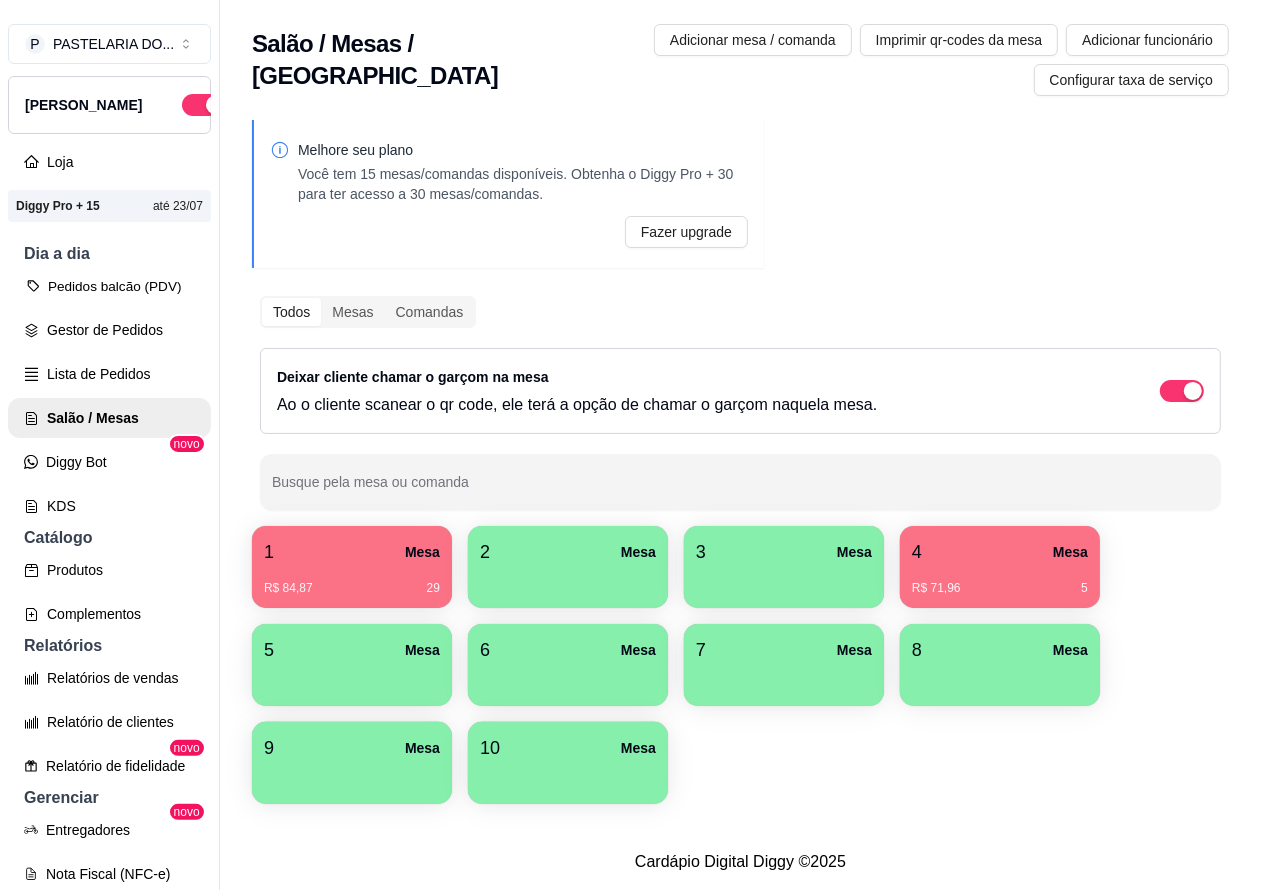 click on "Pedidos balcão (PDV)" at bounding box center [109, 286] 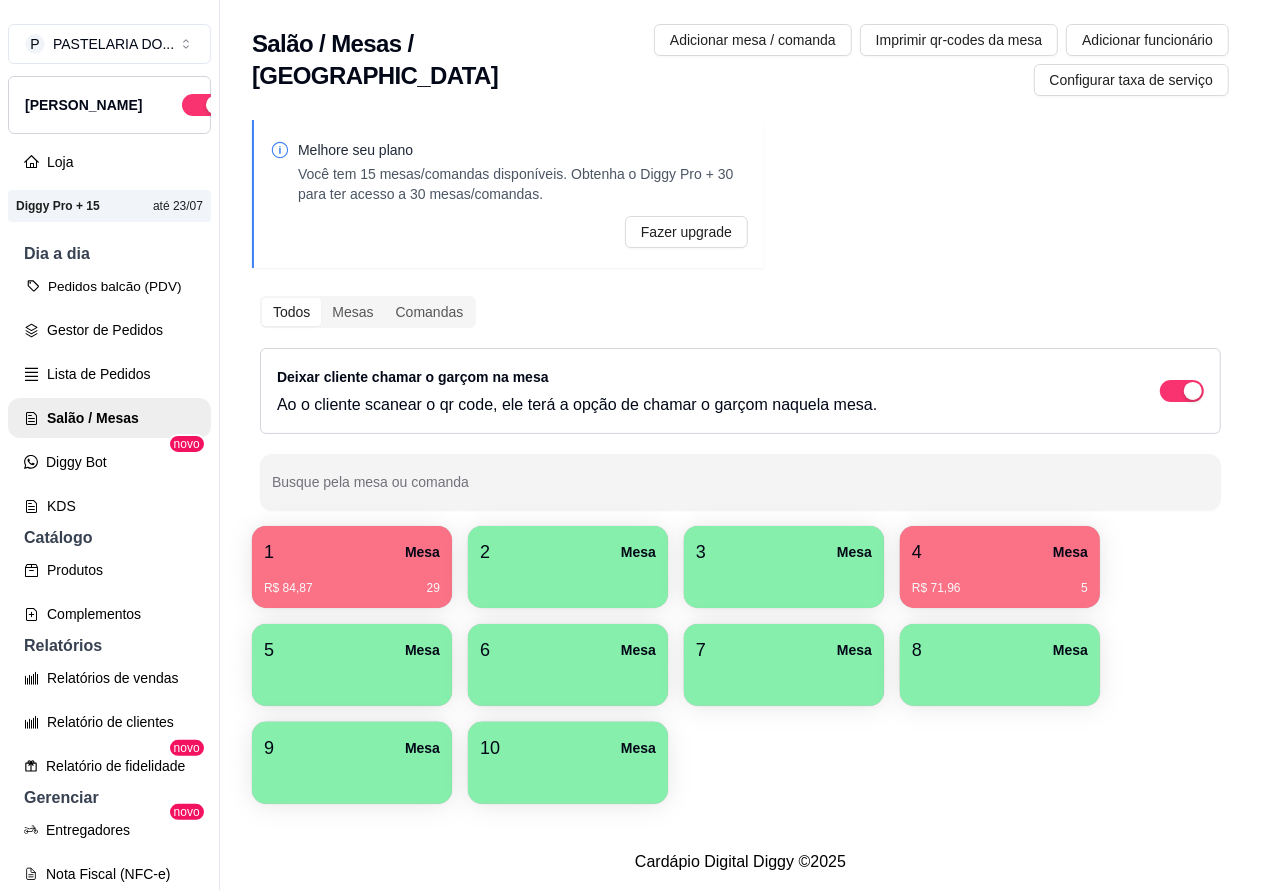 click on "Pedidos balcão (PDV)" at bounding box center (109, 286) 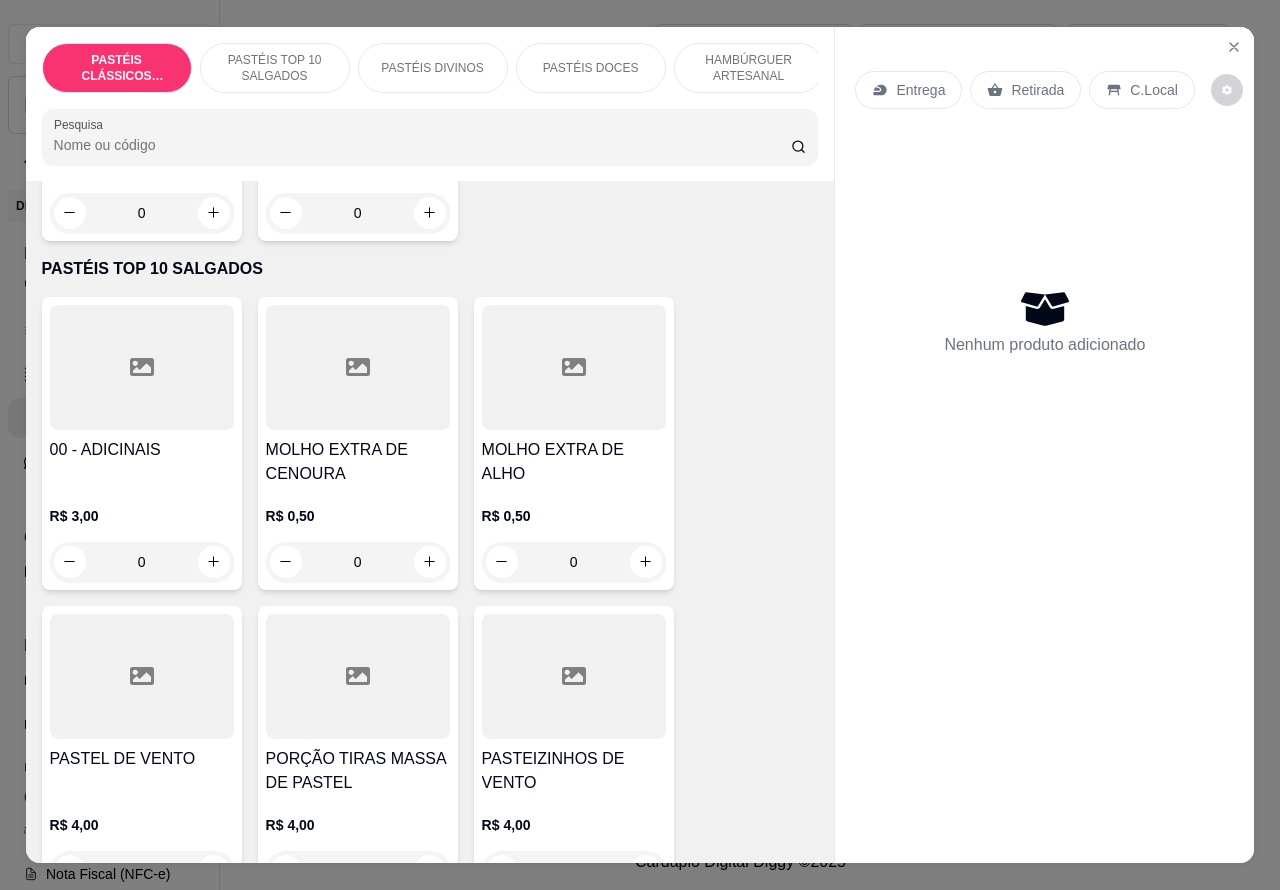 click on "PASTÉIS TOP 10 SALGADOS" at bounding box center (275, 68) 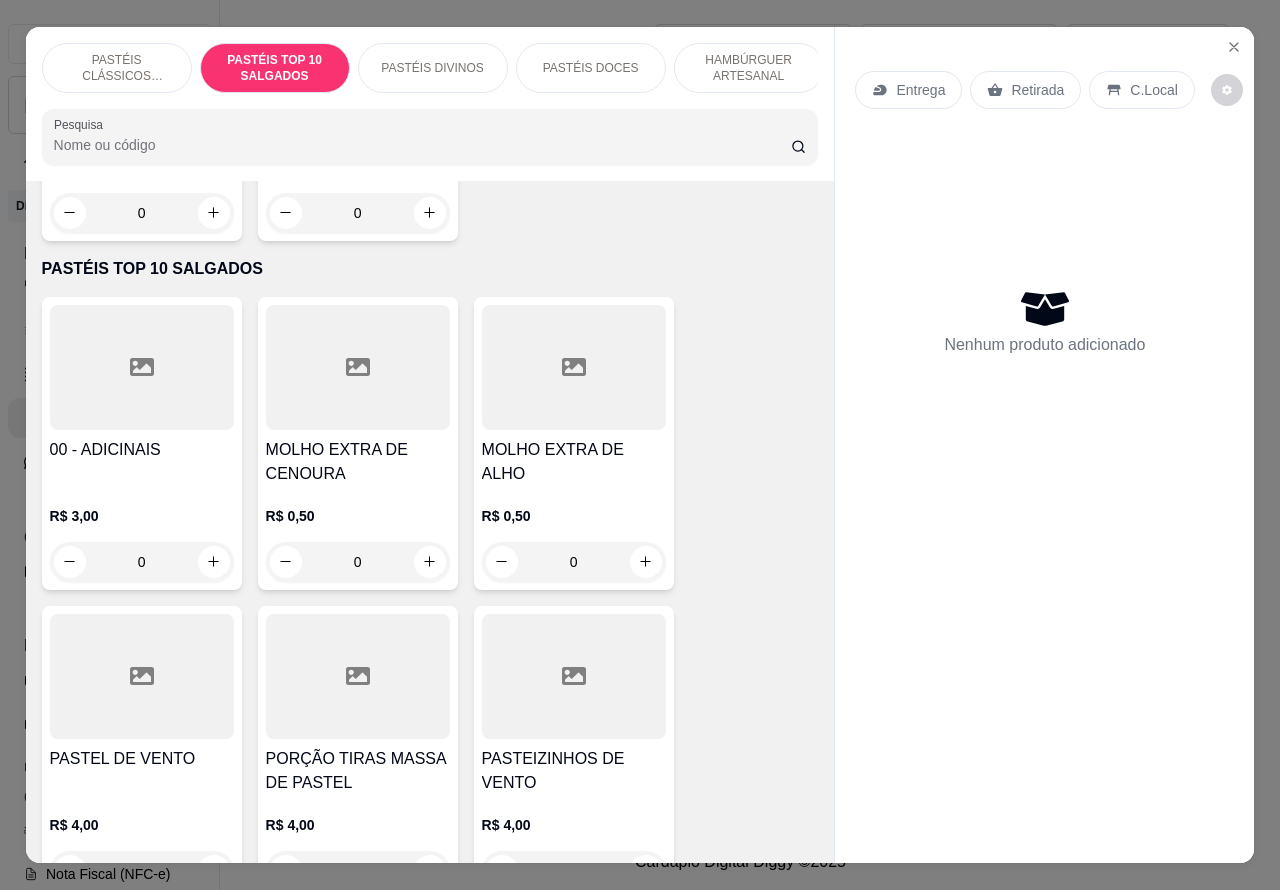 scroll, scrollTop: 723, scrollLeft: 0, axis: vertical 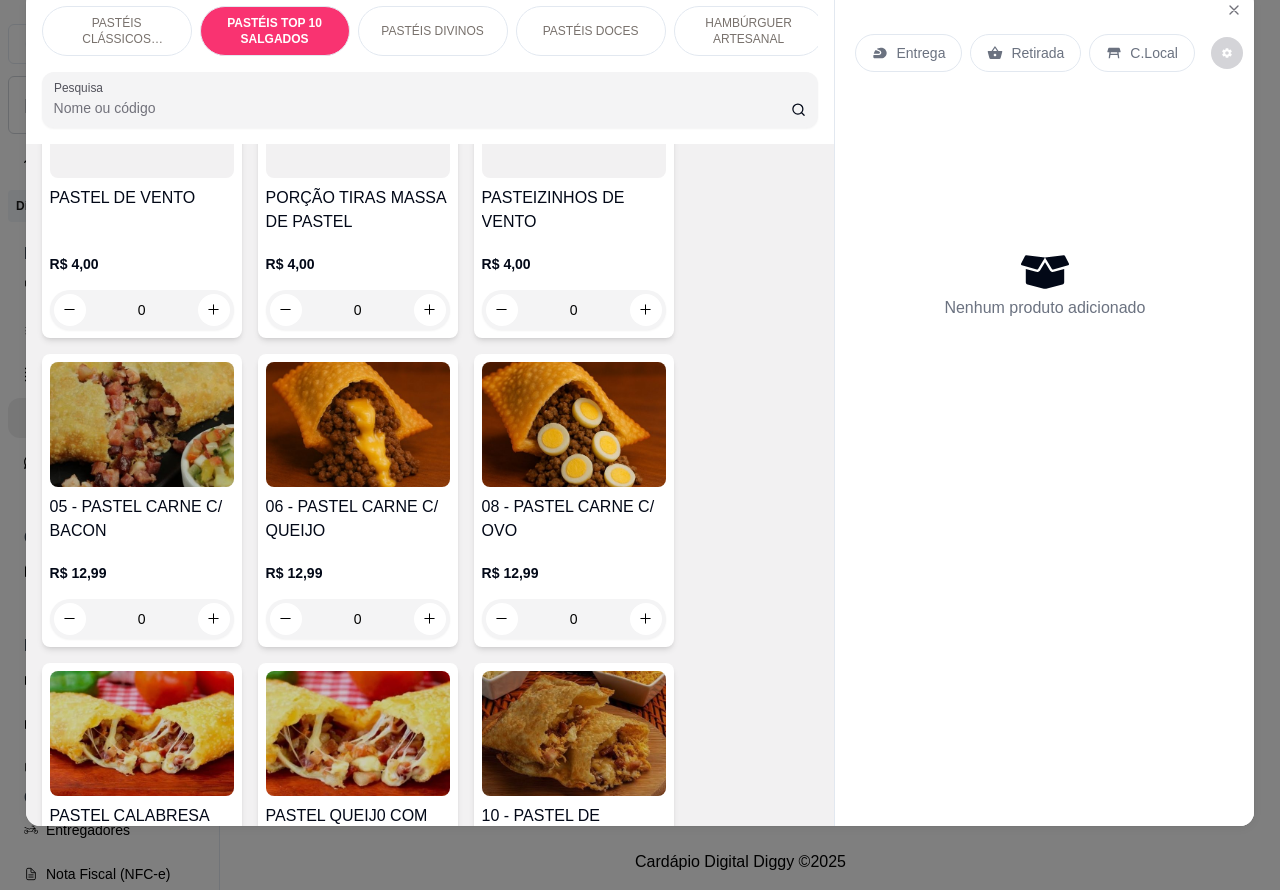 click on "0" at bounding box center (142, 619) 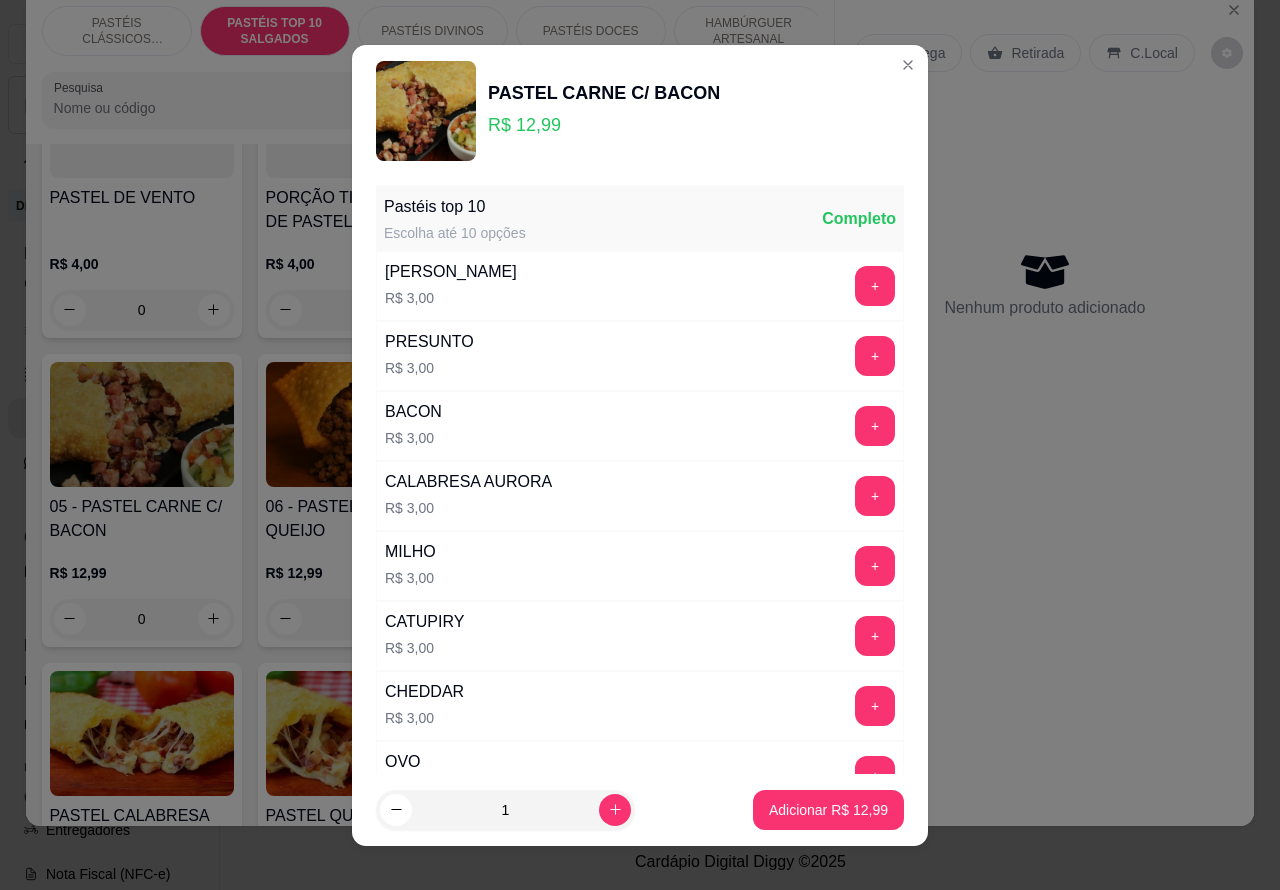 click 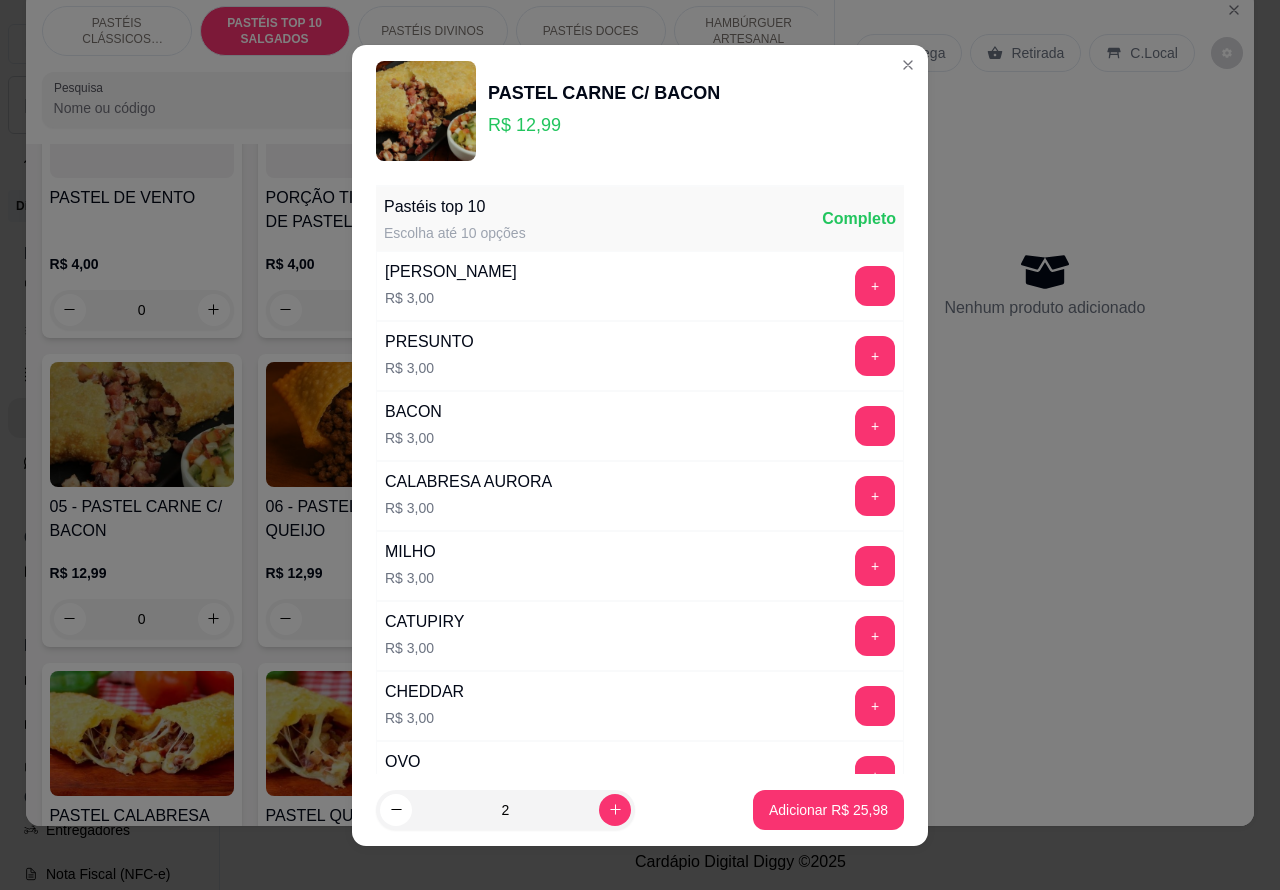 click on "Adicionar   R$ 25,98" at bounding box center [828, 810] 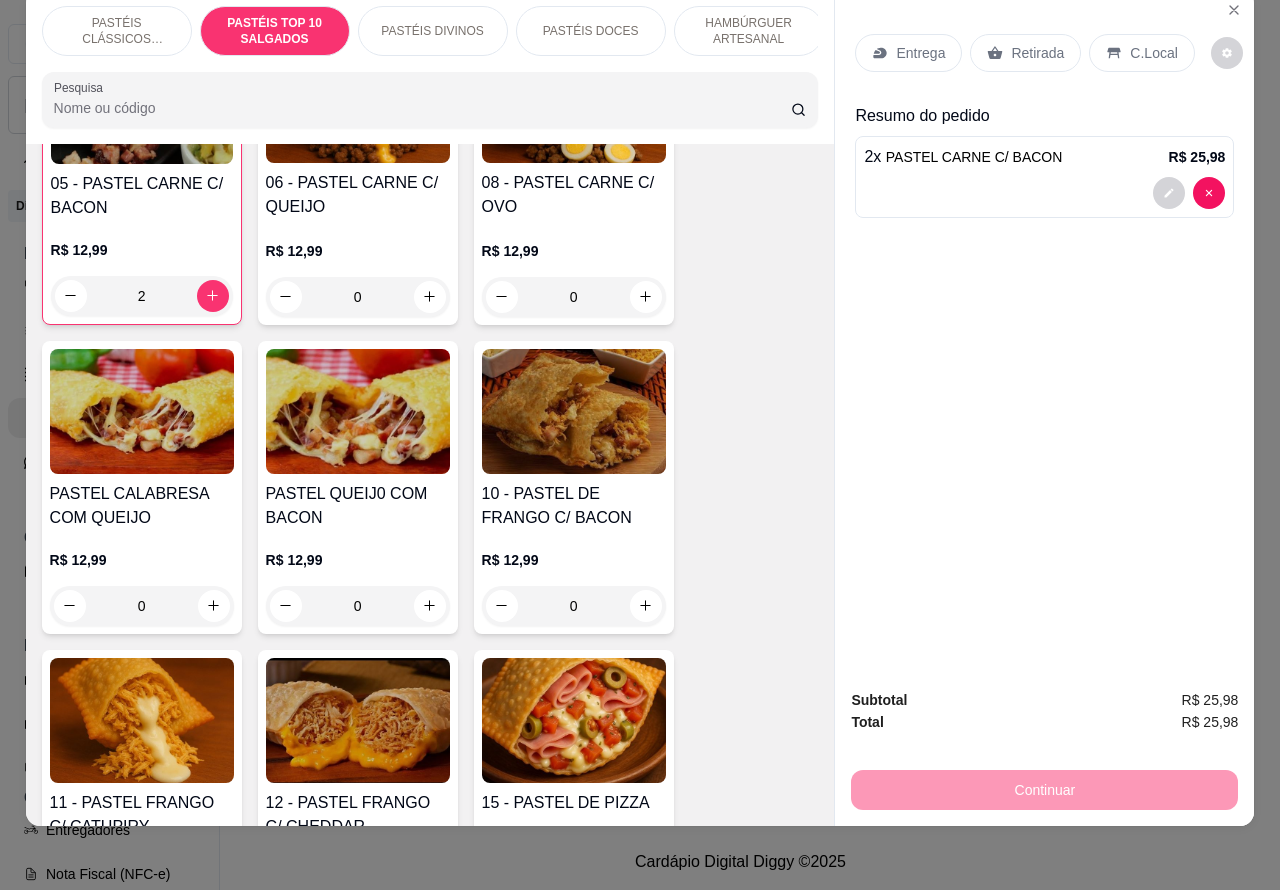 scroll, scrollTop: 1665, scrollLeft: 0, axis: vertical 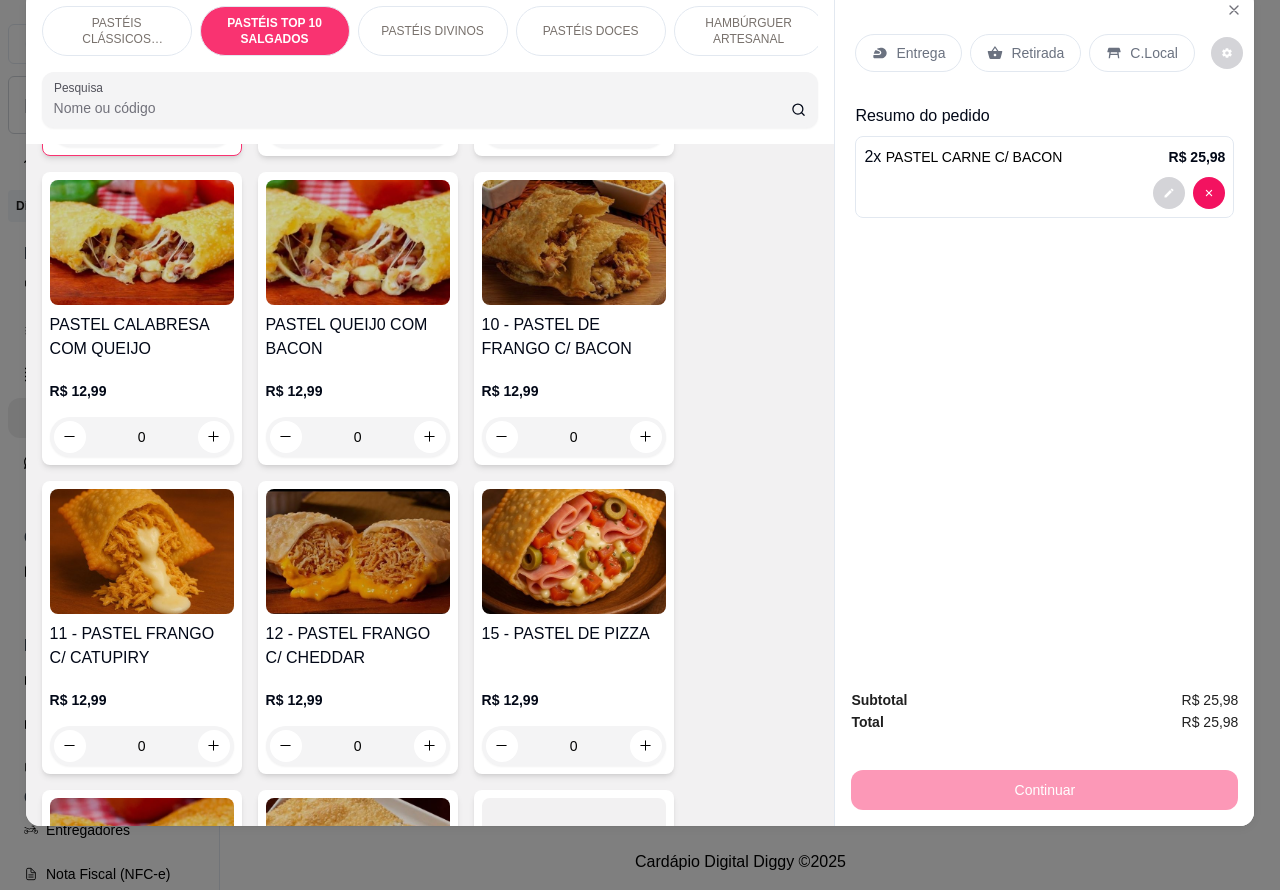 click on "0" at bounding box center (574, 746) 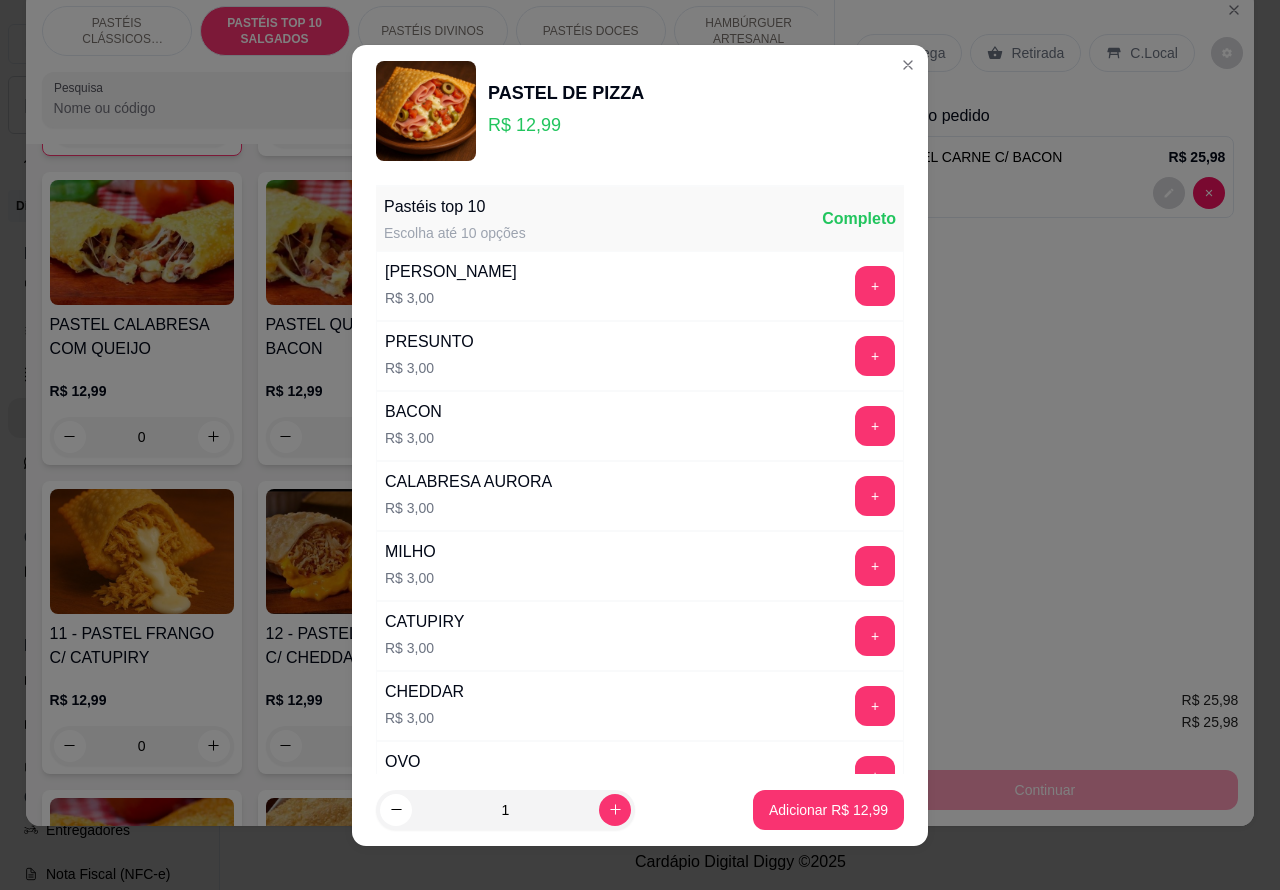 click on "Adicionar   R$ 12,99" at bounding box center [828, 810] 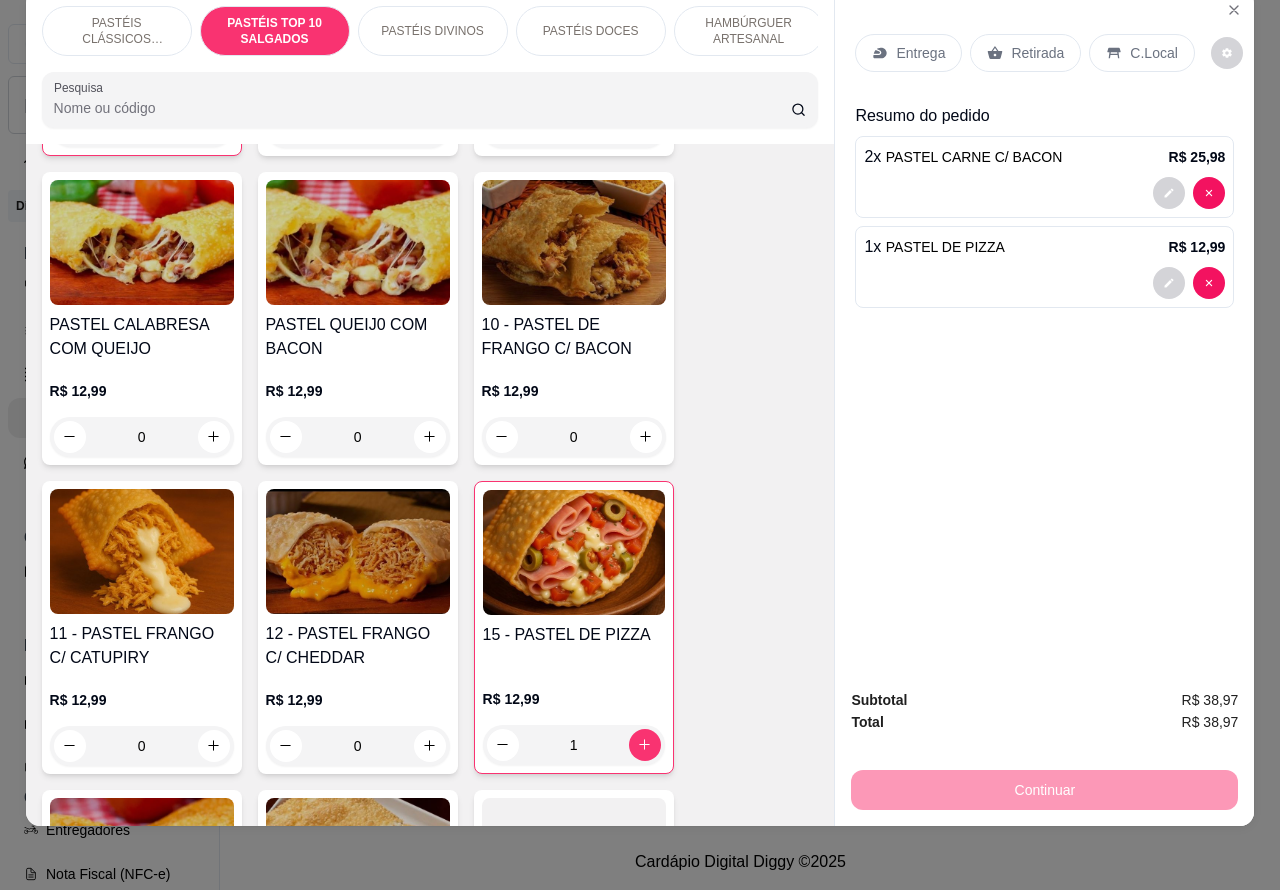 click on "1 x   PASTEL DE PIZZA R$ 12,99" at bounding box center [1044, 267] 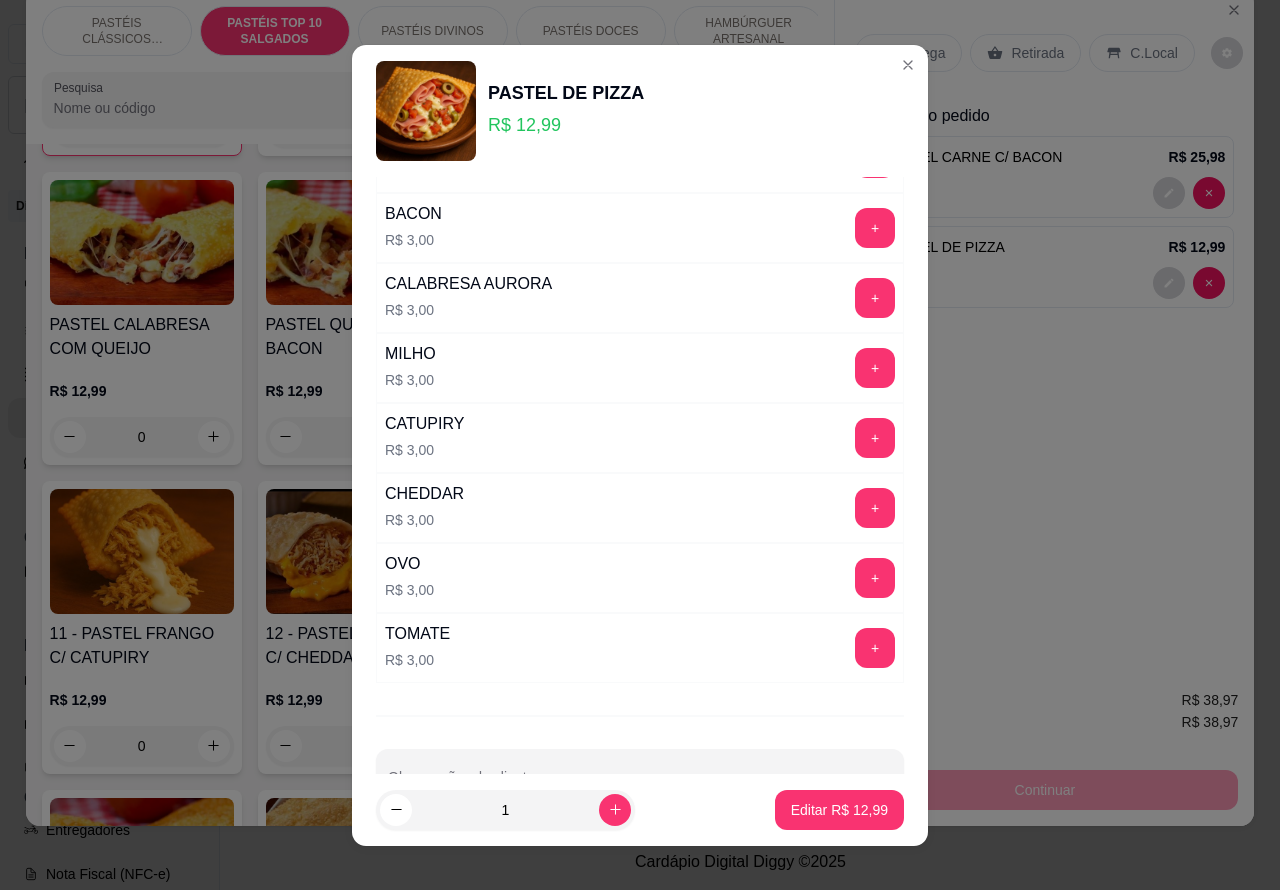 scroll, scrollTop: 261, scrollLeft: 0, axis: vertical 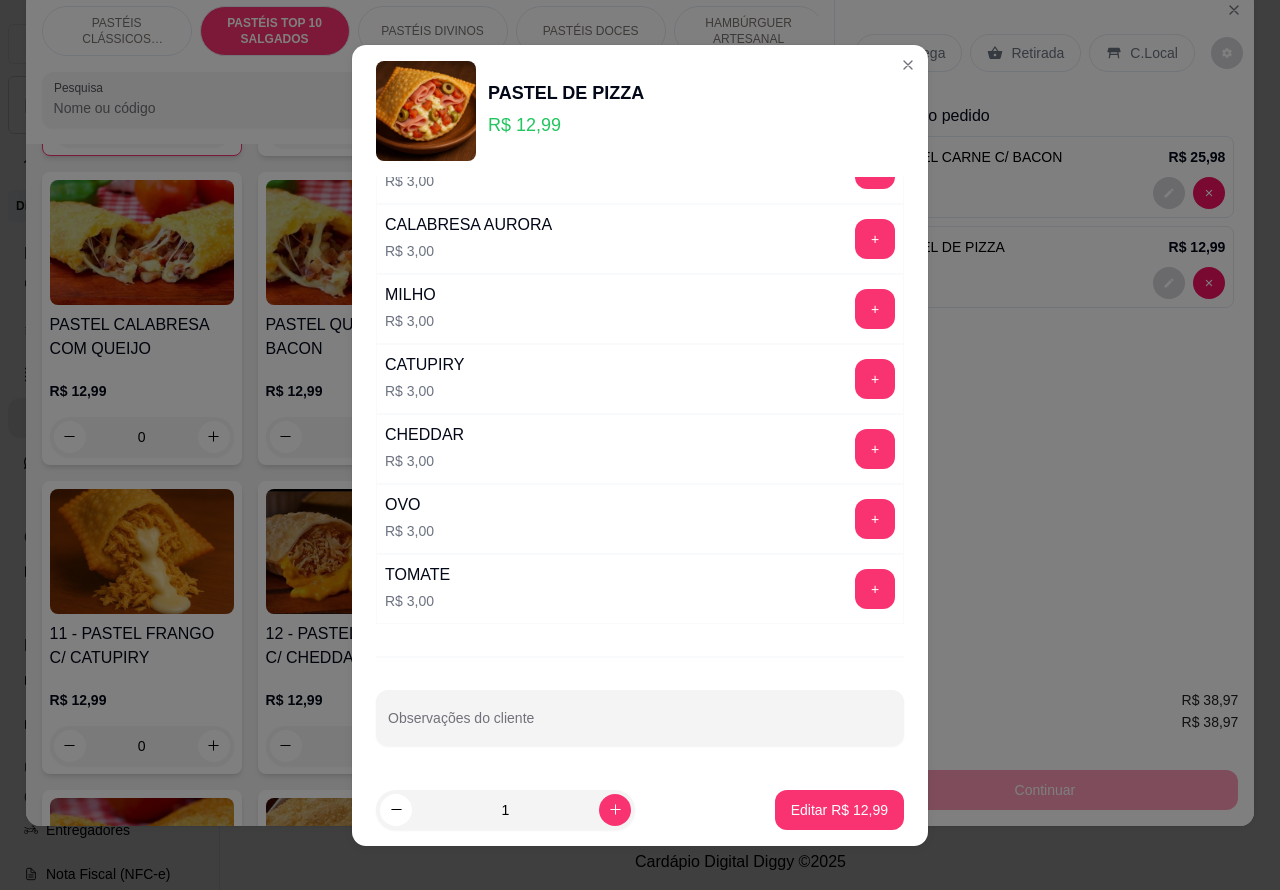 click on "Observações do cliente" at bounding box center [640, 726] 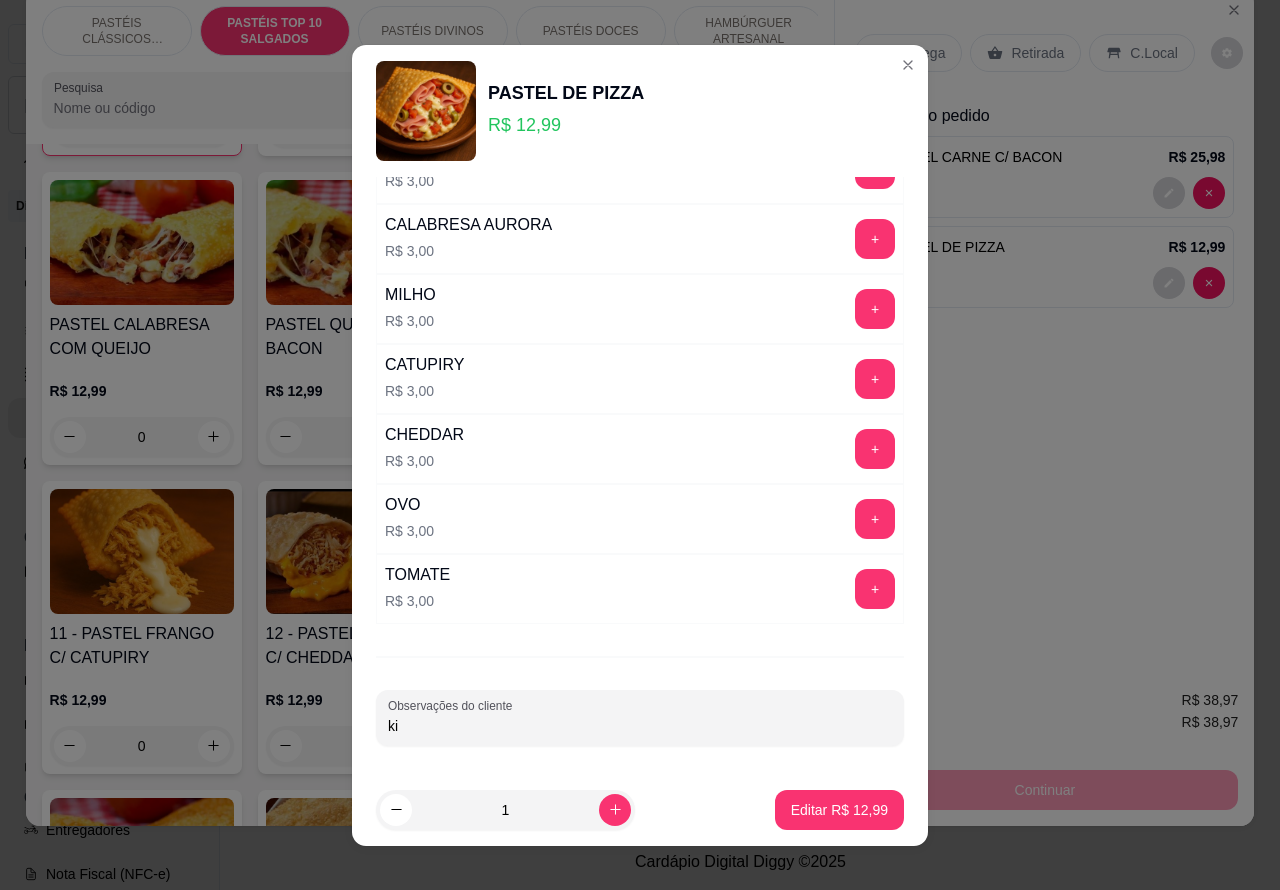 type on "k" 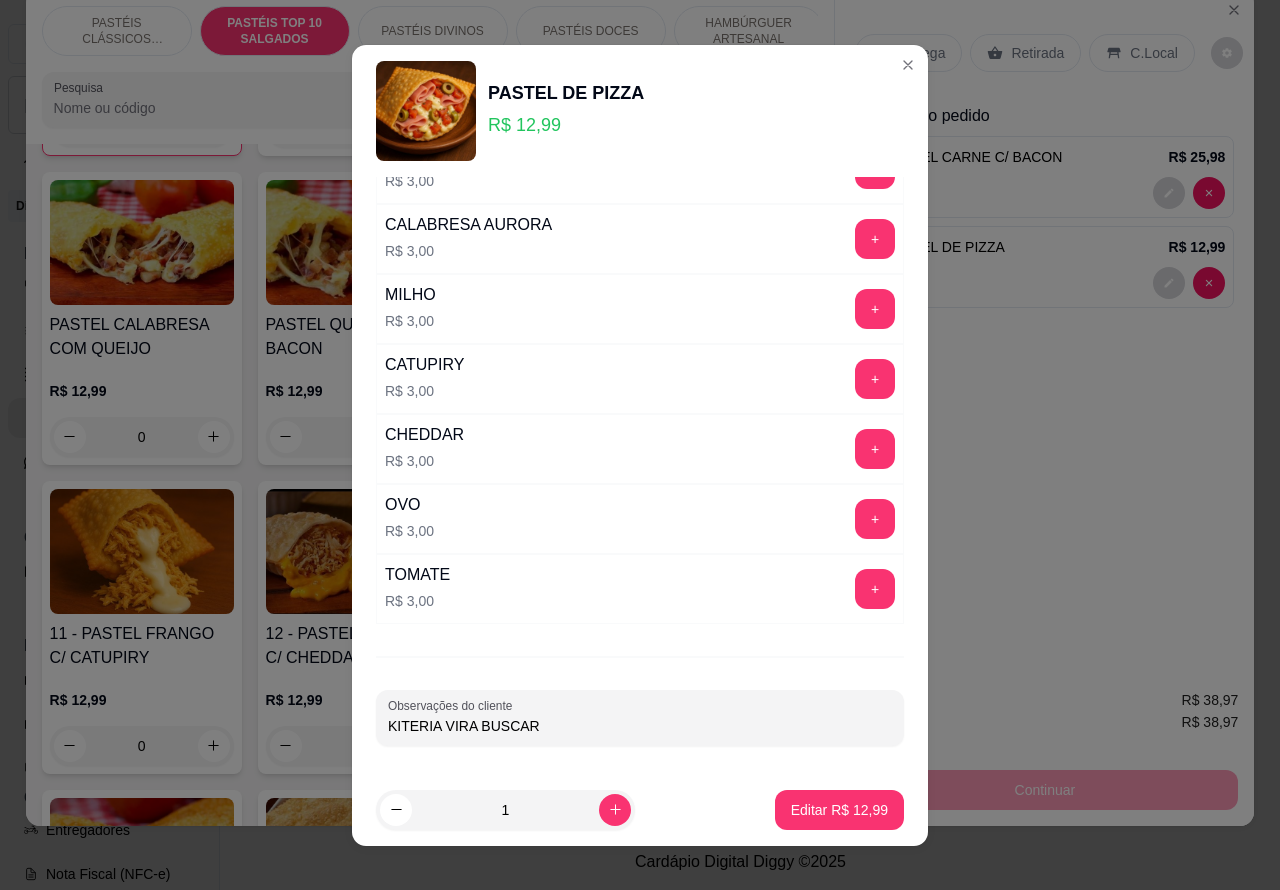 type on "KITERIA VIRA BUSCAR" 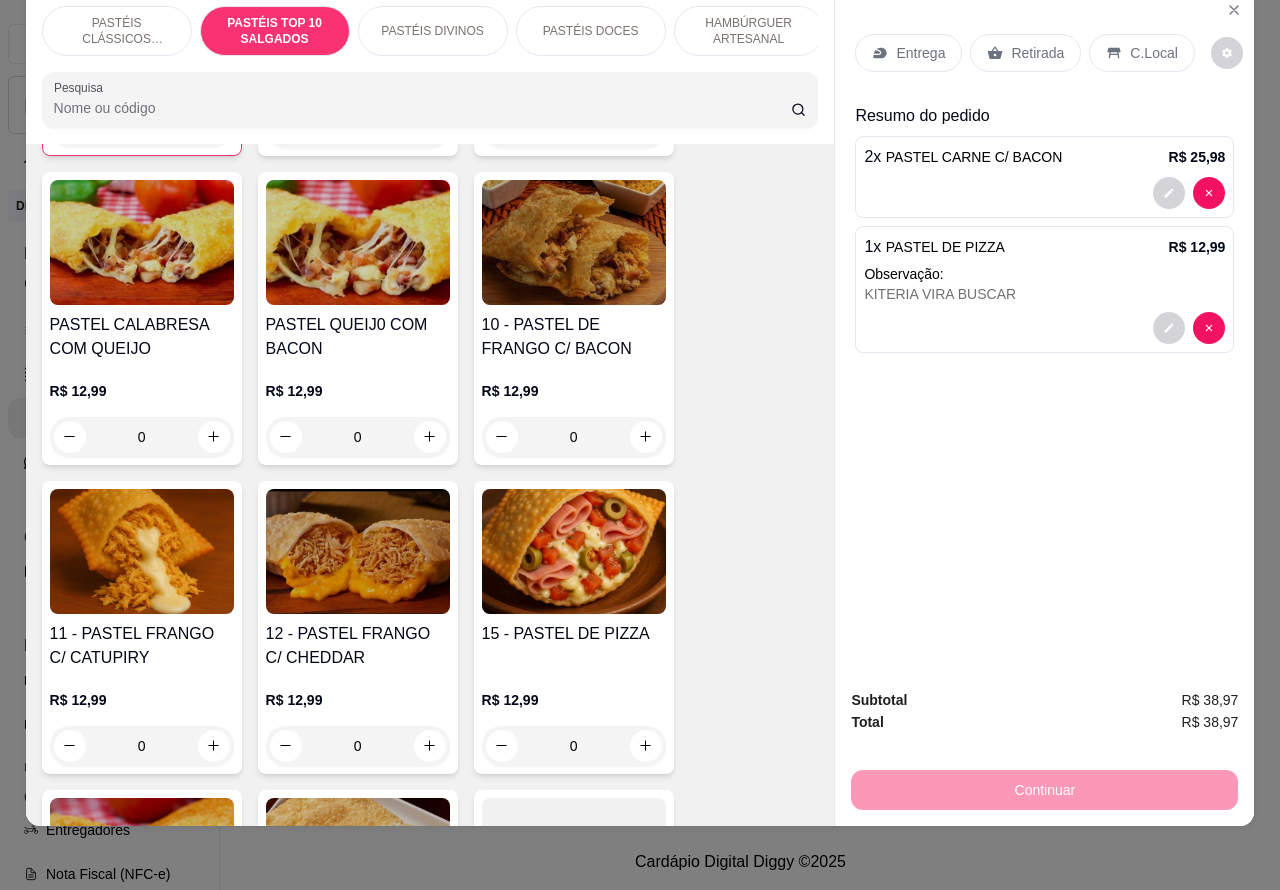 click on "Retirada" at bounding box center (1037, 53) 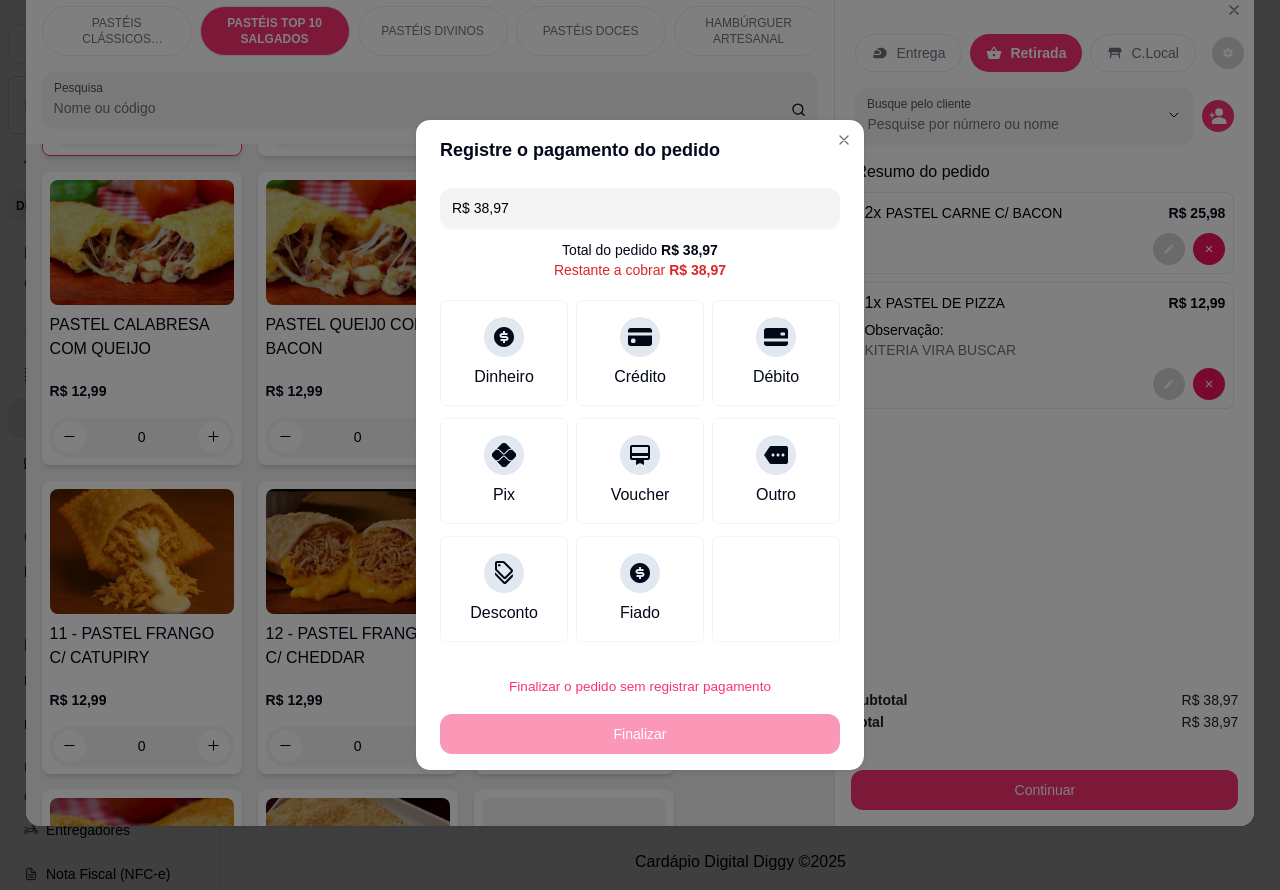 click on "Finalizar o pedido sem registrar pagamento Finalizar" at bounding box center (640, 710) 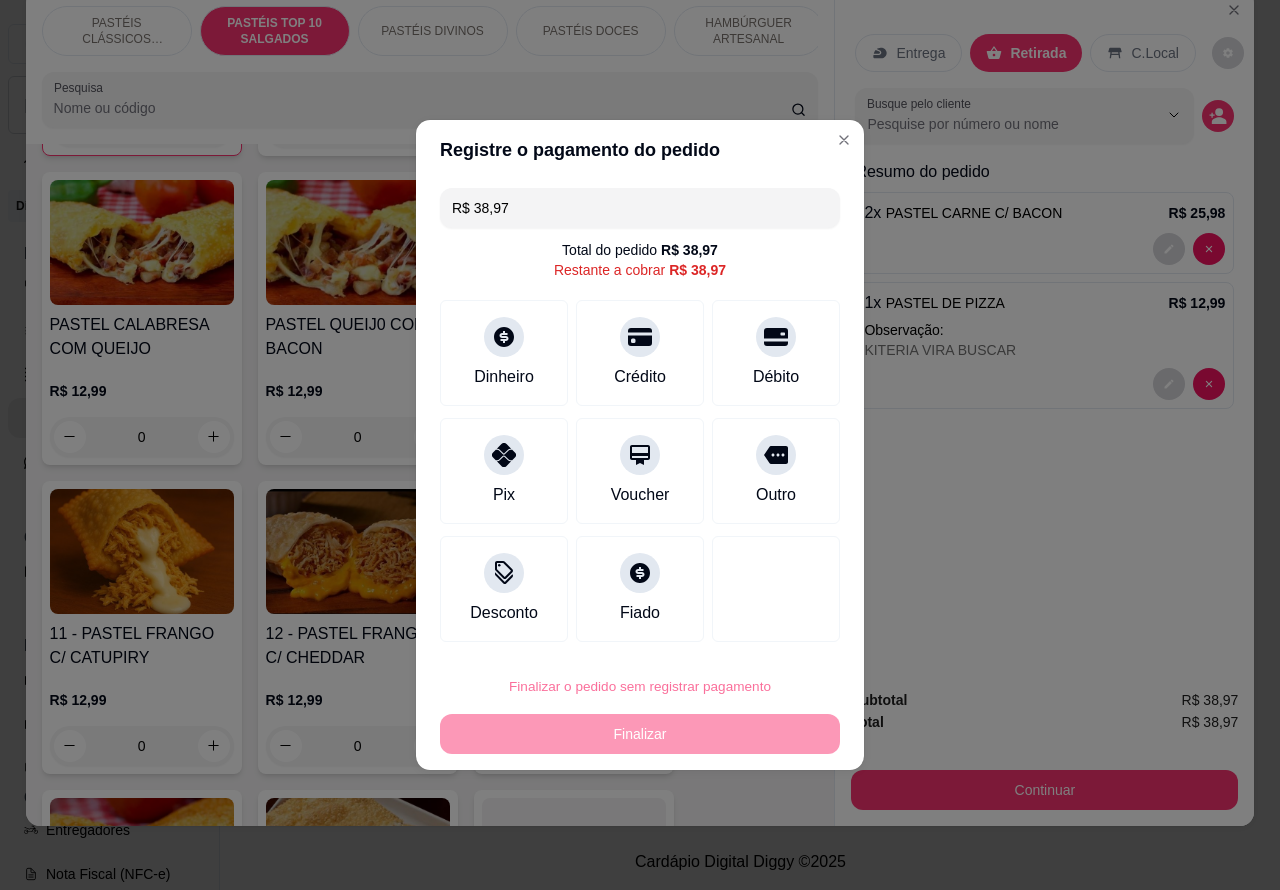 click on "Confirmar" at bounding box center [759, 630] 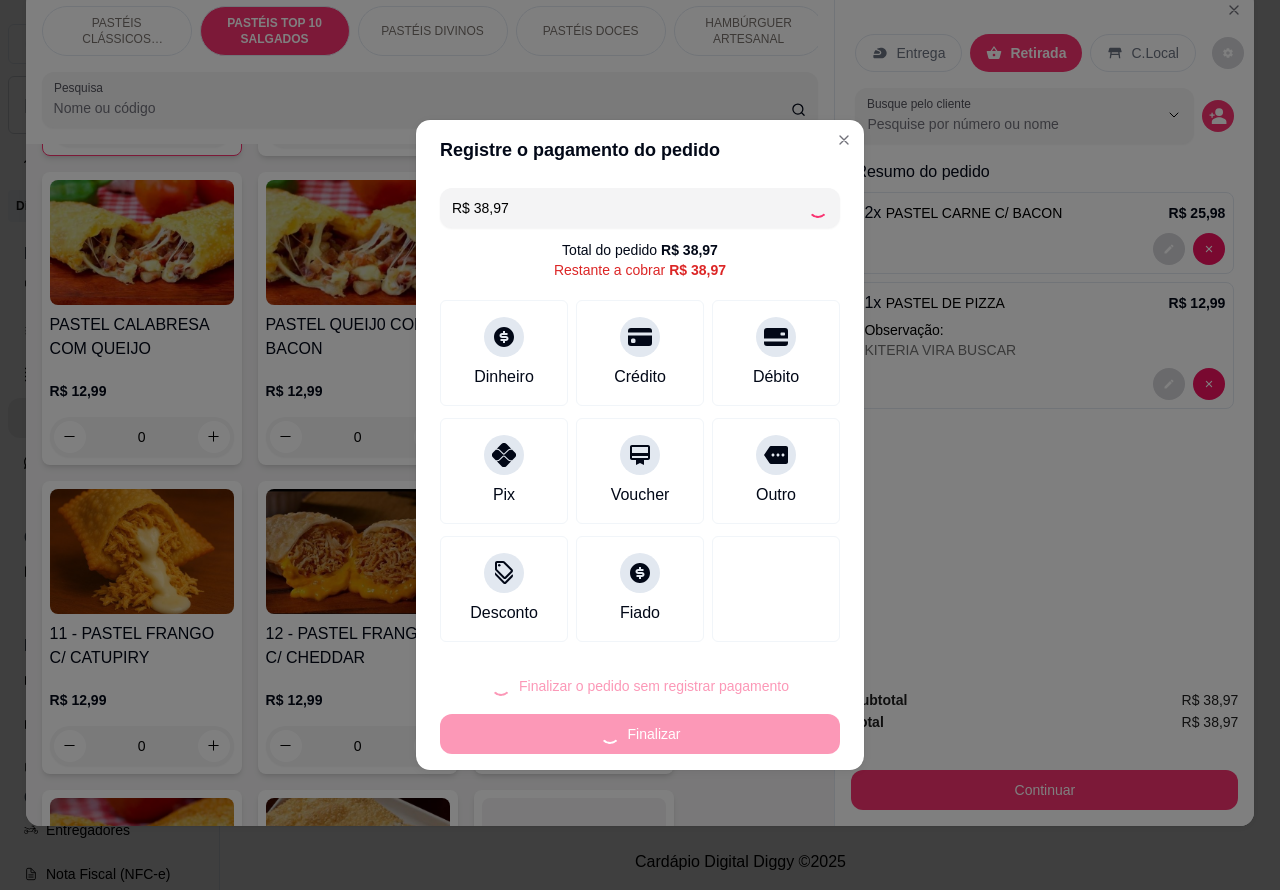 type on "0" 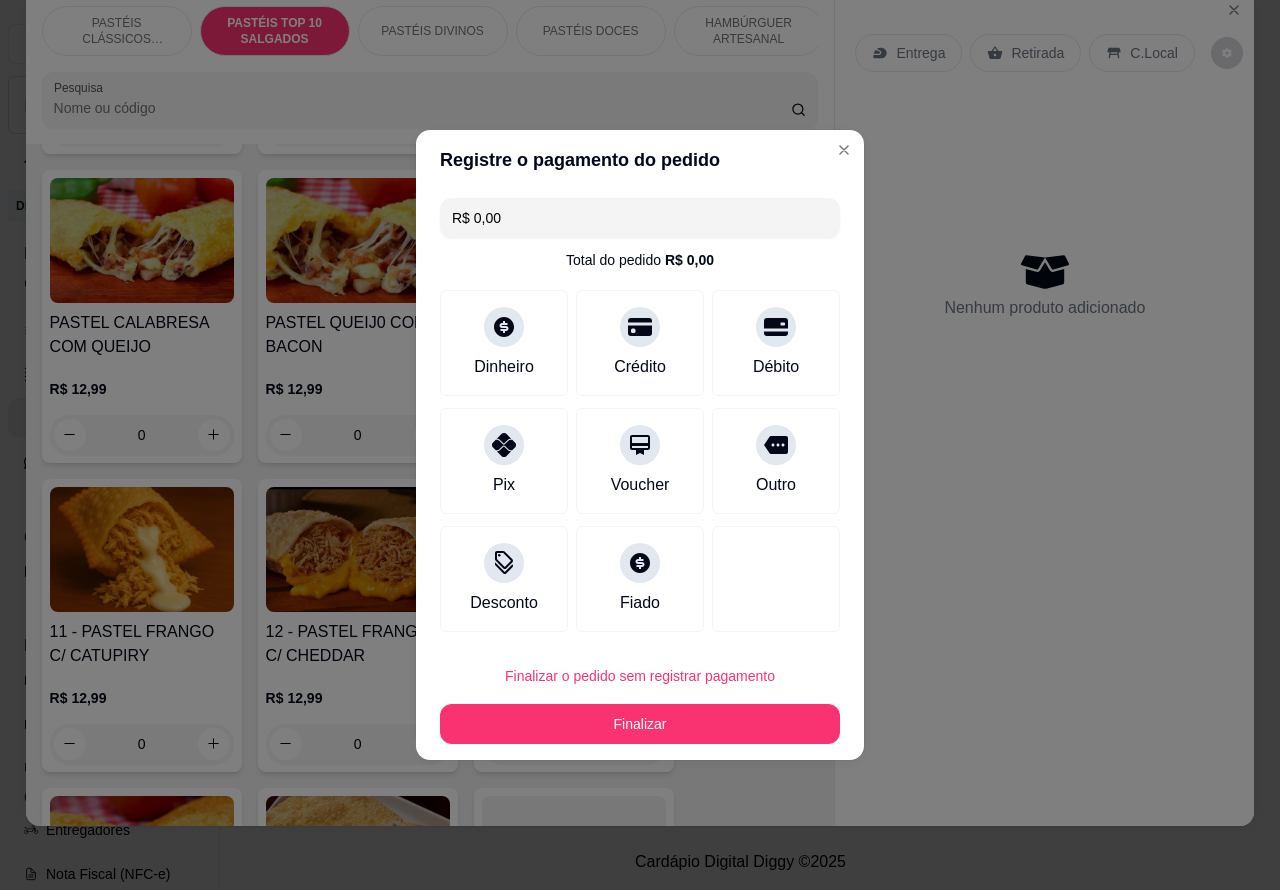 type on "R$ 0,00" 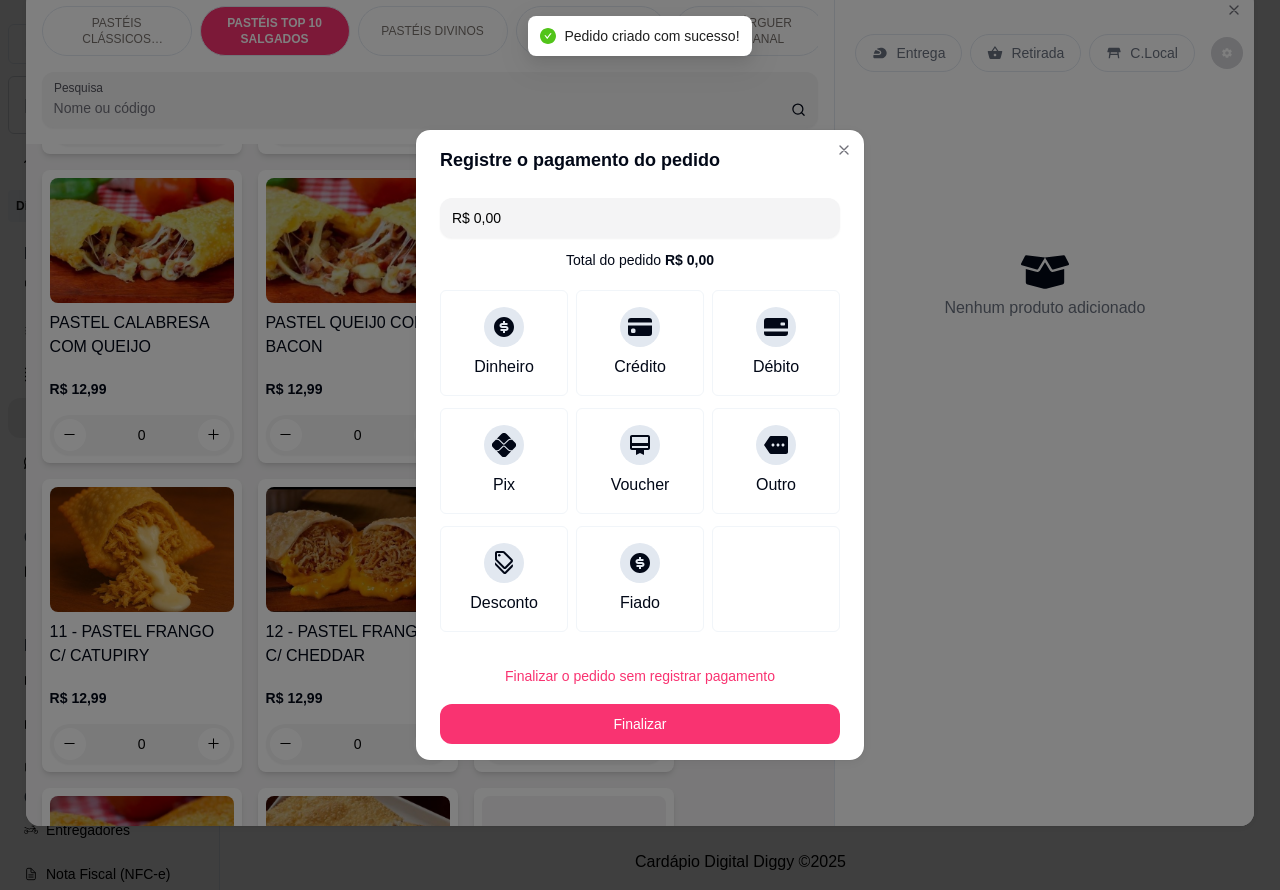 scroll, scrollTop: 1663, scrollLeft: 0, axis: vertical 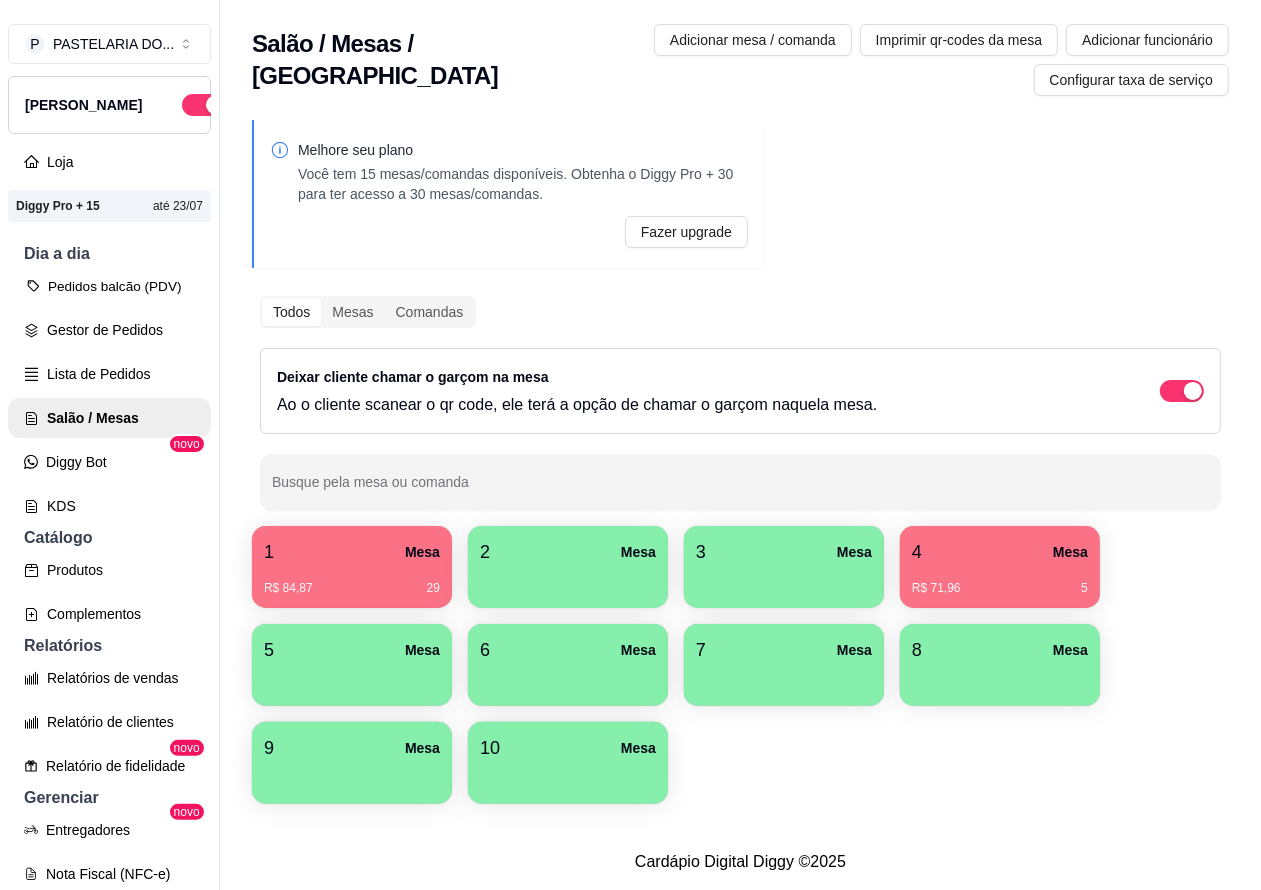 click on "Pedidos balcão (PDV)" at bounding box center [109, 286] 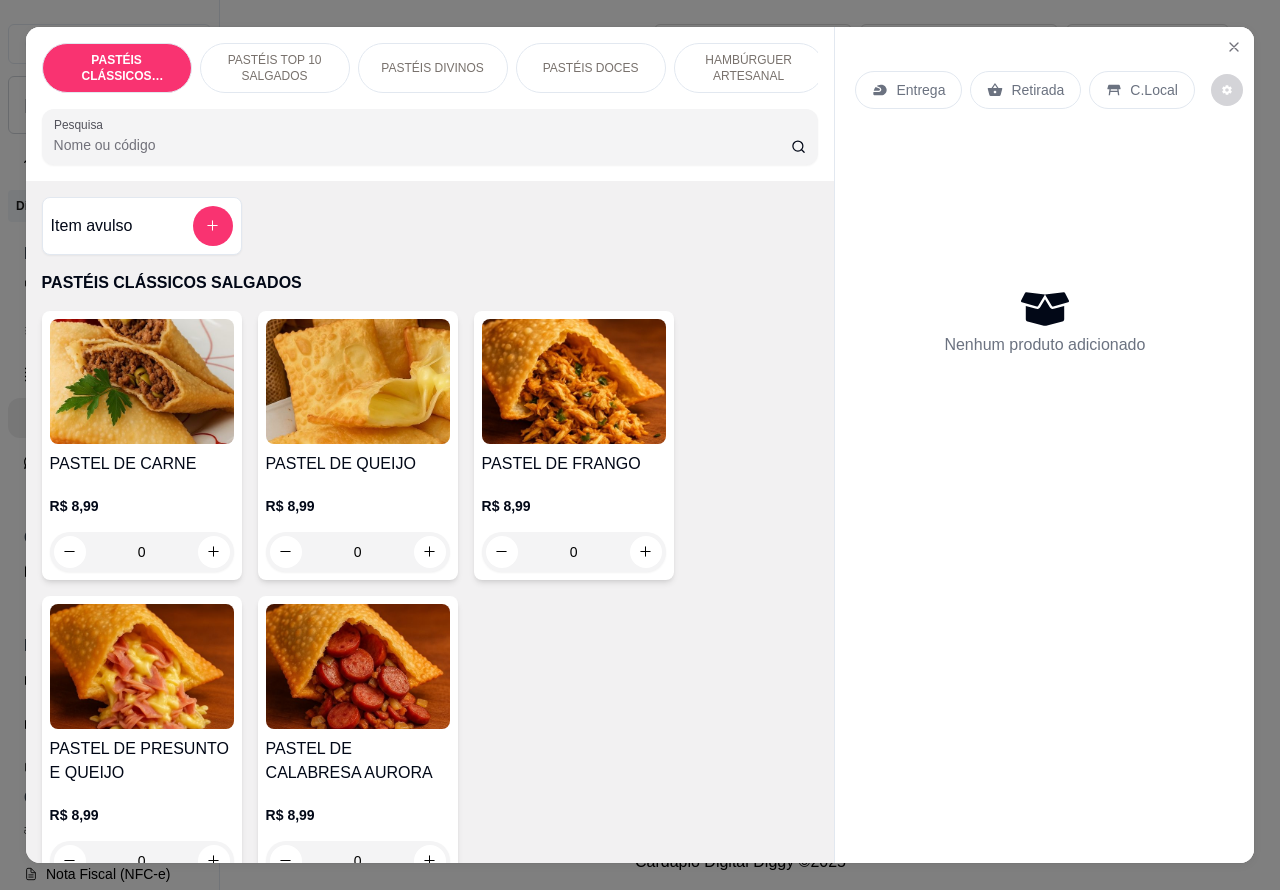 click on "HAMBÚRGUER ARTESANAL" at bounding box center (749, 68) 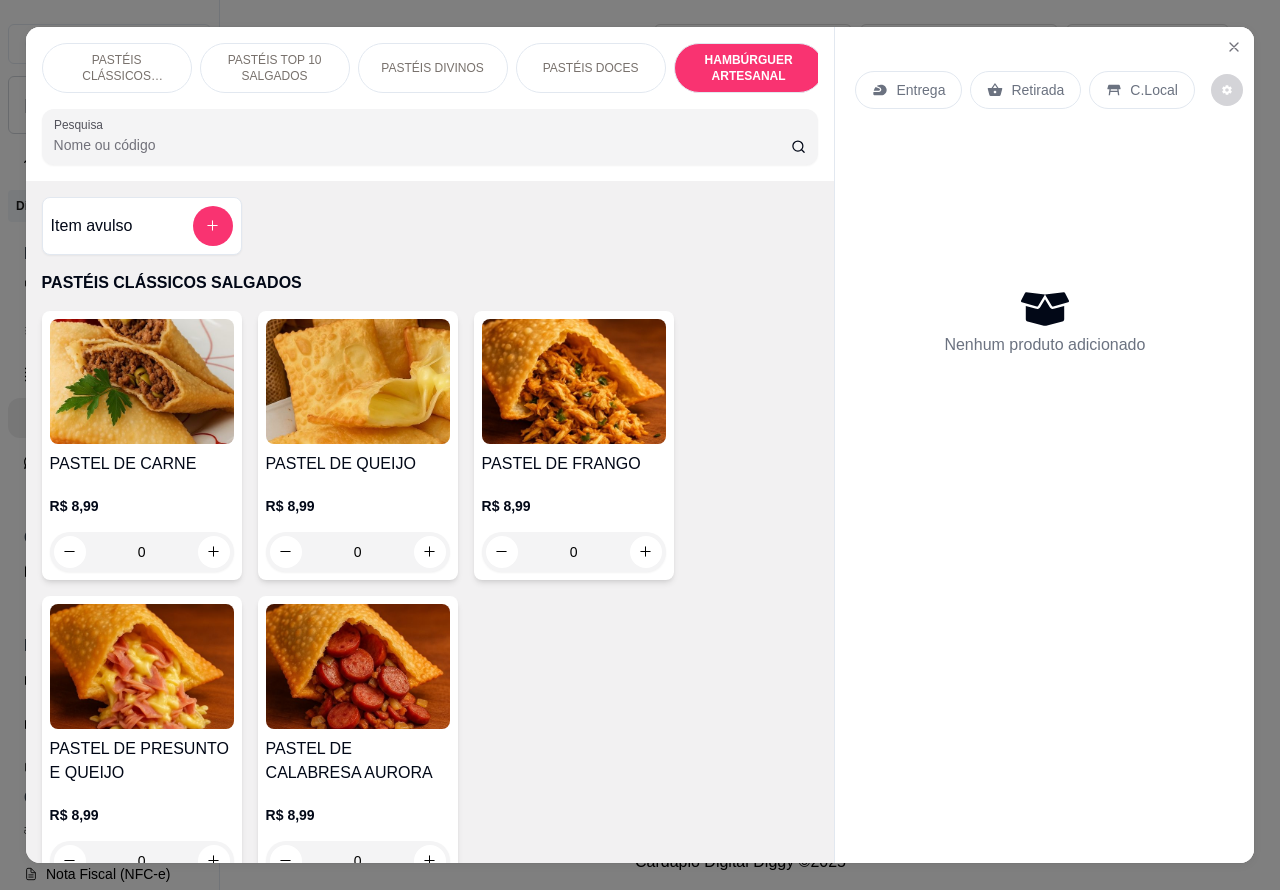 scroll, scrollTop: 4527, scrollLeft: 0, axis: vertical 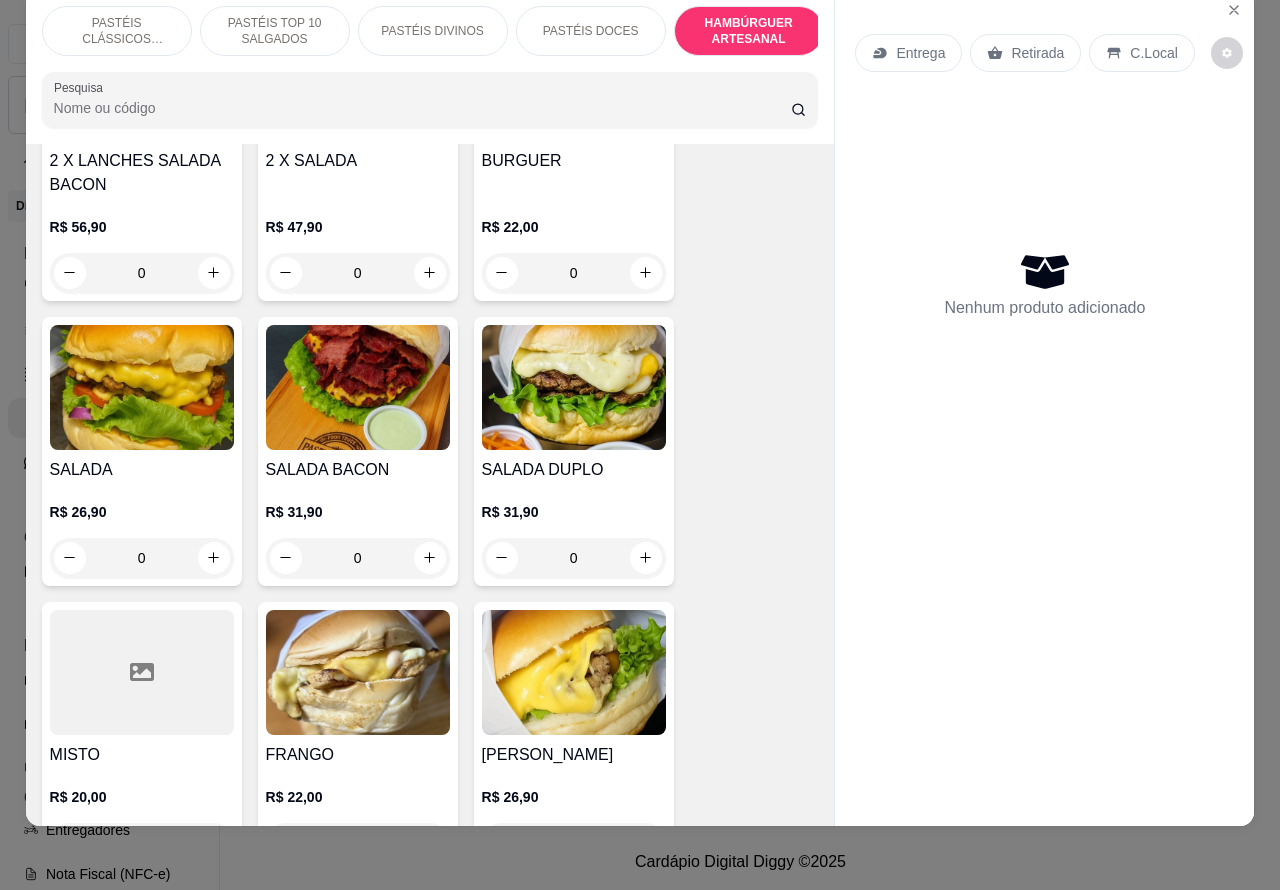 click on "0" at bounding box center [358, 558] 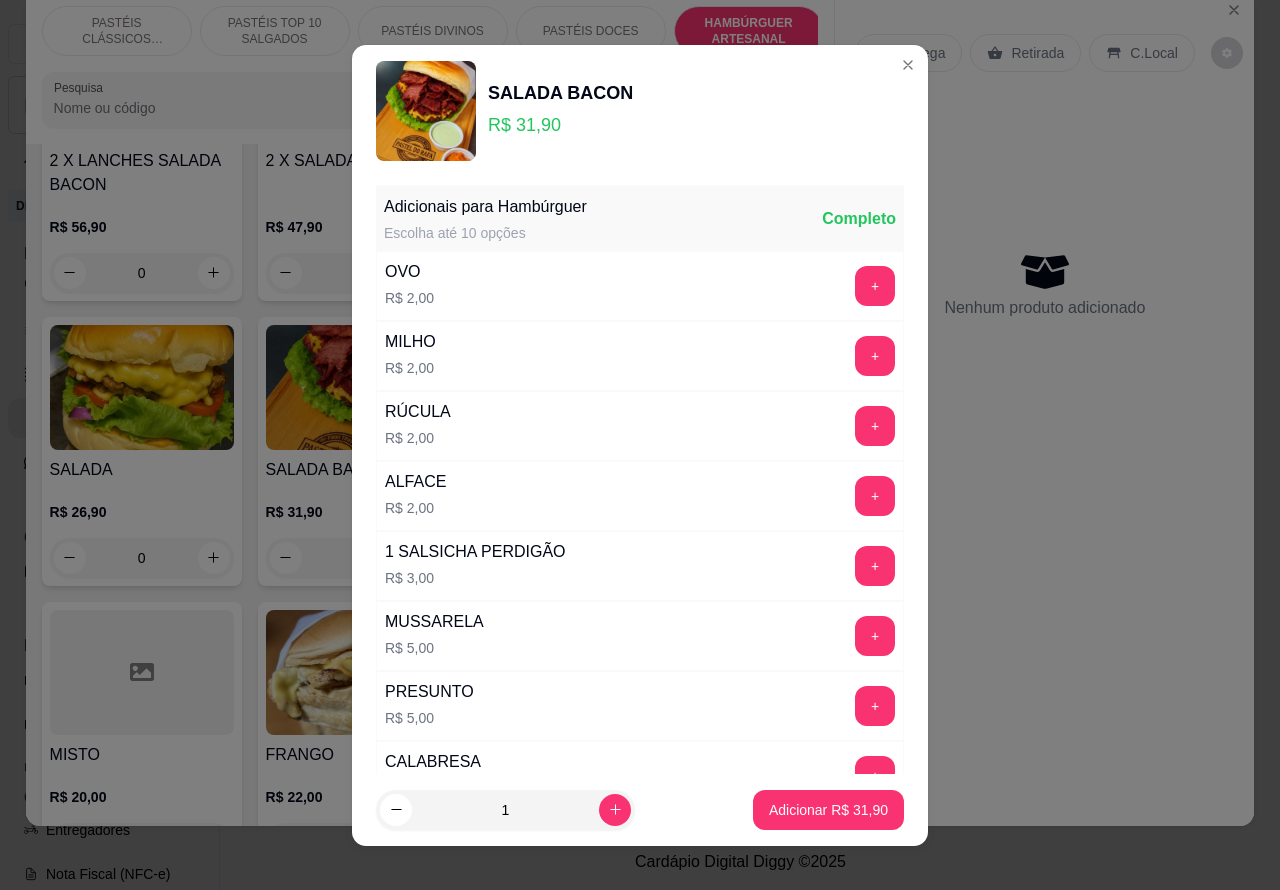 click on "Adicionar   R$ 31,90" at bounding box center [828, 810] 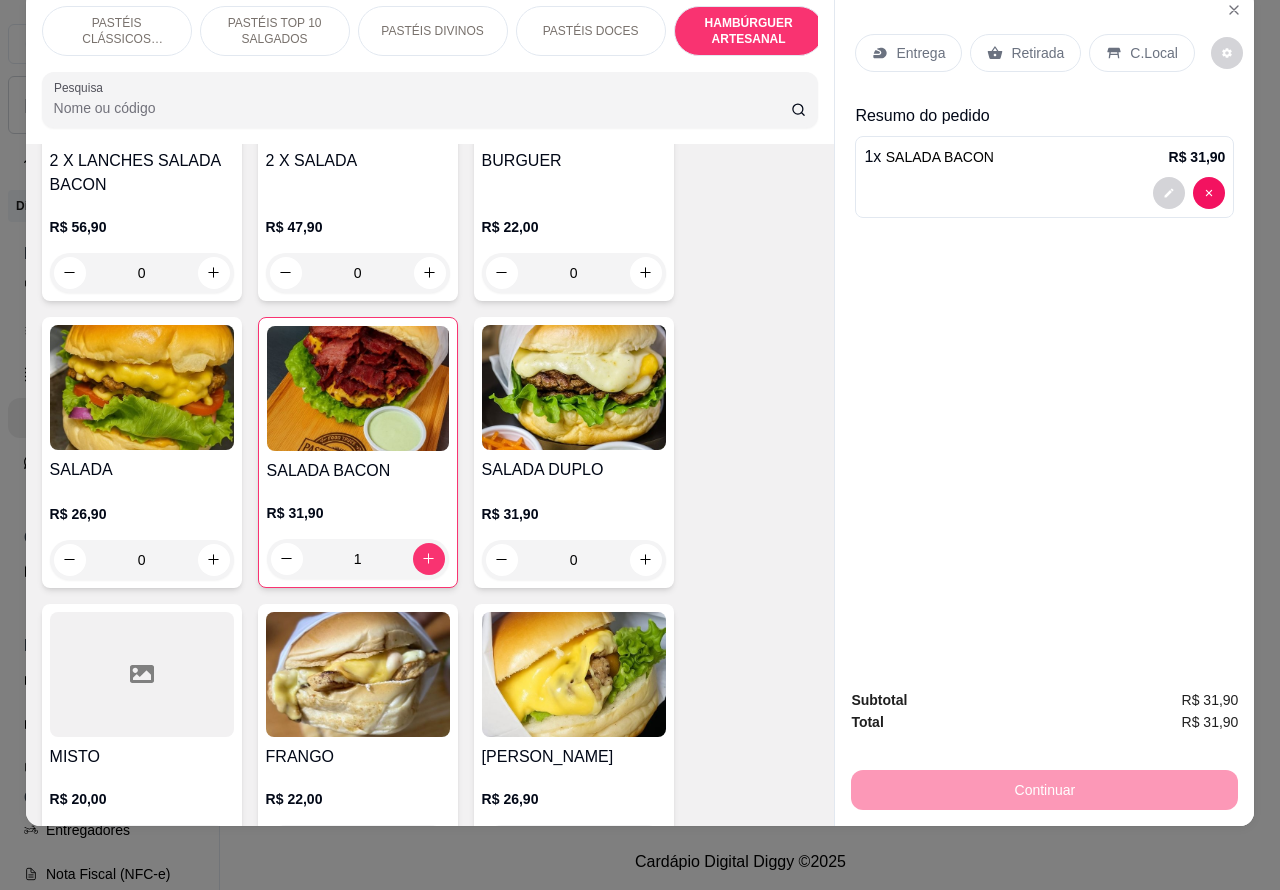 type on "1" 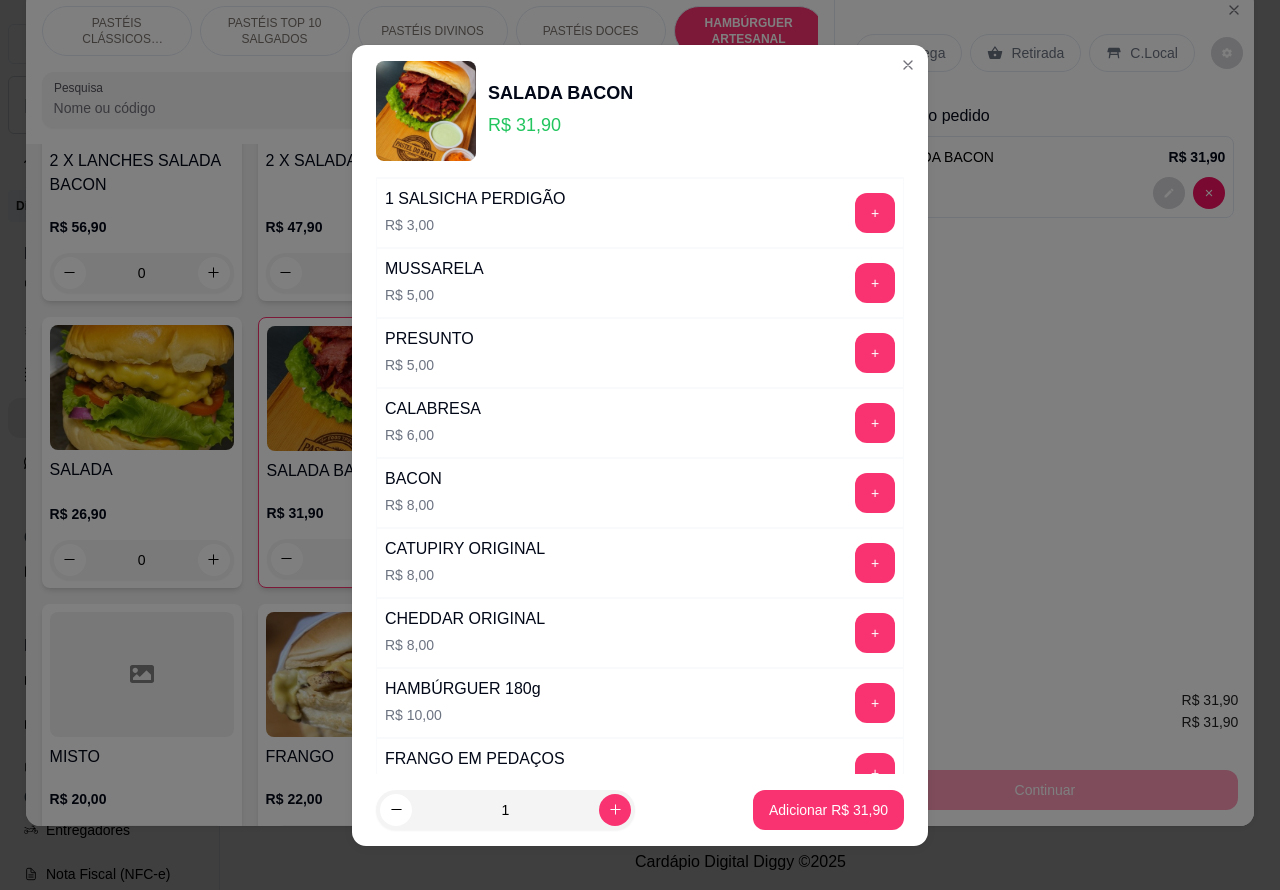 scroll, scrollTop: 542, scrollLeft: 0, axis: vertical 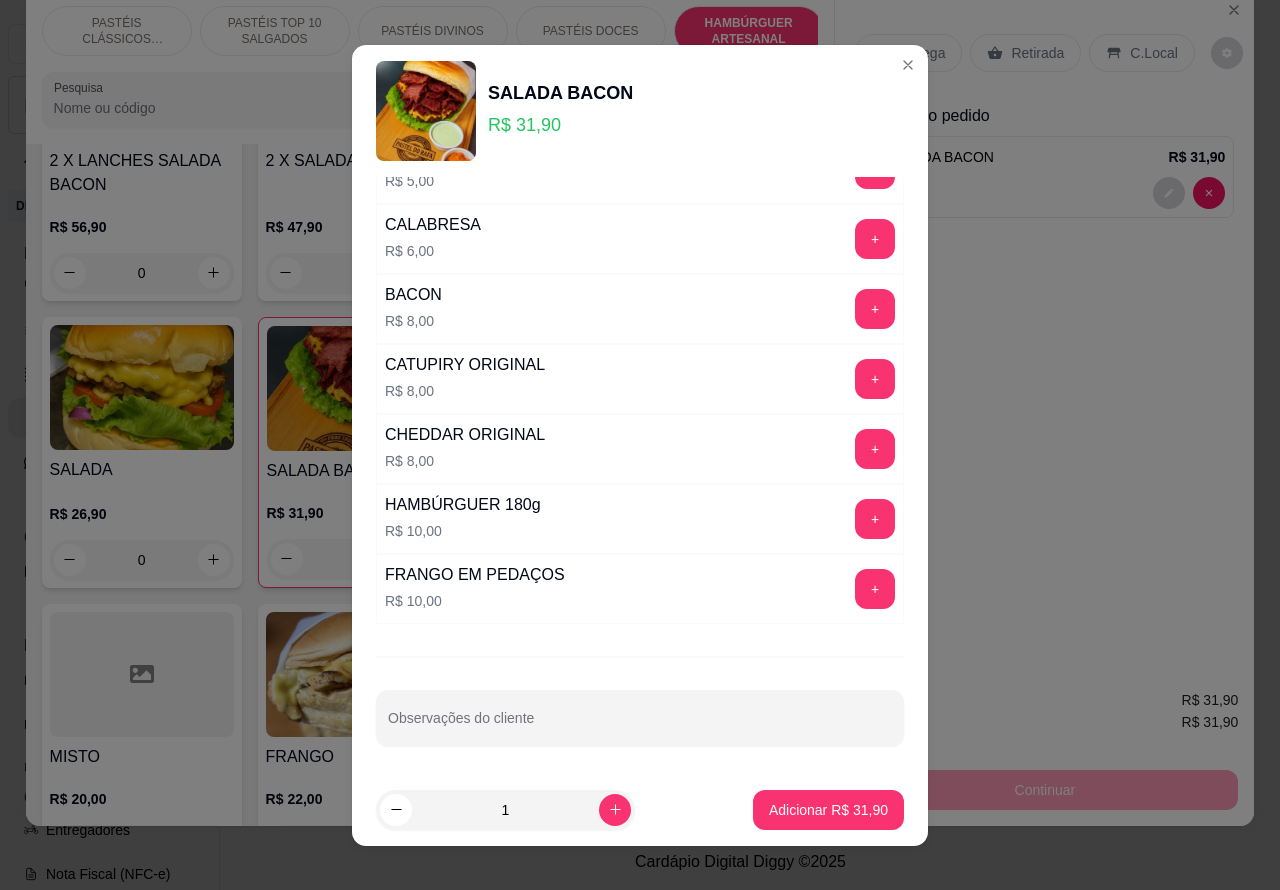 click on "Observações do cliente" at bounding box center (640, 726) 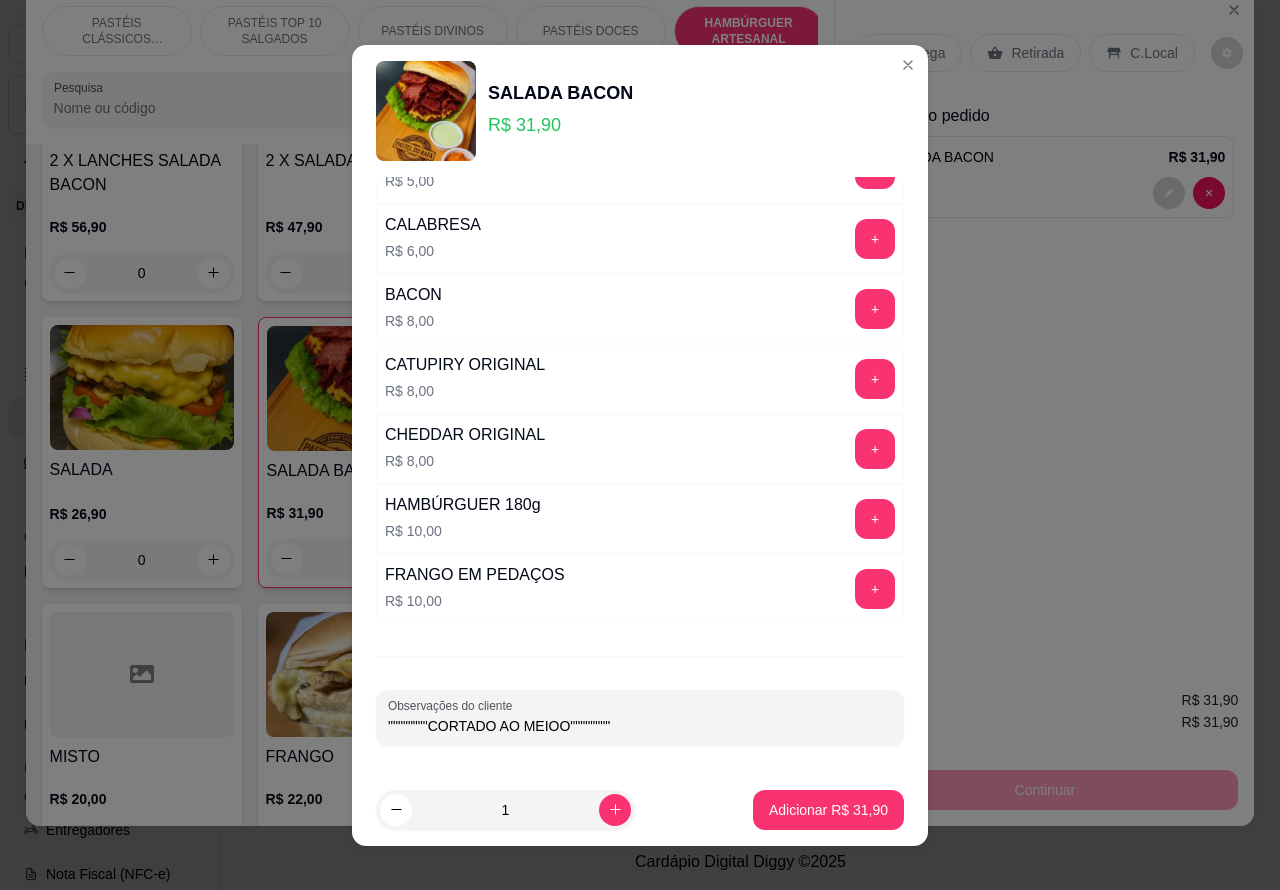 type on """""""""CORTADO AO MEIOO""""""""" 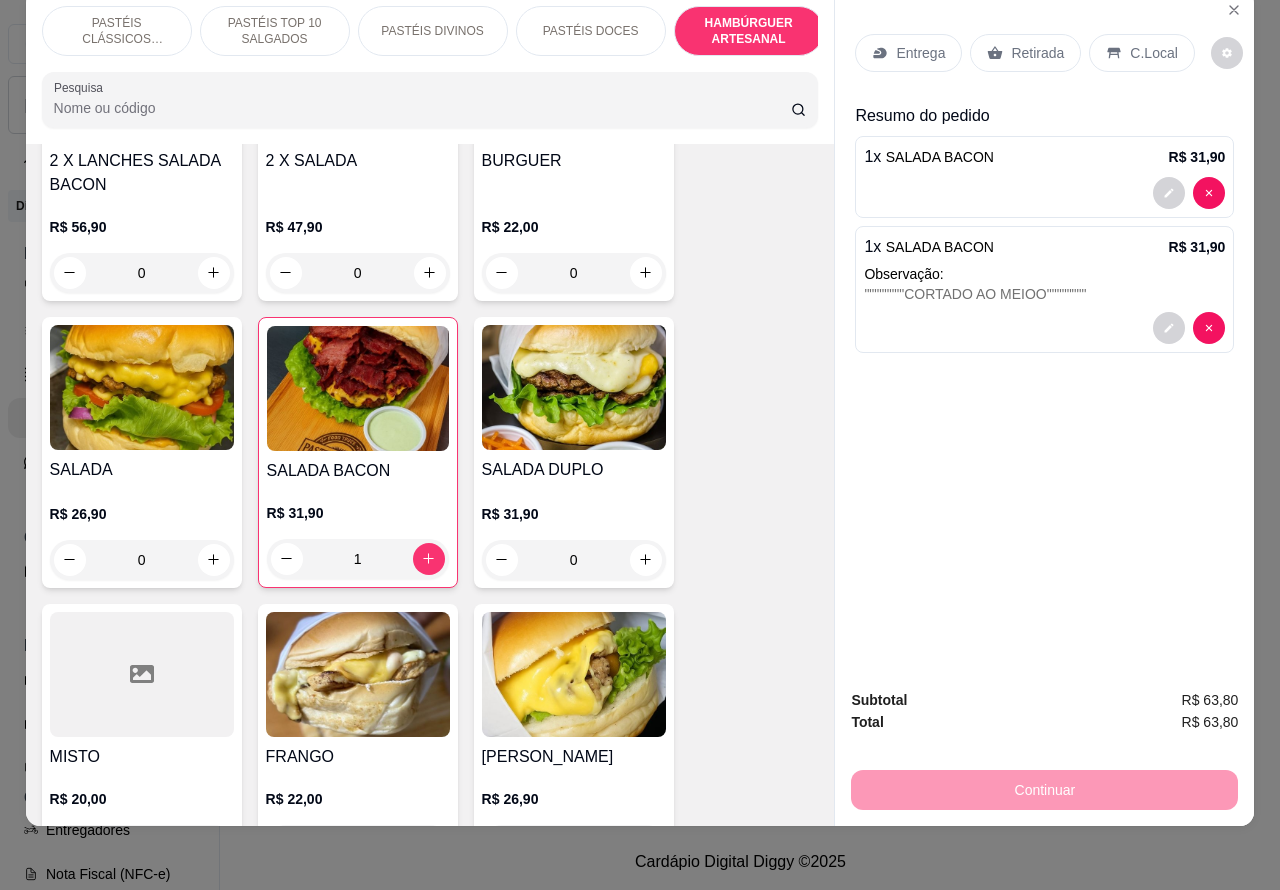 click on "C.Local" at bounding box center [1153, 53] 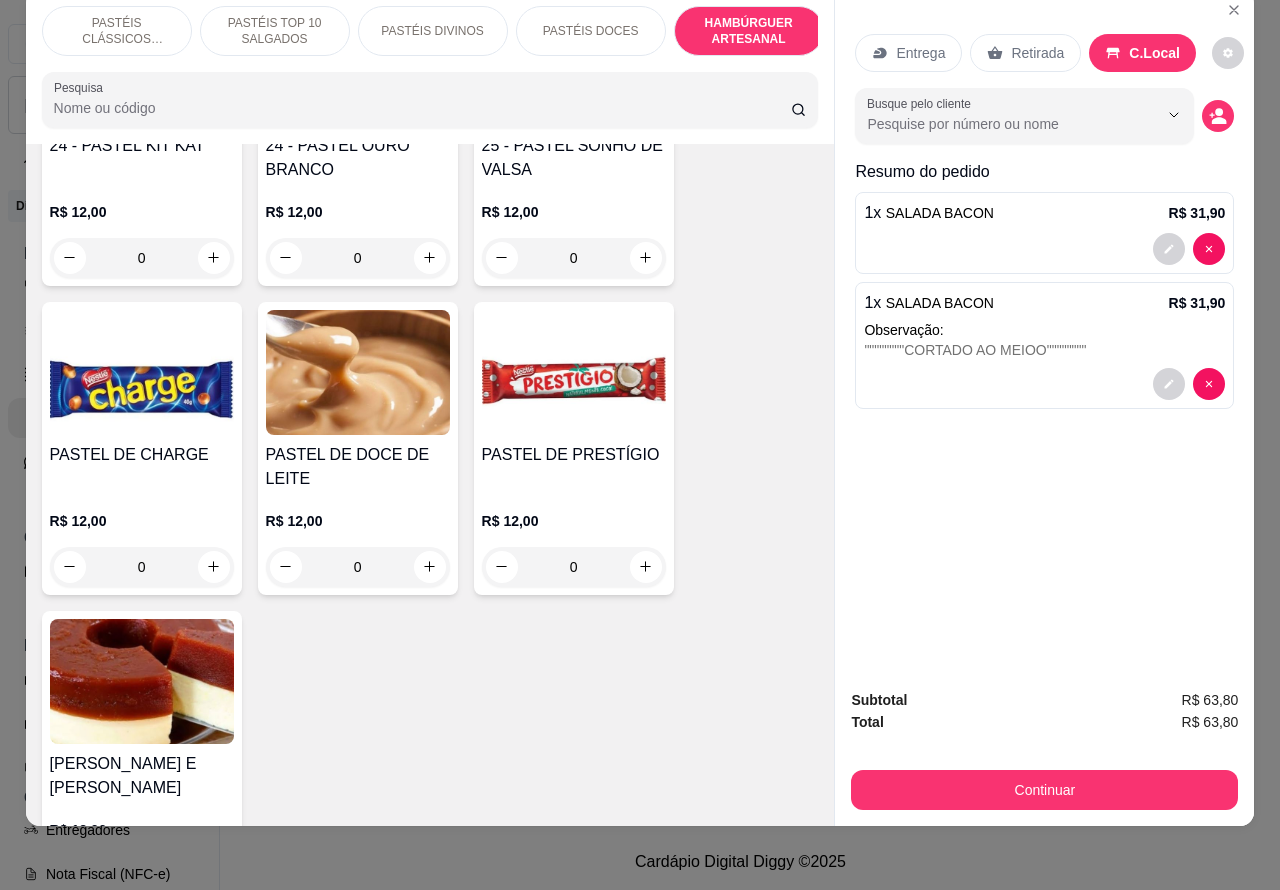 scroll, scrollTop: 3772, scrollLeft: 0, axis: vertical 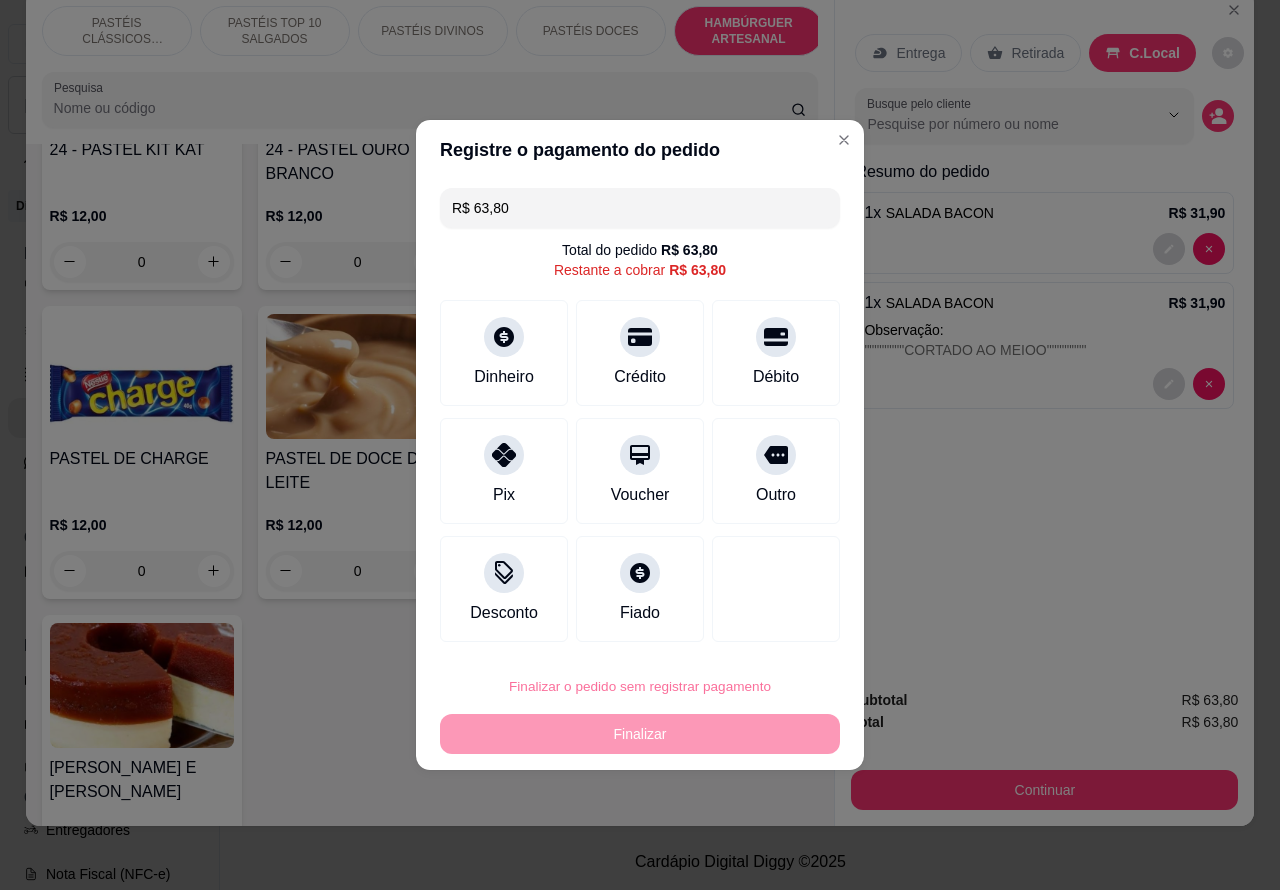 click on "Confirmar" at bounding box center [758, 630] 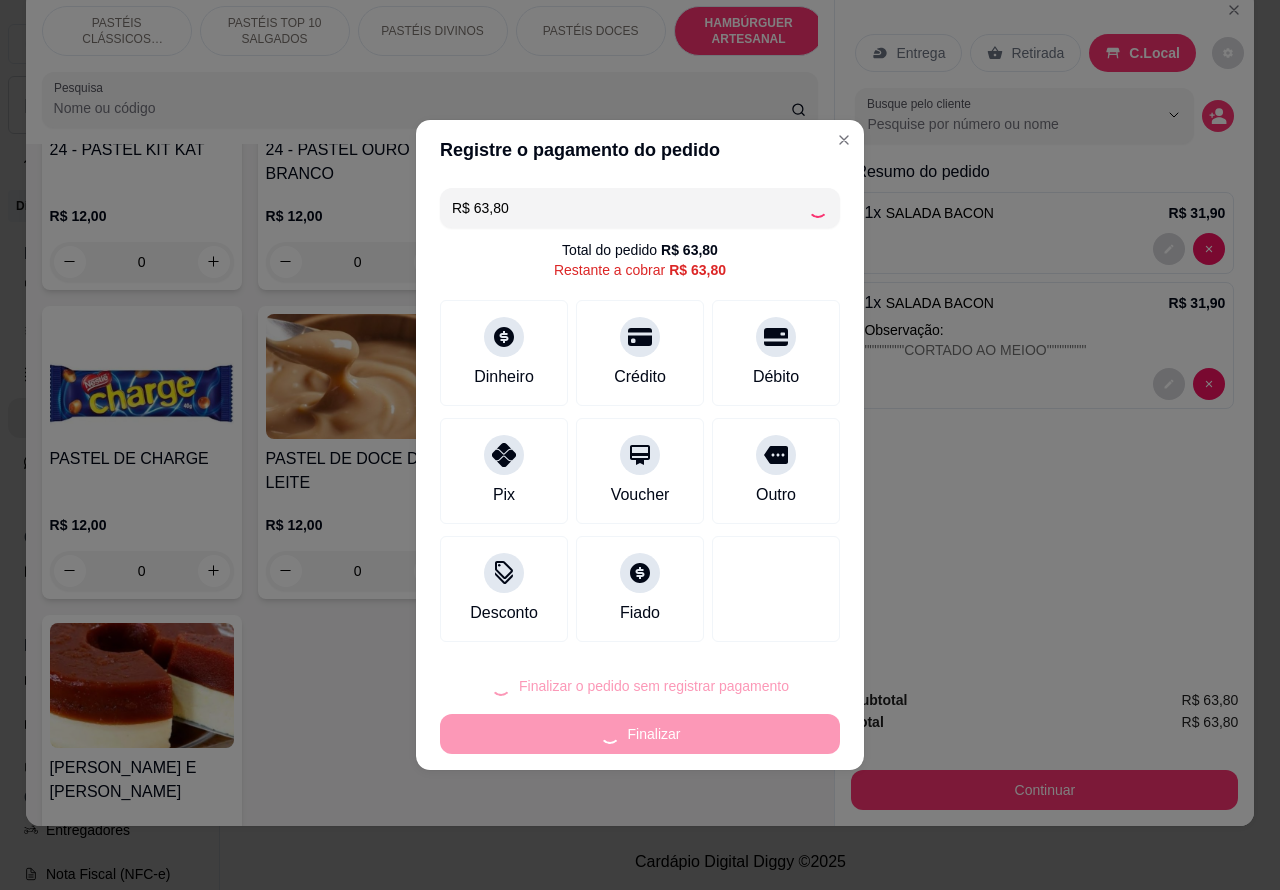 type on "0" 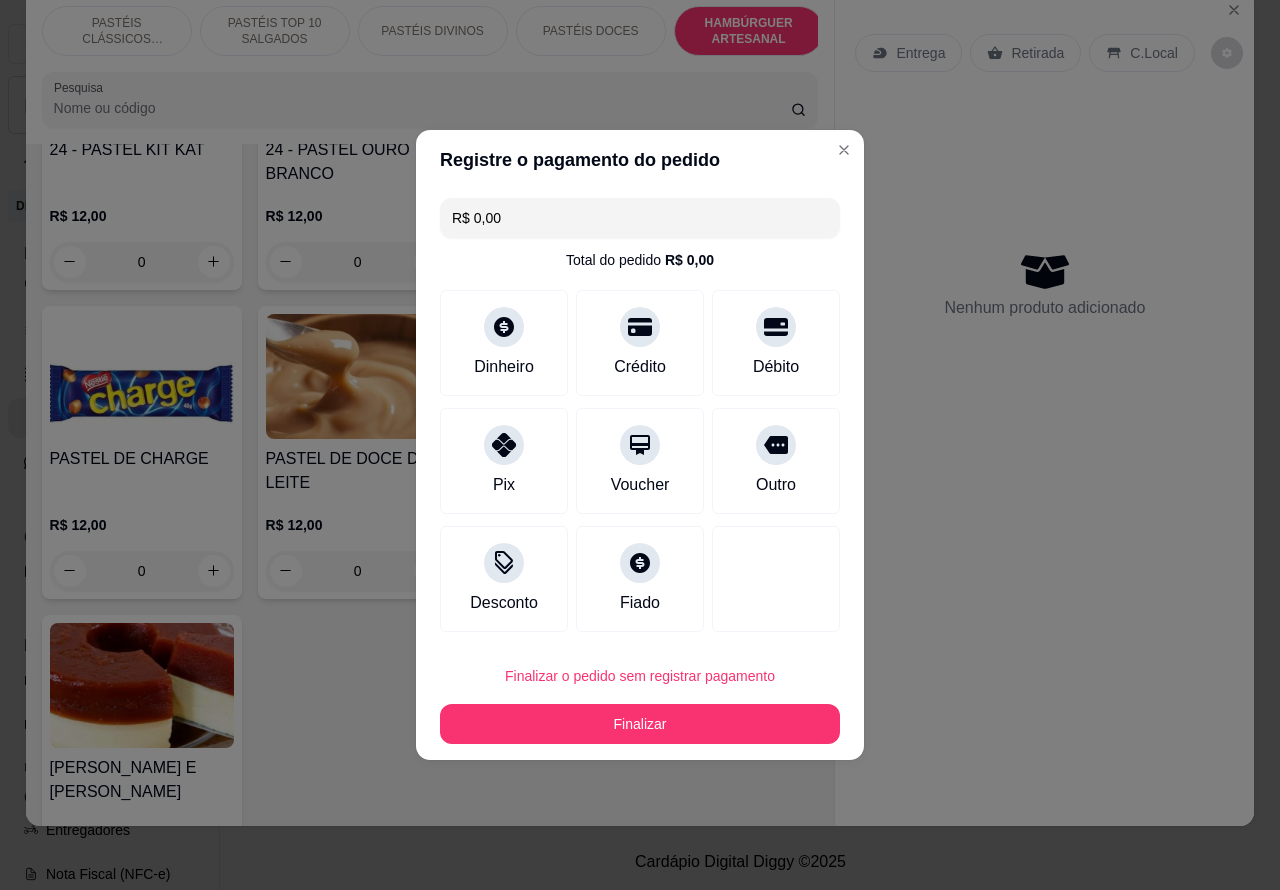 type on "R$ 0,00" 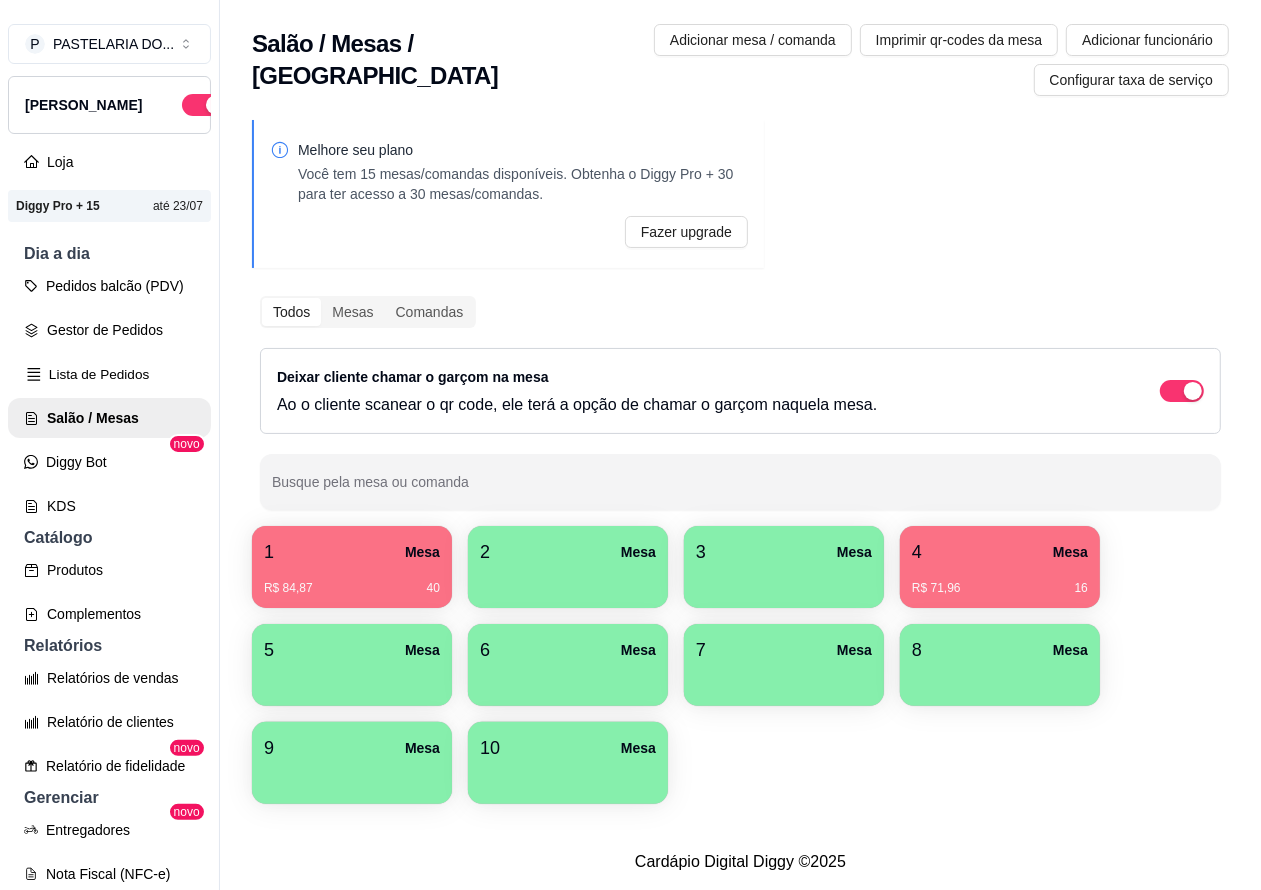 click on "Lista de Pedidos" at bounding box center [109, 374] 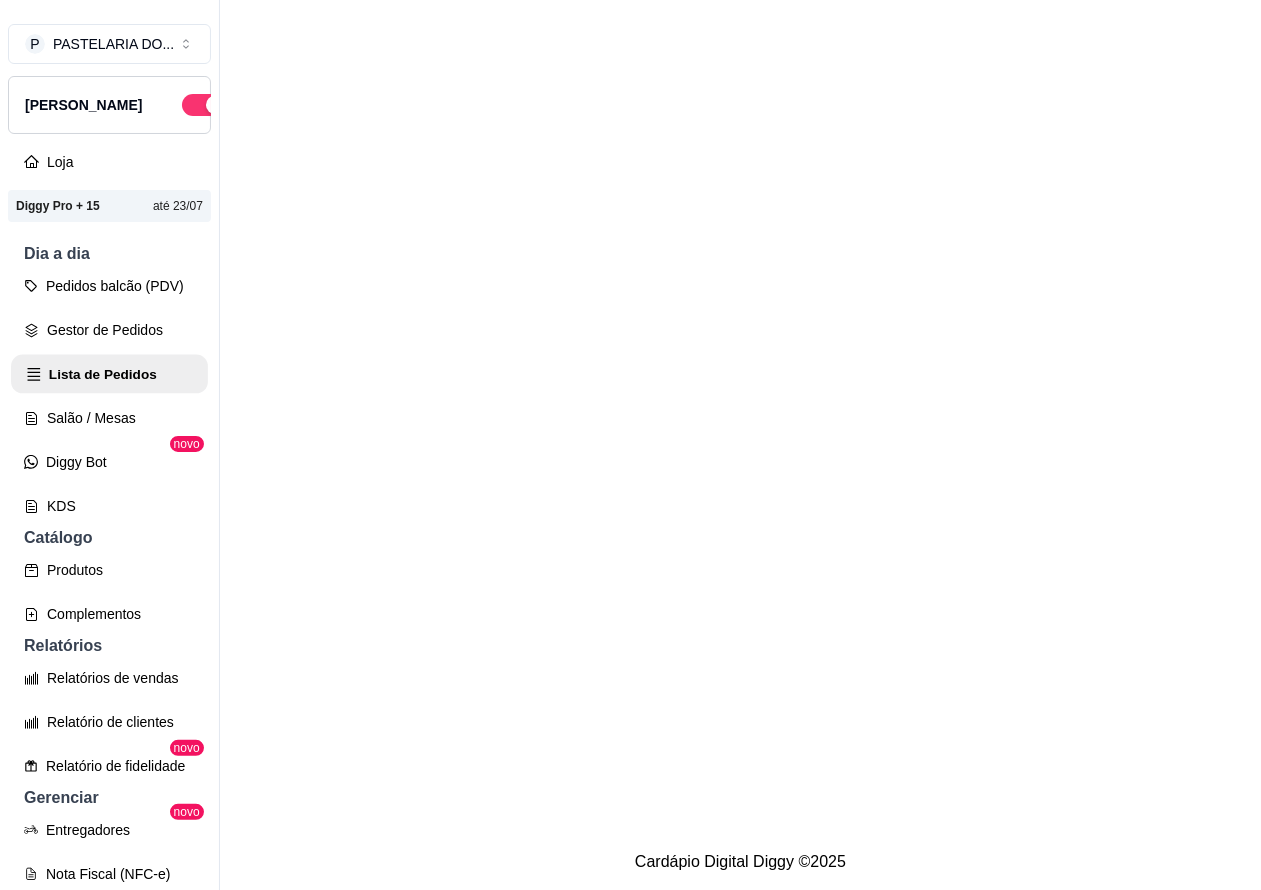 click on "Lista de Pedidos" at bounding box center (109, 374) 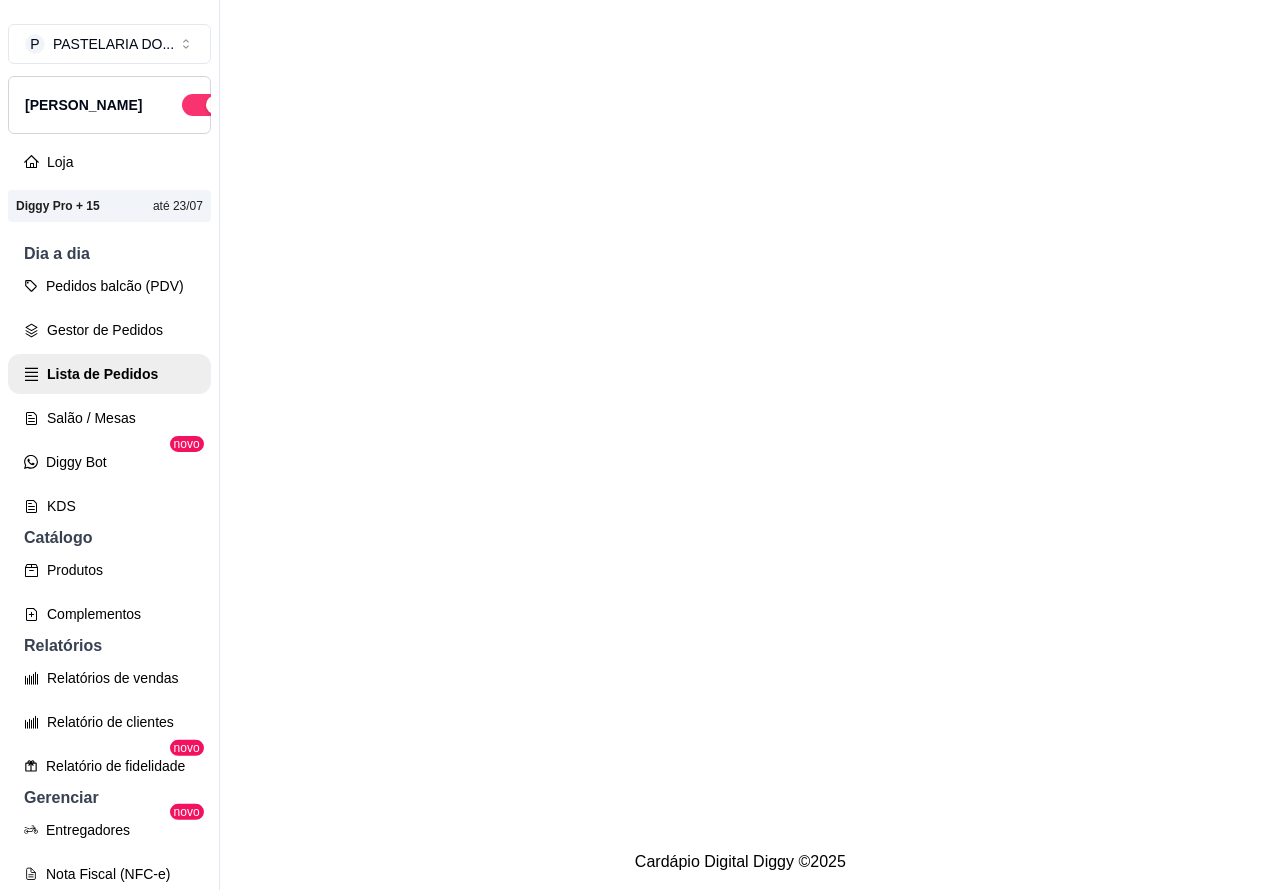 click on "Salão / Mesas" at bounding box center [109, 418] 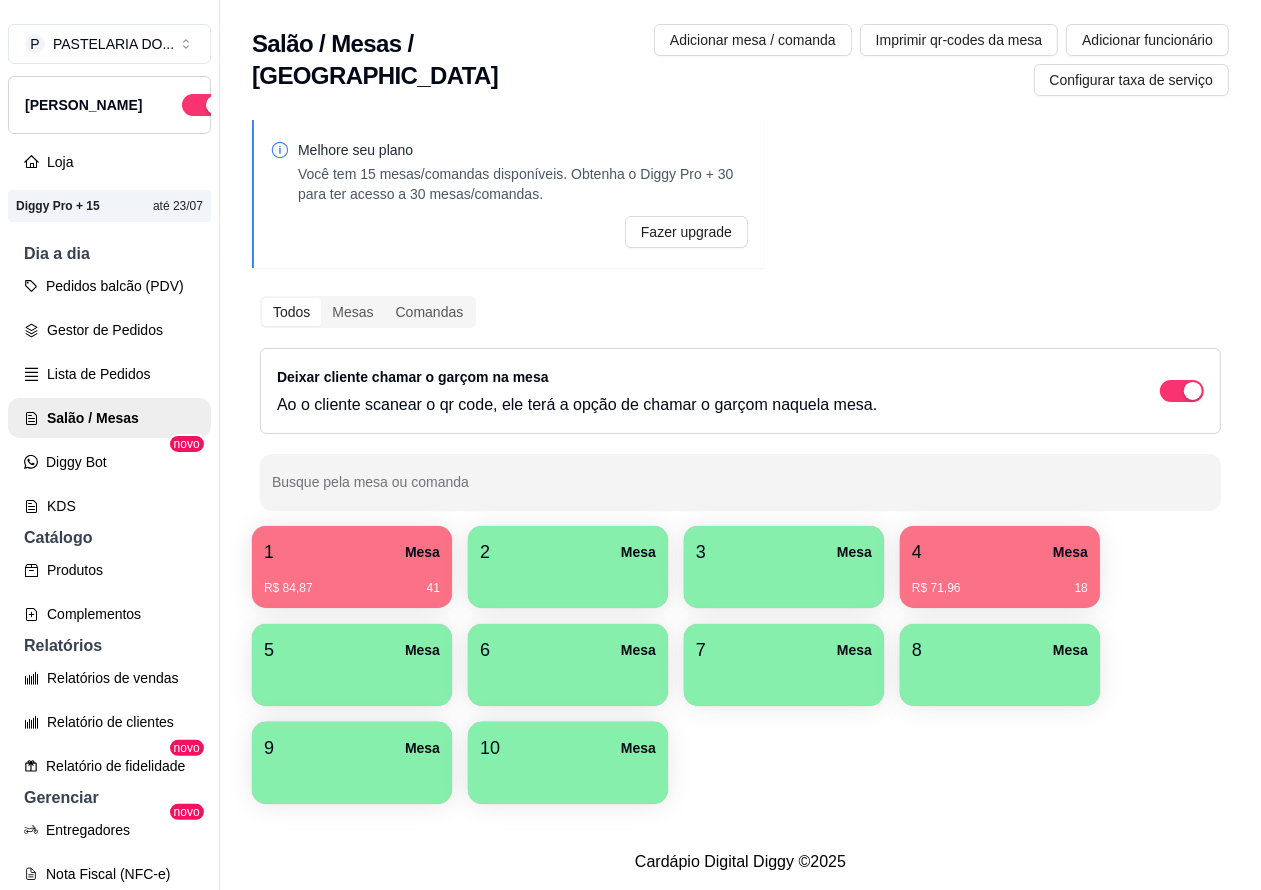 click on "Lista de Pedidos" at bounding box center [109, 374] 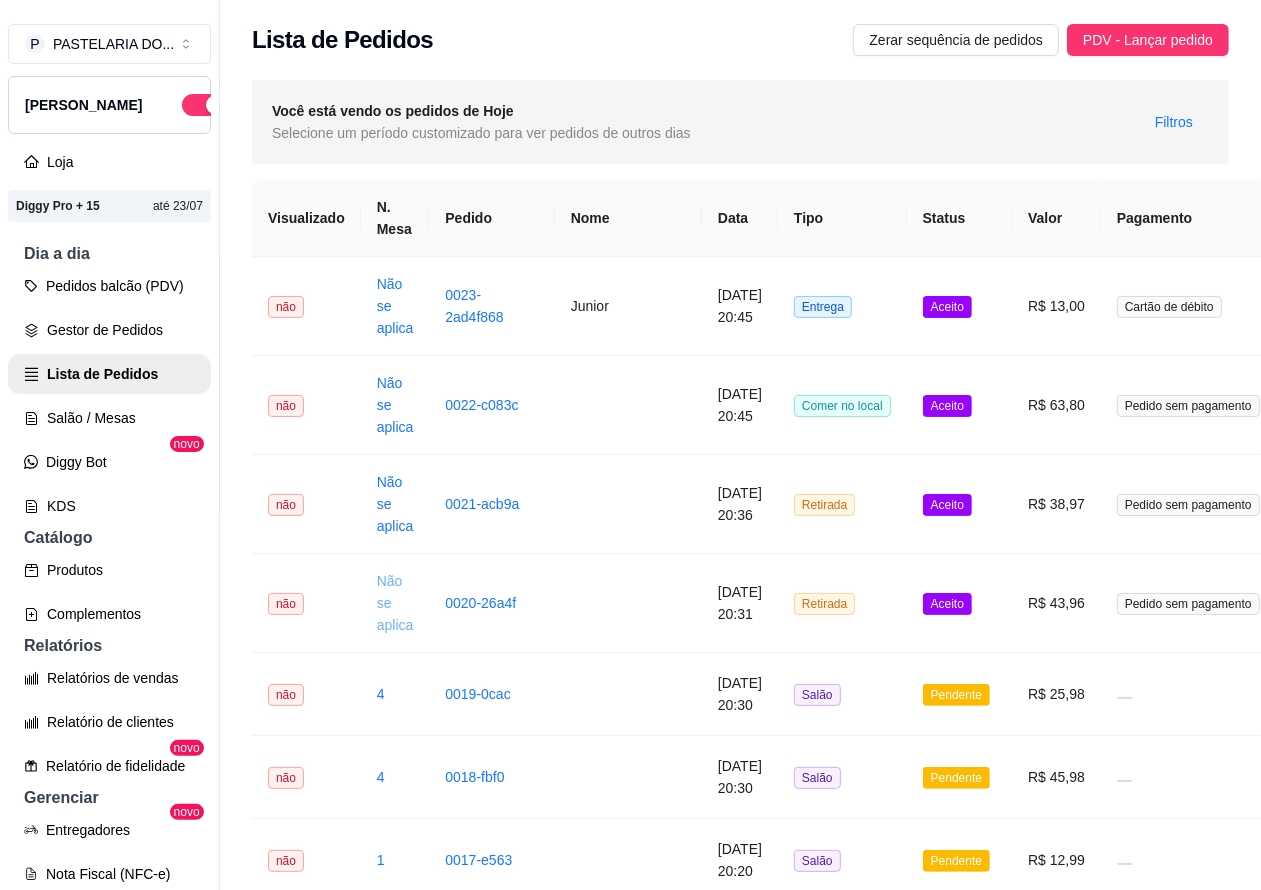 click on "Não se aplica" at bounding box center (395, 603) 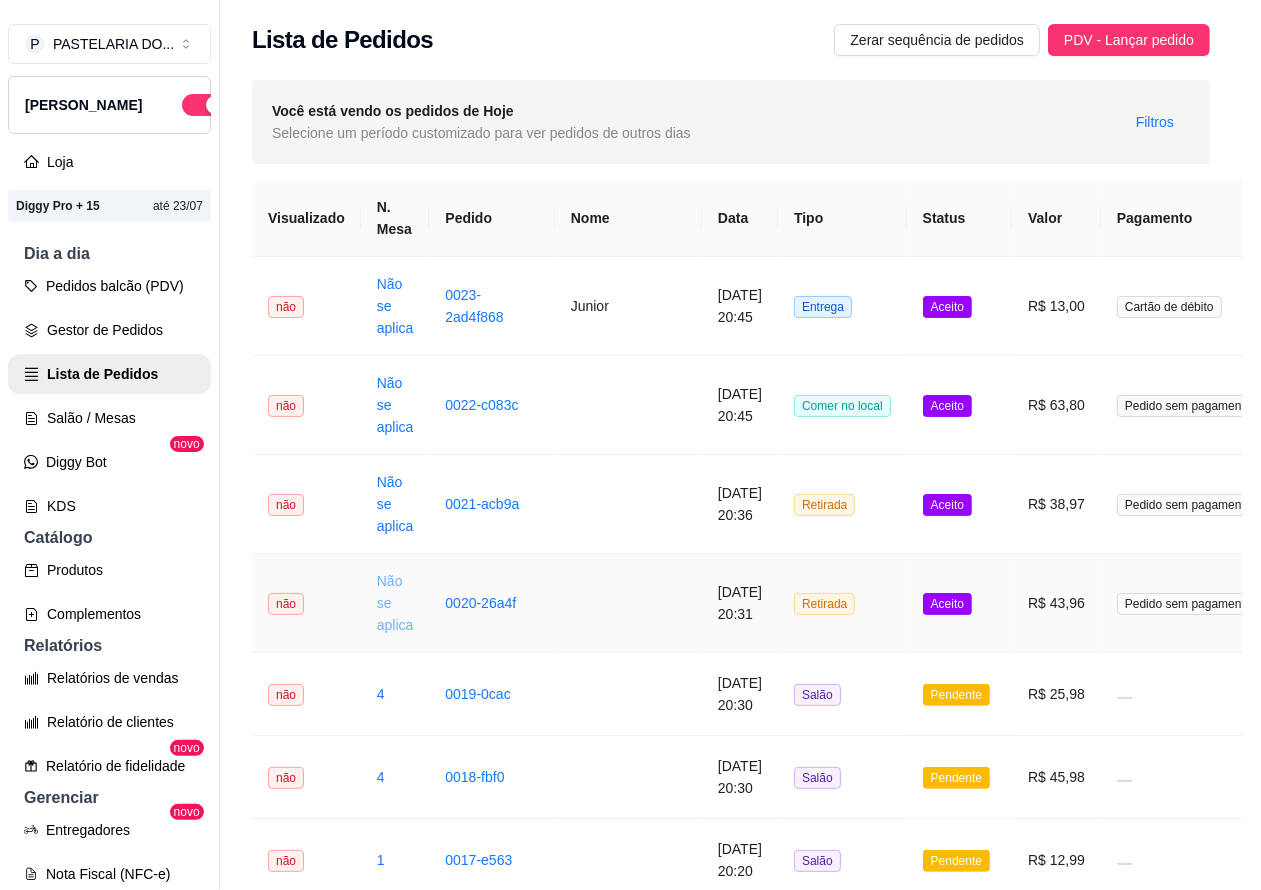 click on "Lista de Pedidos" at bounding box center [109, 374] 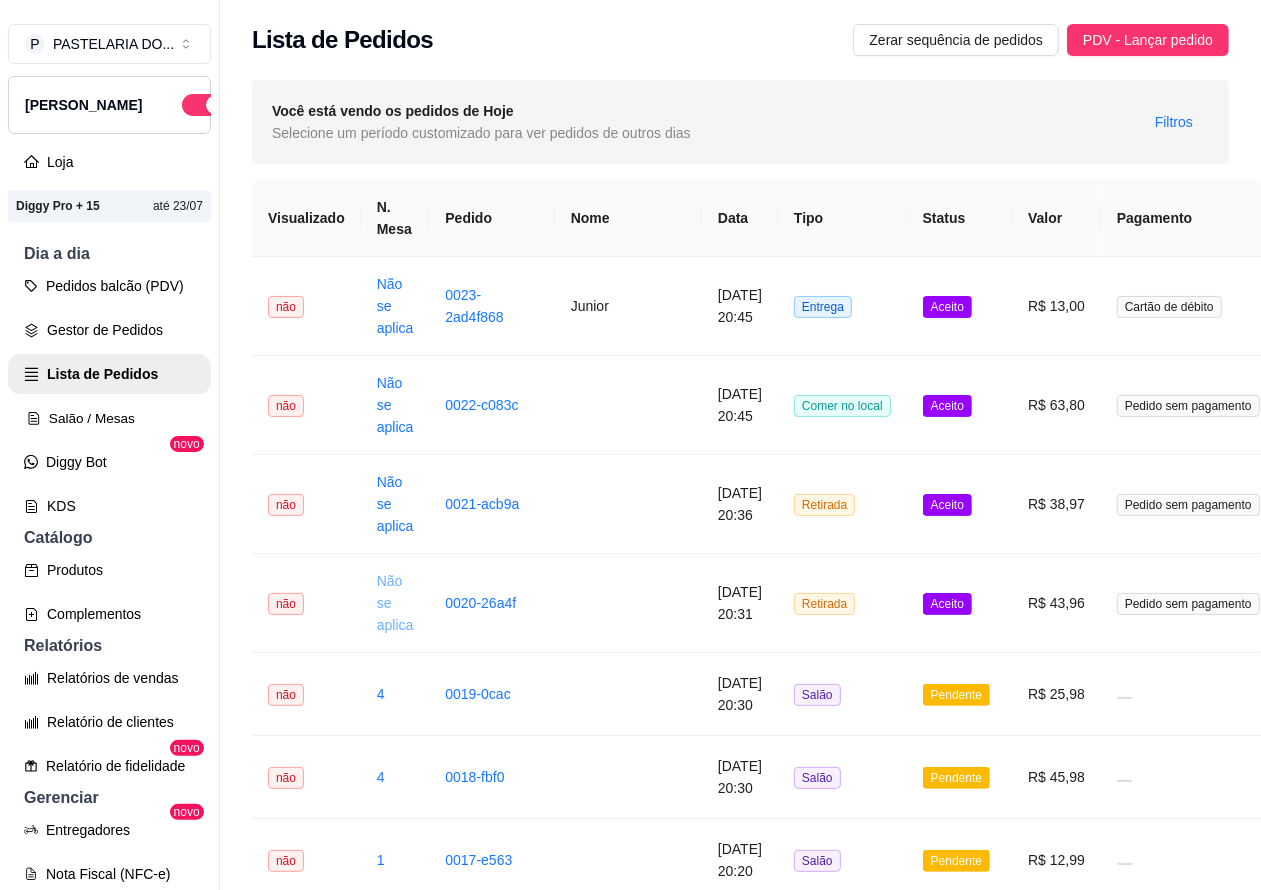 click on "Salão / Mesas" at bounding box center [109, 418] 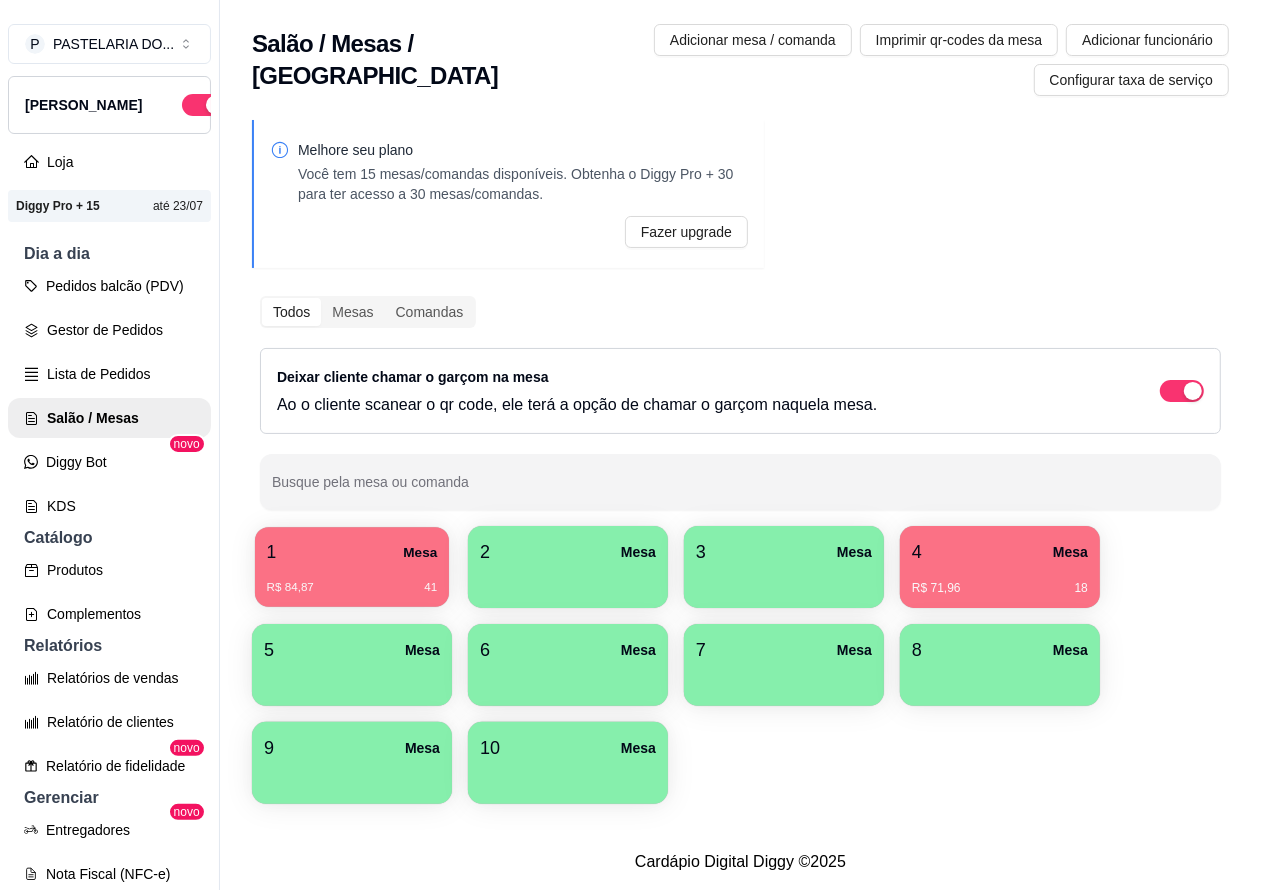click on "R$ 84,87 41" at bounding box center [352, 588] 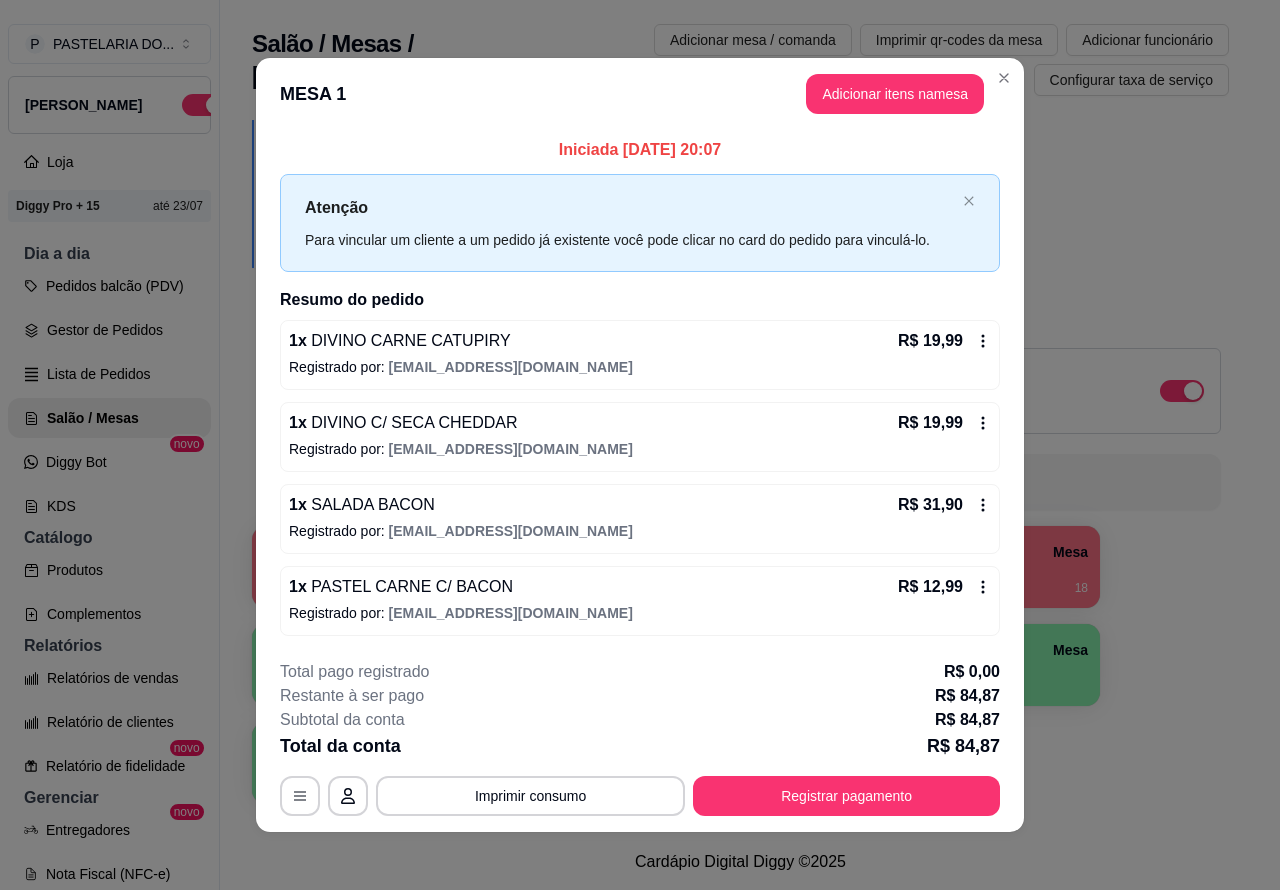 scroll, scrollTop: 6, scrollLeft: 0, axis: vertical 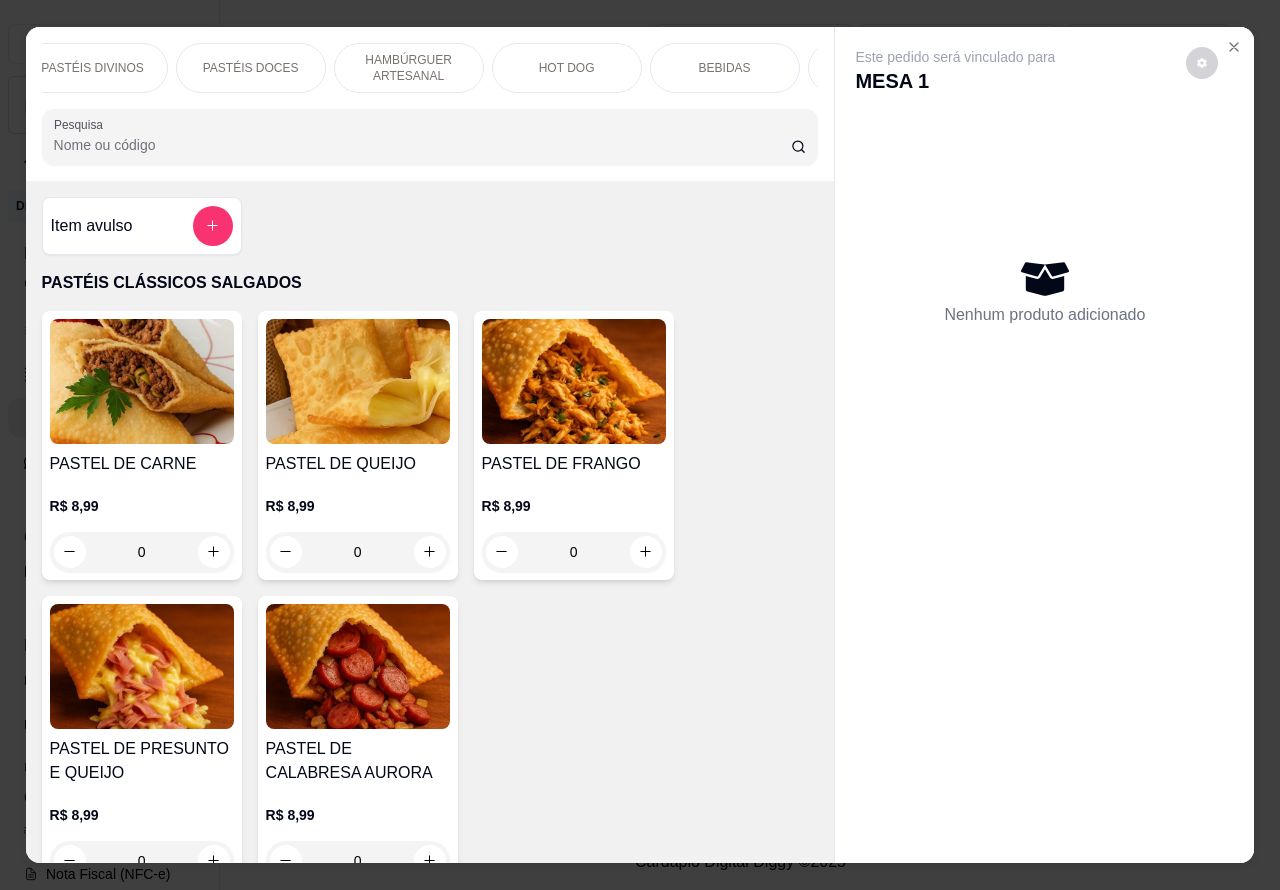 click on "BEBIDAS" at bounding box center (725, 68) 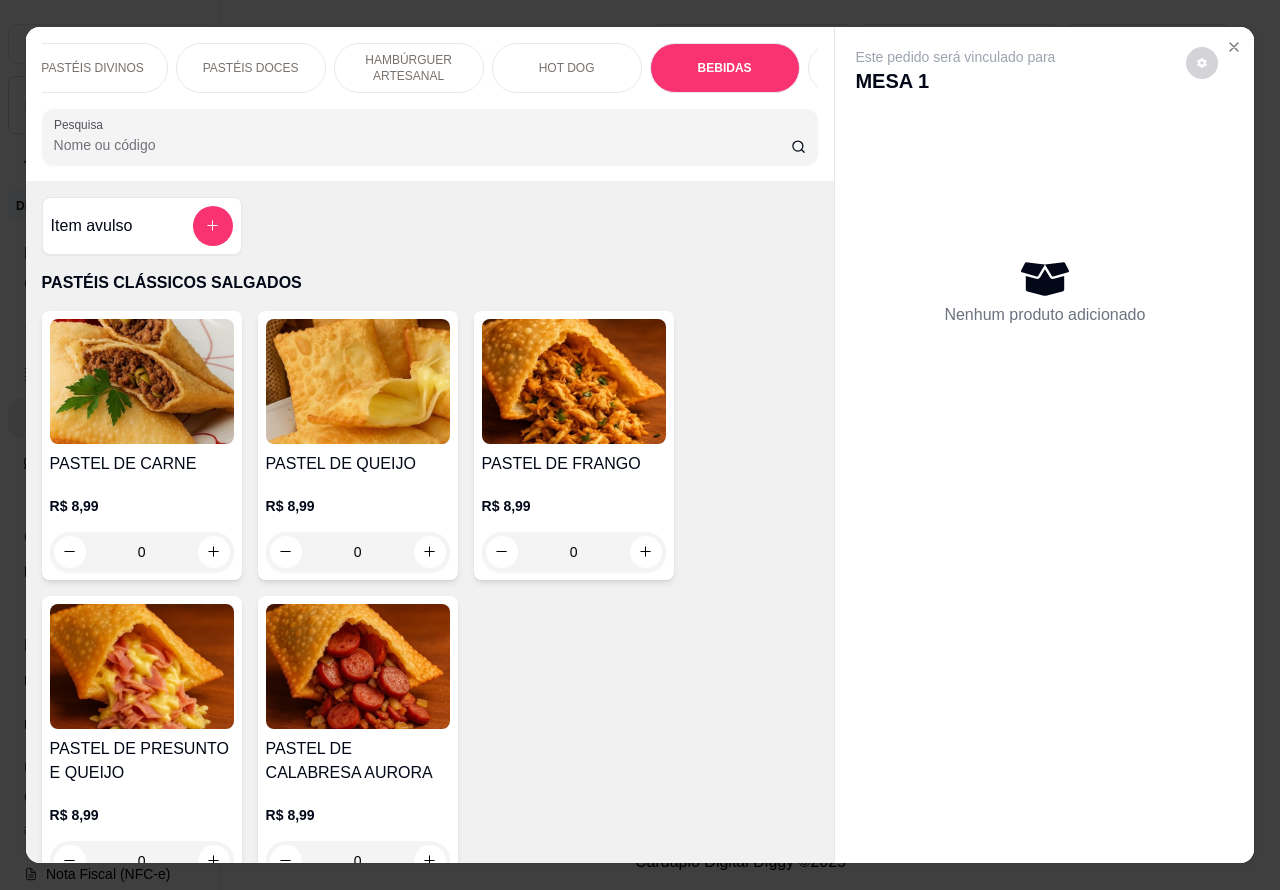 scroll, scrollTop: 6650, scrollLeft: 0, axis: vertical 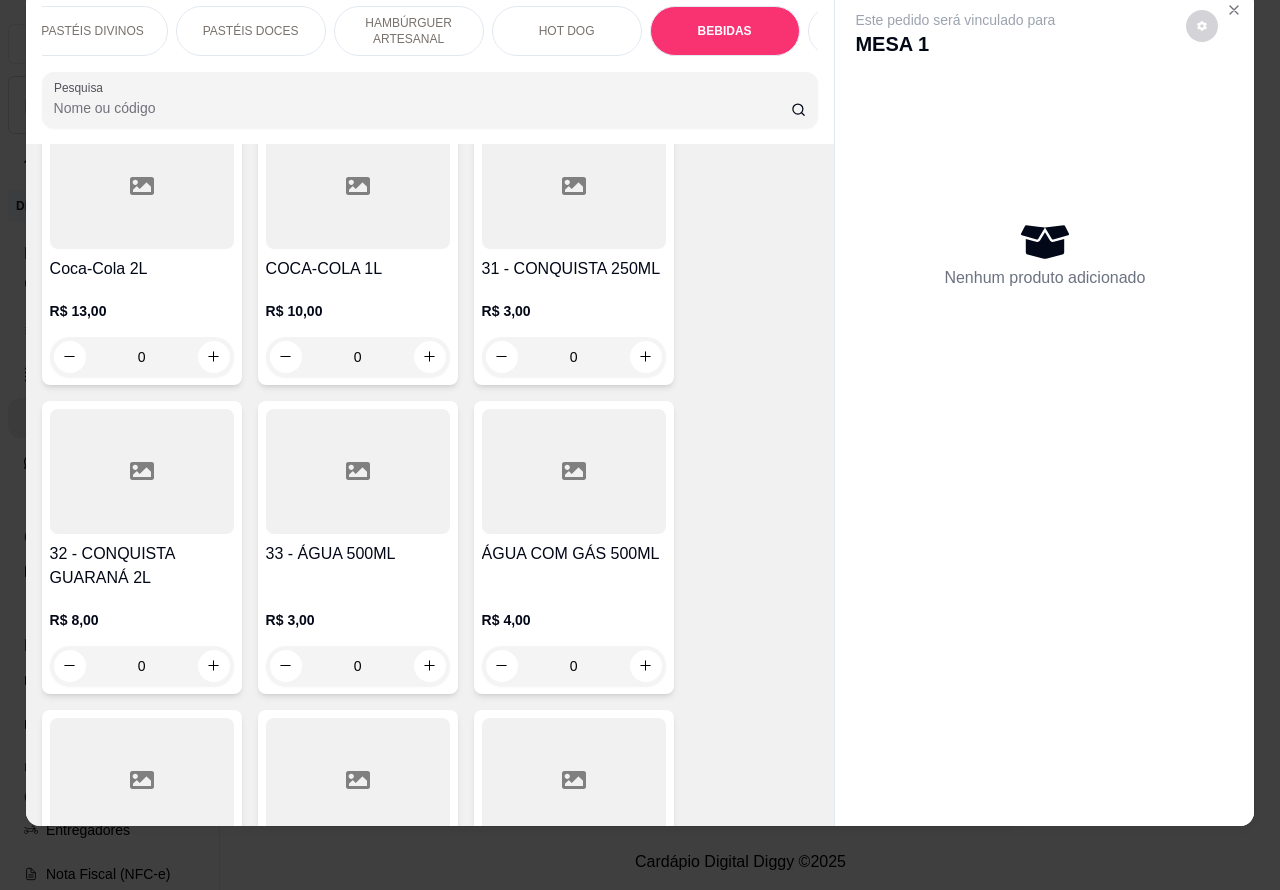 click 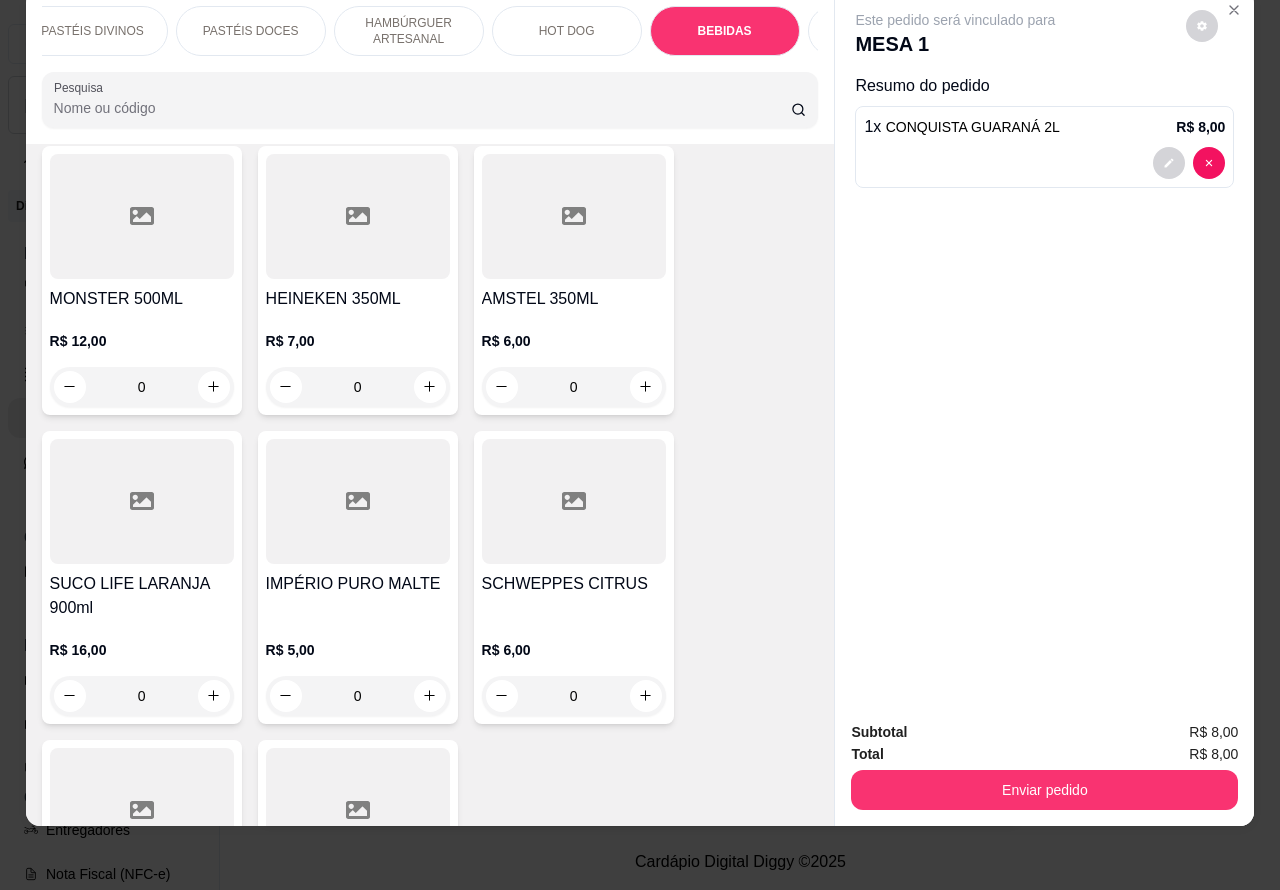 scroll, scrollTop: 8055, scrollLeft: 0, axis: vertical 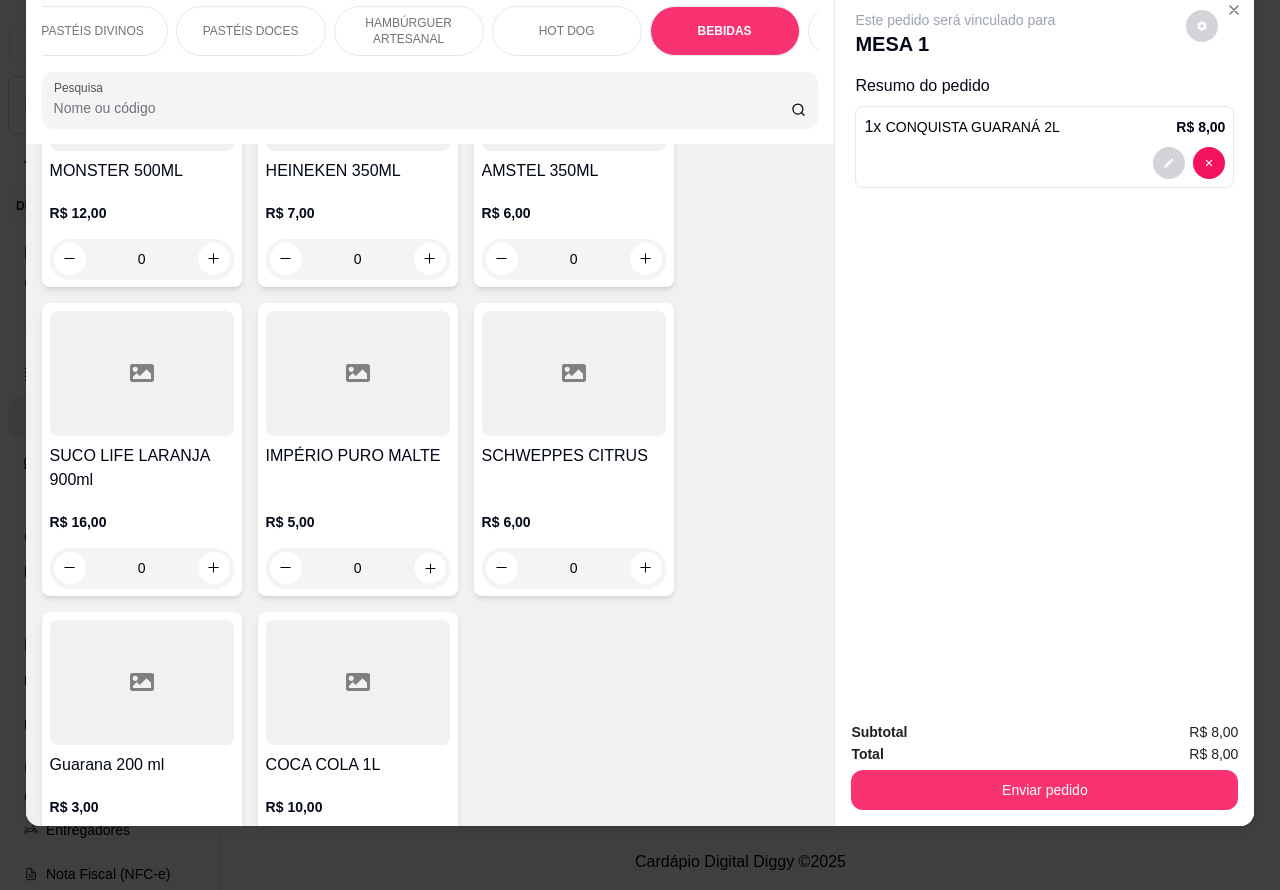 click 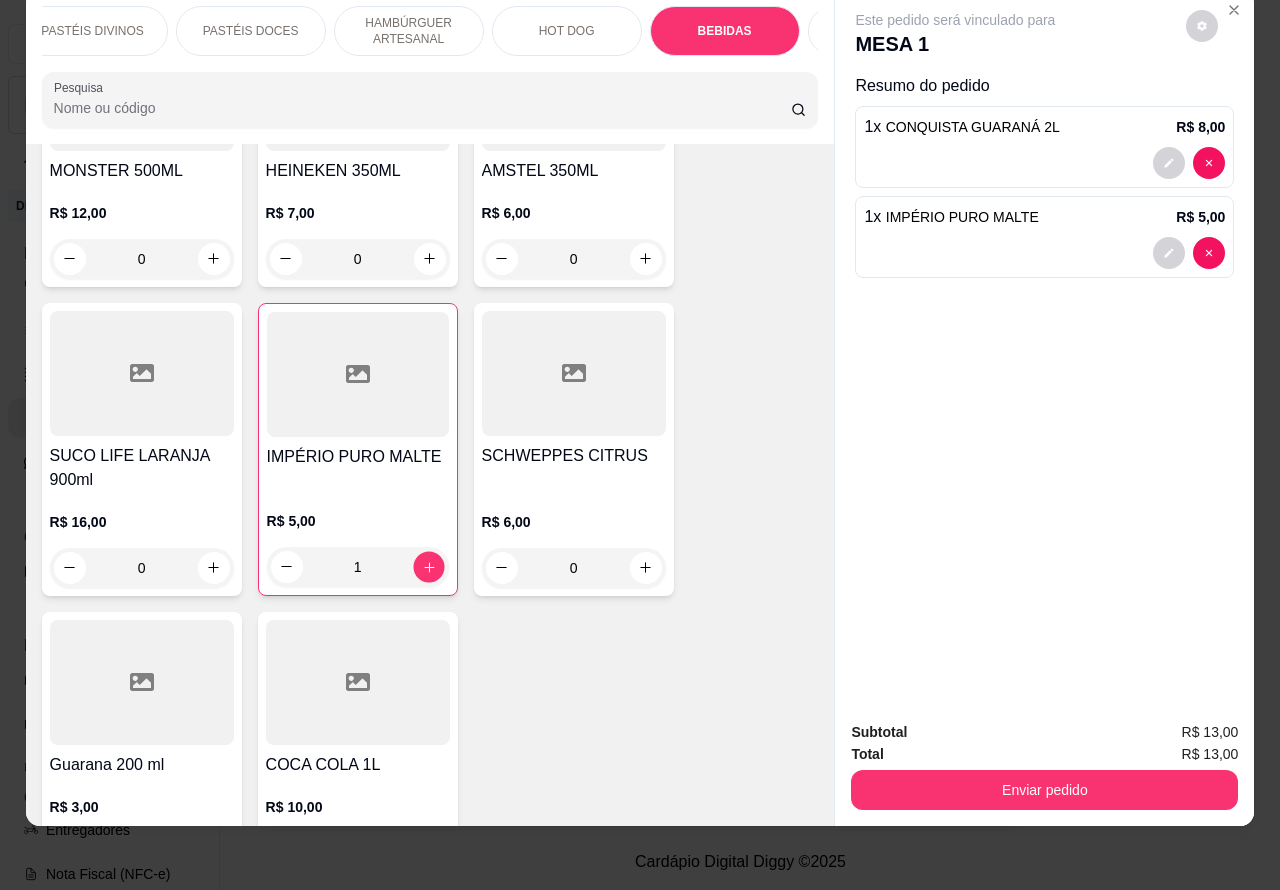 click 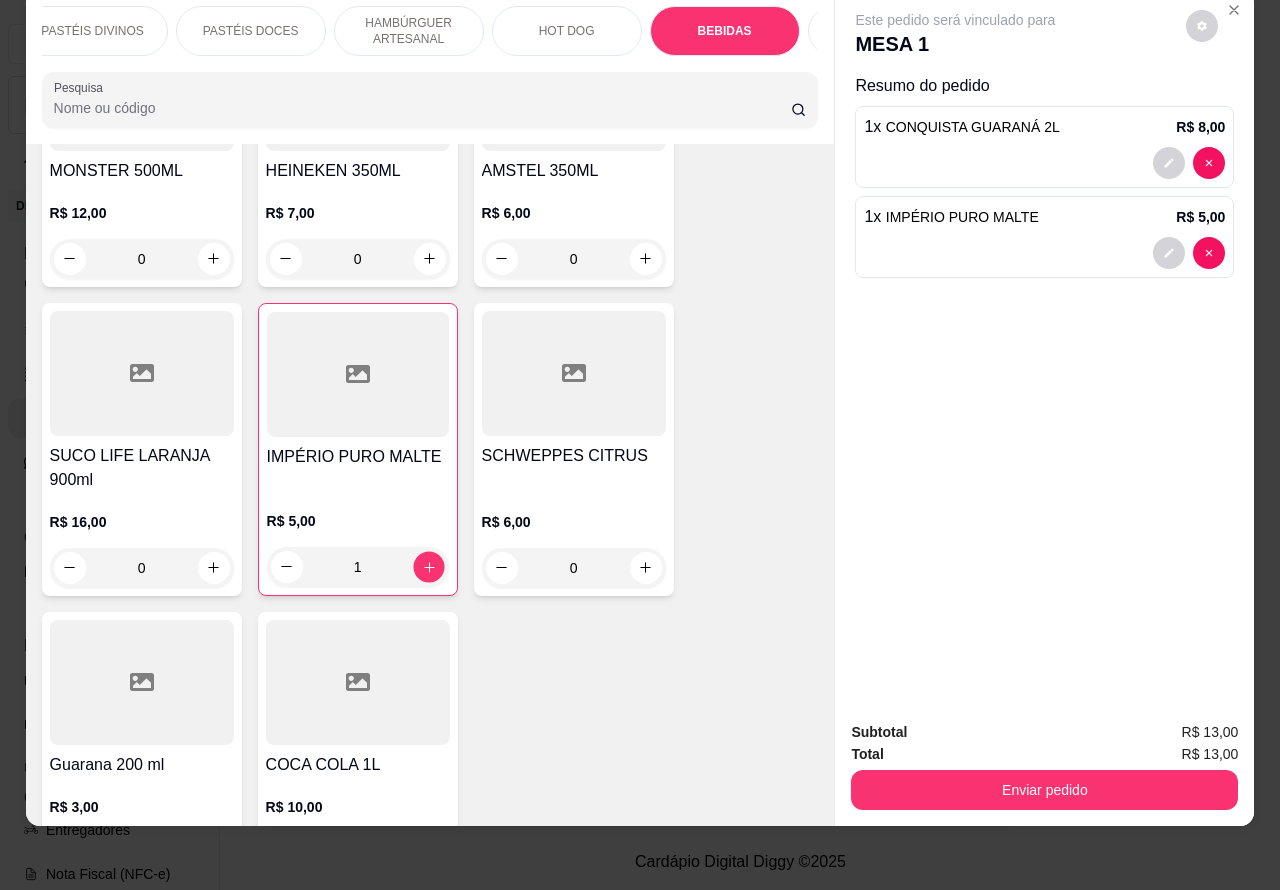 type on "2" 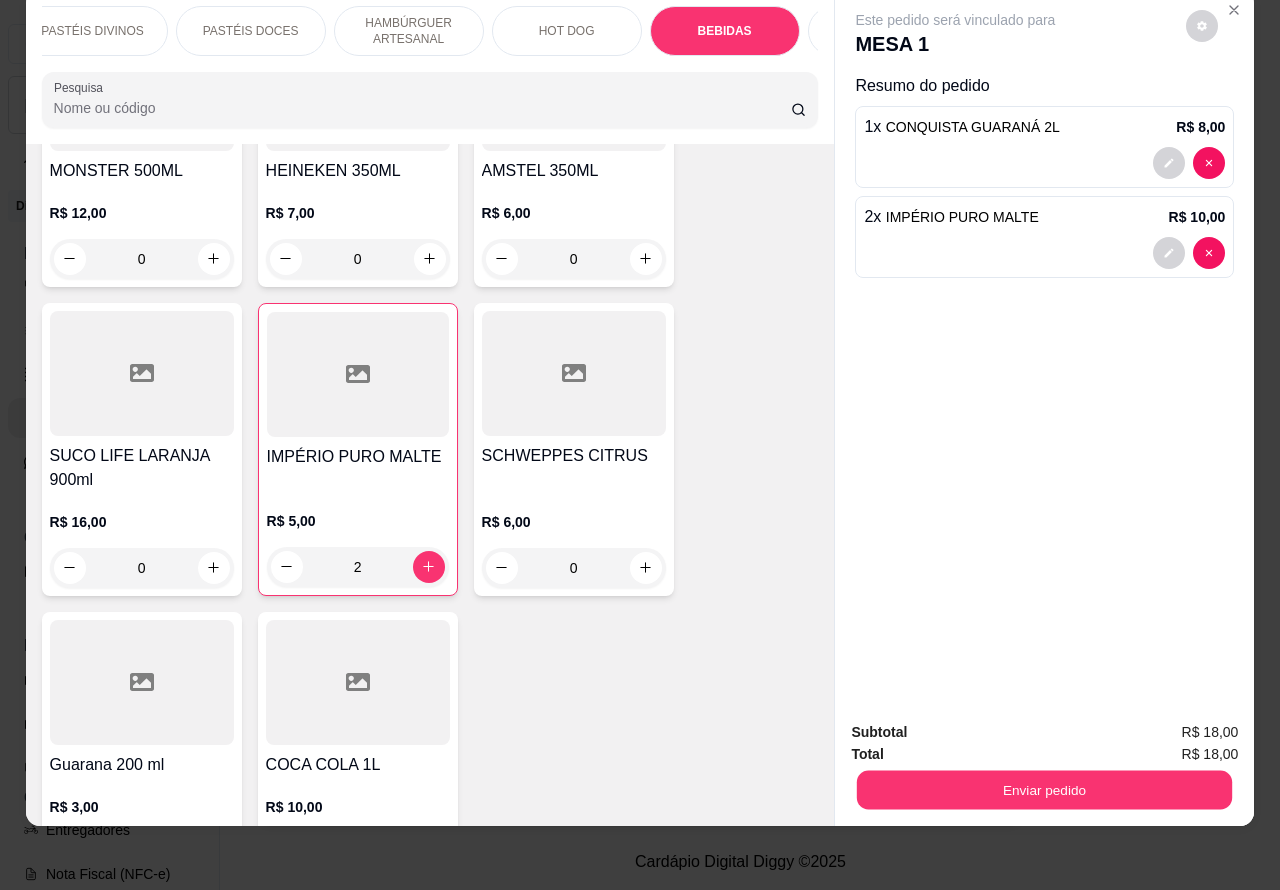 click on "Enviar pedido" at bounding box center (1044, 790) 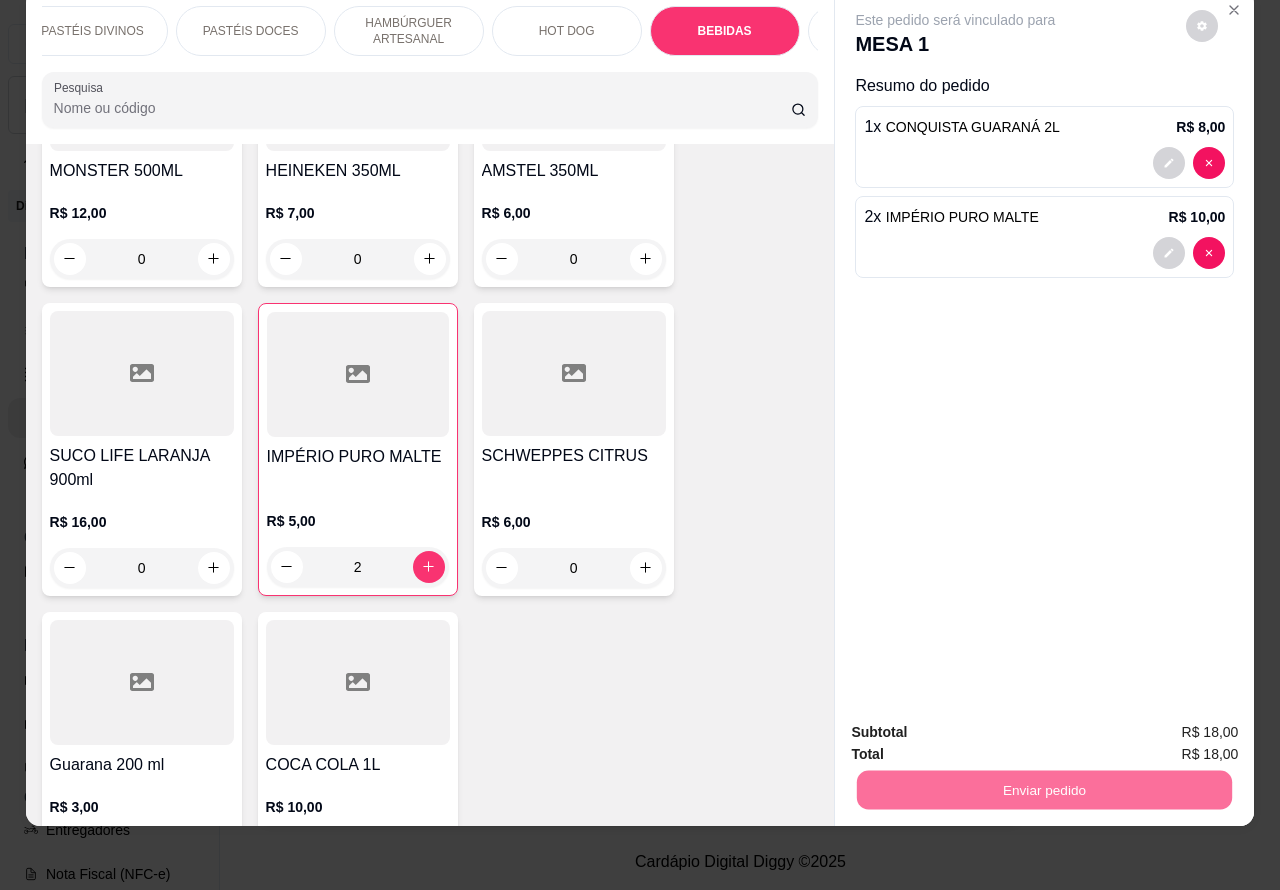 click on "Não registrar e enviar pedido" at bounding box center [977, 723] 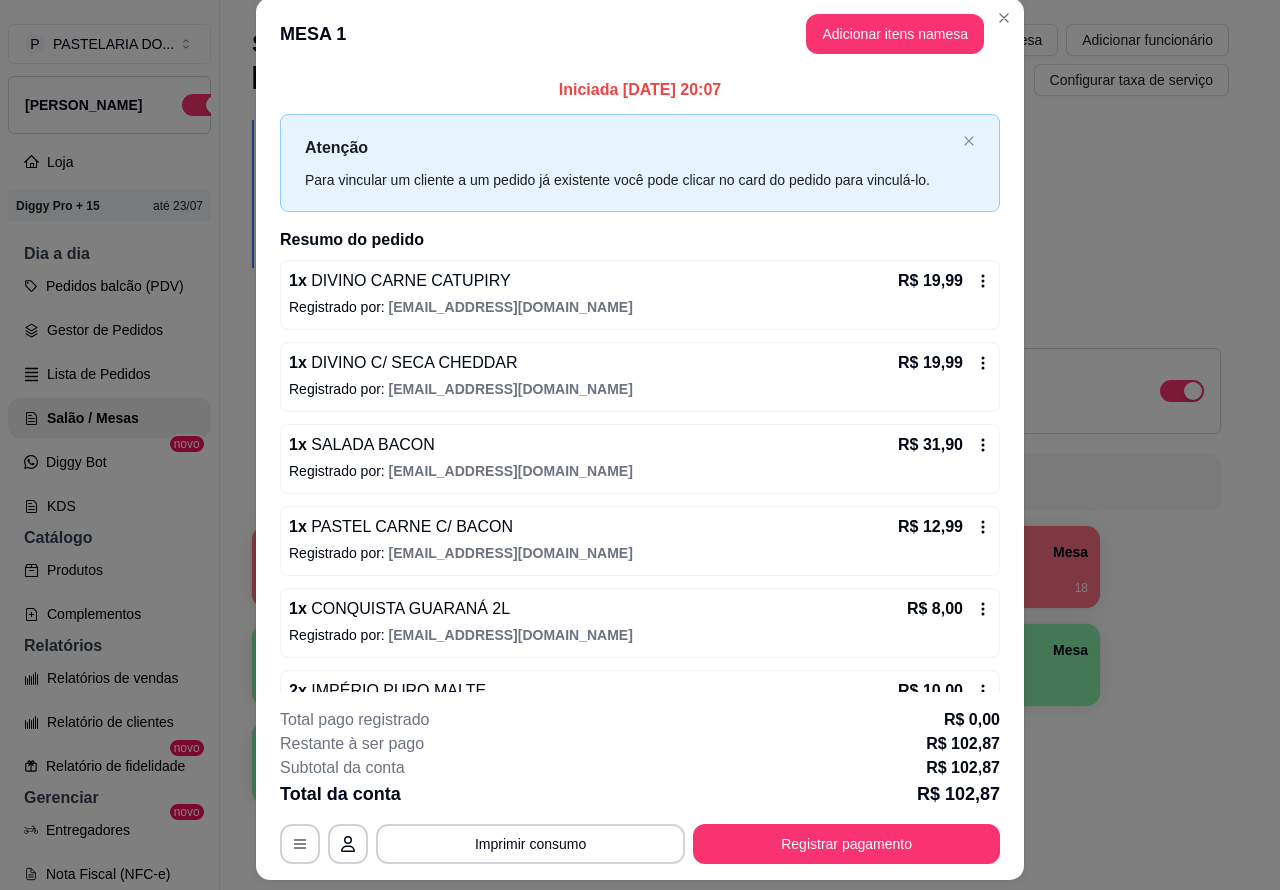 scroll, scrollTop: 58, scrollLeft: 0, axis: vertical 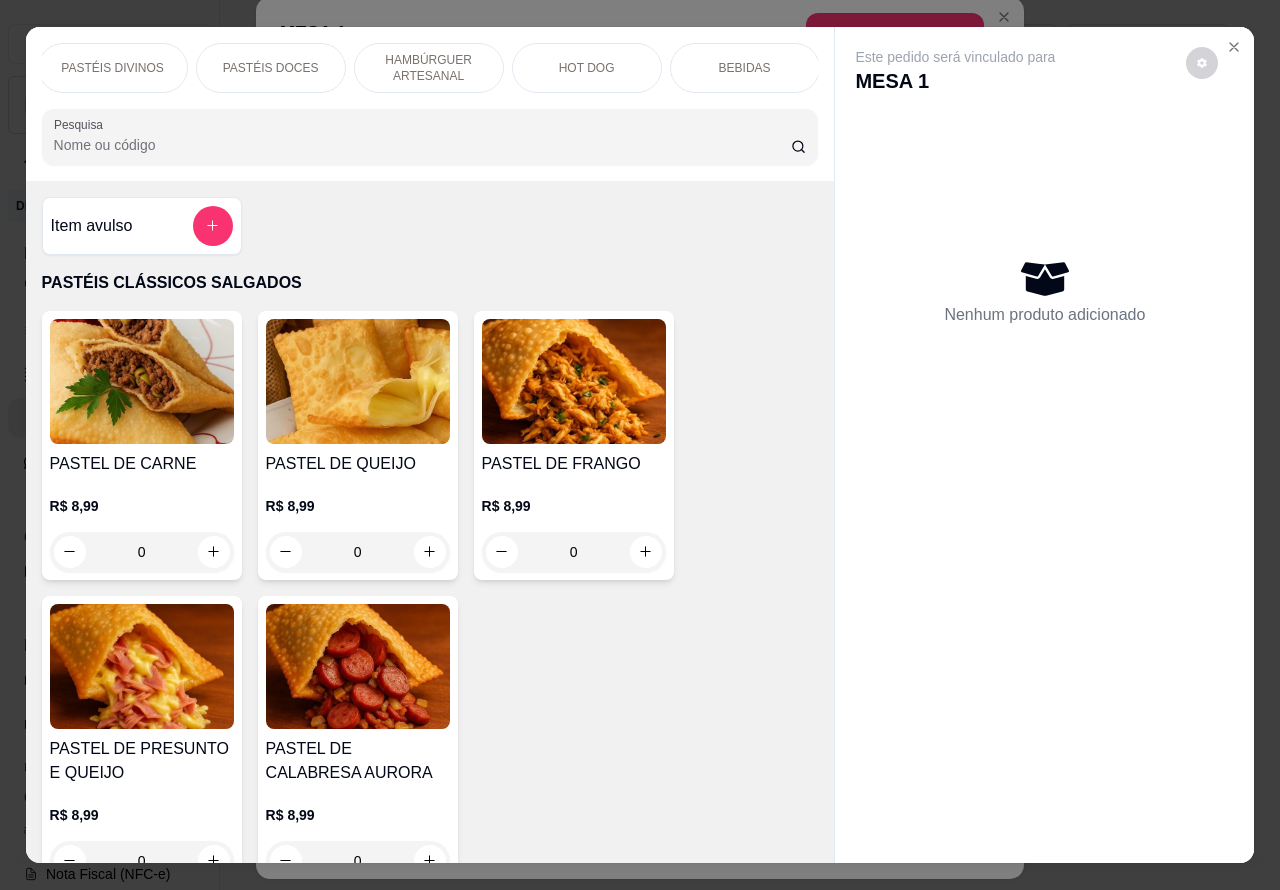 click on "BEBIDAS" at bounding box center (745, 68) 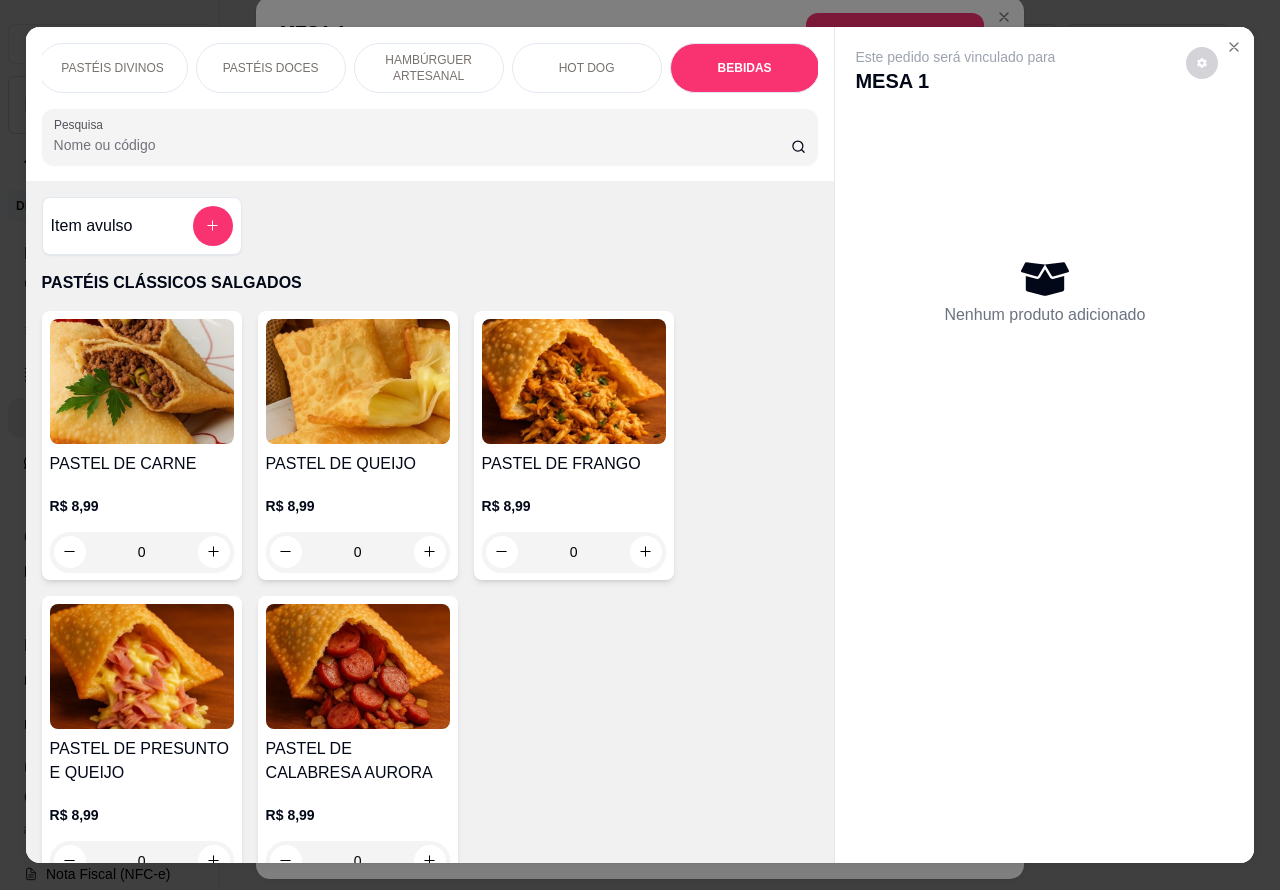 scroll, scrollTop: 6650, scrollLeft: 0, axis: vertical 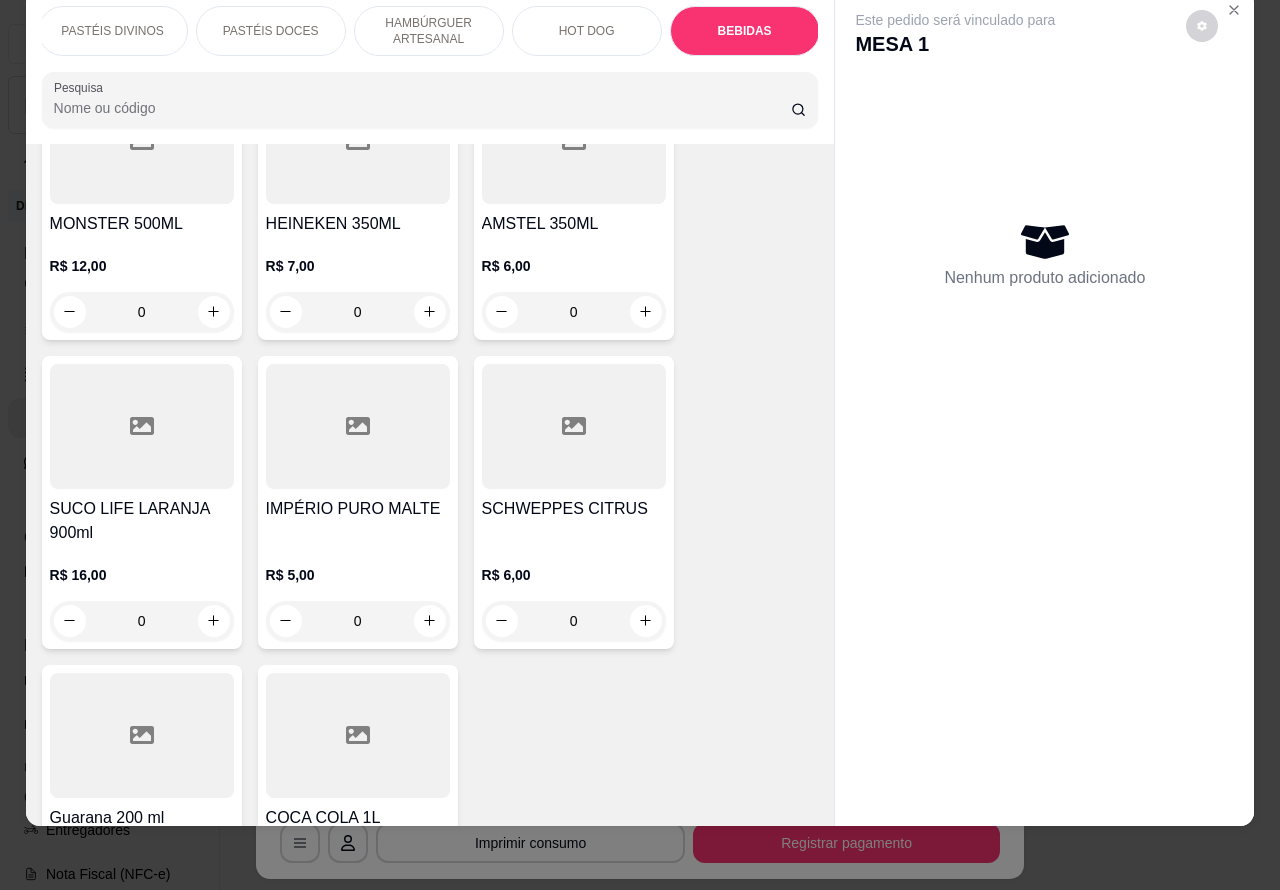 click 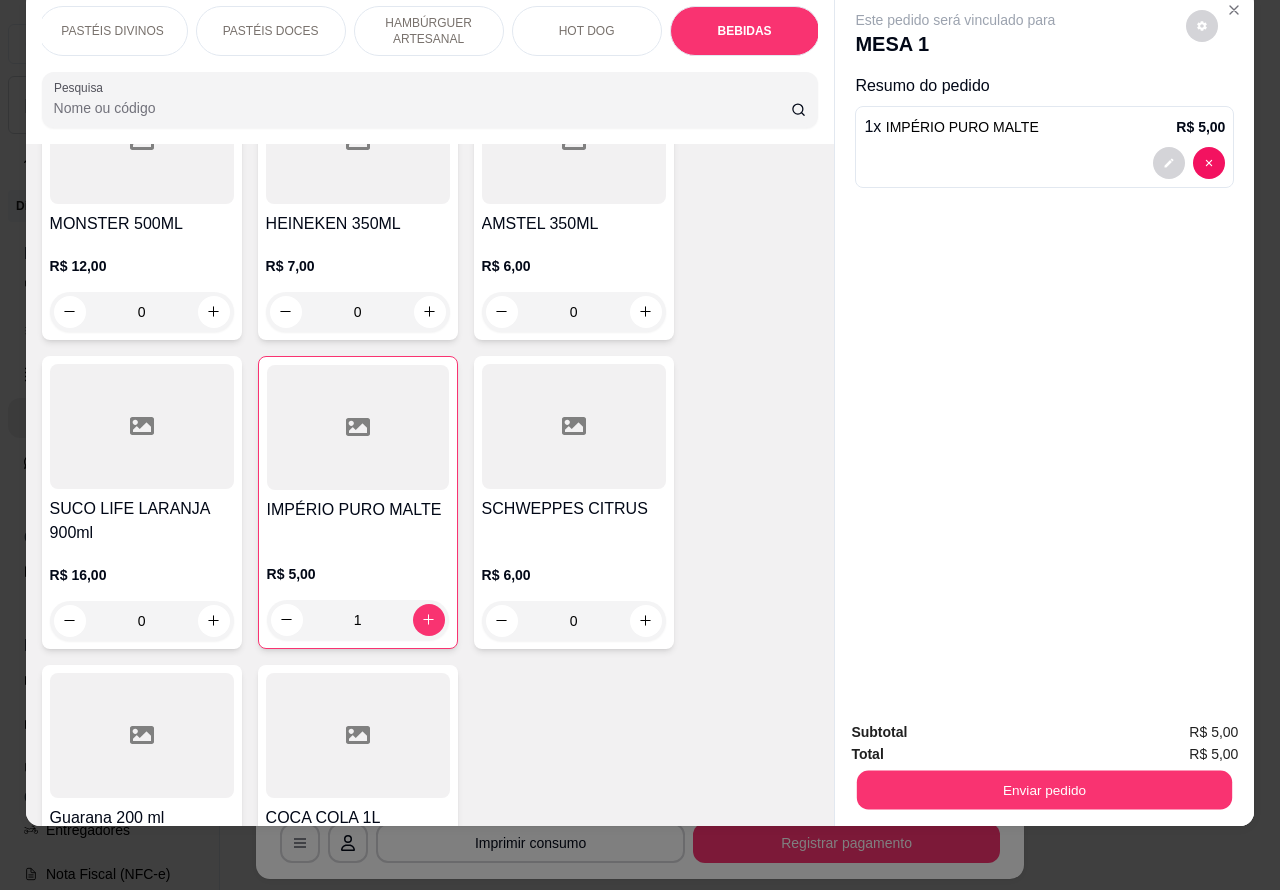 click on "Enviar pedido" at bounding box center (1044, 790) 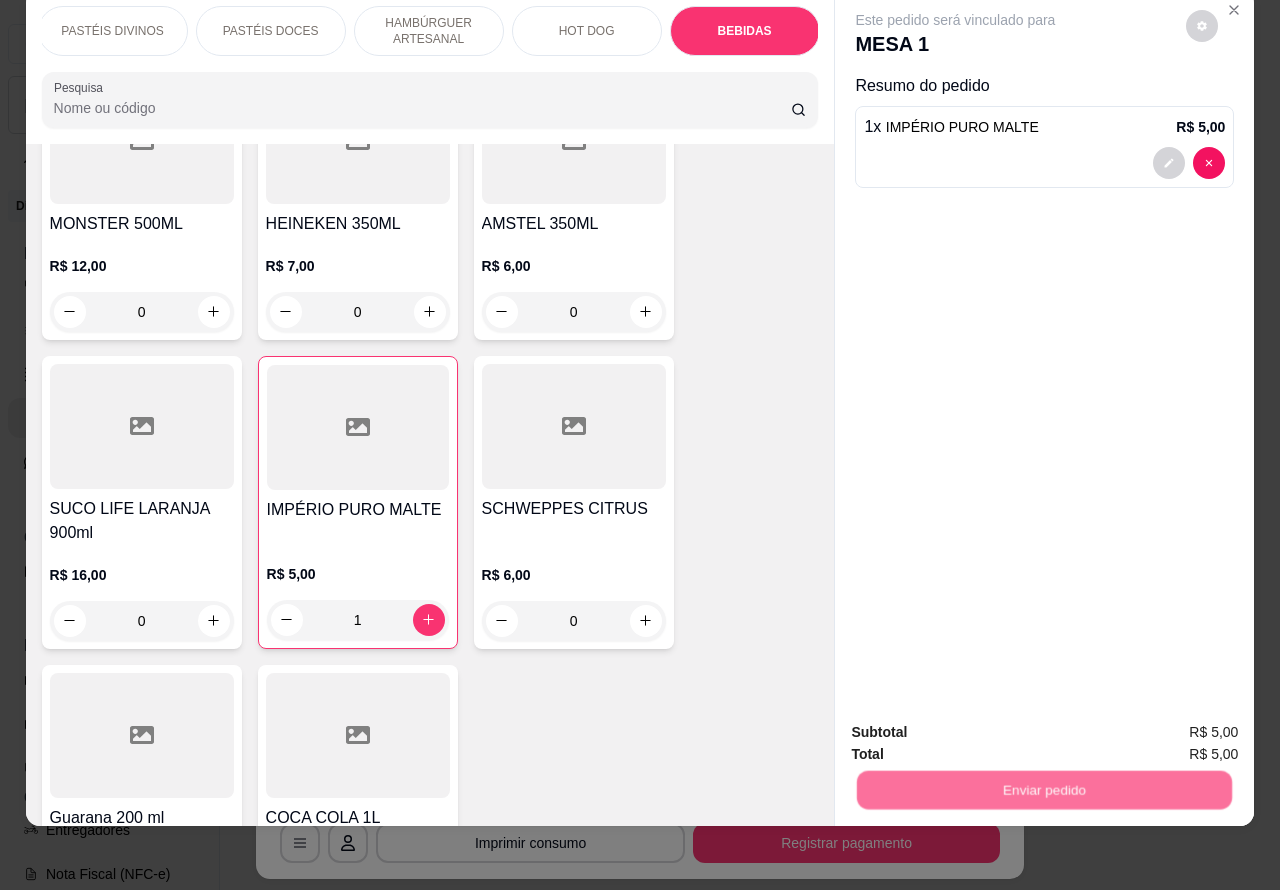 click on "Não registrar e enviar pedido" at bounding box center (977, 723) 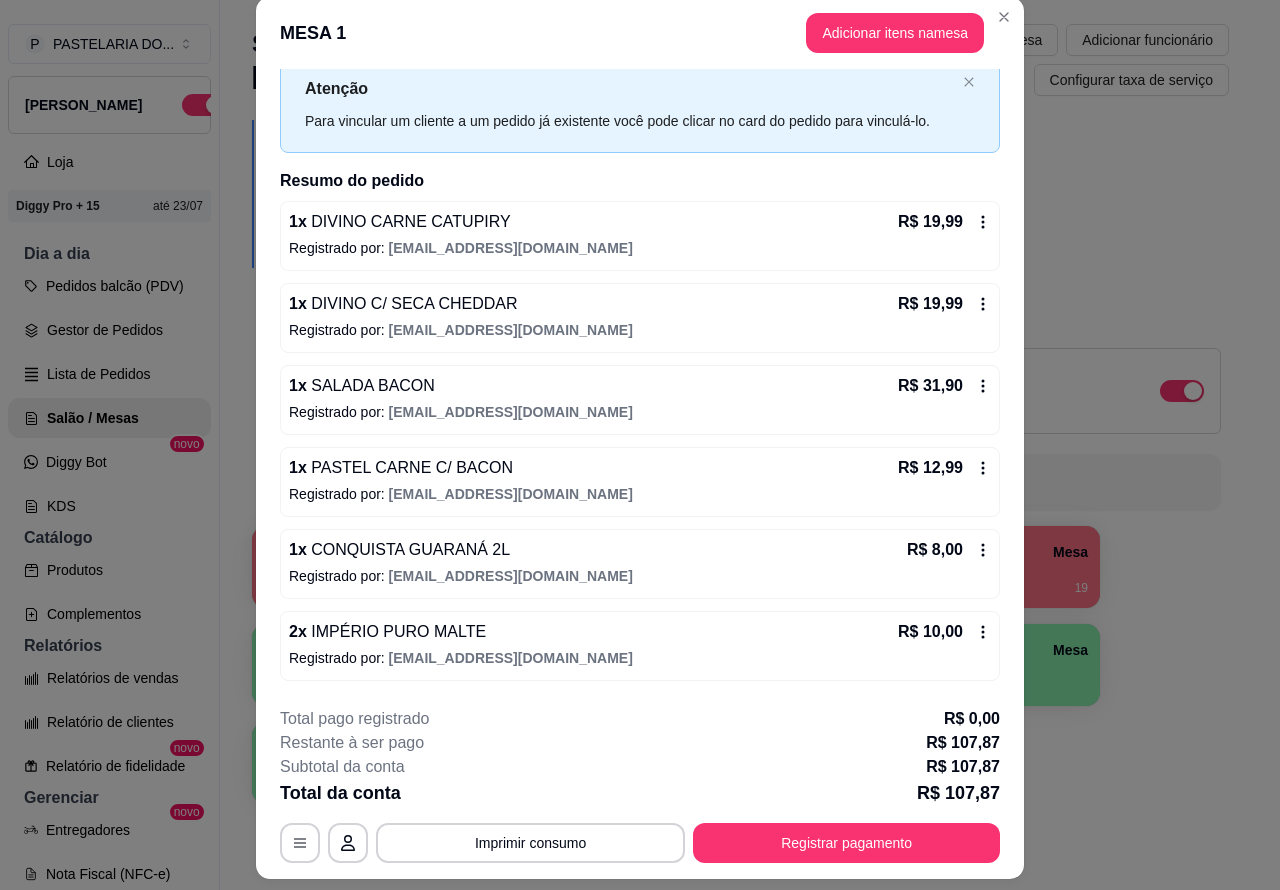 click on "1 Mesa R$ 102,87 43 2 Mesa 3 Mesa 4 Mesa R$ 71,96 19 5 Mesa 6 Mesa 7 Mesa 8 [GEOGRAPHIC_DATA]" at bounding box center [740, 665] 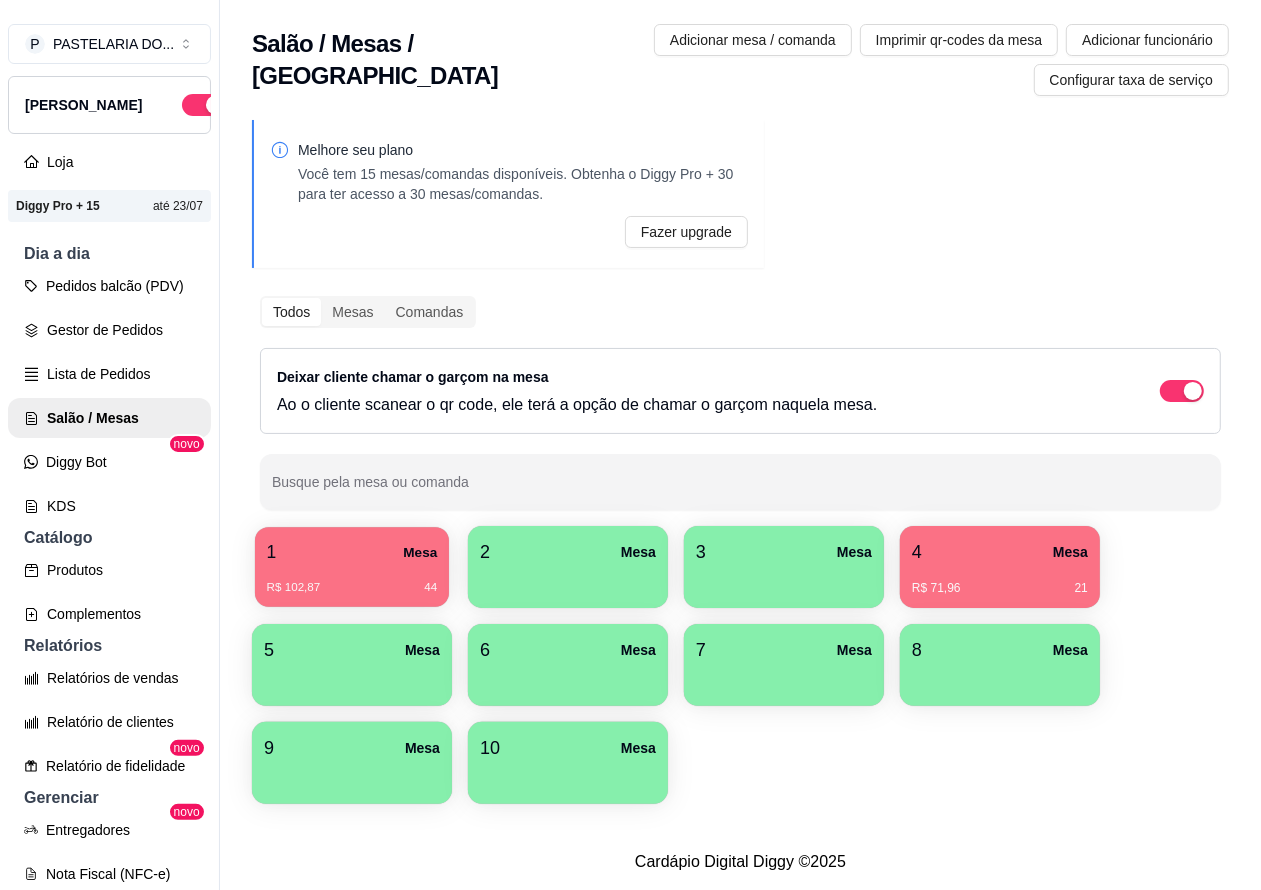 click on "R$ 102,87 44" at bounding box center [352, 580] 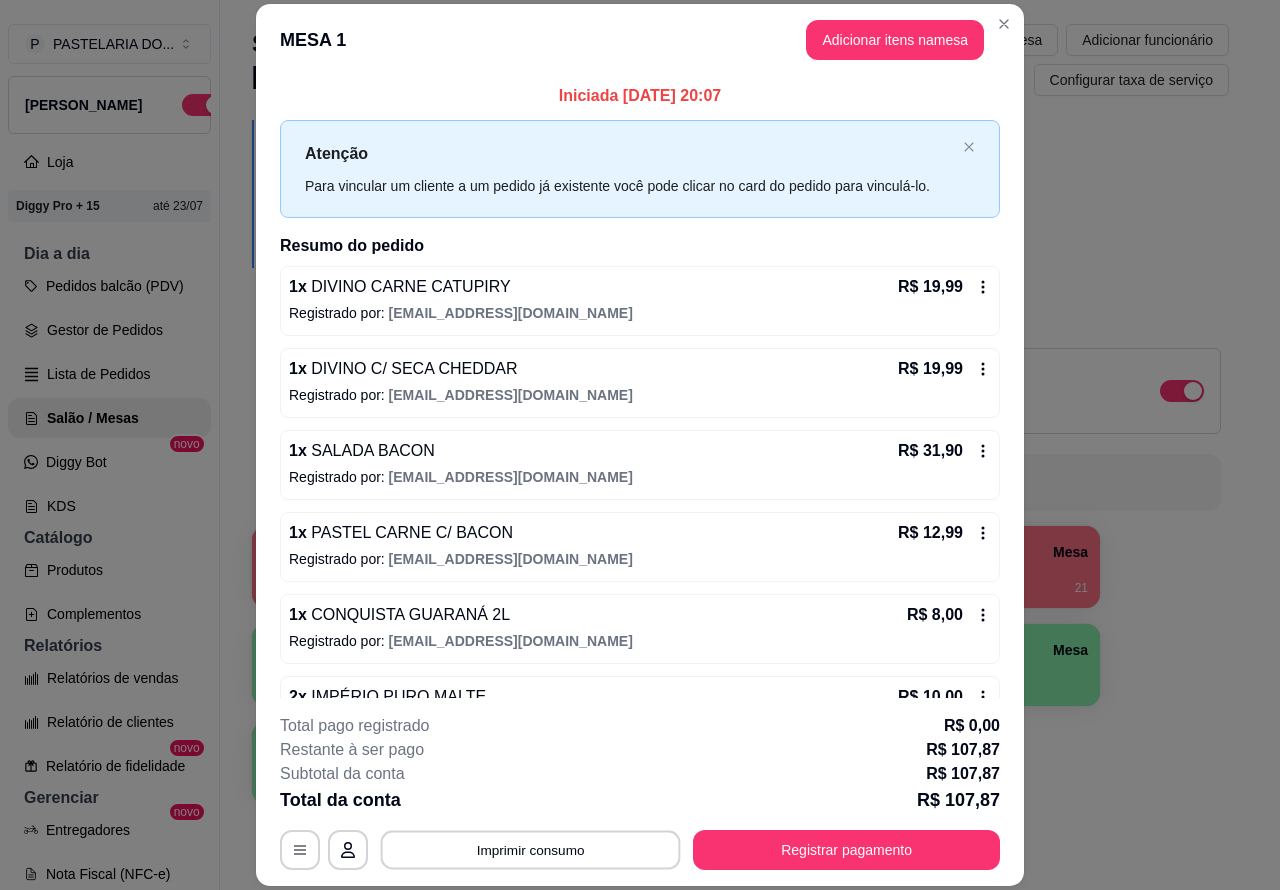 click on "Imprimir consumo" at bounding box center [531, 849] 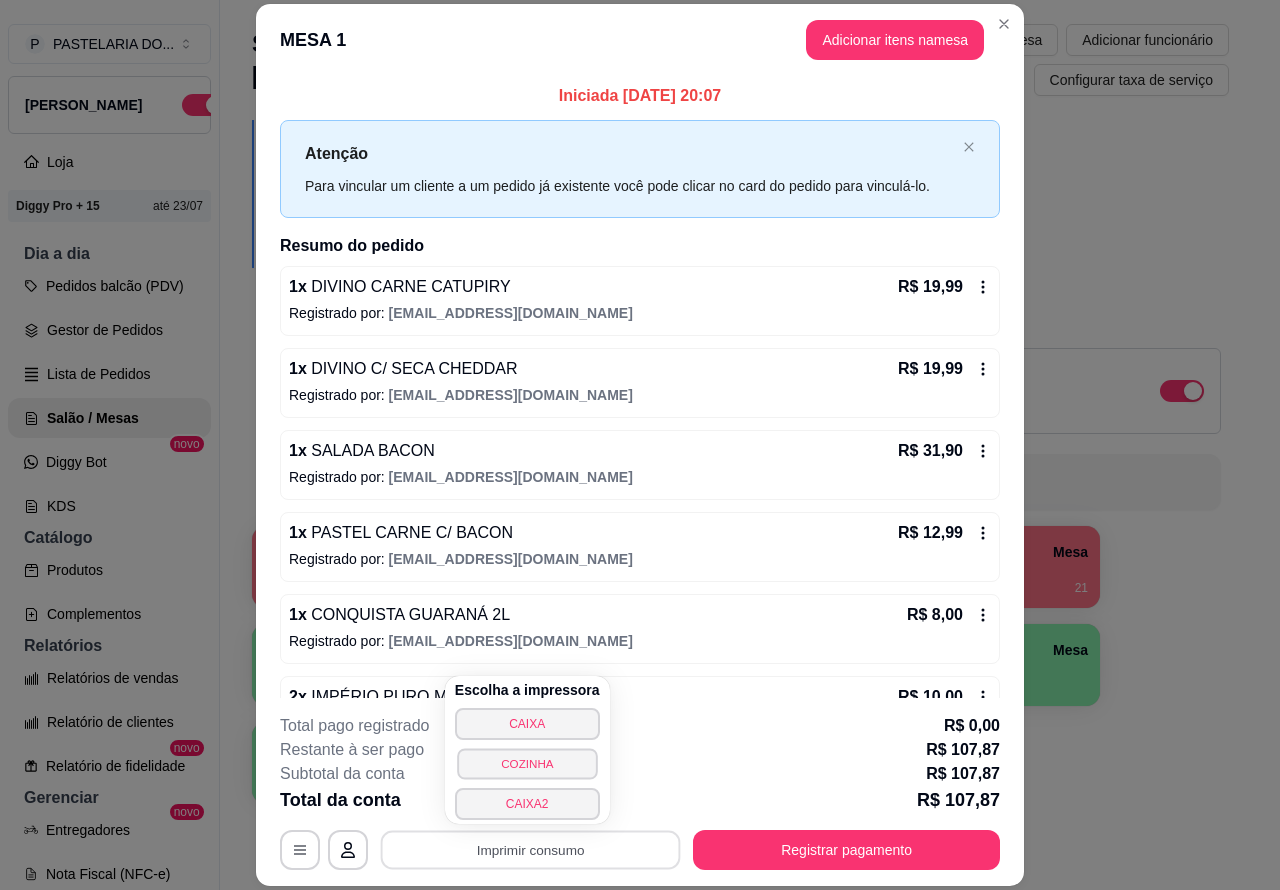 click on "COZINHA" at bounding box center [527, 763] 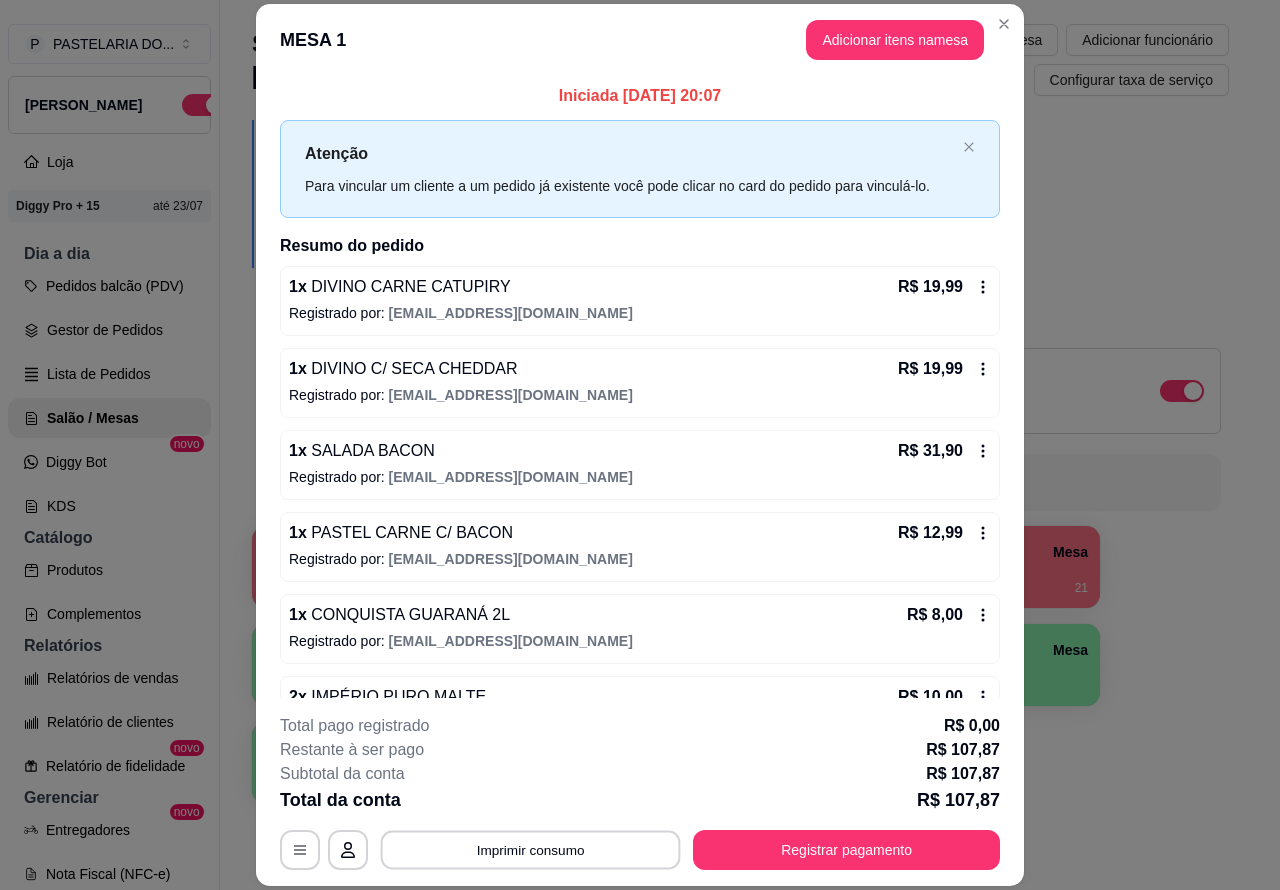 click on "Imprimir consumo" at bounding box center [531, 849] 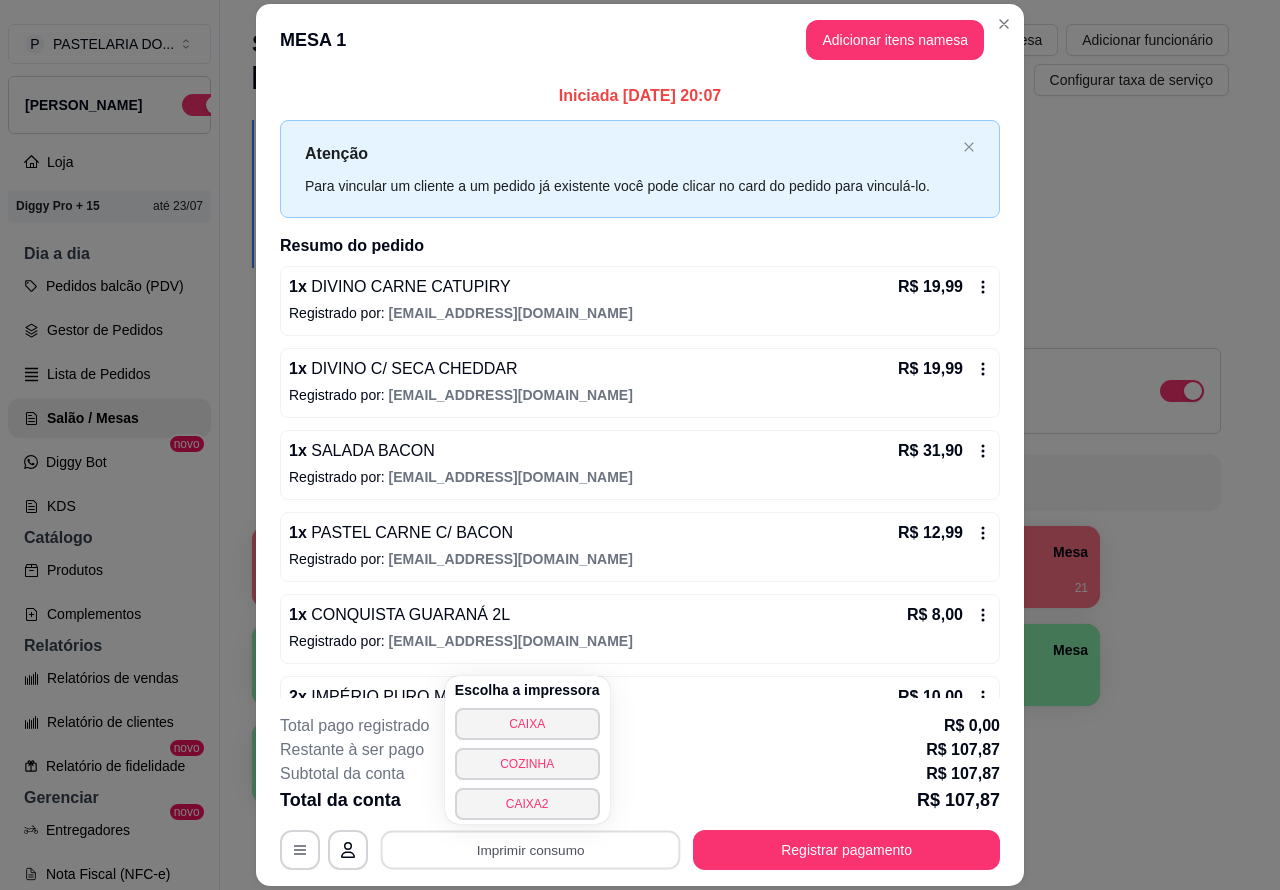 click on "COZINHA" at bounding box center (527, 764) 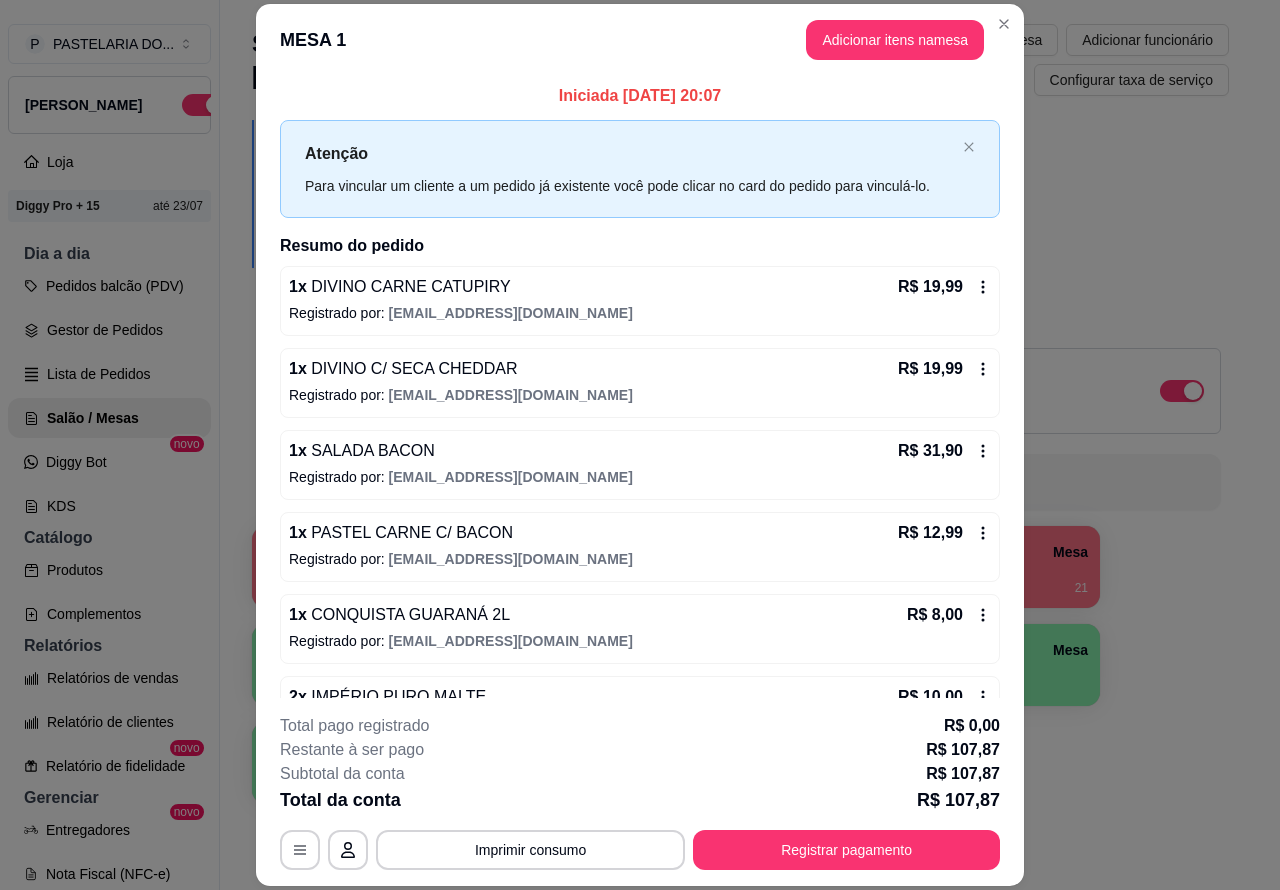 click on "Imprimir consumo" at bounding box center [530, 850] 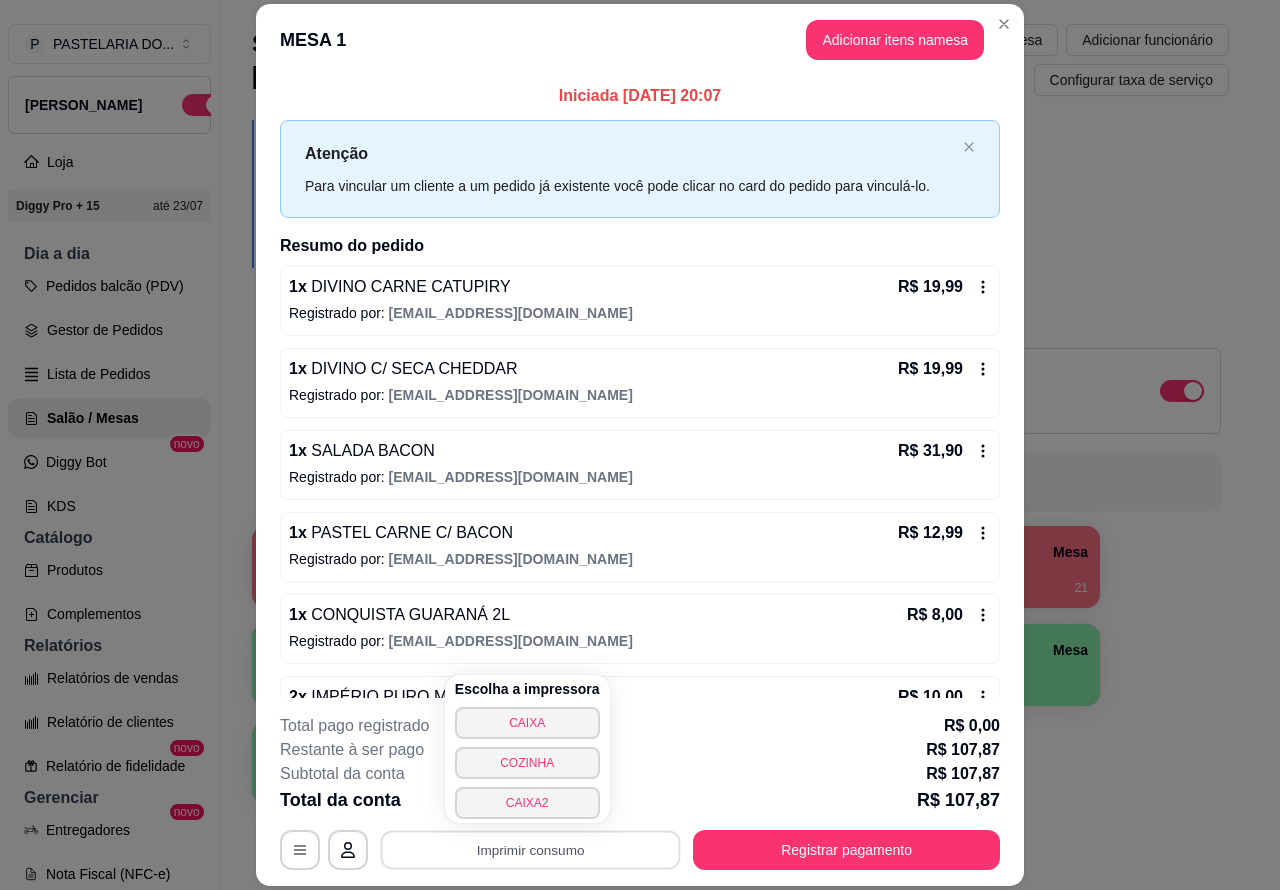 click on "CAIXA2" at bounding box center (527, 803) 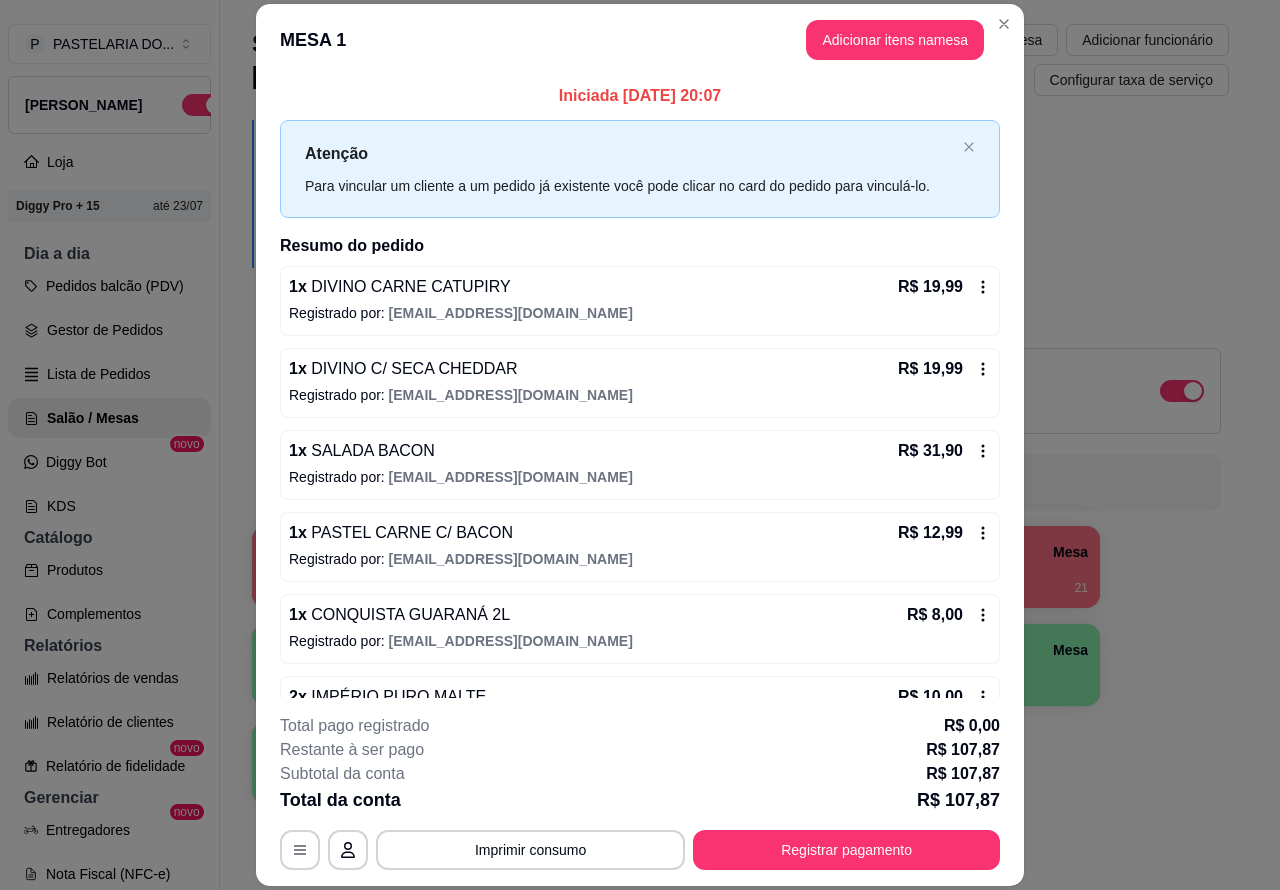 click on "Pedidos balcão (PDV)" at bounding box center [109, 286] 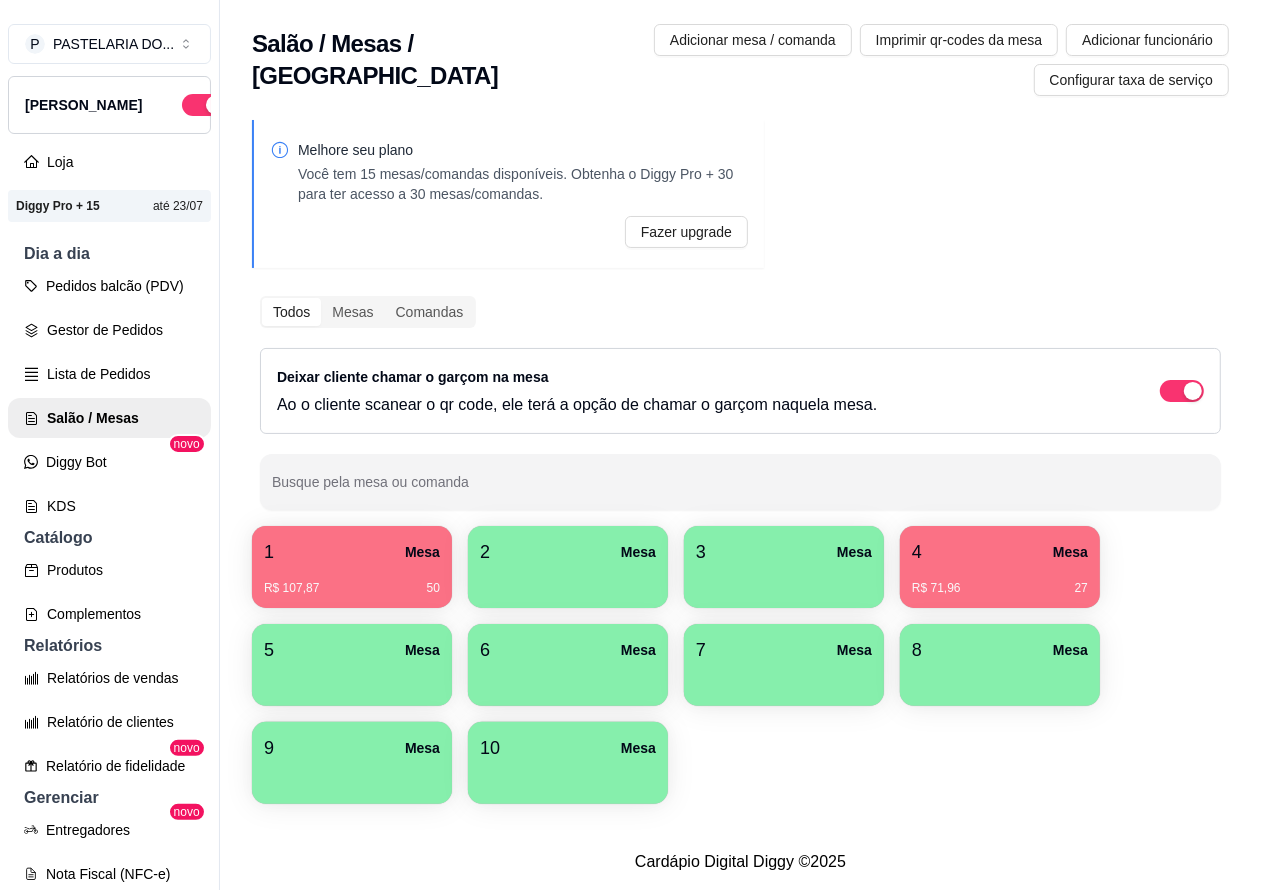 click on "Pedidos balcão (PDV)" at bounding box center [109, 286] 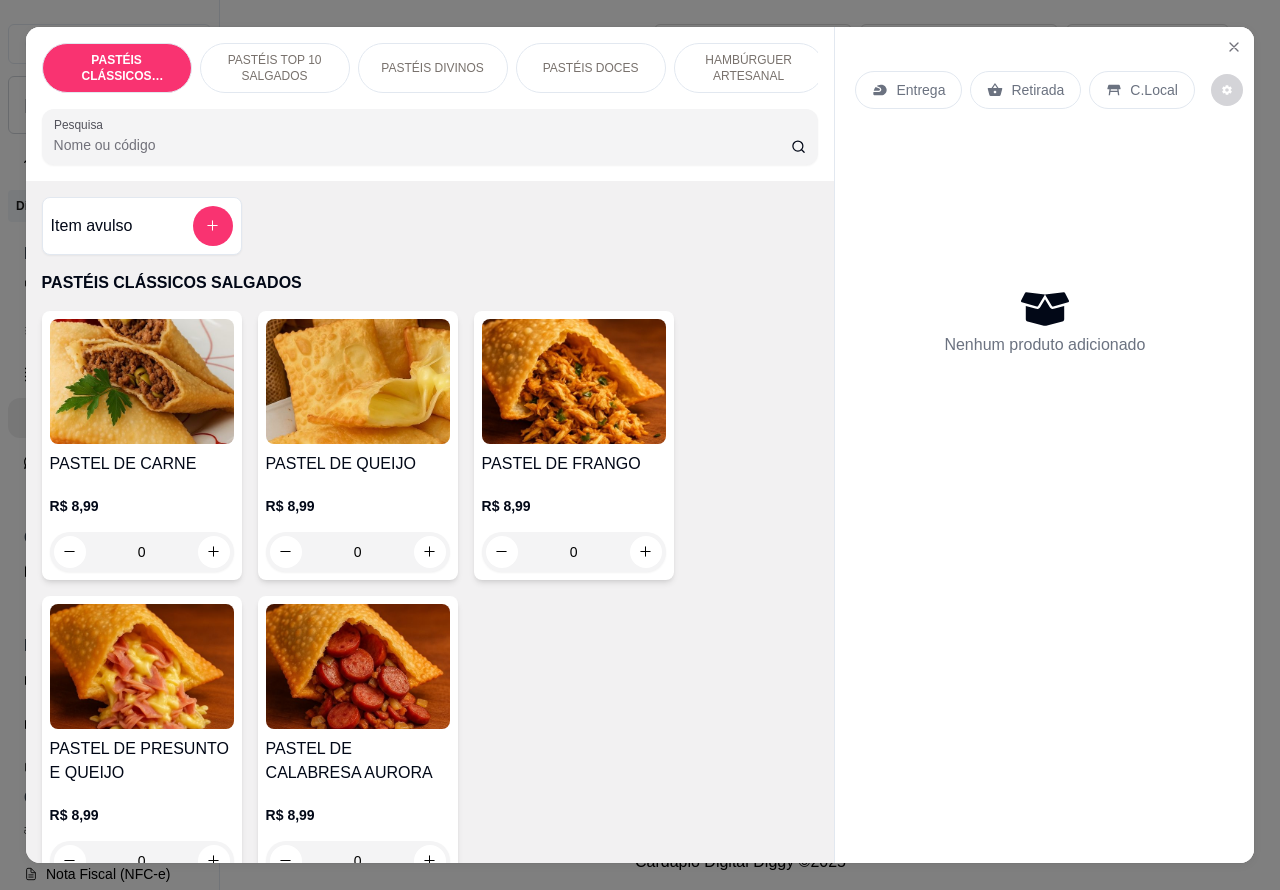 click on "Entrega" at bounding box center [920, 90] 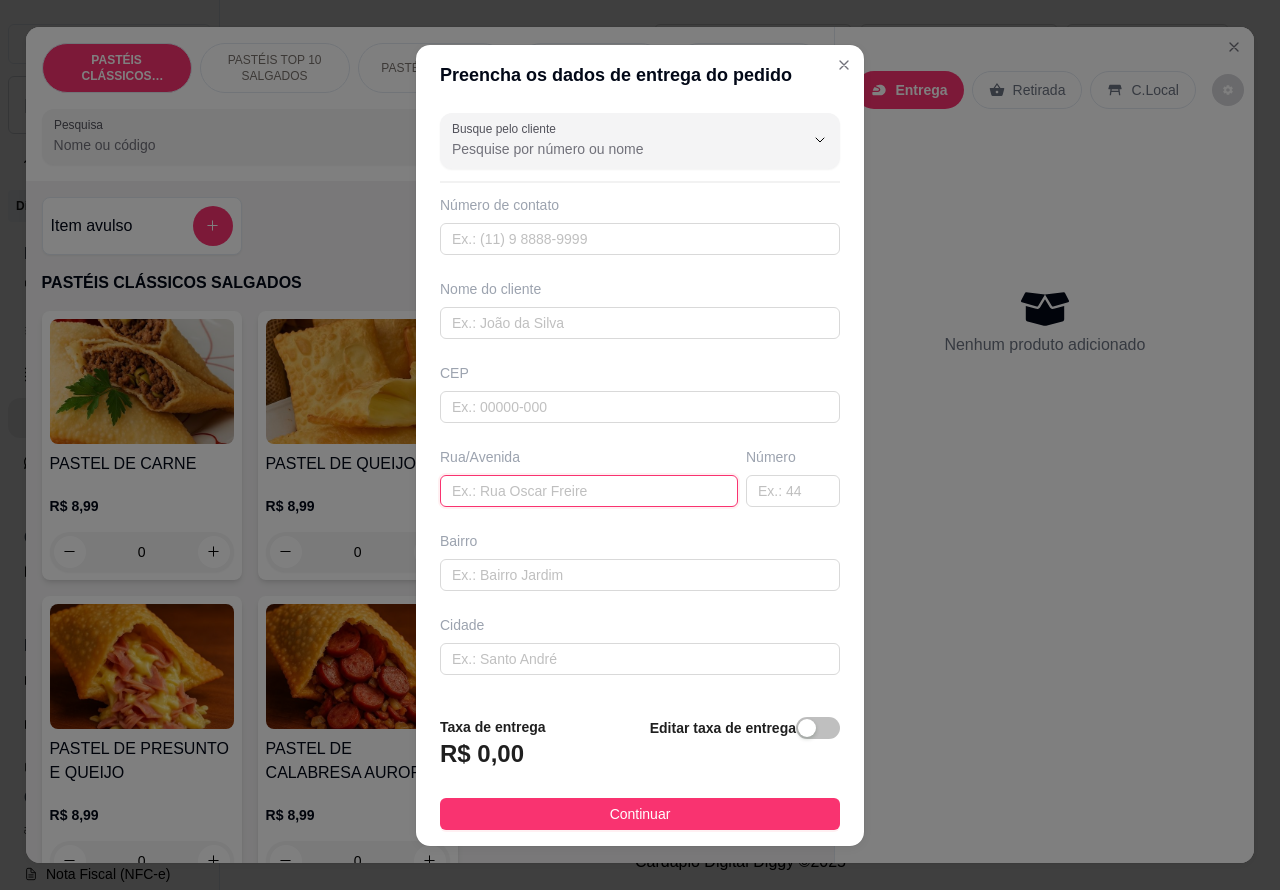paste on "[PERSON_NAME][STREET_ADDRESS]" 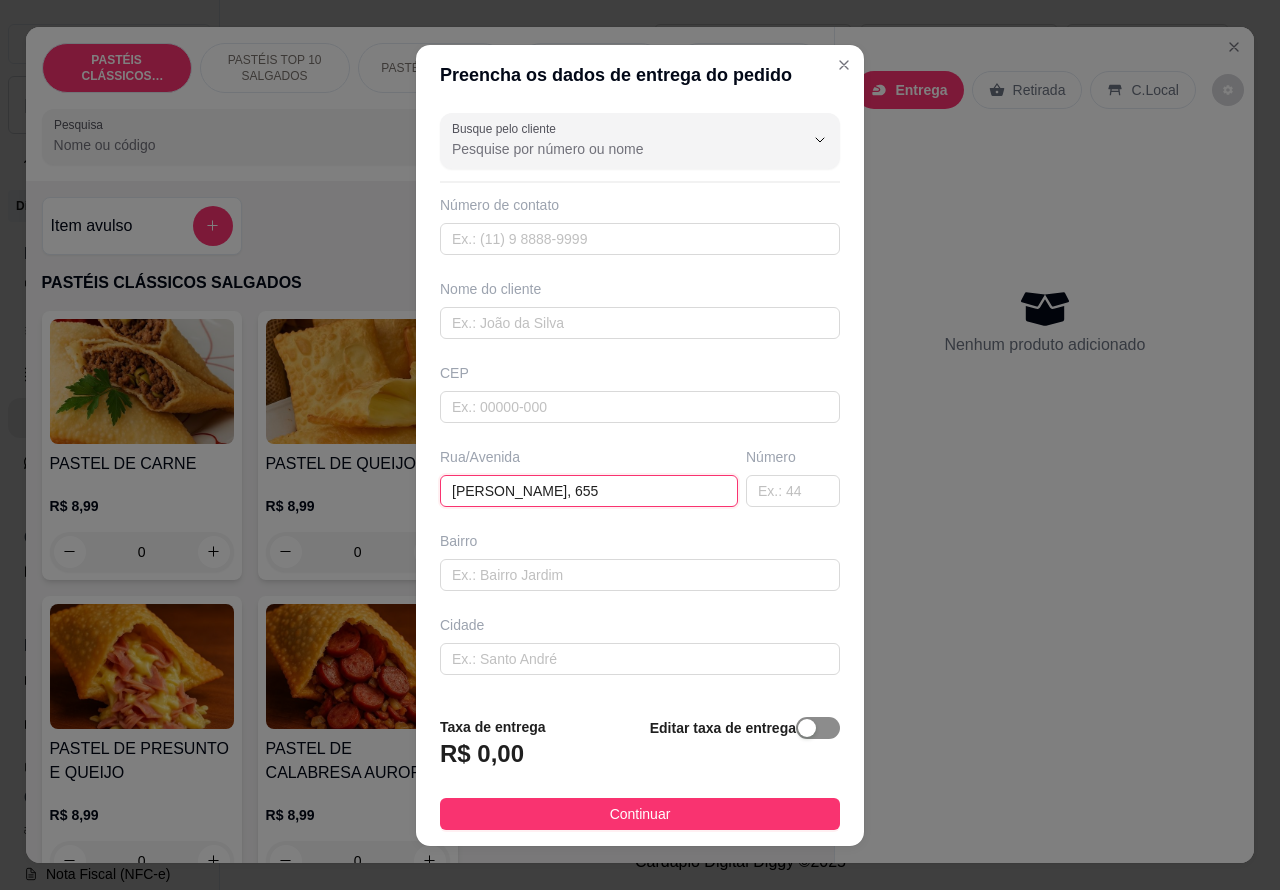 type on "[PERSON_NAME], 655" 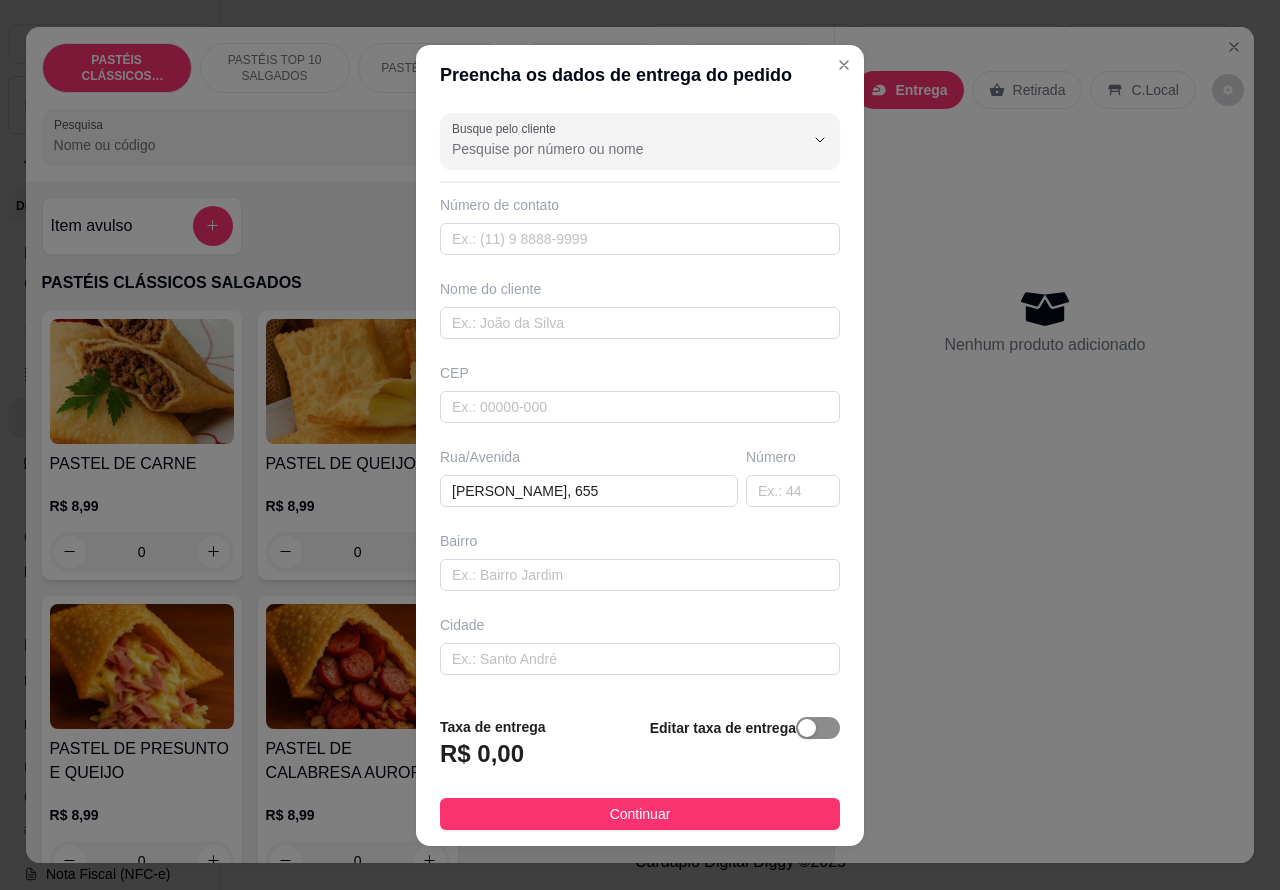 click at bounding box center (807, 728) 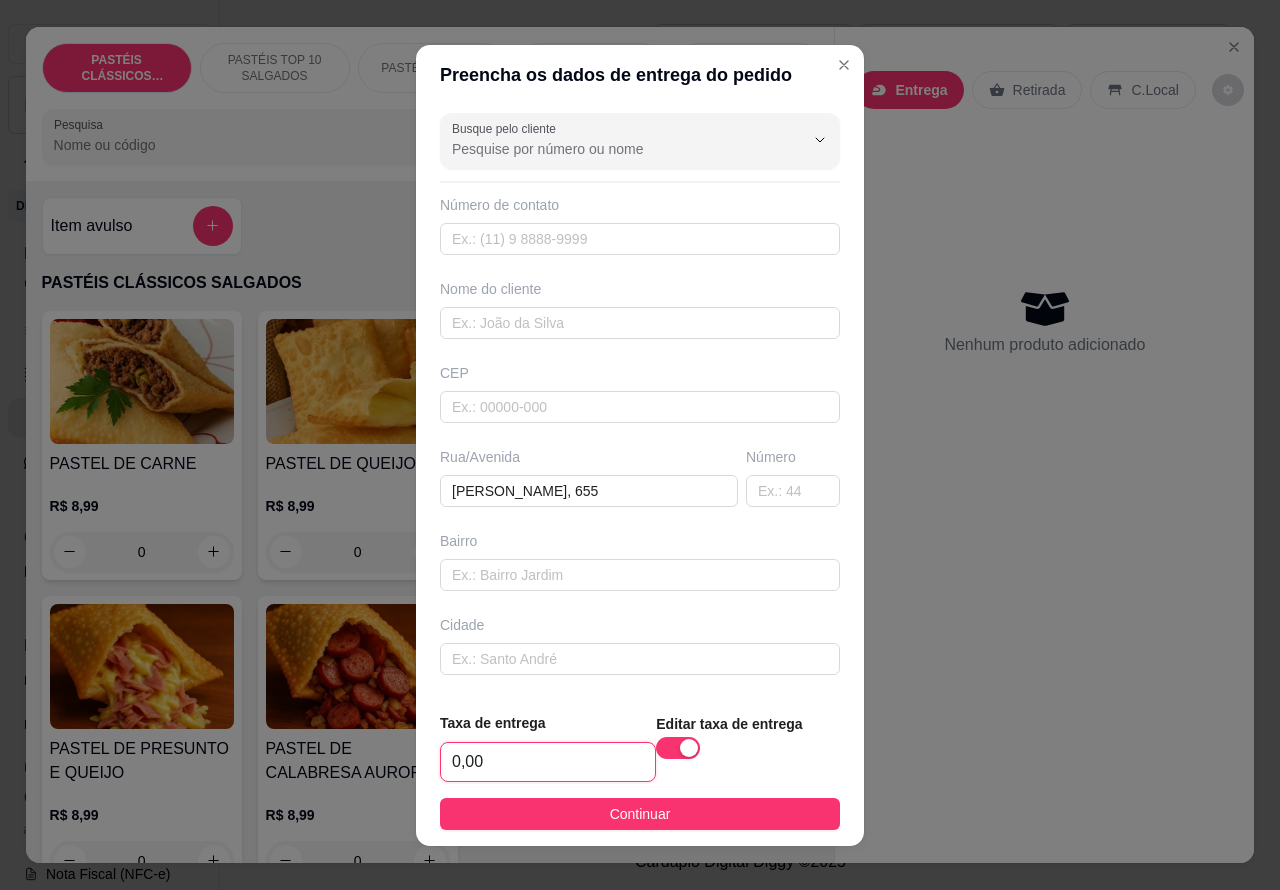click on "0,00" at bounding box center (548, 762) 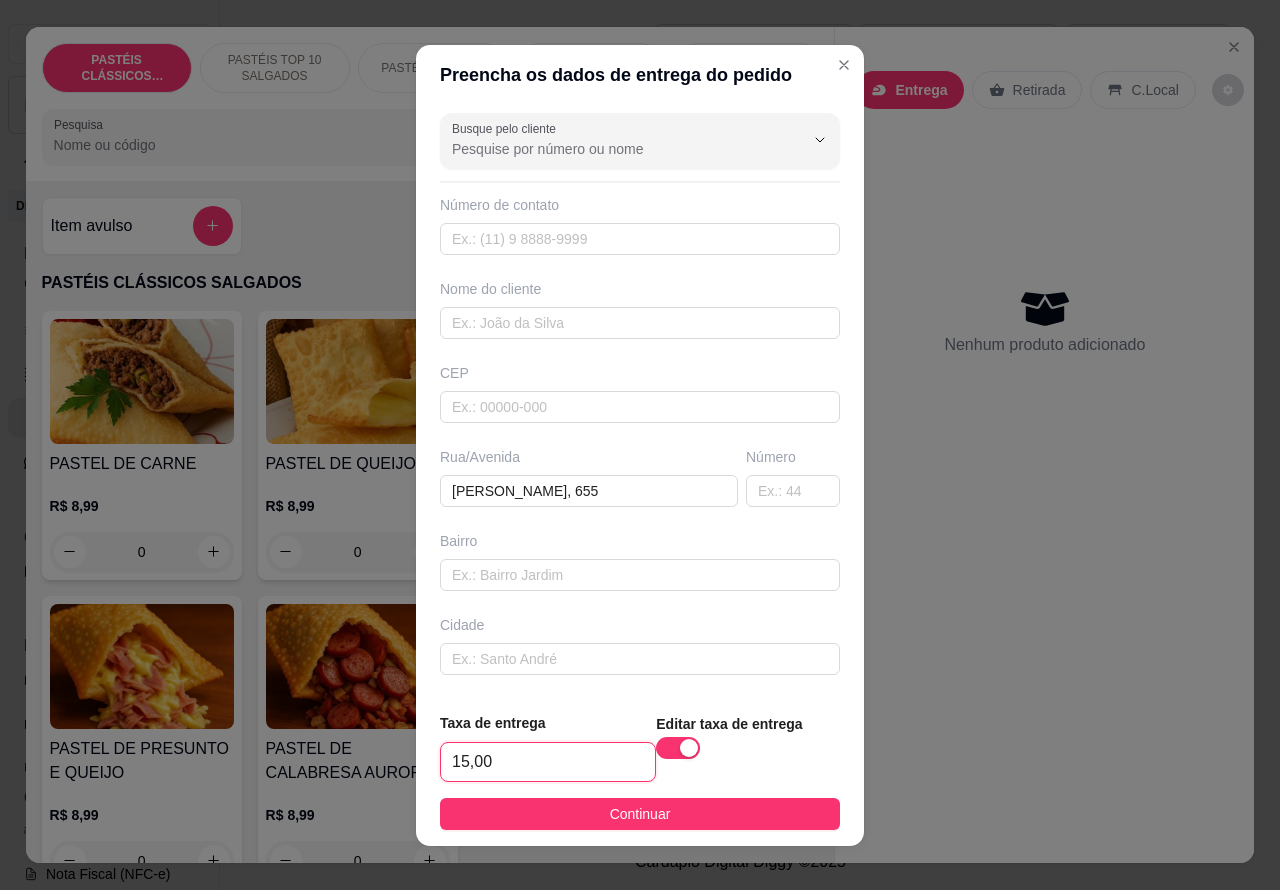 type on "1,00" 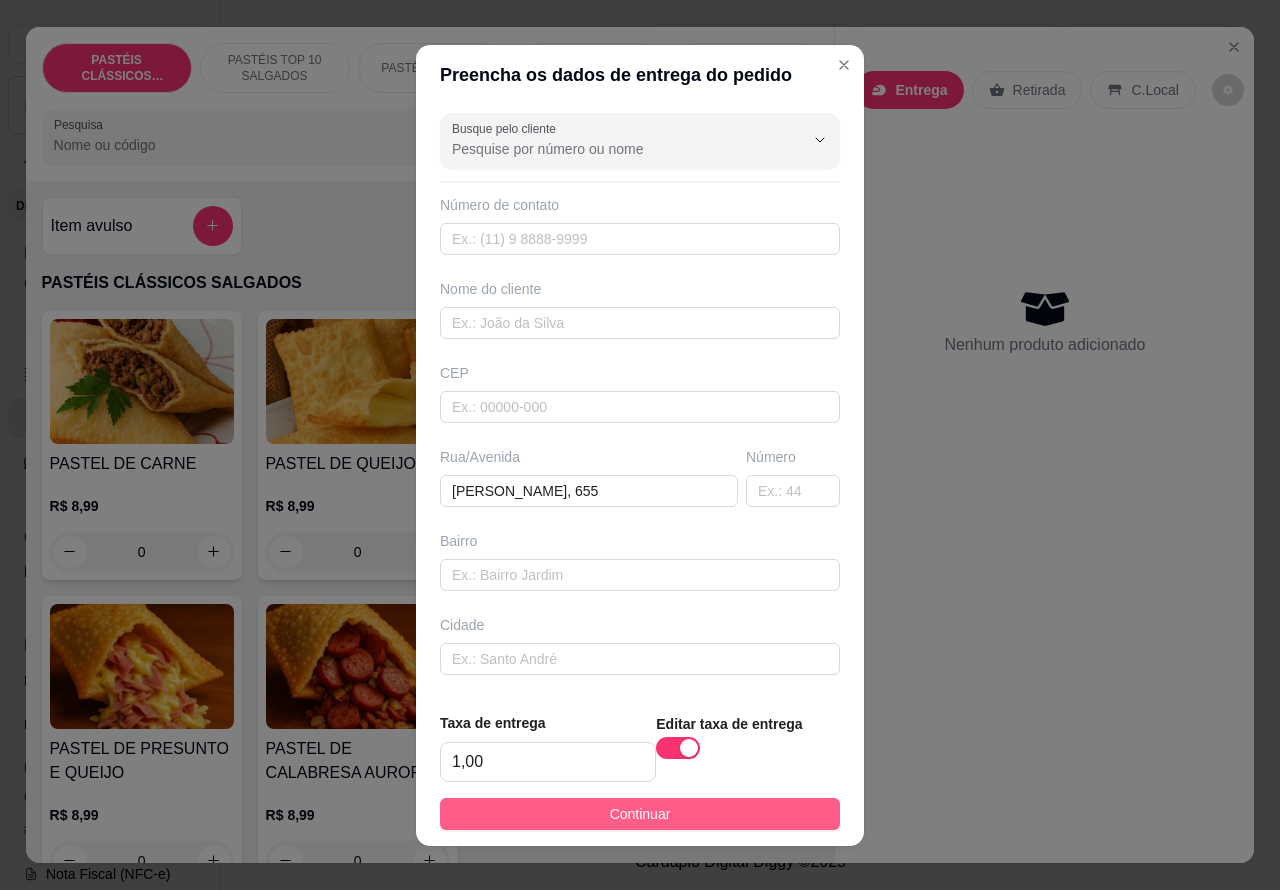 click on "Continuar" at bounding box center [640, 814] 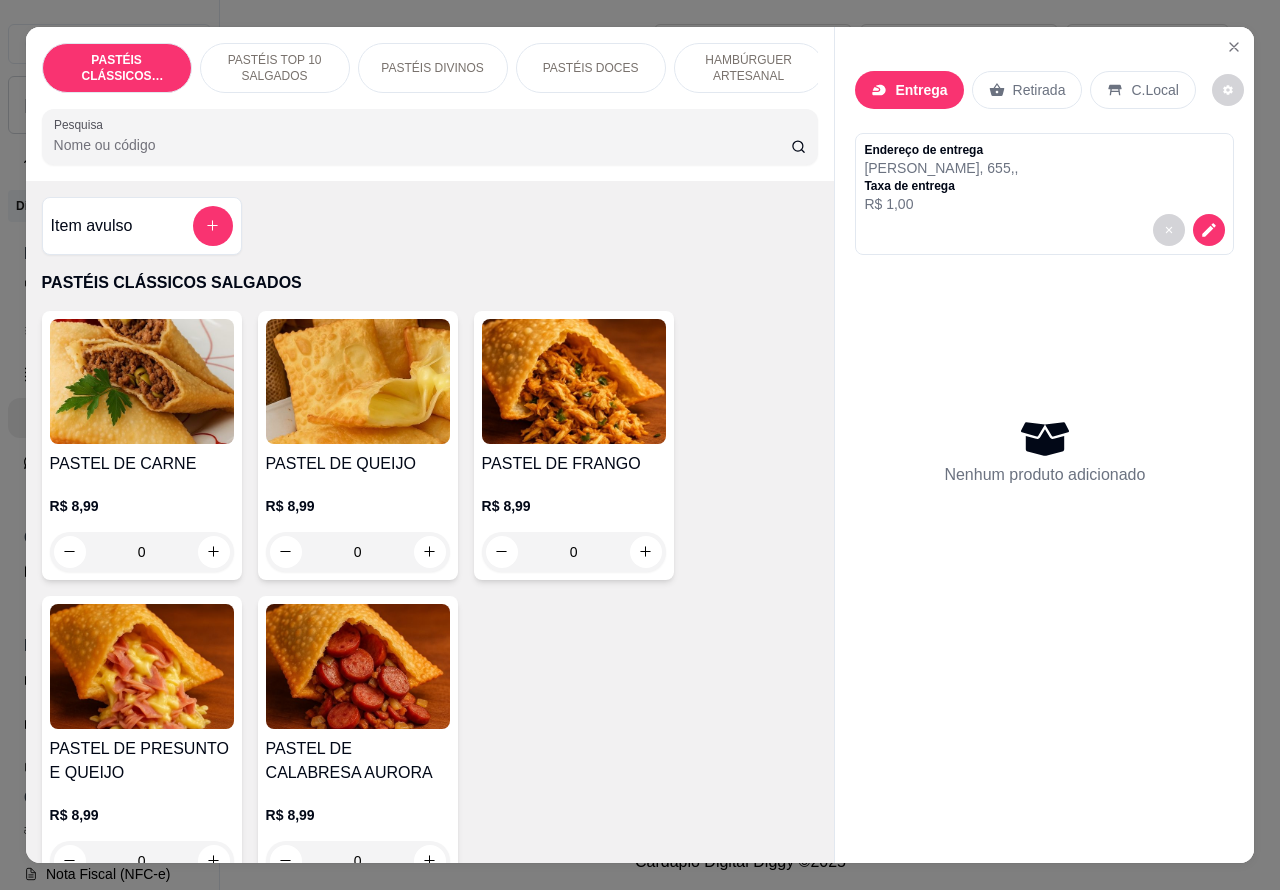 click 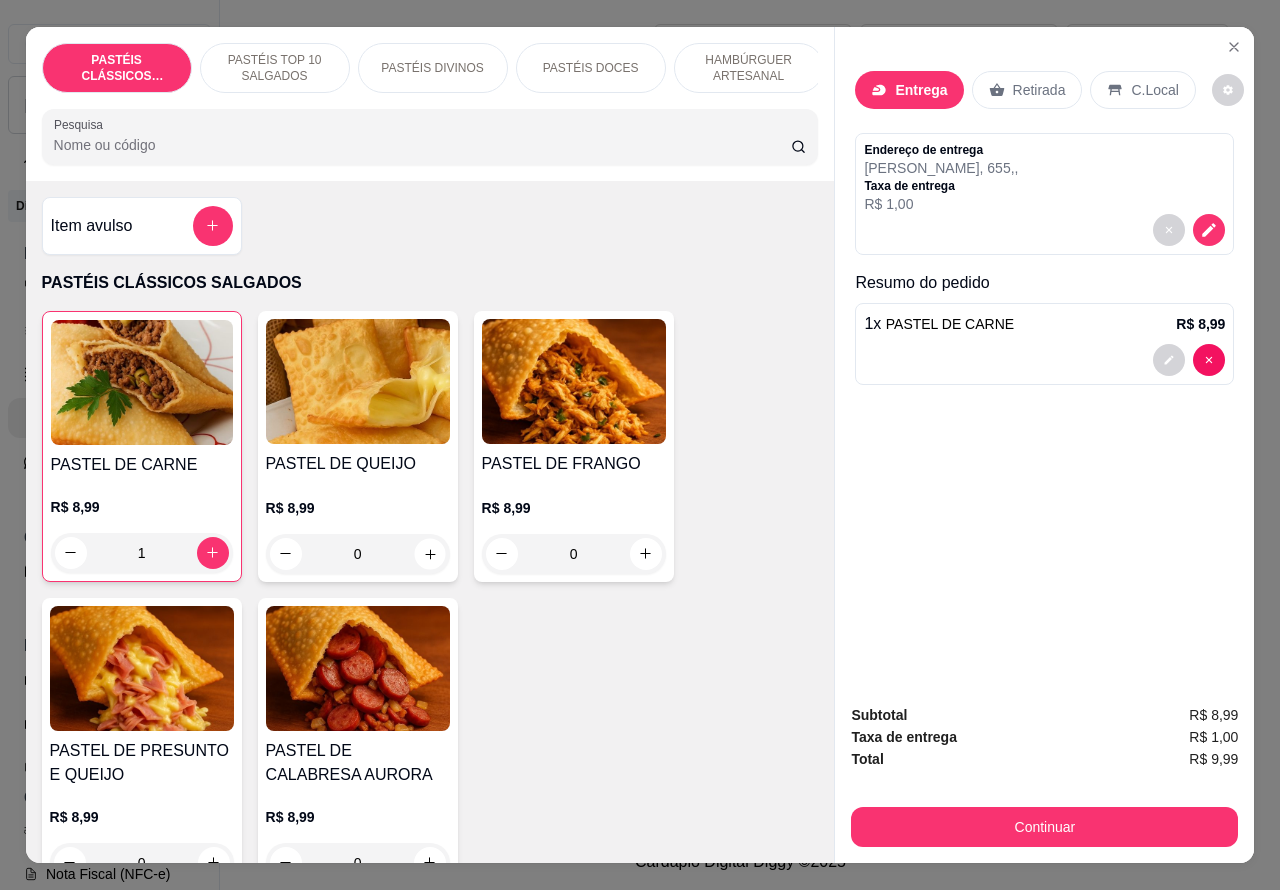 click 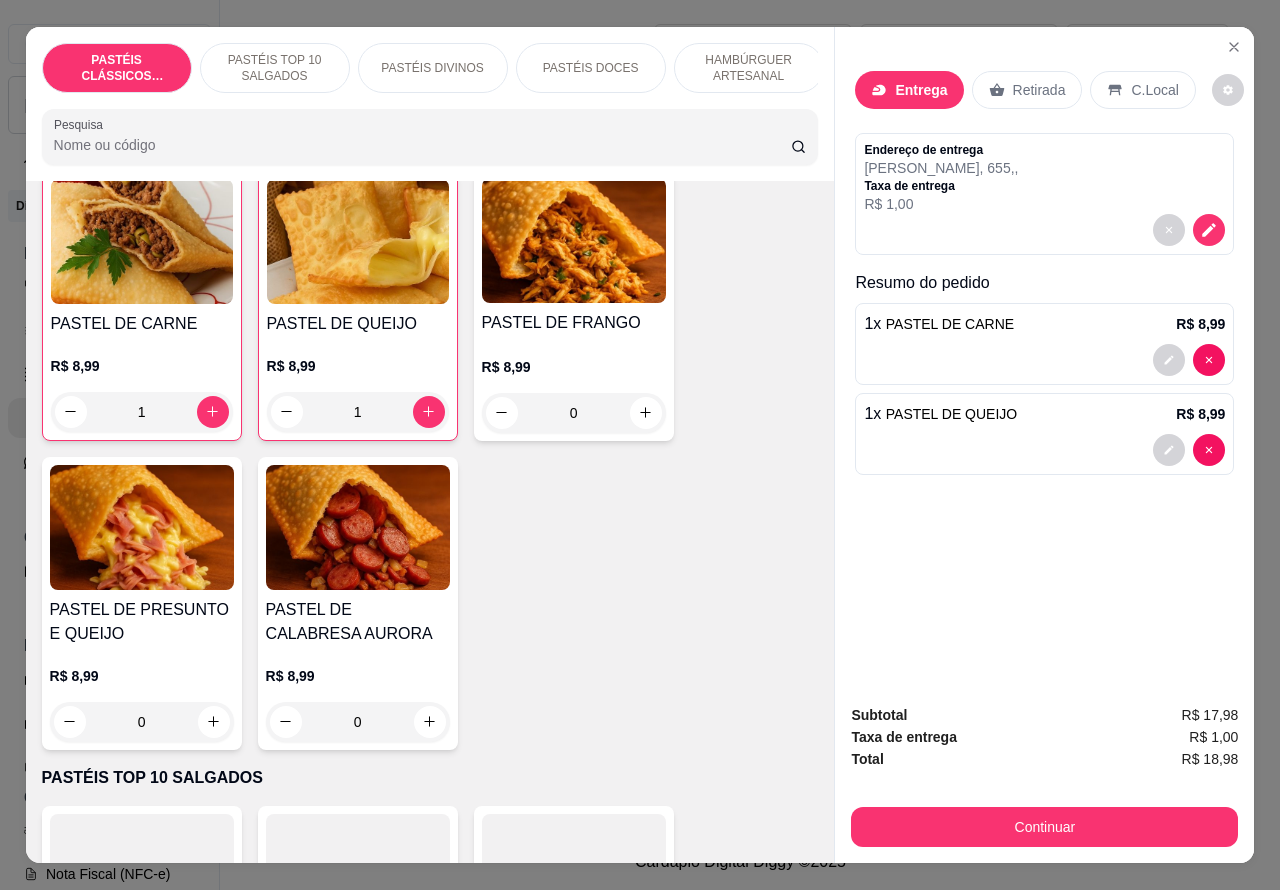 scroll, scrollTop: 190, scrollLeft: 0, axis: vertical 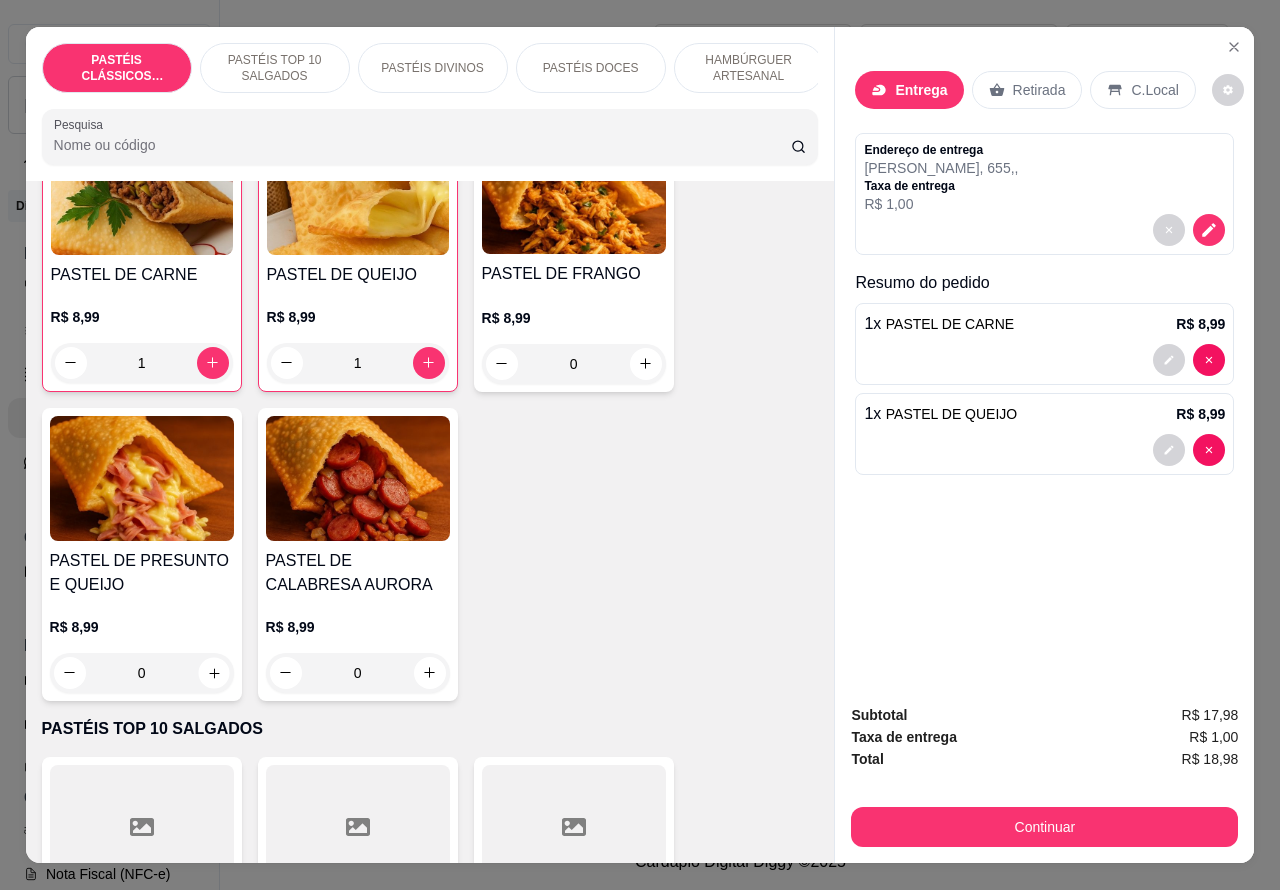 click at bounding box center [213, 672] 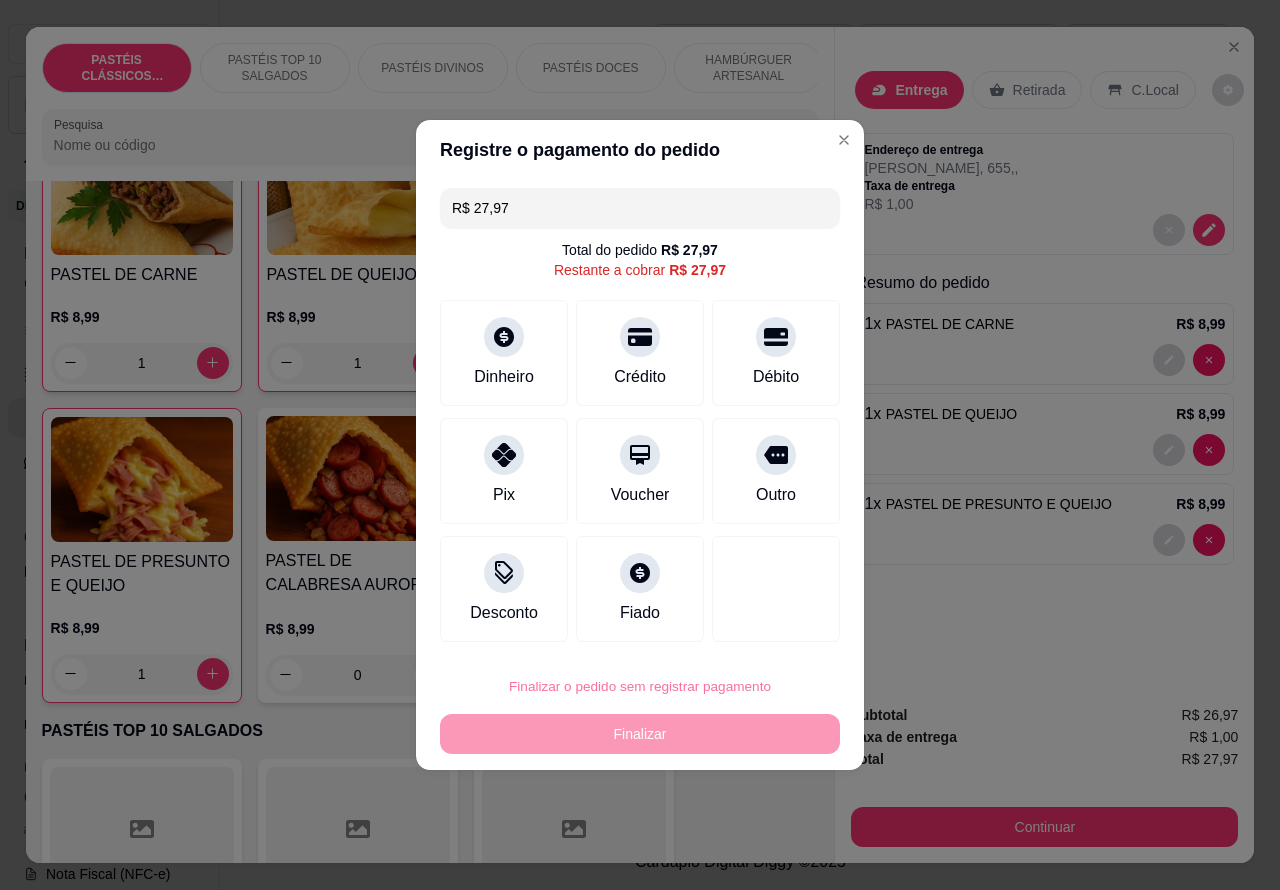 click on "Confirmar" at bounding box center [758, 630] 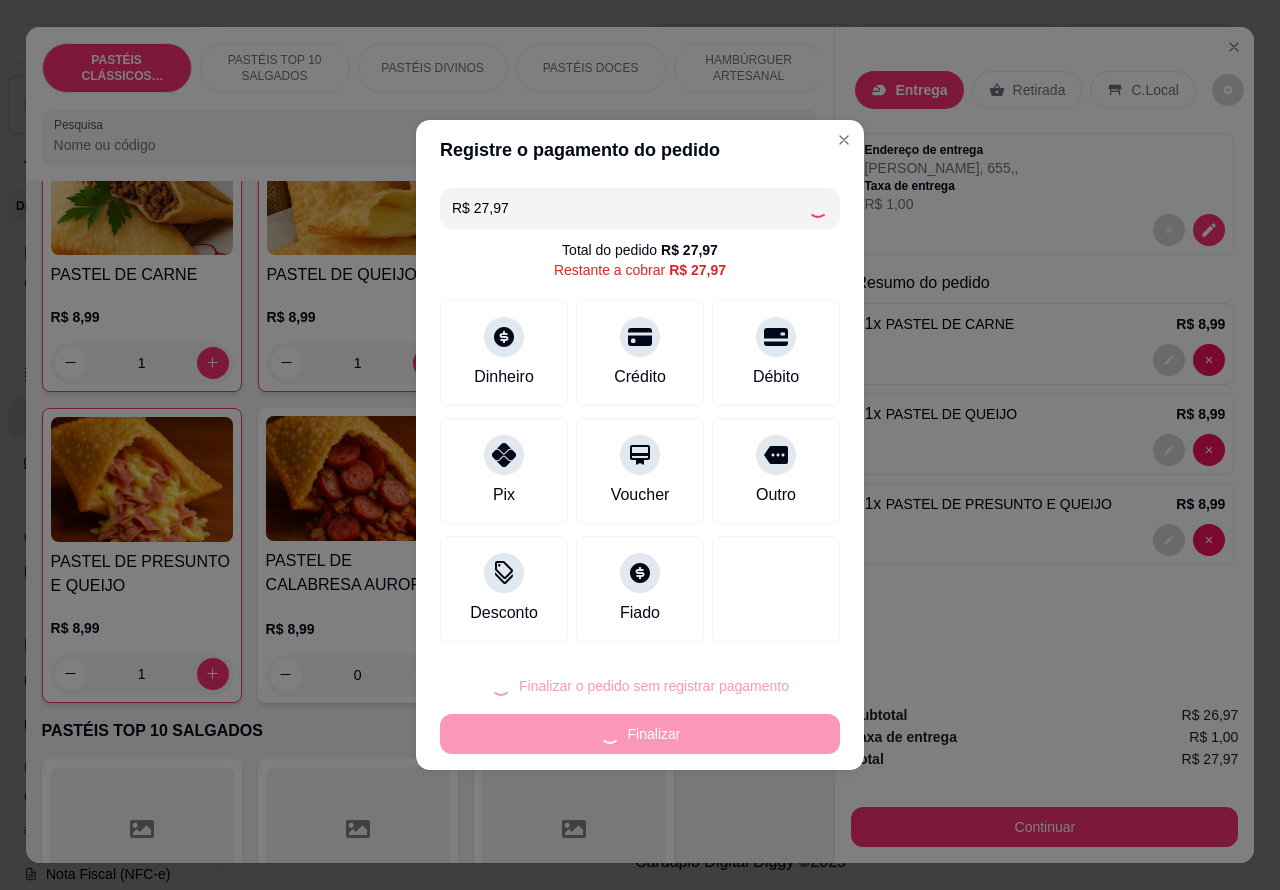 type on "0" 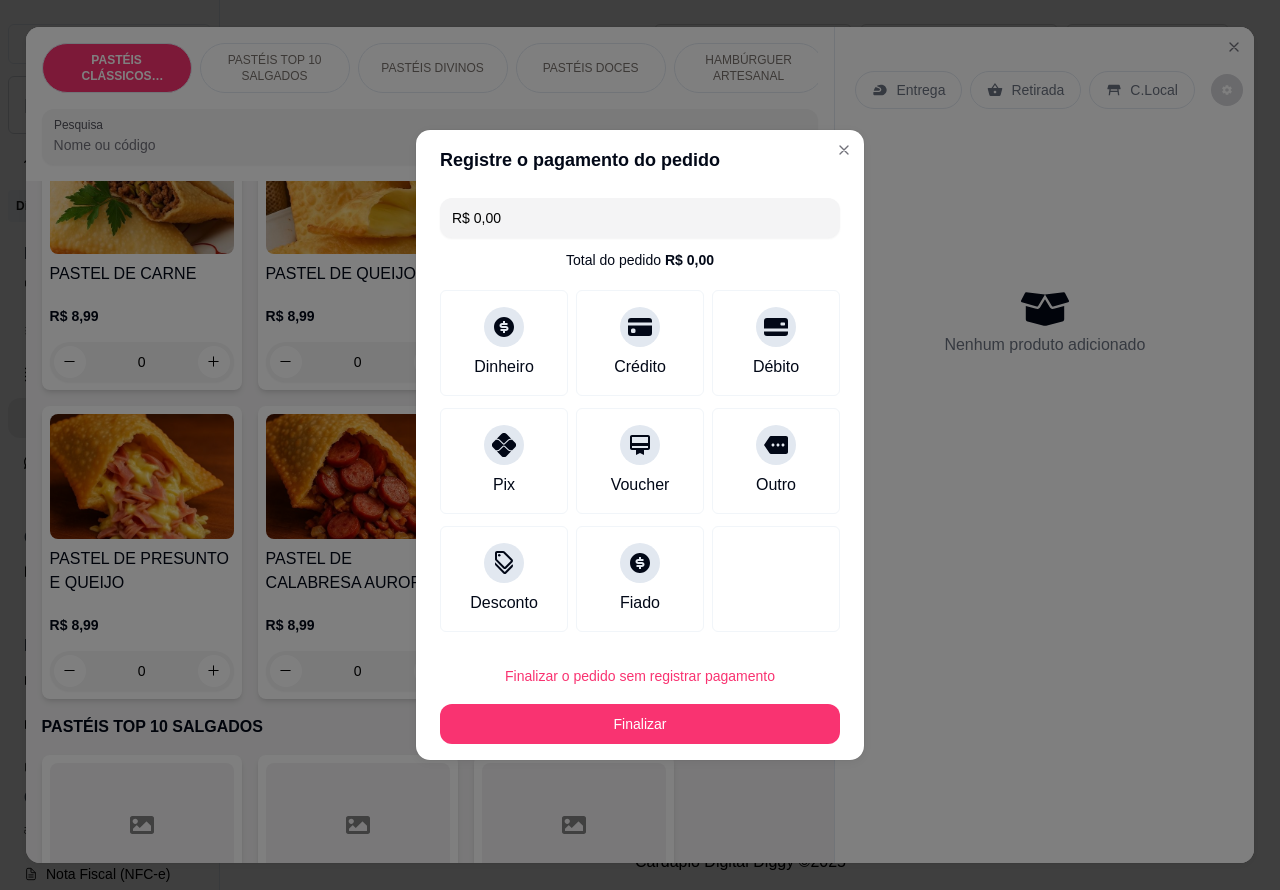 type on "R$ 0,00" 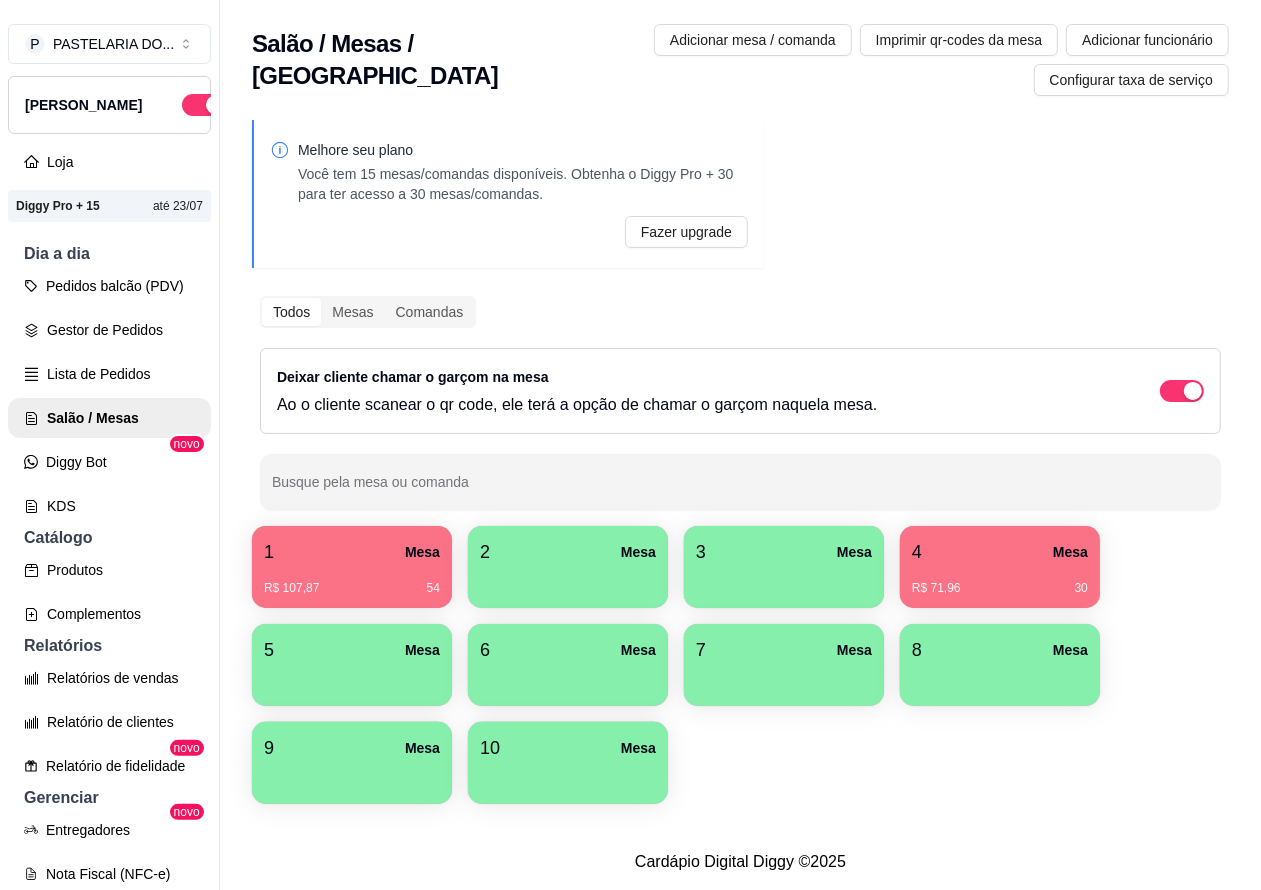 click on "Pedidos balcão (PDV)" at bounding box center [109, 286] 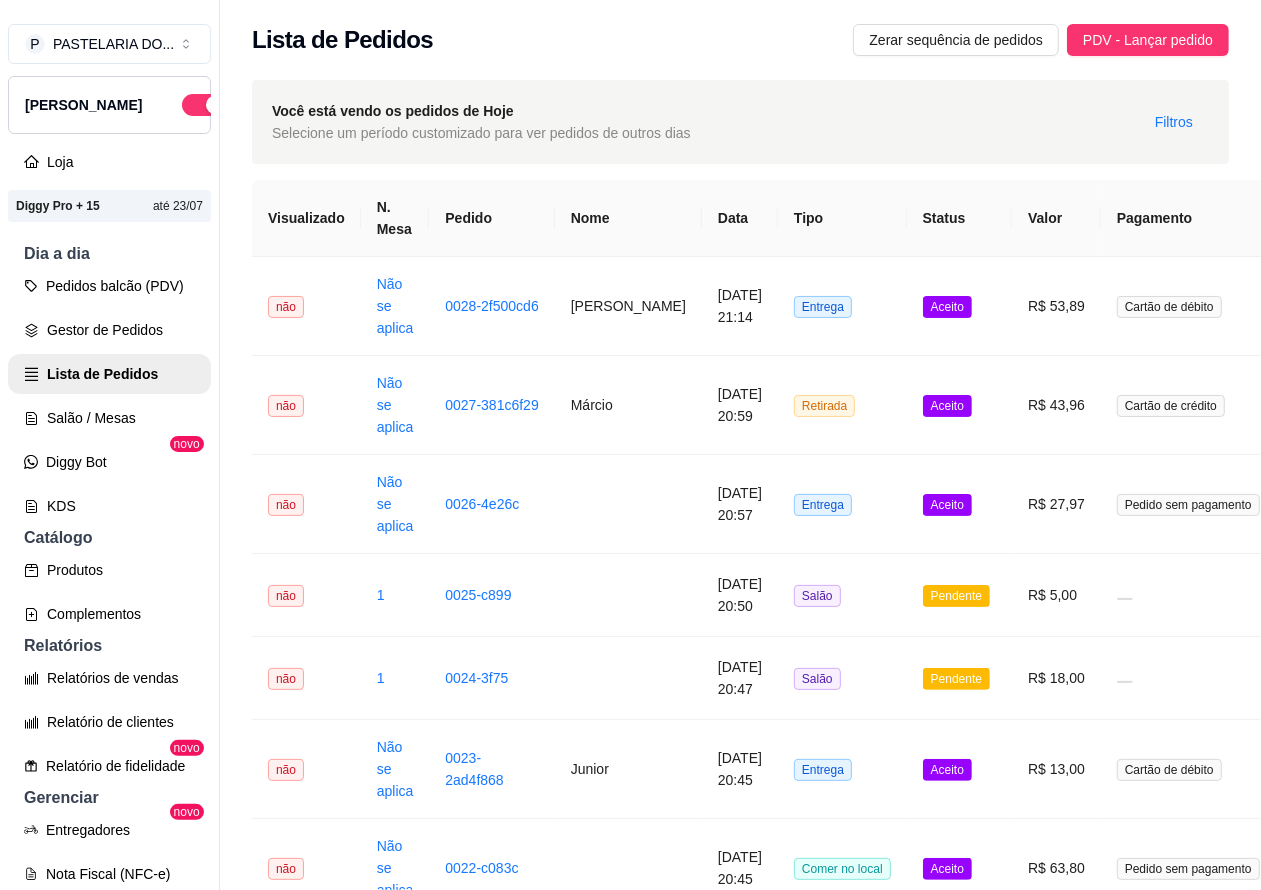 click on "Pedidos balcão (PDV)" at bounding box center (109, 286) 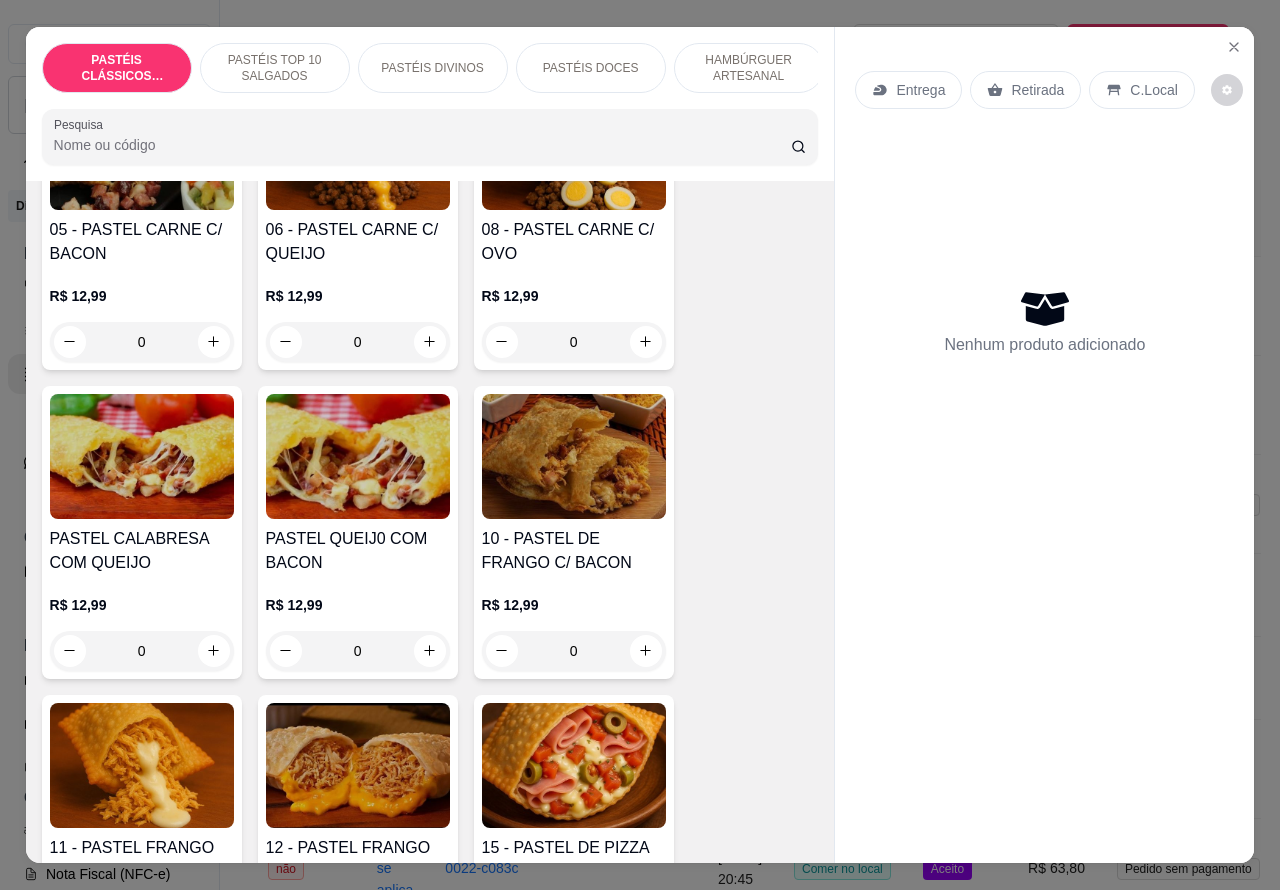 scroll, scrollTop: 1490, scrollLeft: 0, axis: vertical 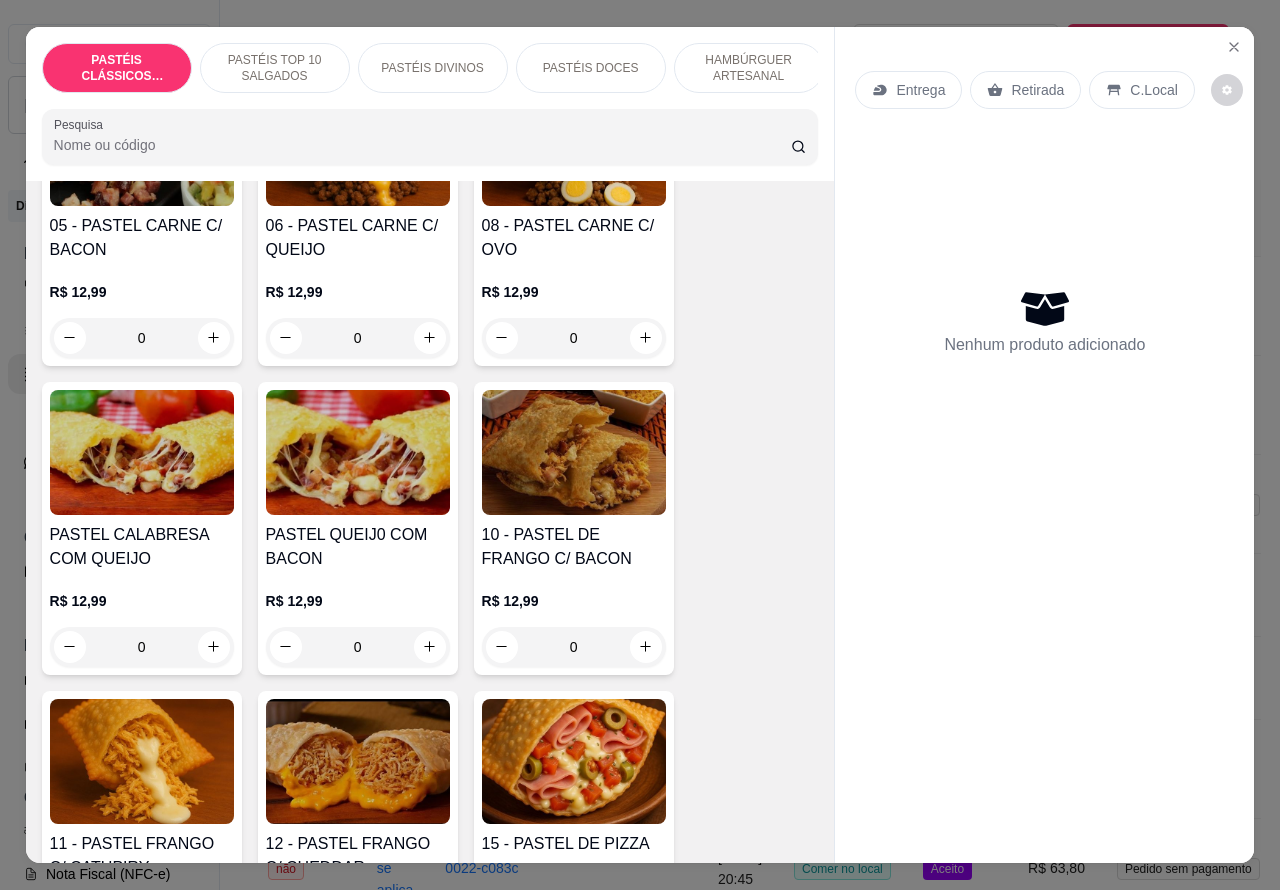 click on "PASTÉIS DIVINOS" at bounding box center [432, 68] 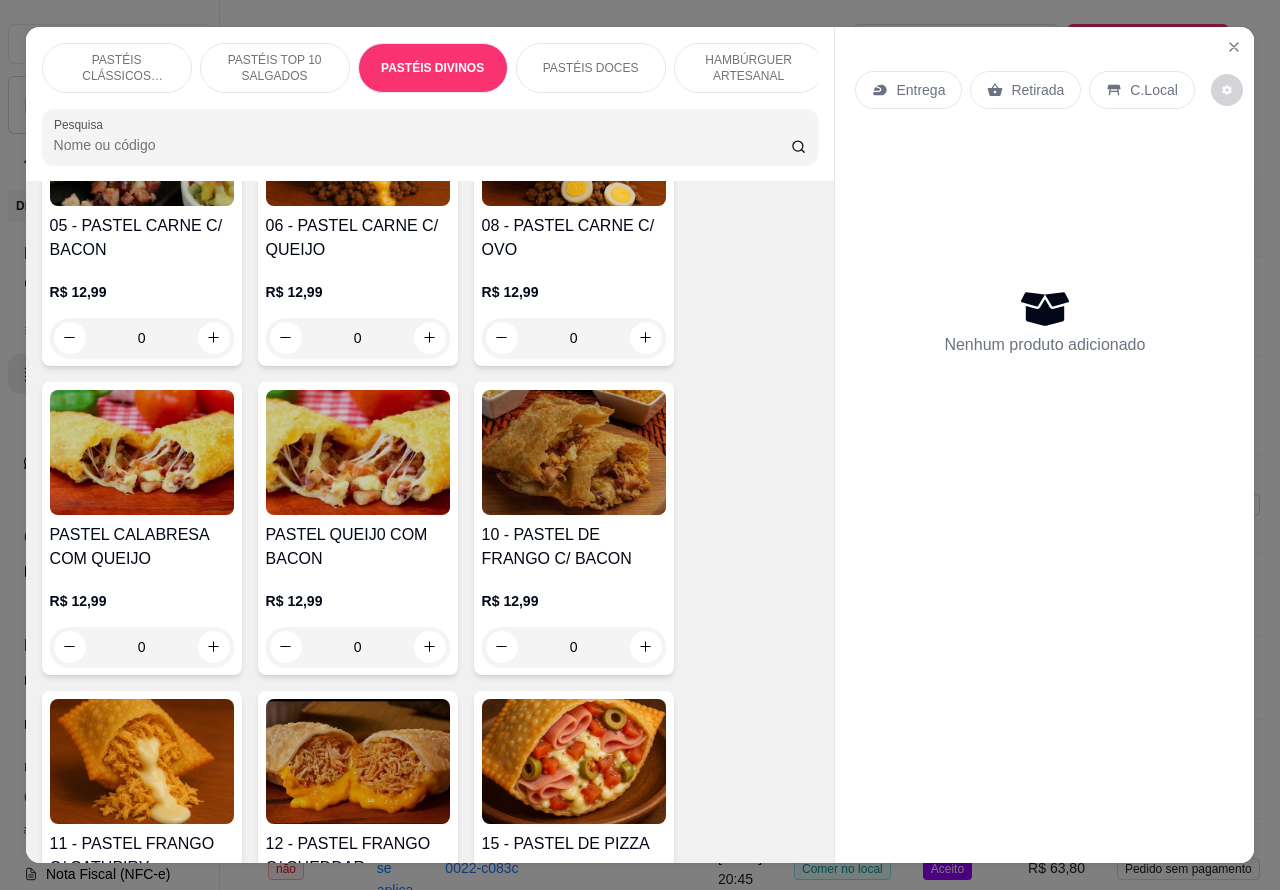 scroll, scrollTop: 2926, scrollLeft: 0, axis: vertical 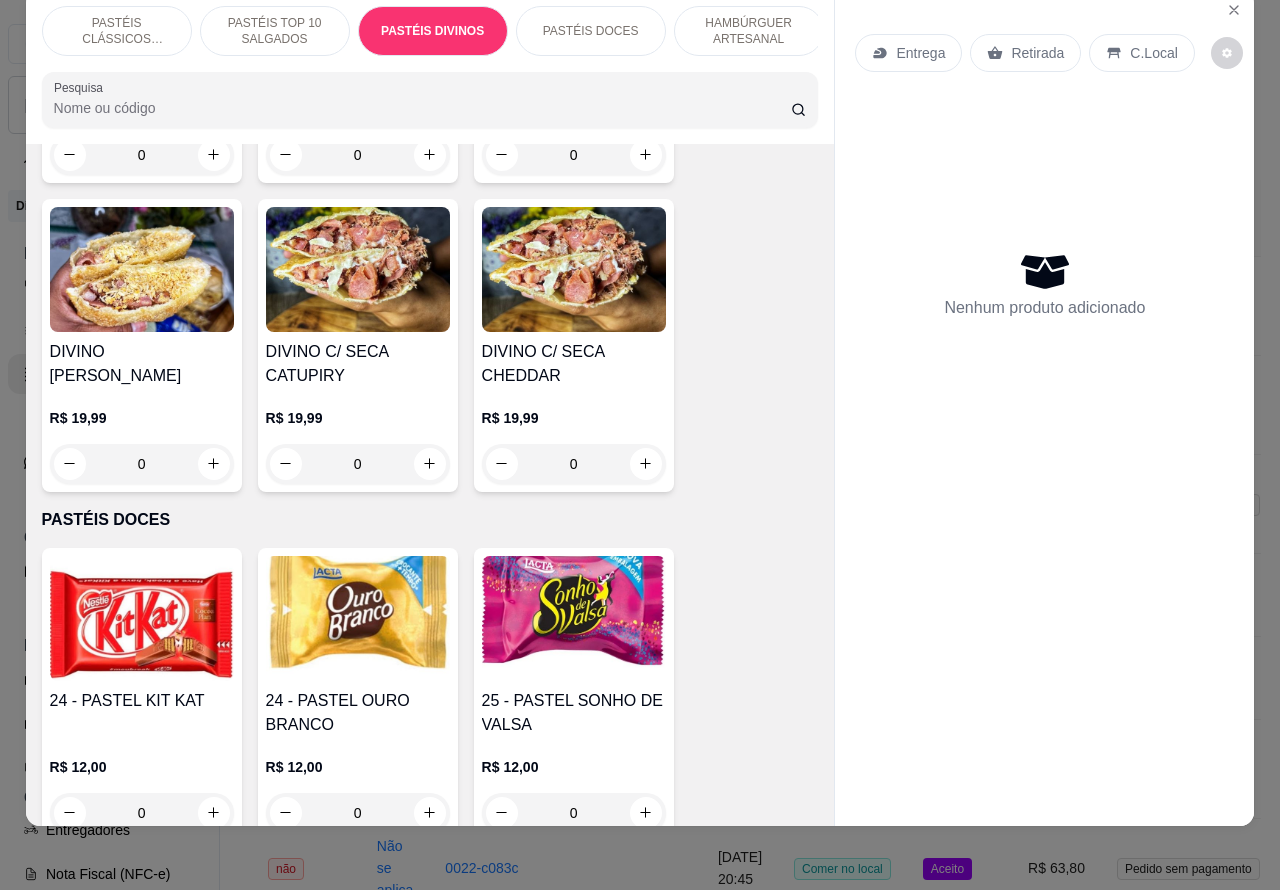 click on "0" at bounding box center (358, 464) 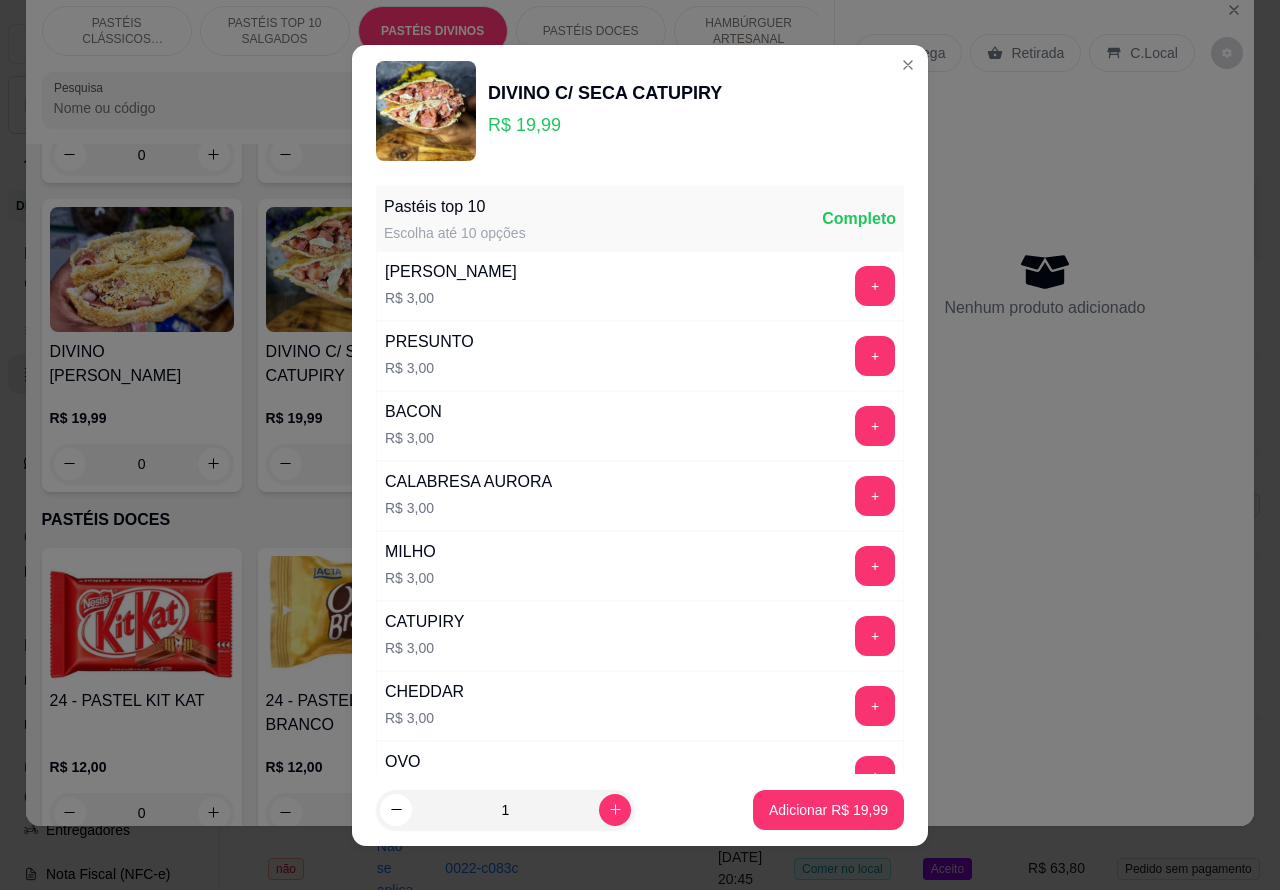 click on "Adicionar   R$ 19,99" at bounding box center (828, 810) 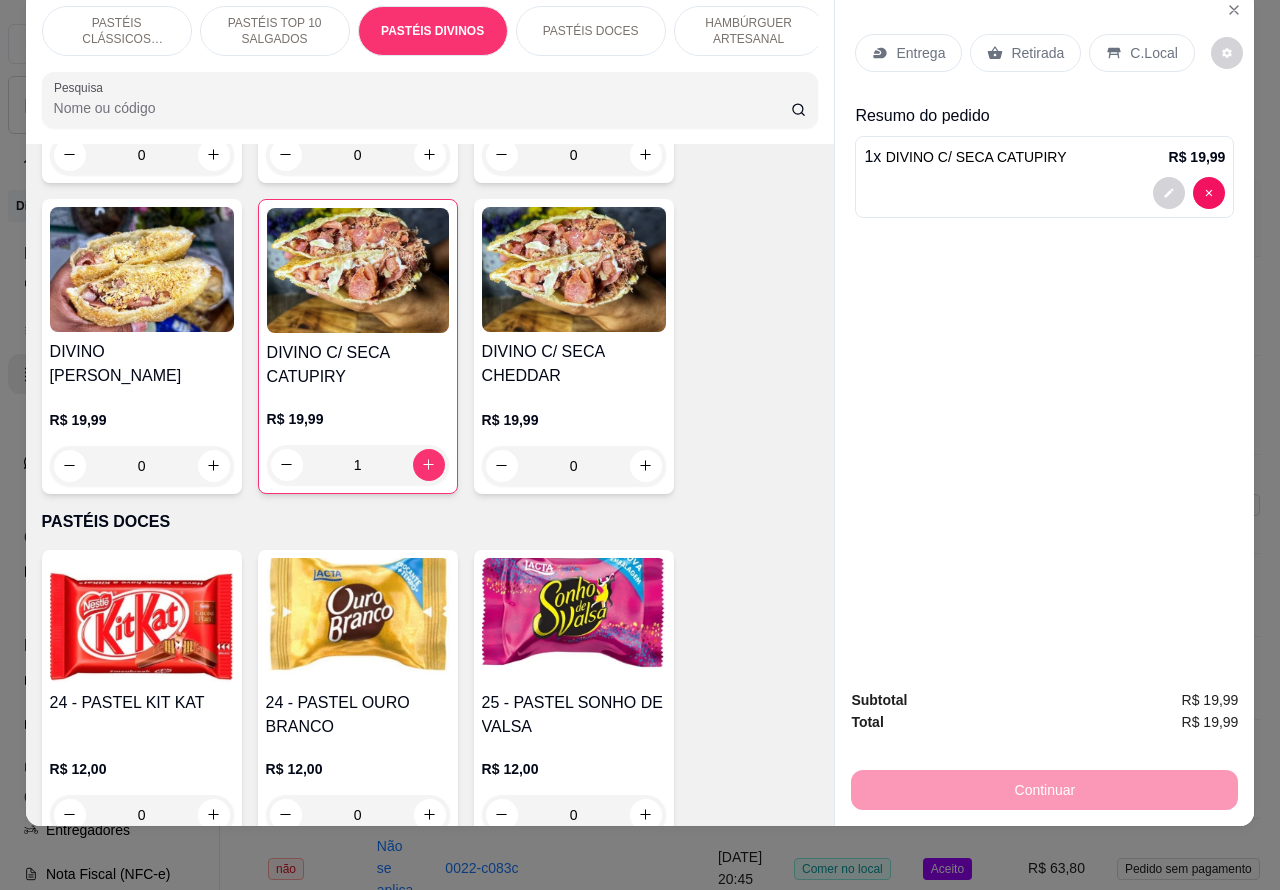 click at bounding box center (1044, 193) 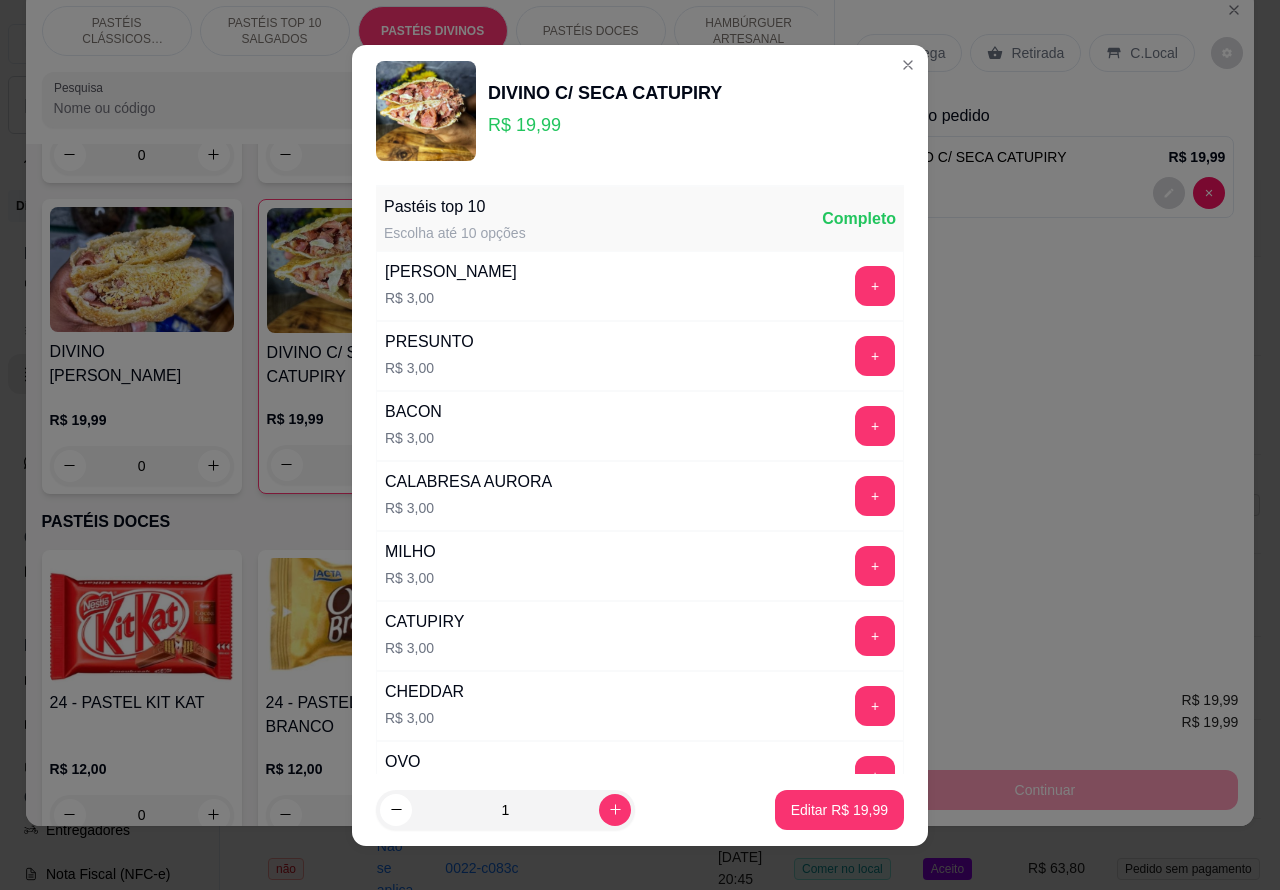 scroll, scrollTop: 261, scrollLeft: 0, axis: vertical 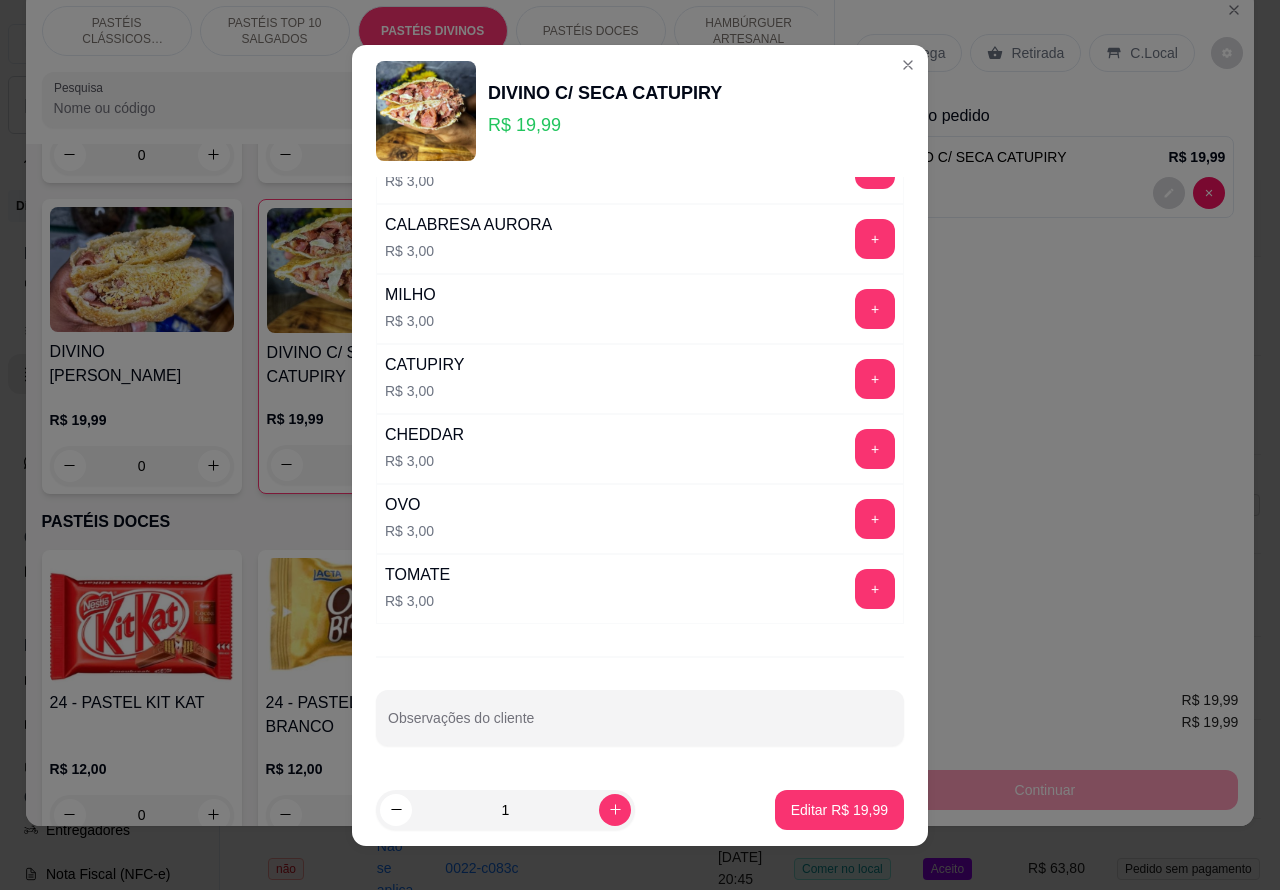 click on "Observações do cliente" at bounding box center (640, 726) 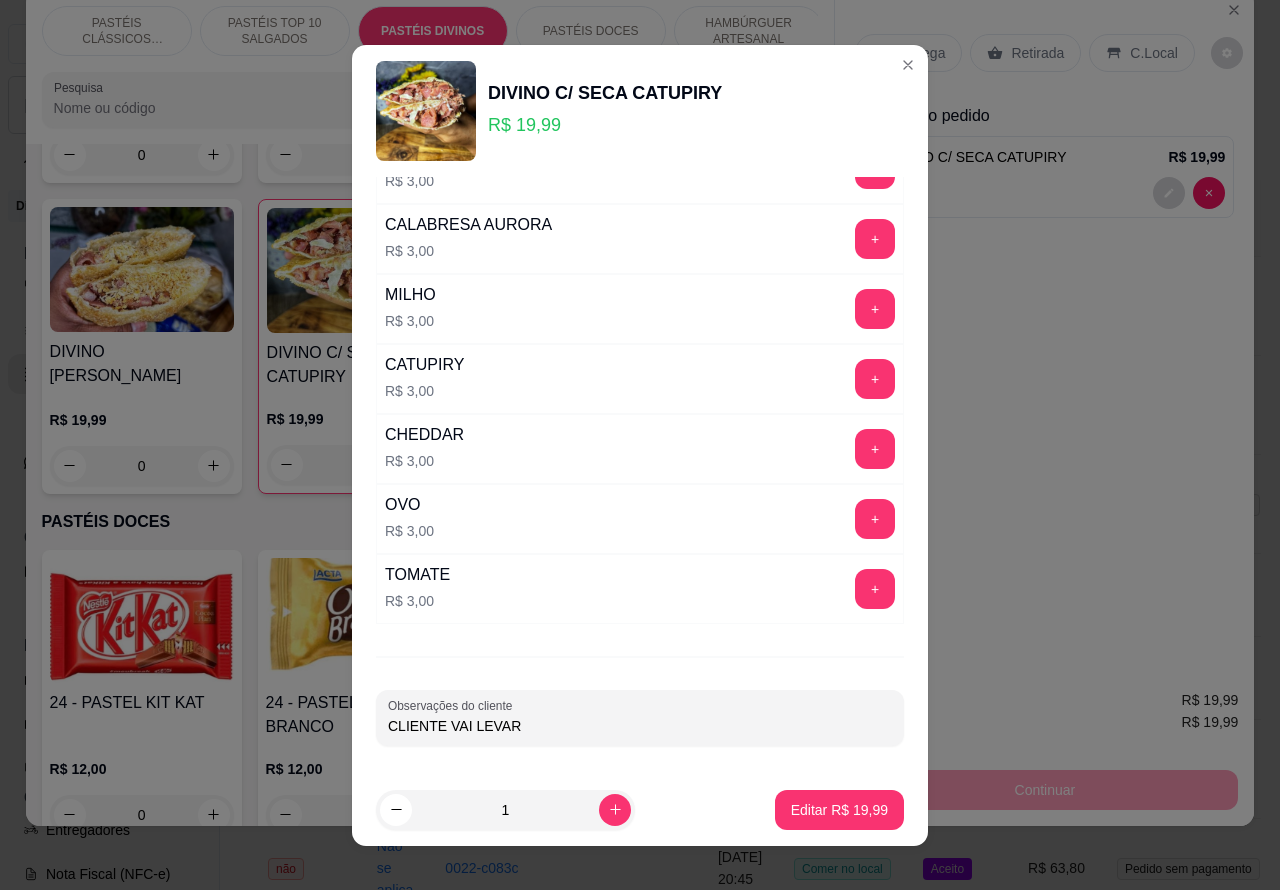 type on "CLIENTE VAI LEVAR" 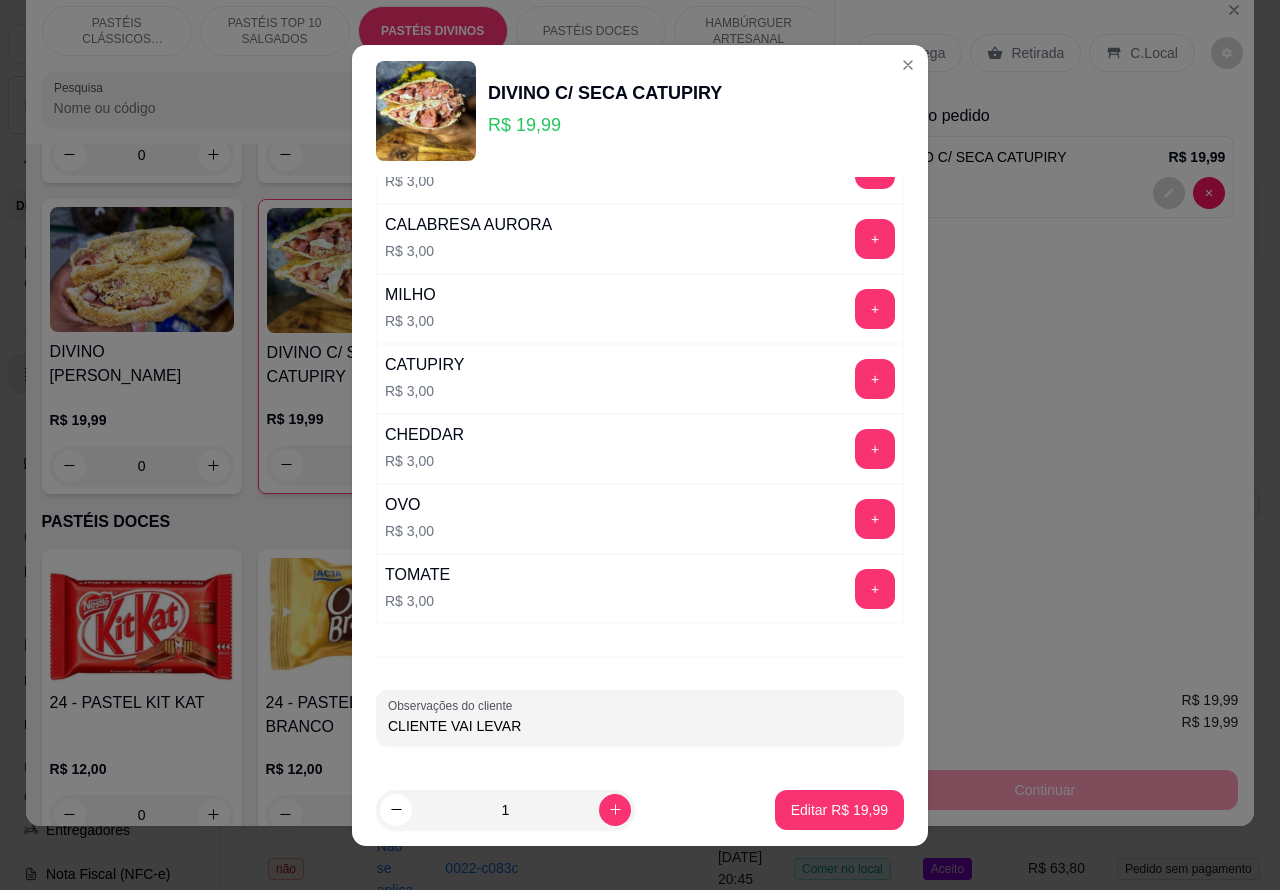 click on "Editar   R$ 19,99" at bounding box center (839, 810) 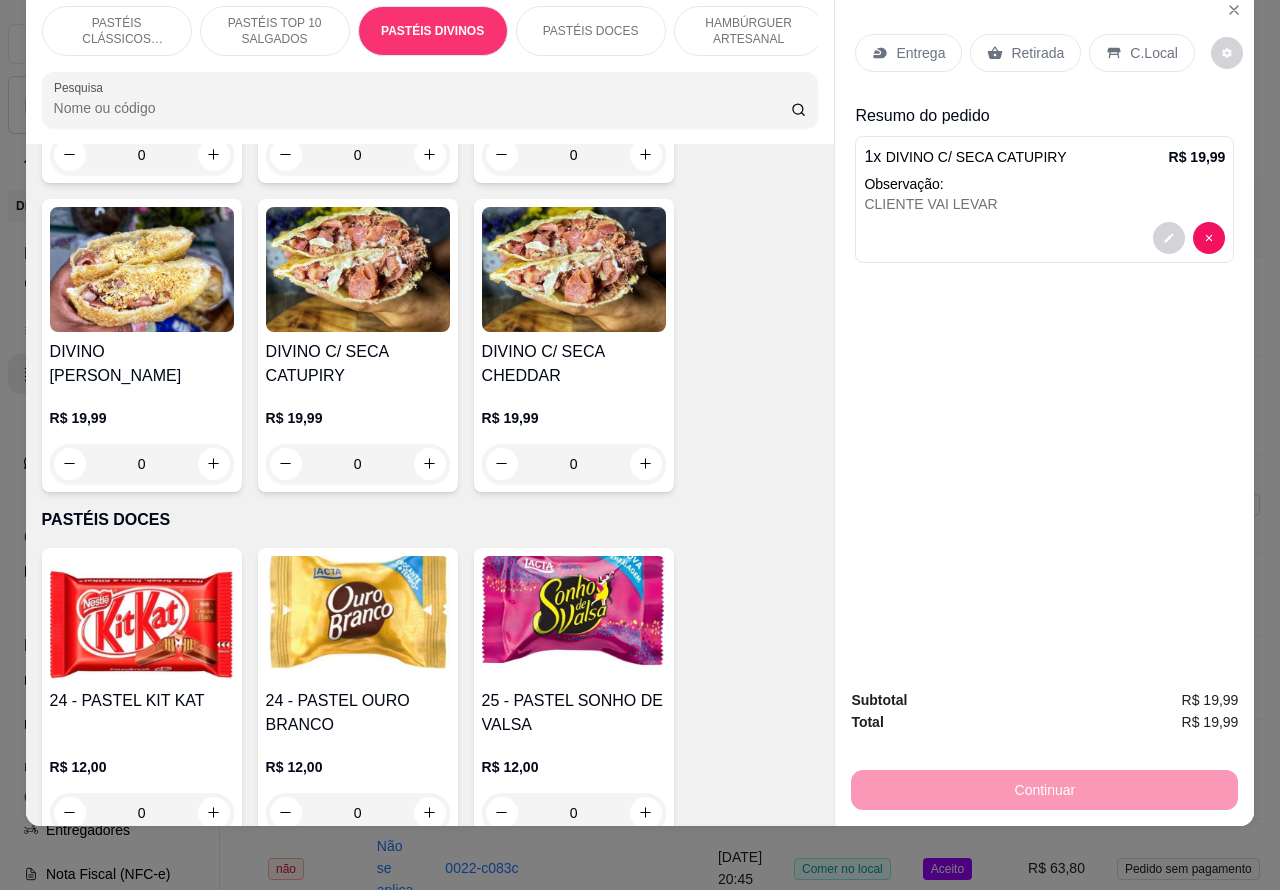 click on "Retirada" at bounding box center [1037, 53] 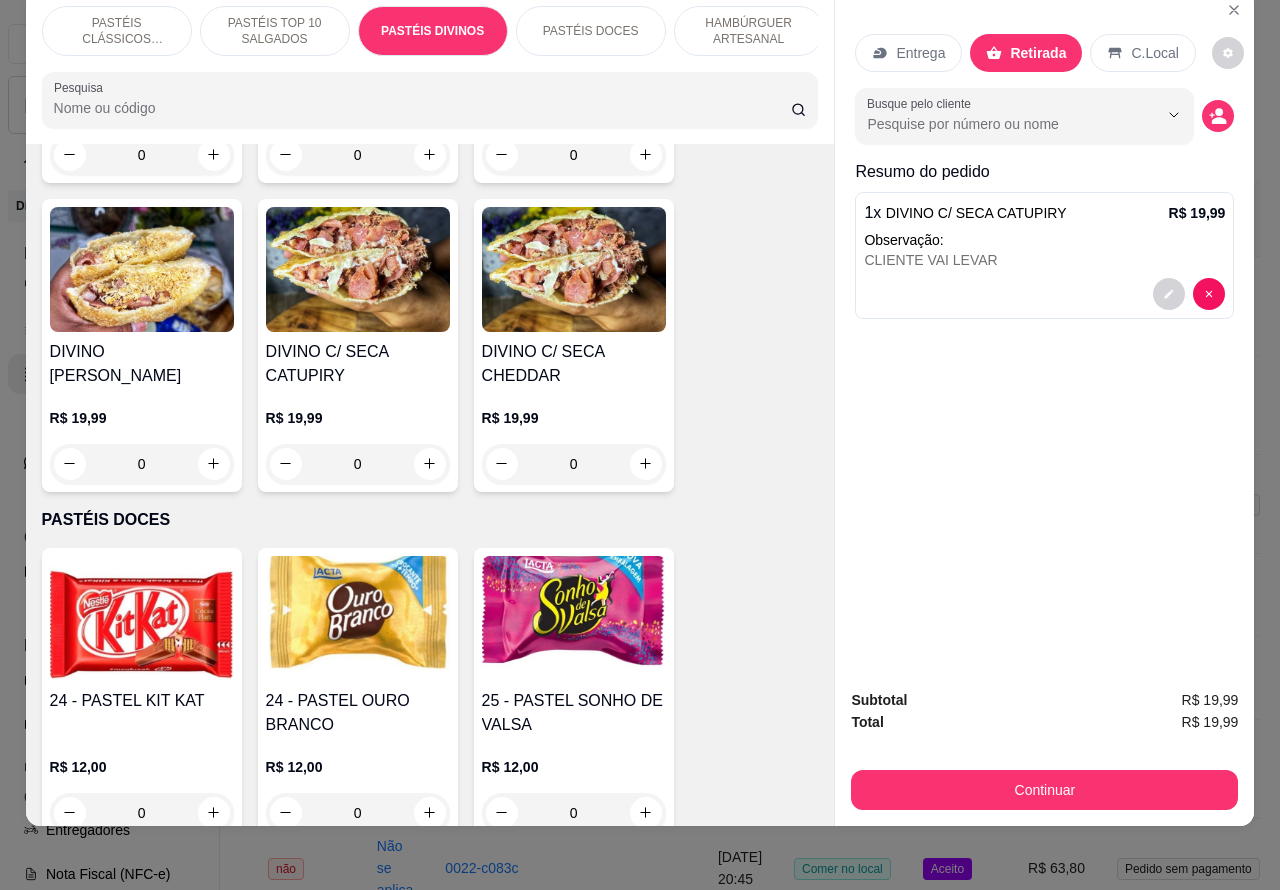 click on "Continuar" at bounding box center (1044, 790) 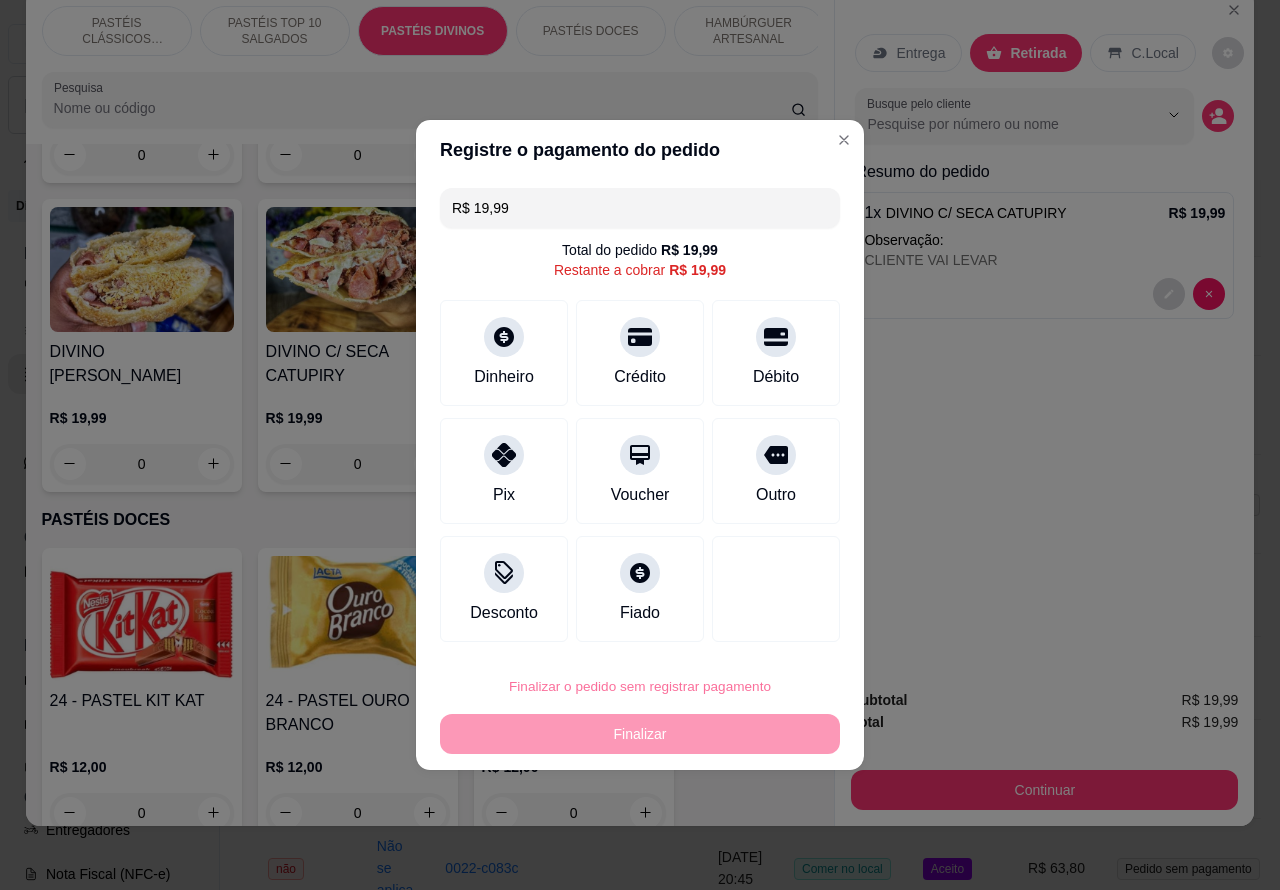 click on "Confirmar" at bounding box center (758, 630) 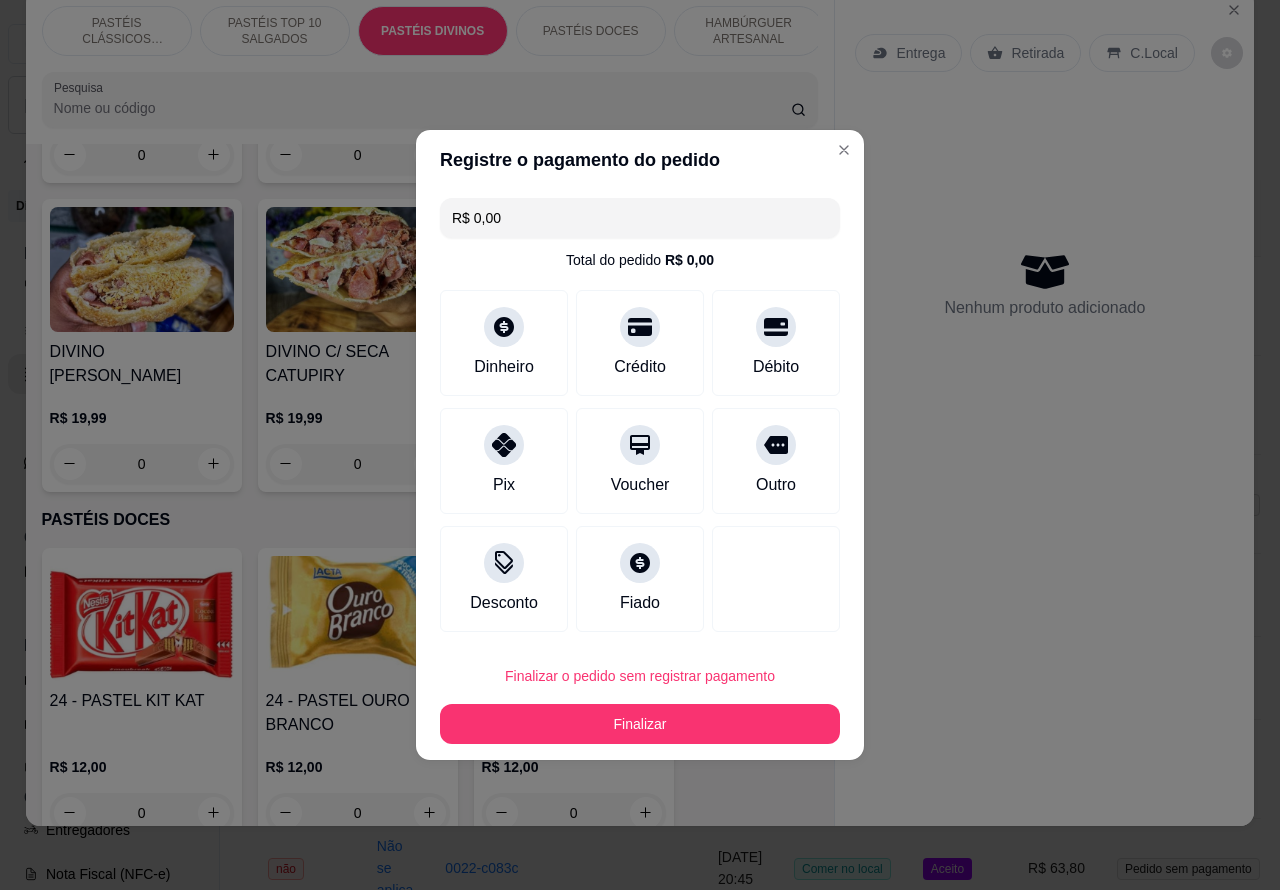 type on "R$ 0,00" 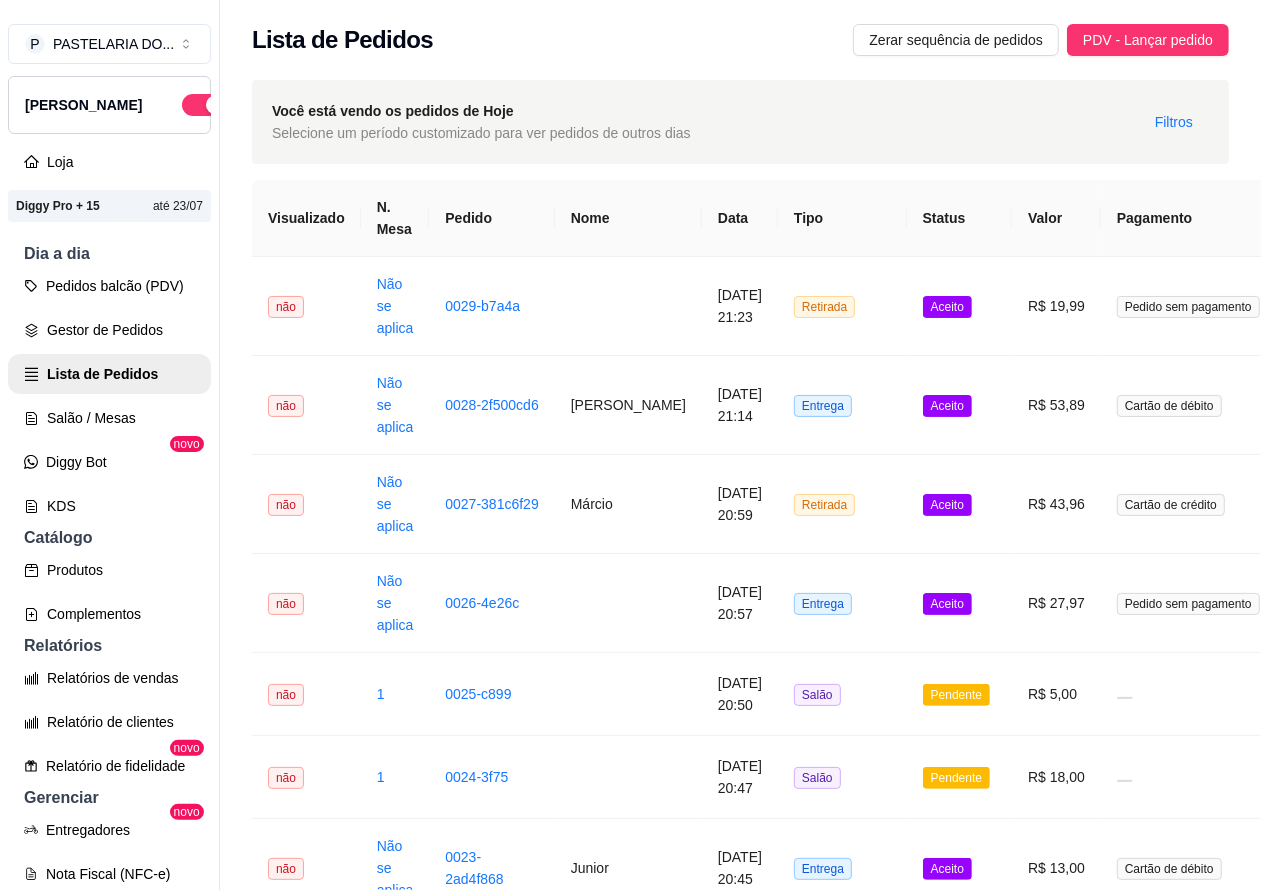 click on "Pedidos balcão (PDV)" at bounding box center [109, 286] 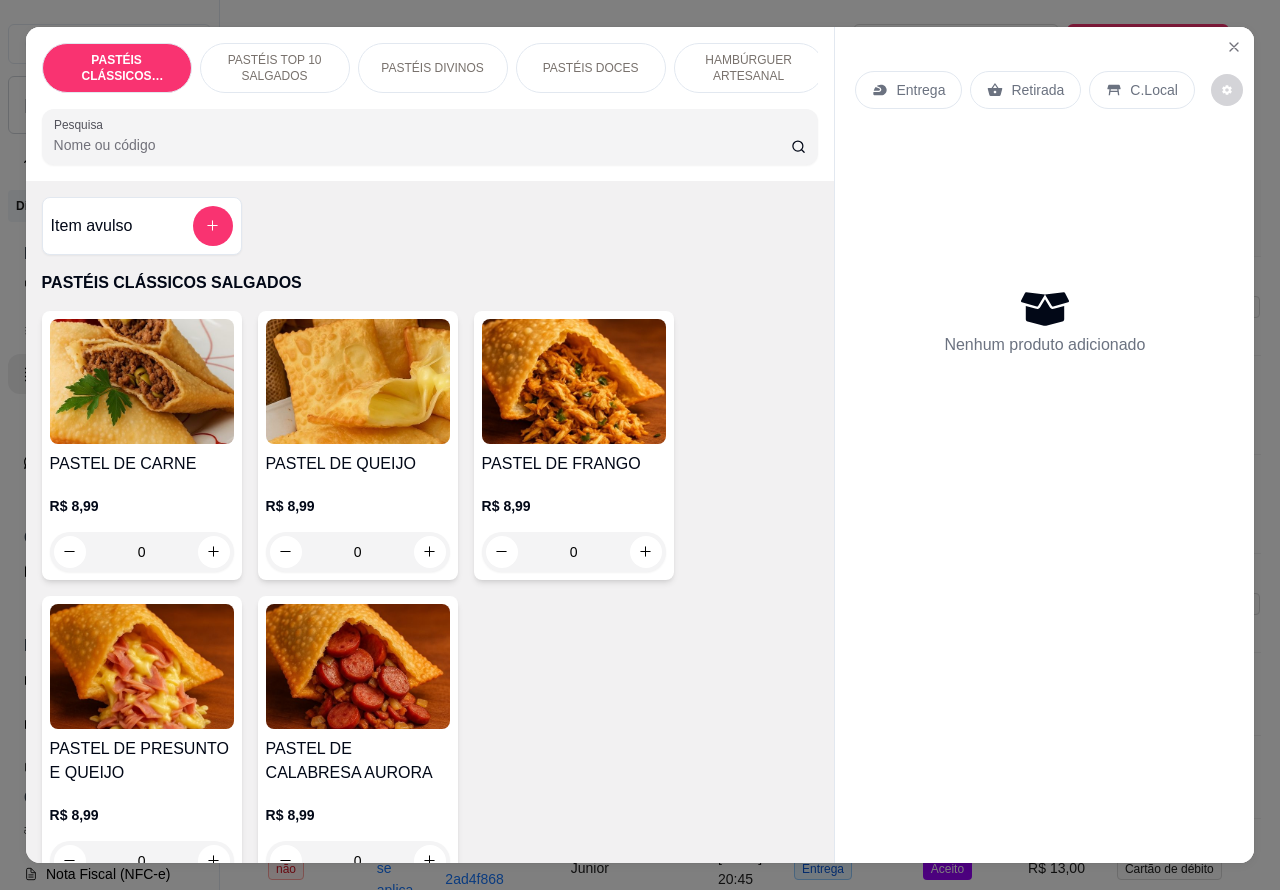 click on "HAMBÚRGUER ARTESANAL" at bounding box center (749, 68) 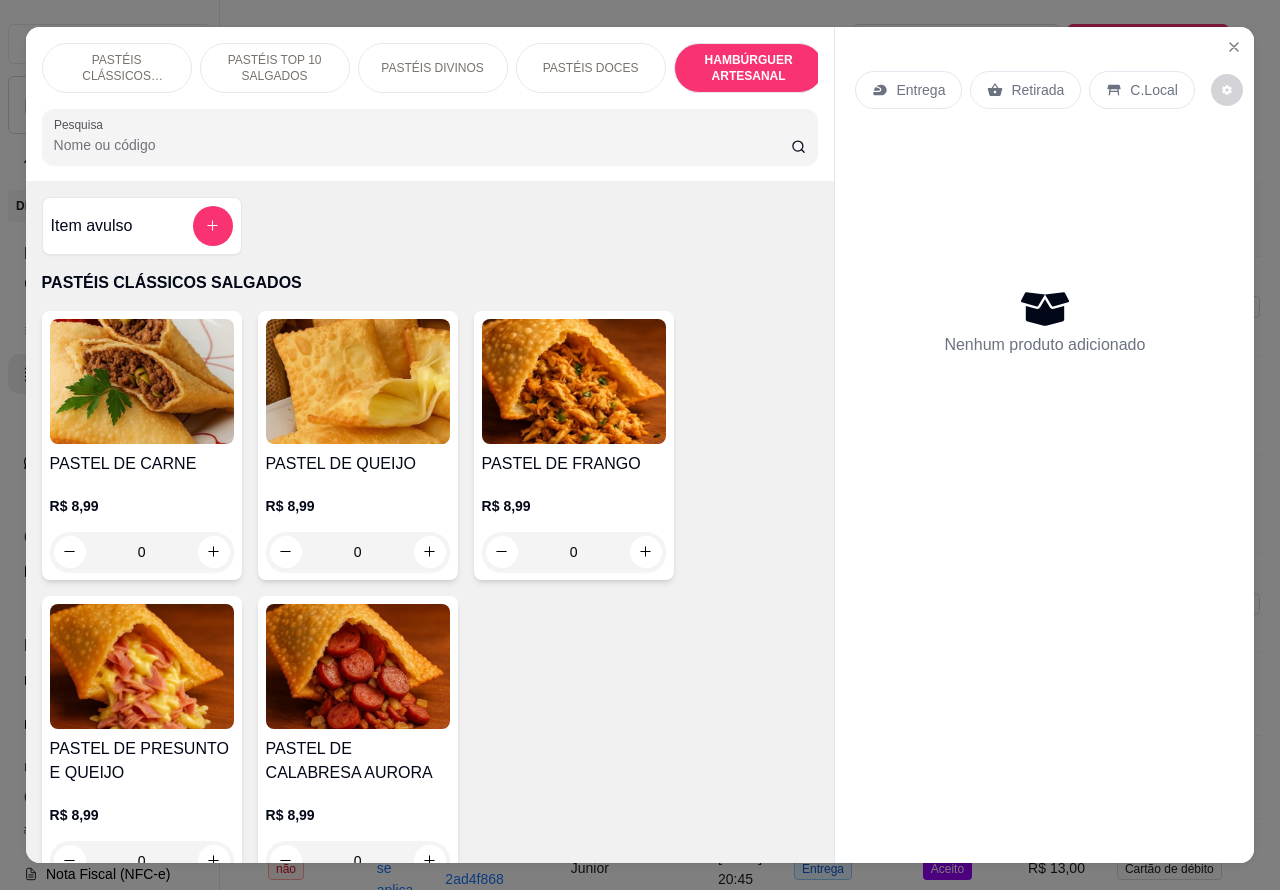 scroll, scrollTop: 4527, scrollLeft: 0, axis: vertical 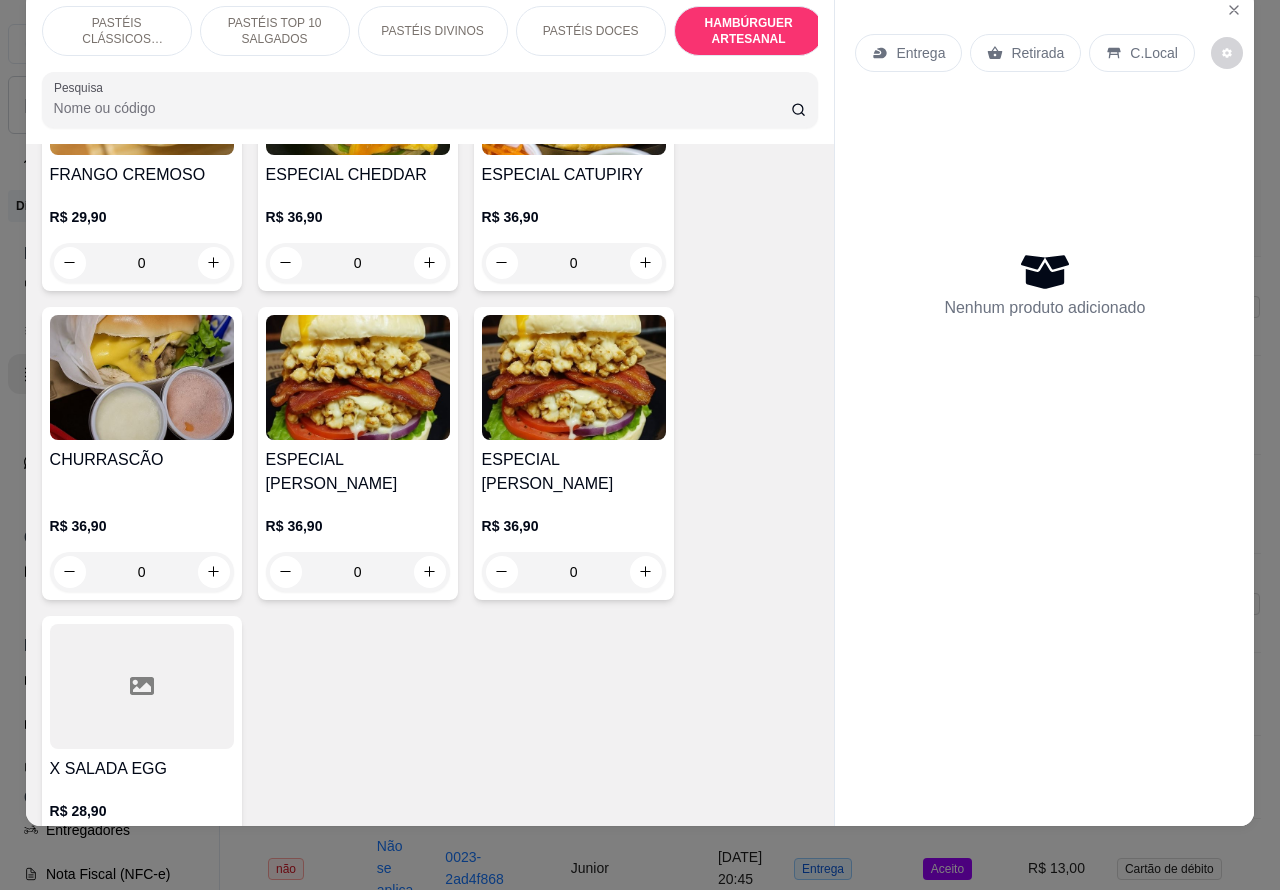 click on "0" at bounding box center (142, 572) 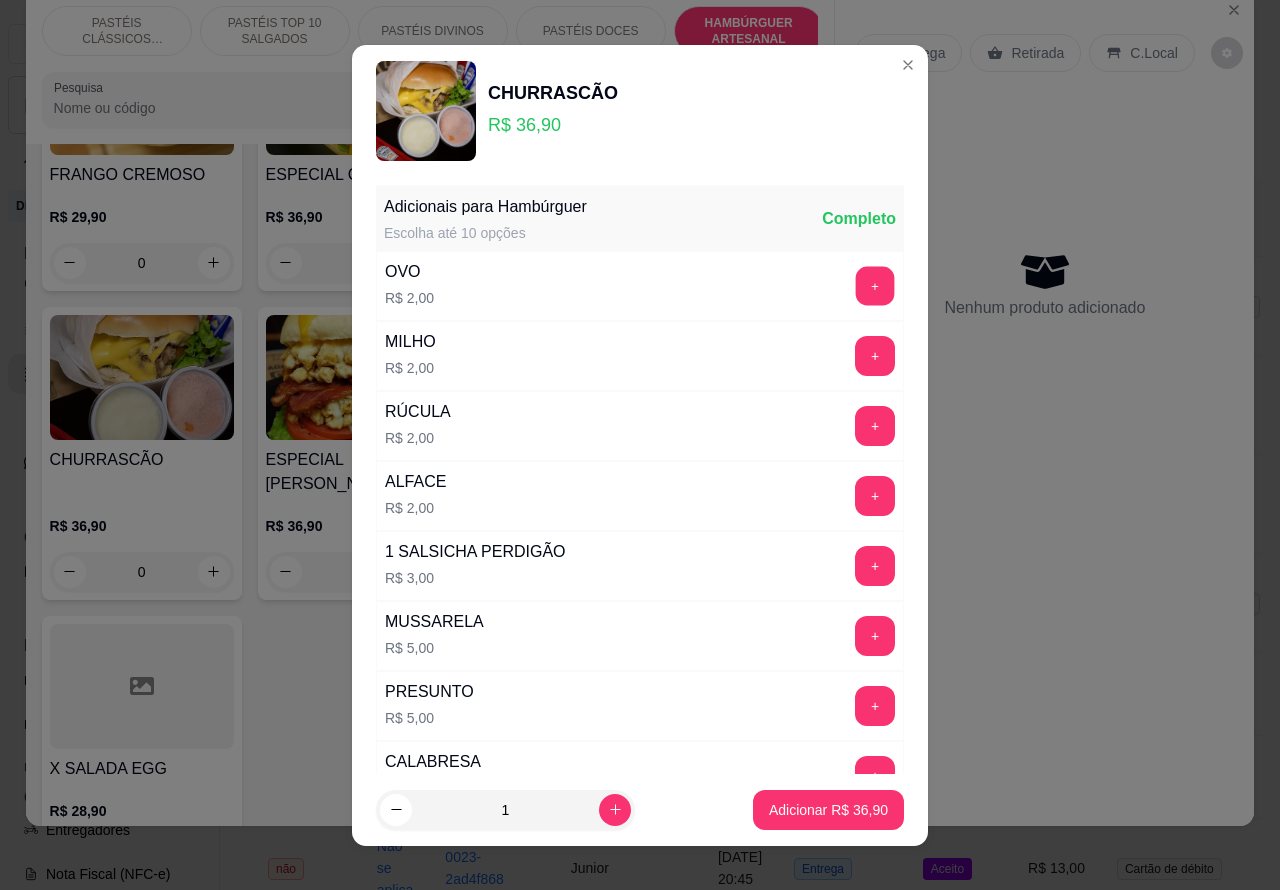 click on "+" at bounding box center [875, 285] 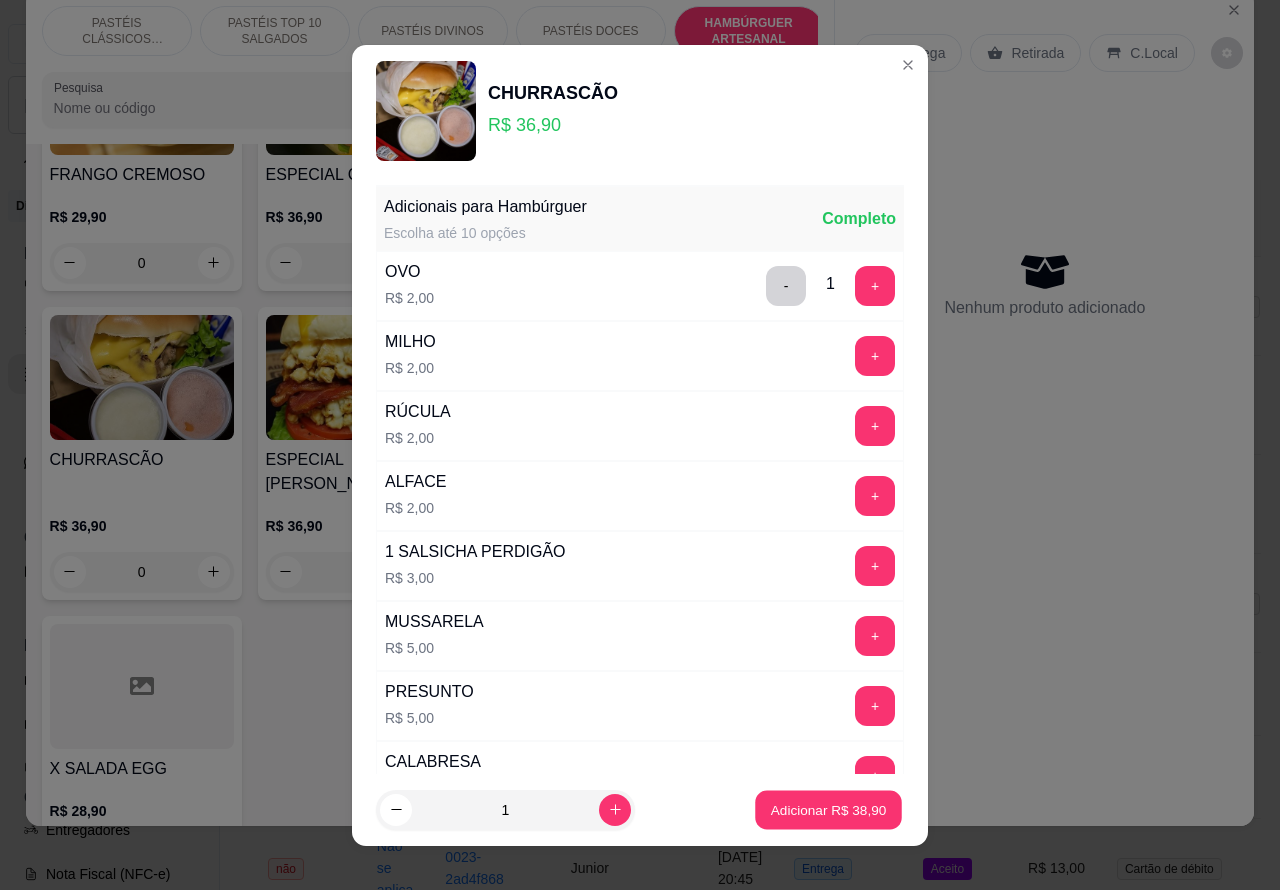 click on "Adicionar   R$ 38,90" at bounding box center (829, 809) 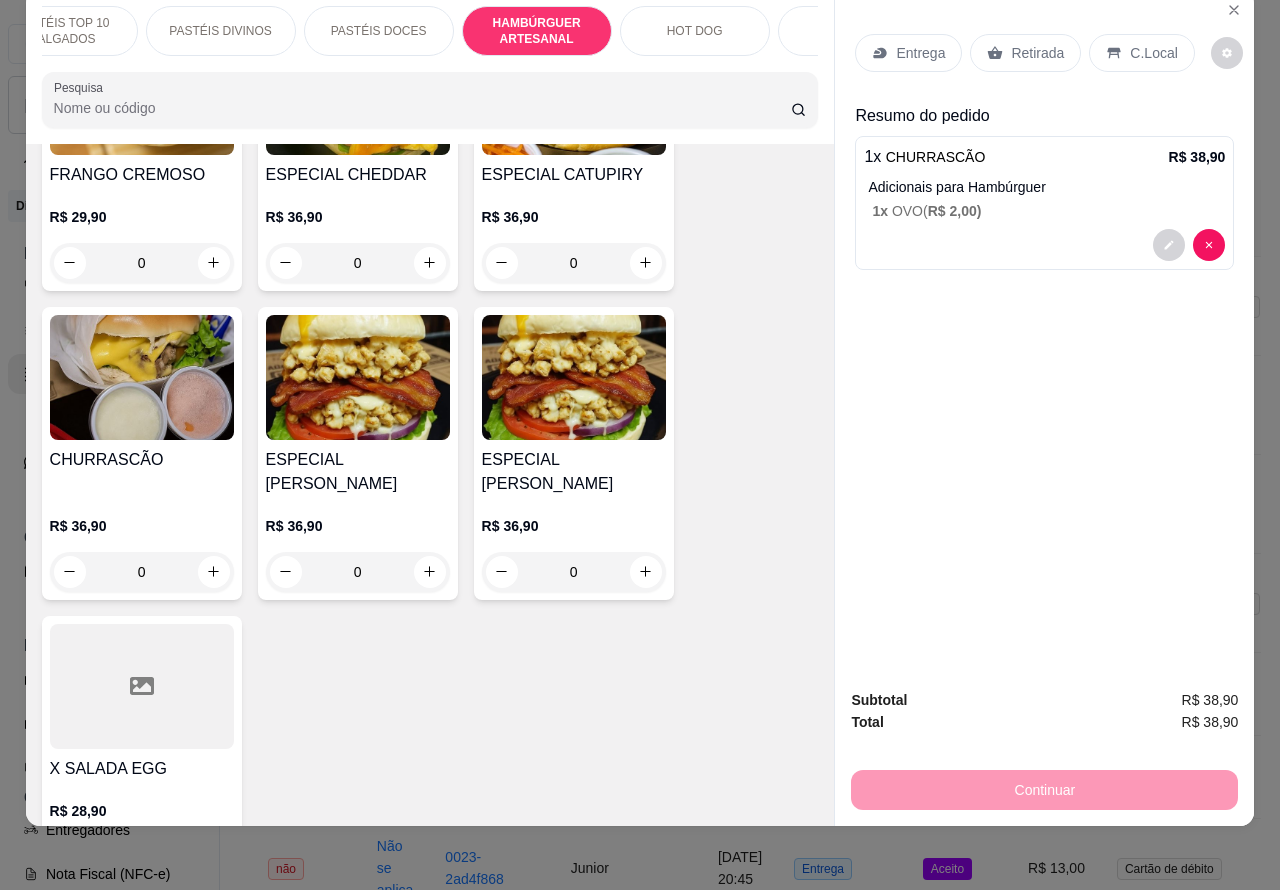 scroll, scrollTop: 0, scrollLeft: 233, axis: horizontal 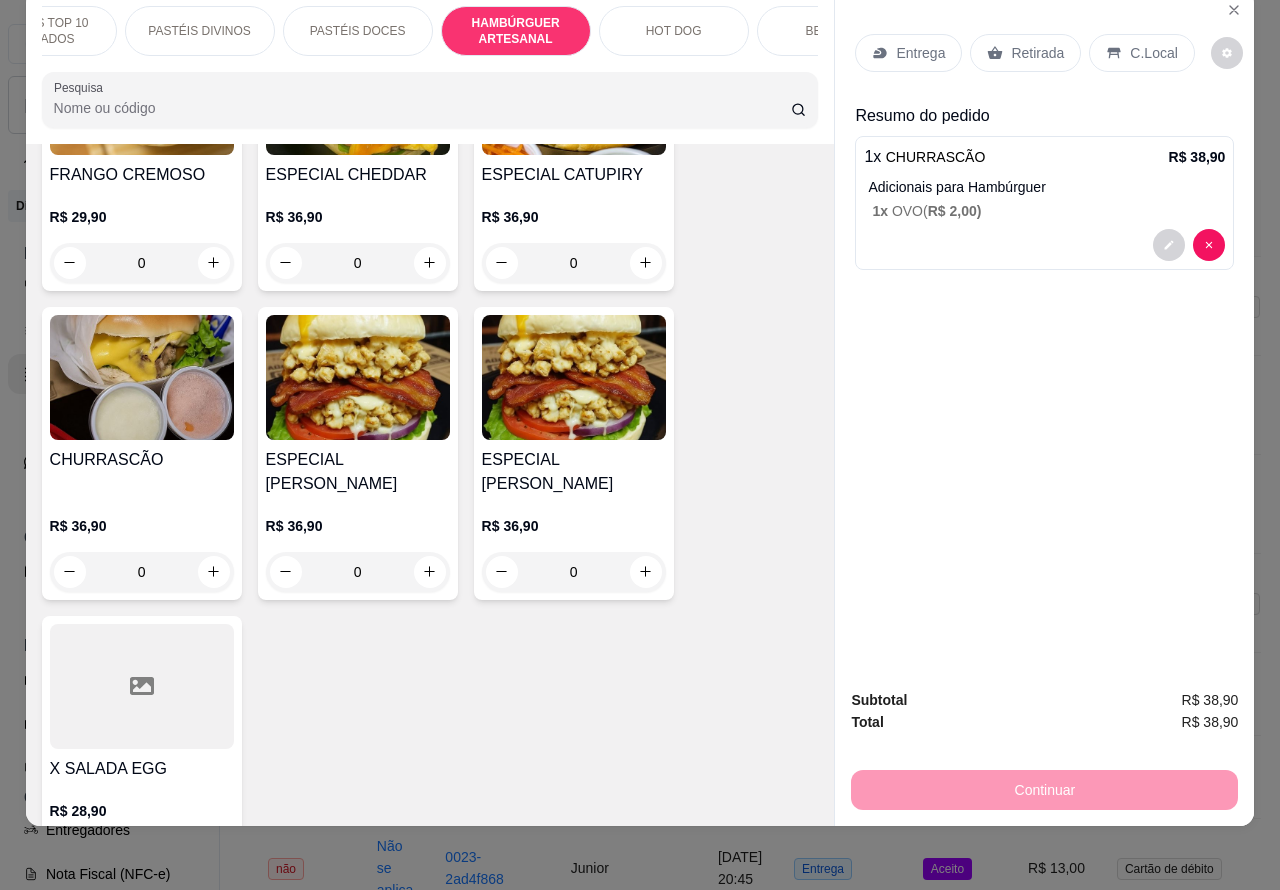 click on "HOT DOG" at bounding box center (674, 31) 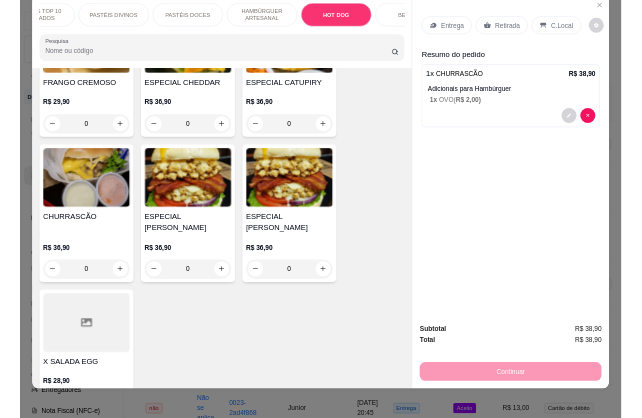 scroll, scrollTop: 6325, scrollLeft: 0, axis: vertical 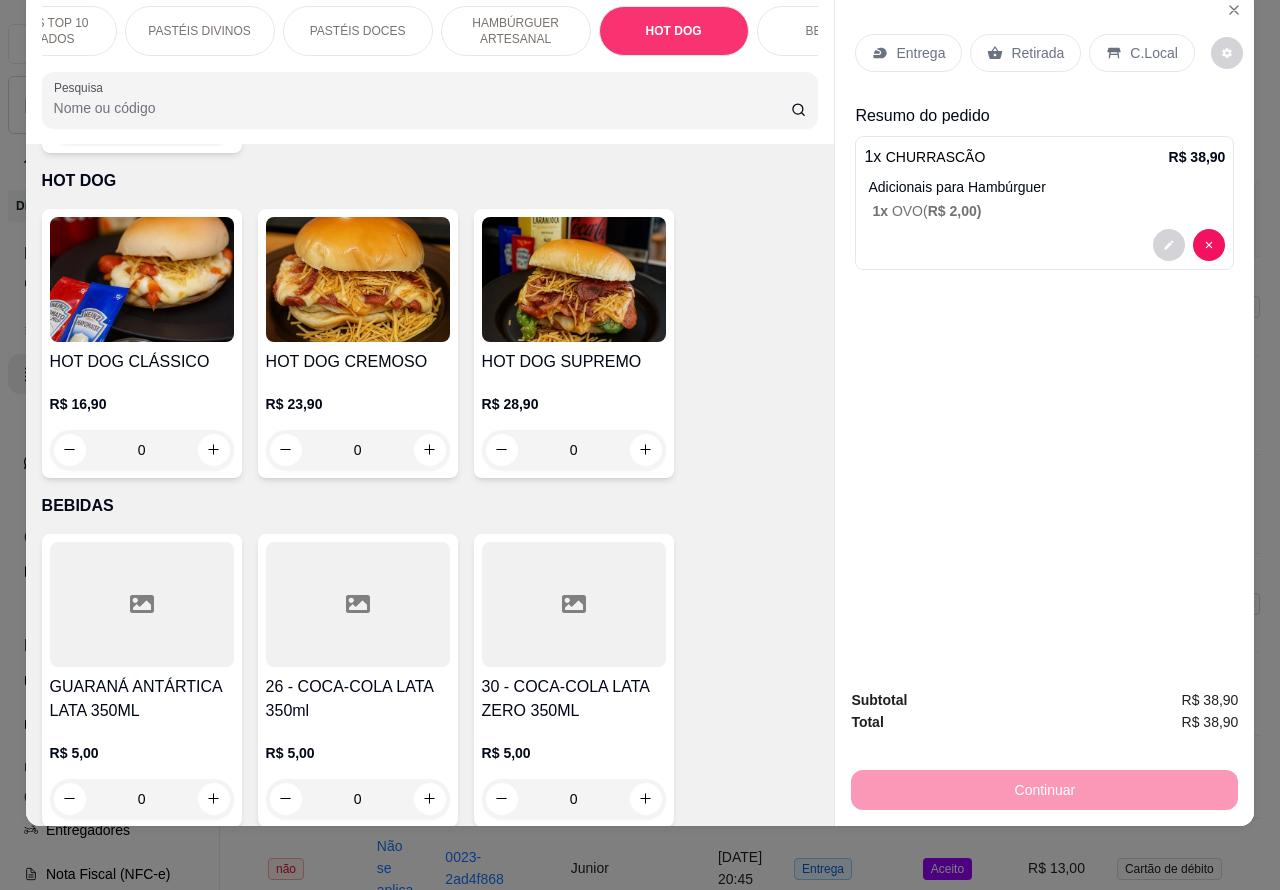 click on "0" at bounding box center (142, 450) 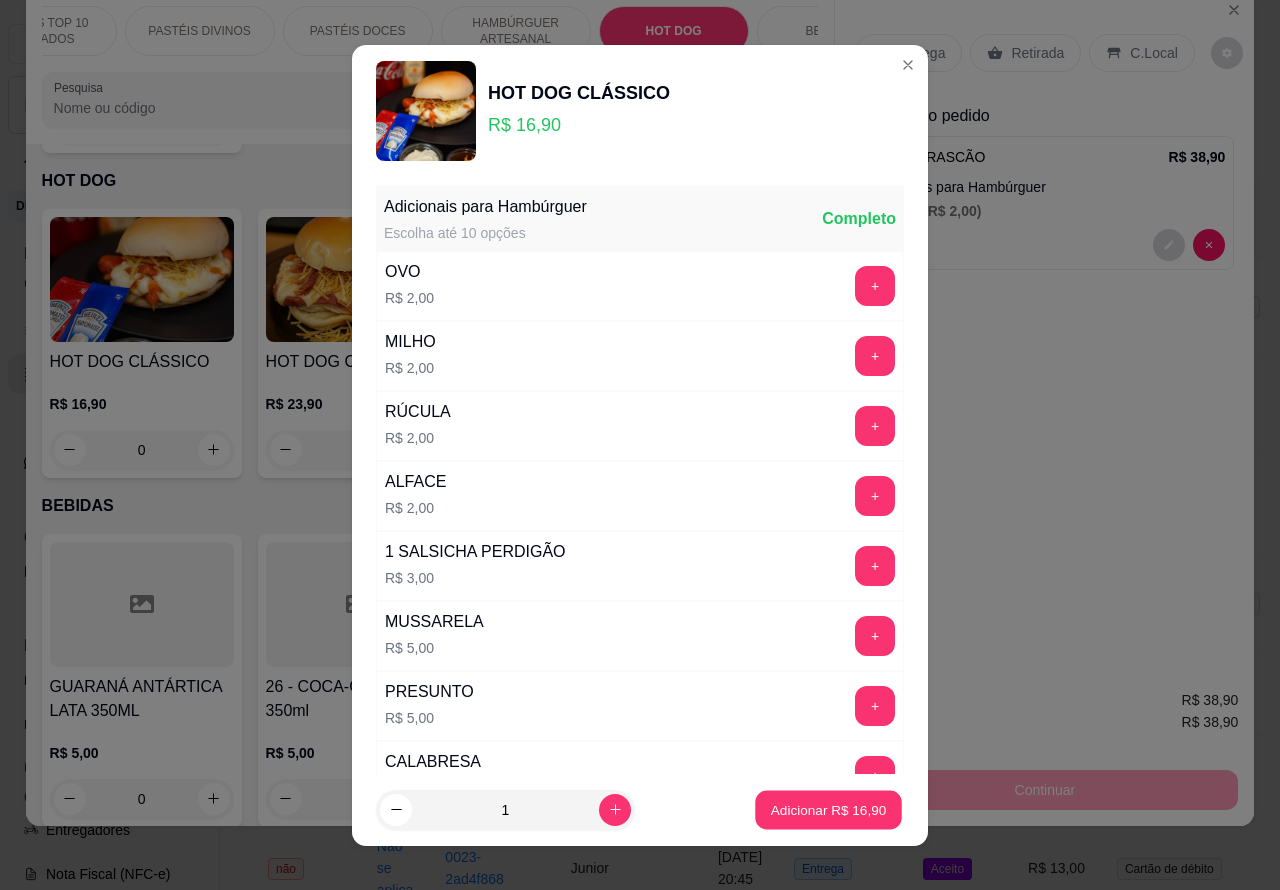 click on "Adicionar   R$ 16,90" at bounding box center [828, 809] 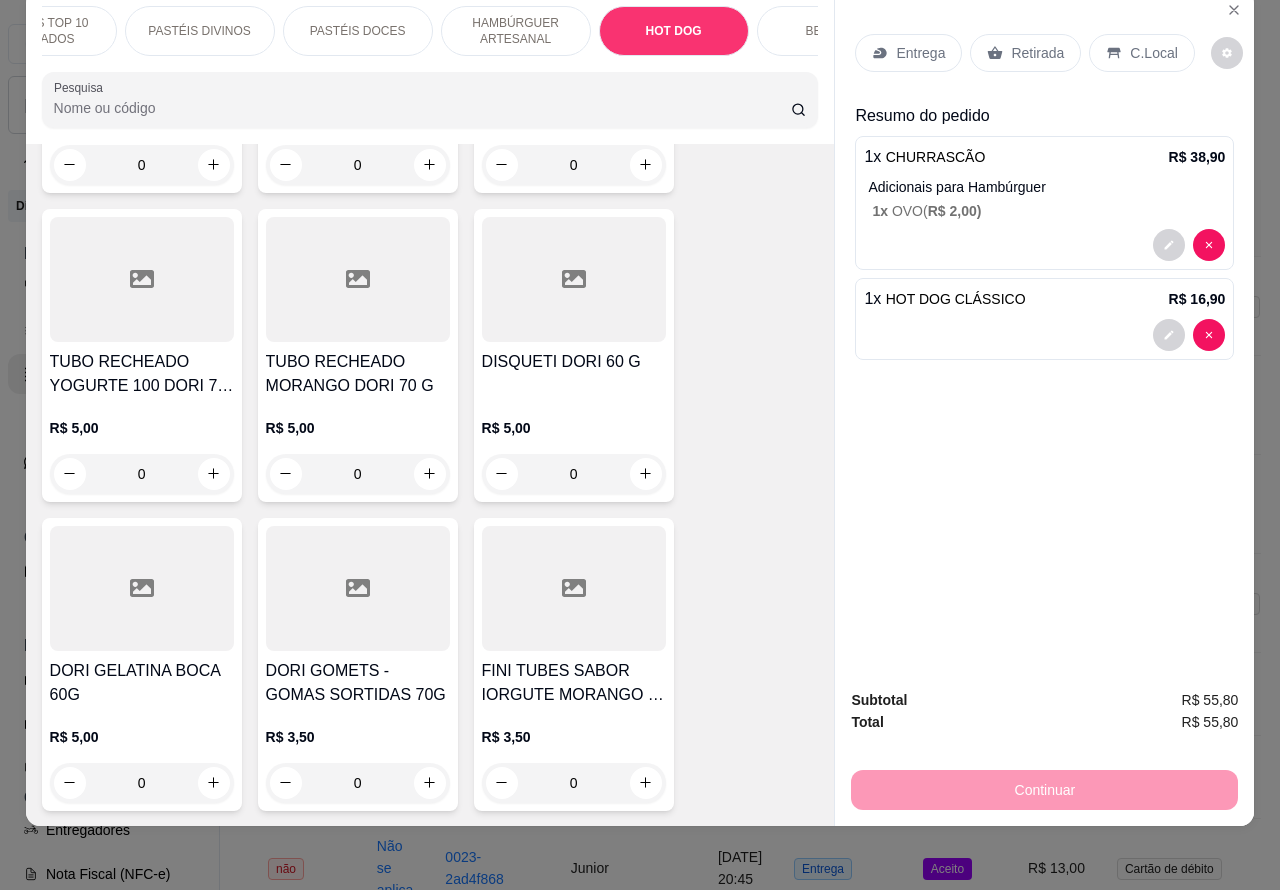 scroll, scrollTop: 6325, scrollLeft: 0, axis: vertical 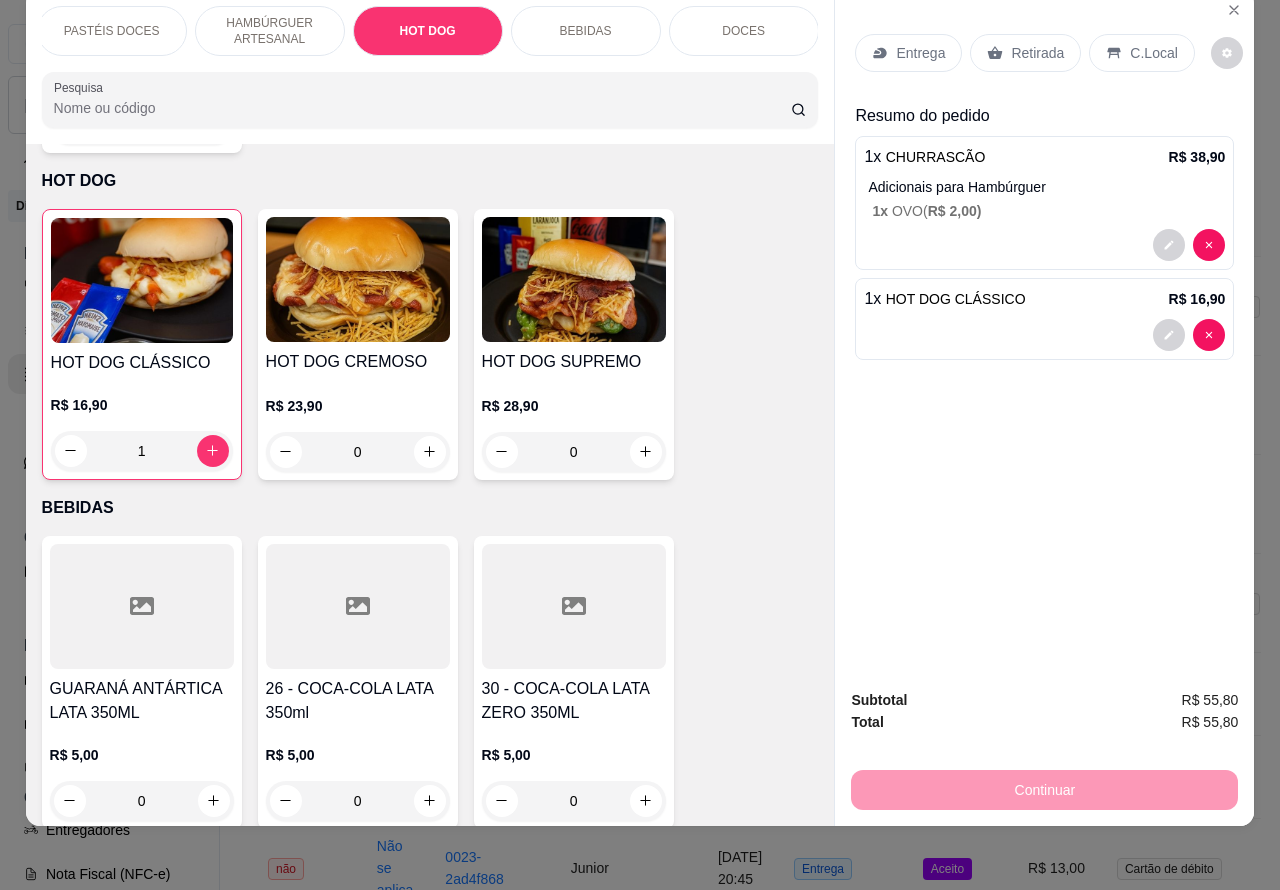 click on "BEBIDAS" at bounding box center [586, 31] 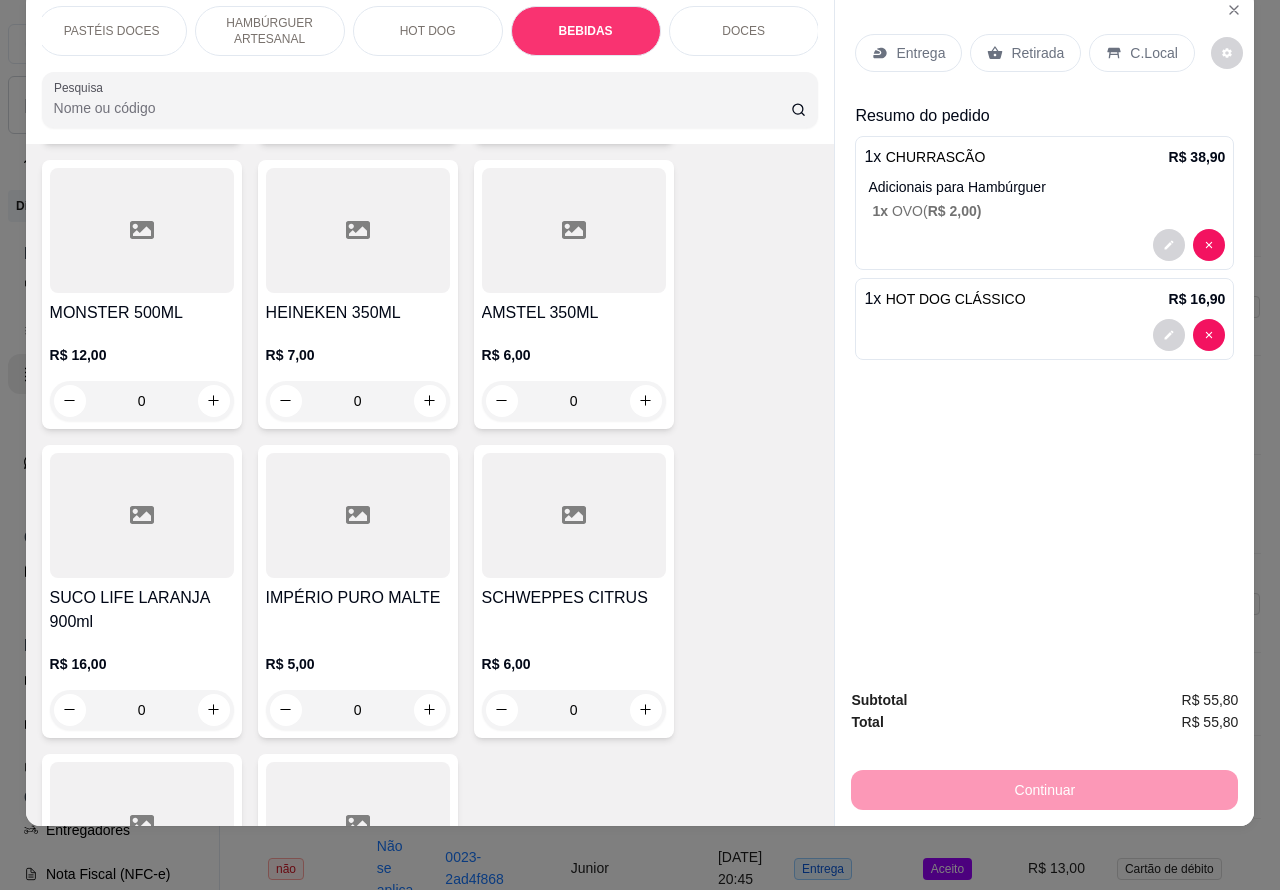 scroll, scrollTop: 8125, scrollLeft: 0, axis: vertical 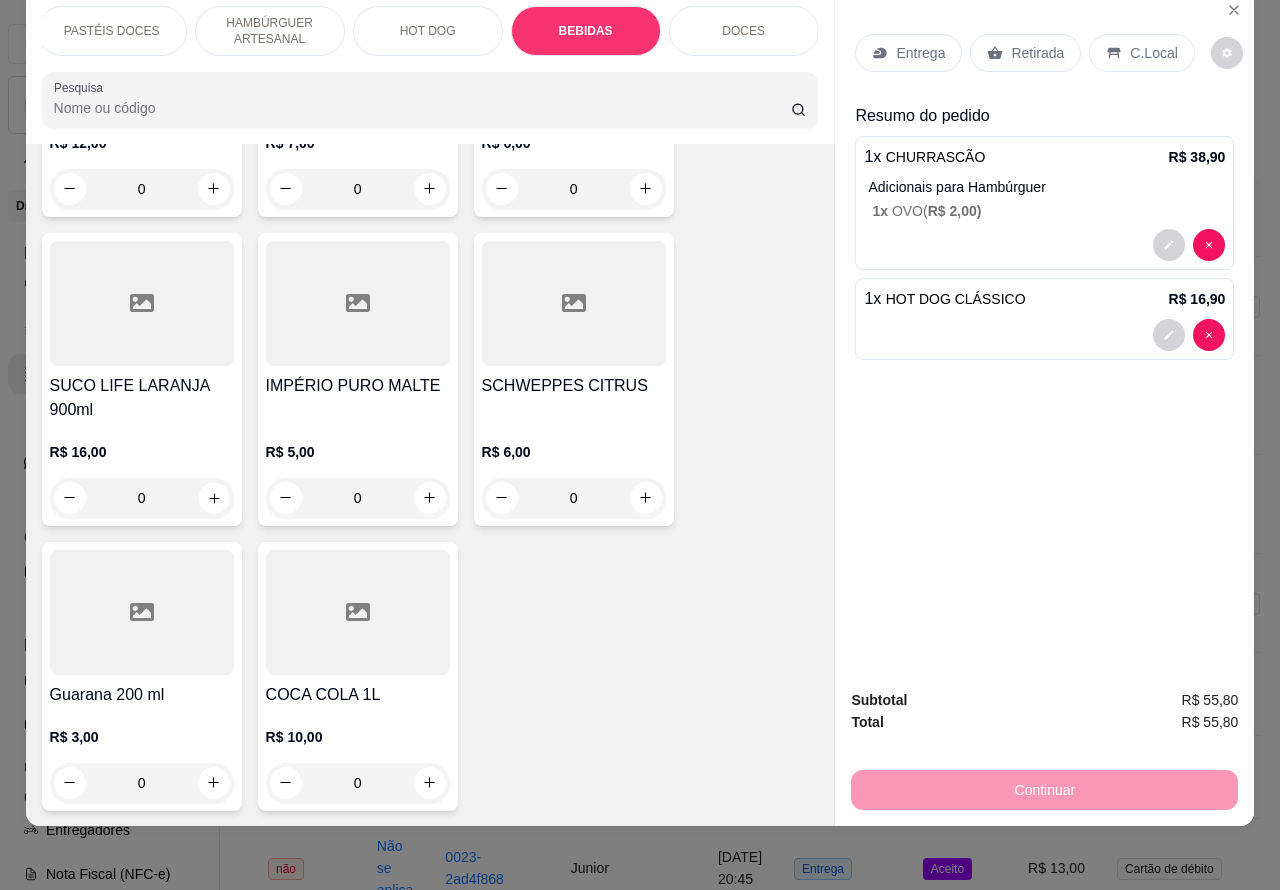 click 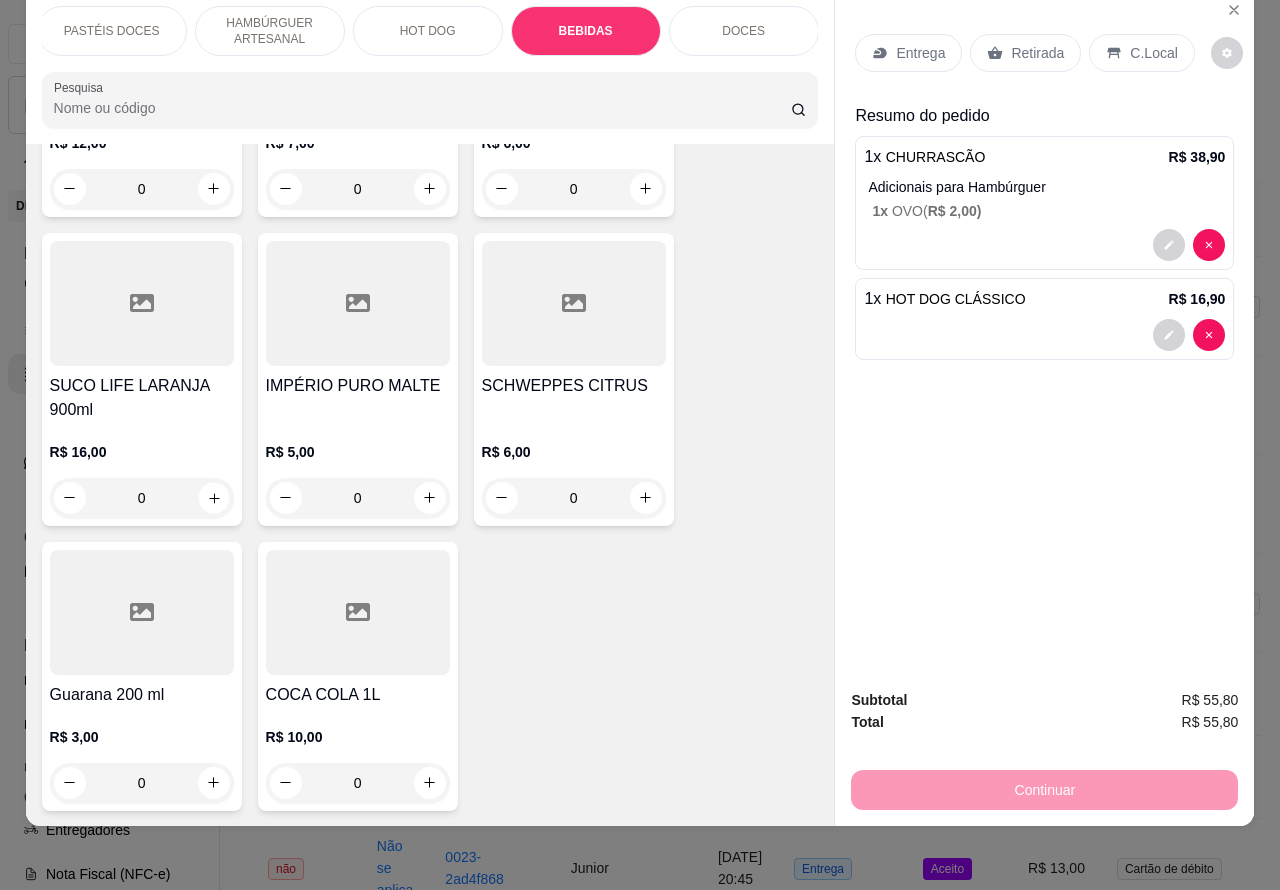 type on "1" 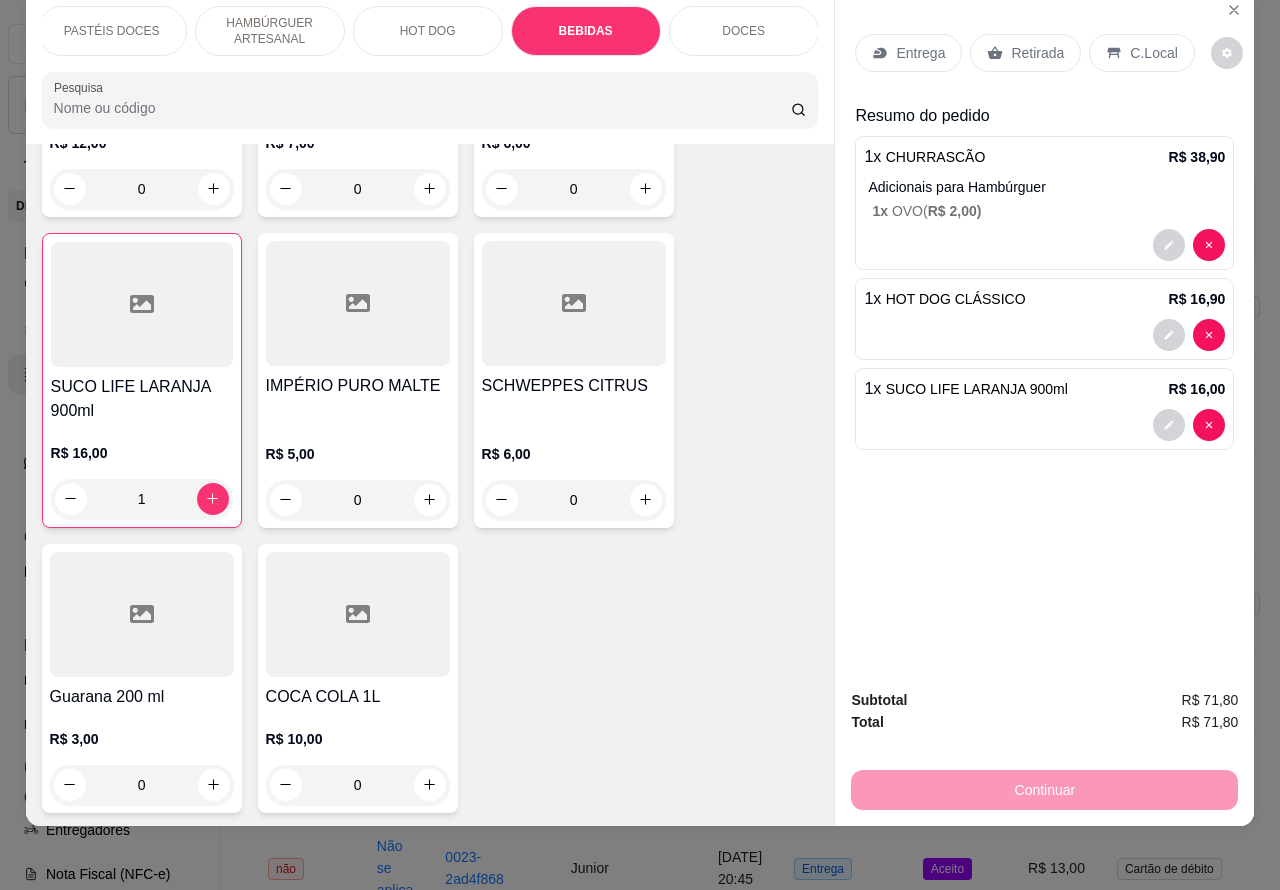 click on "C.Local" at bounding box center [1153, 53] 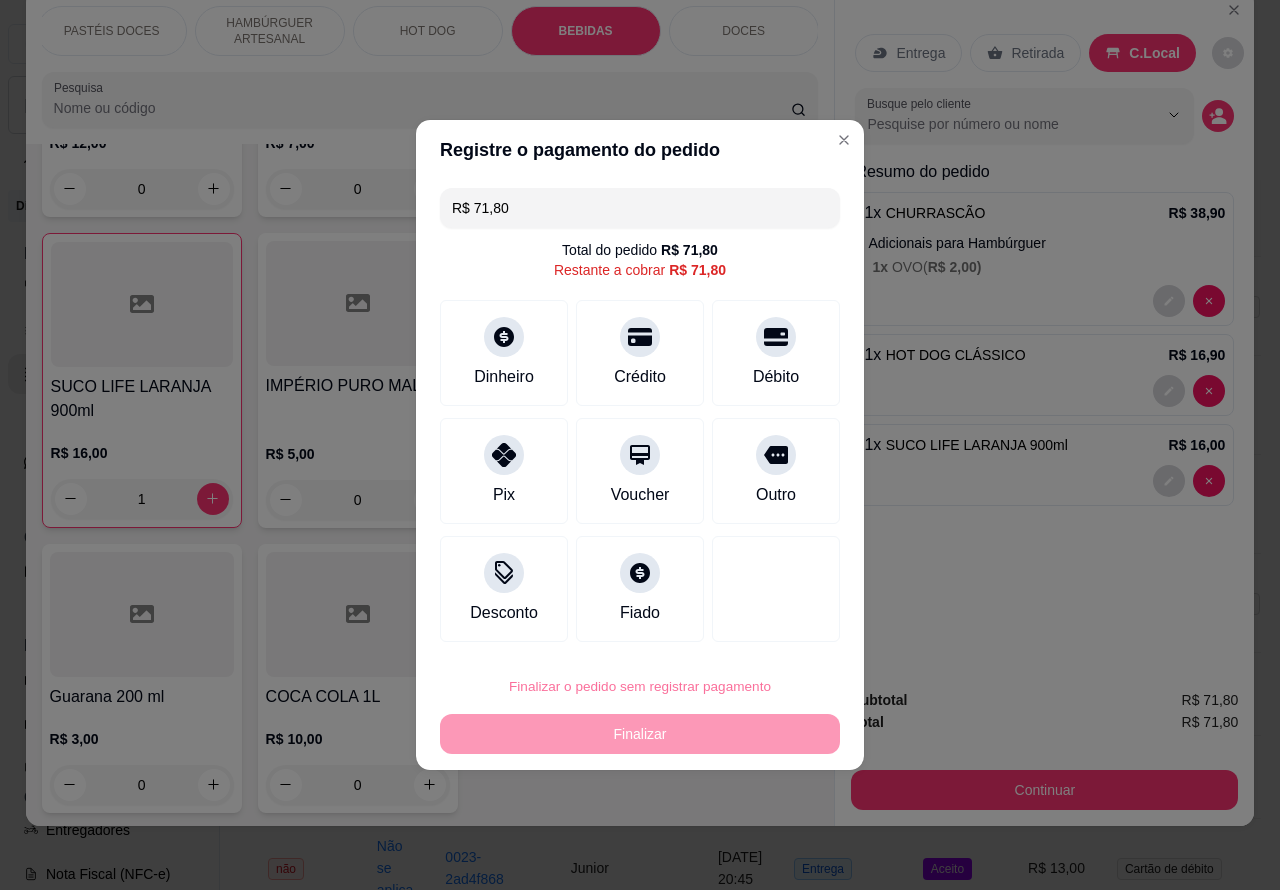 click on "Confirmar" at bounding box center (758, 630) 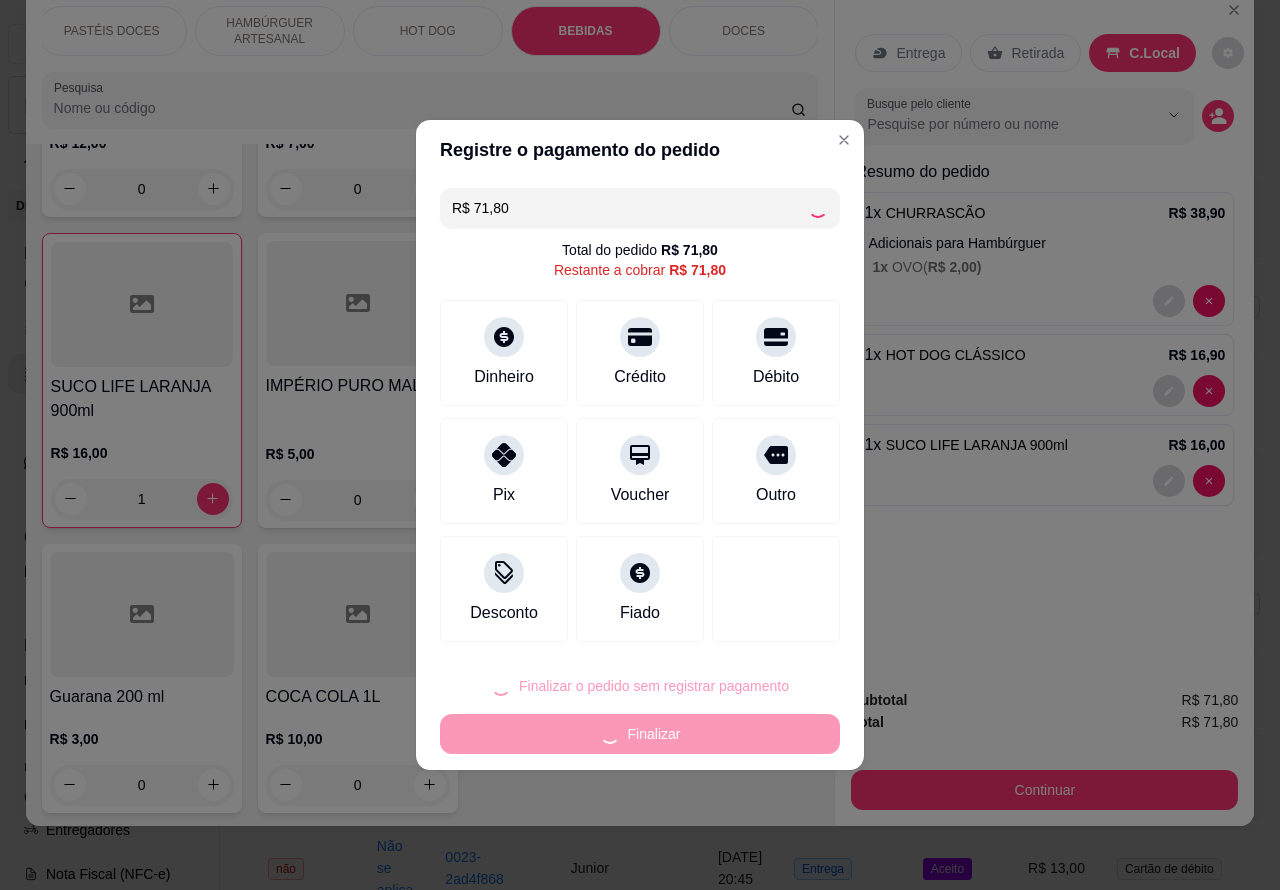 type on "0" 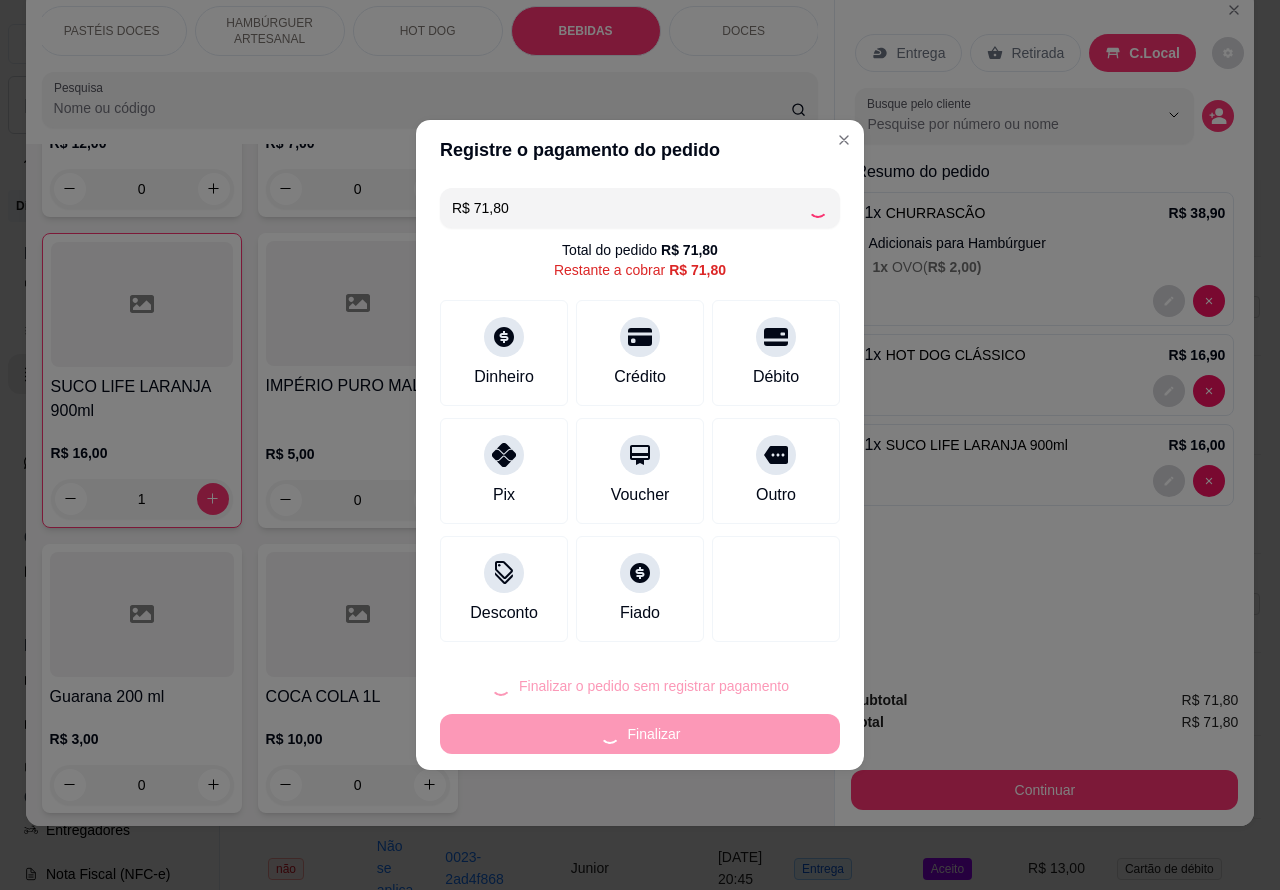 type on "0" 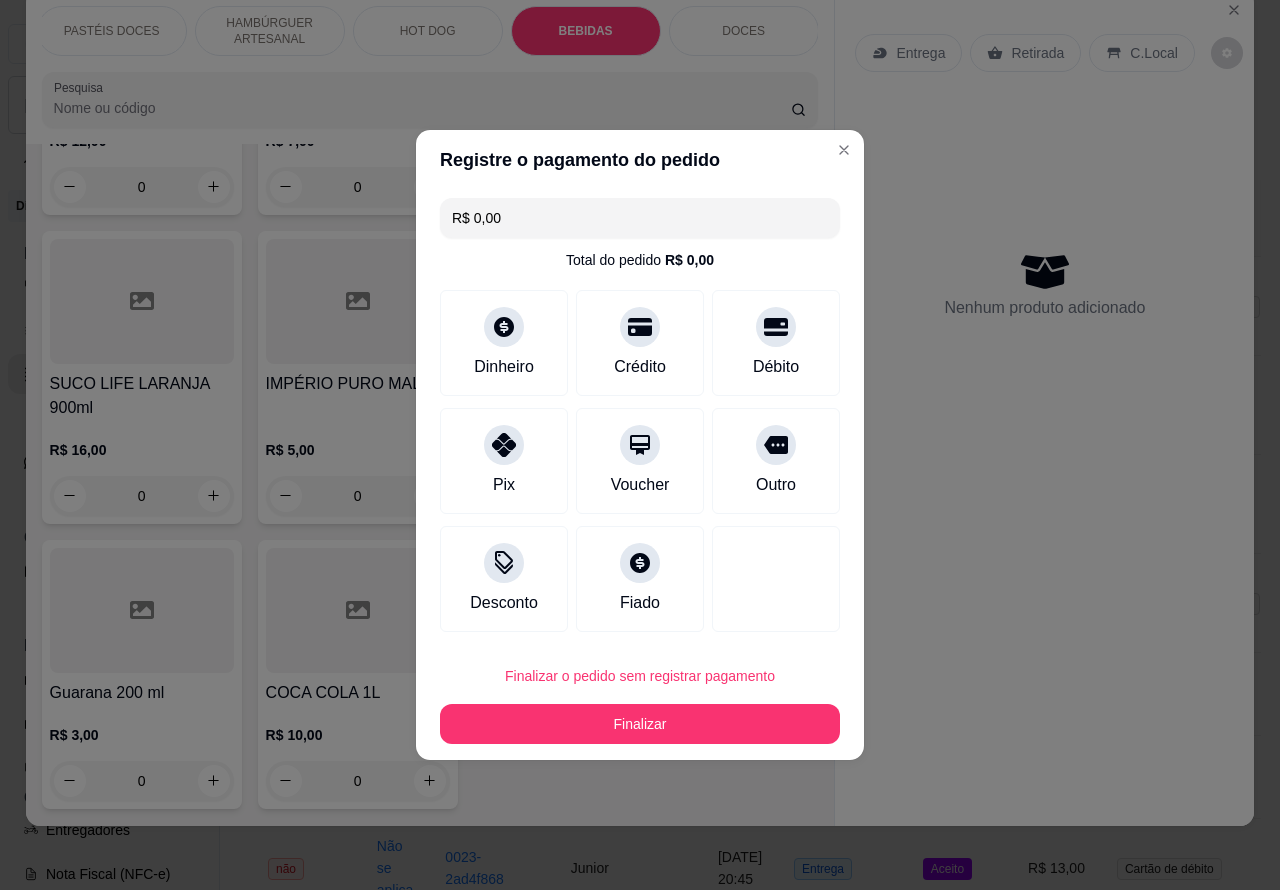 type on "R$ 0,00" 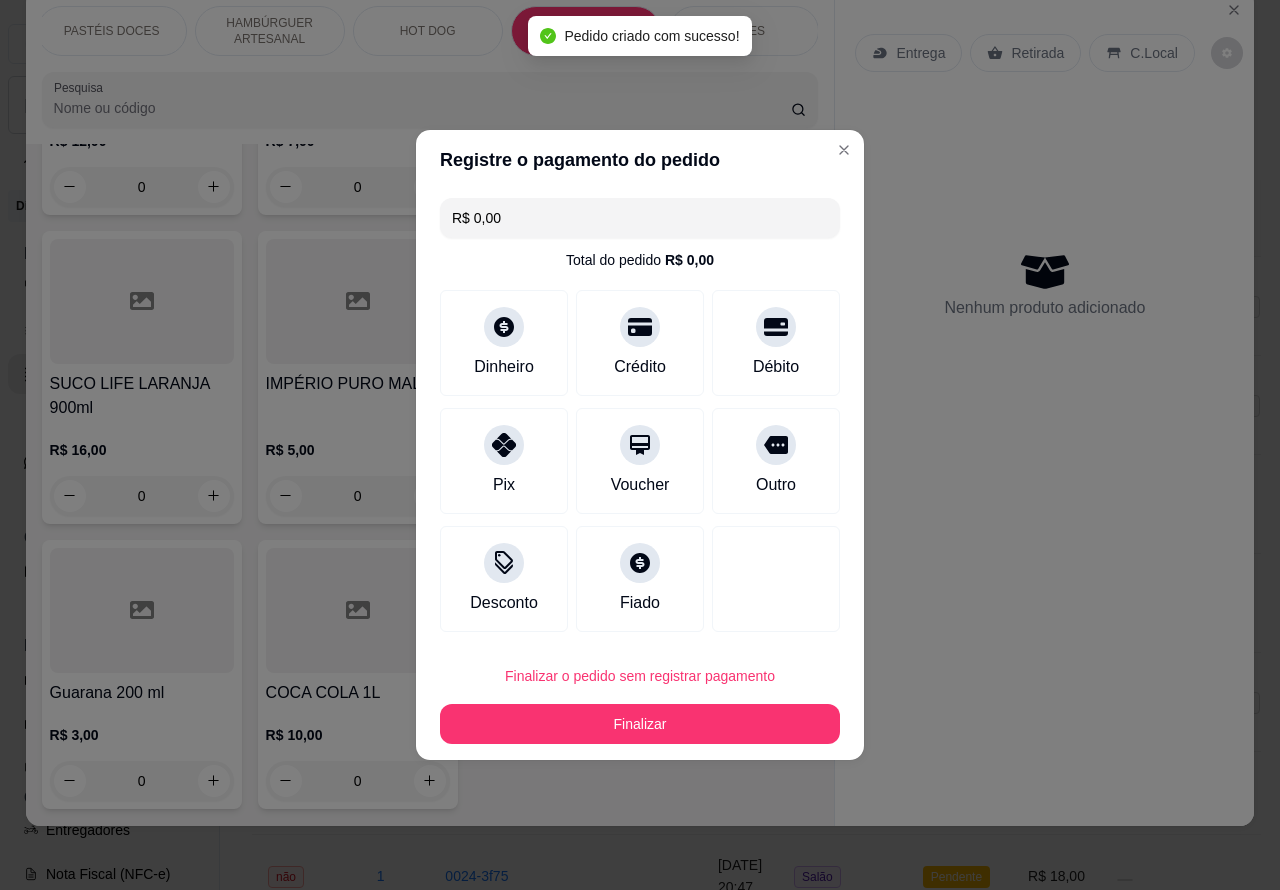 scroll, scrollTop: 8122, scrollLeft: 0, axis: vertical 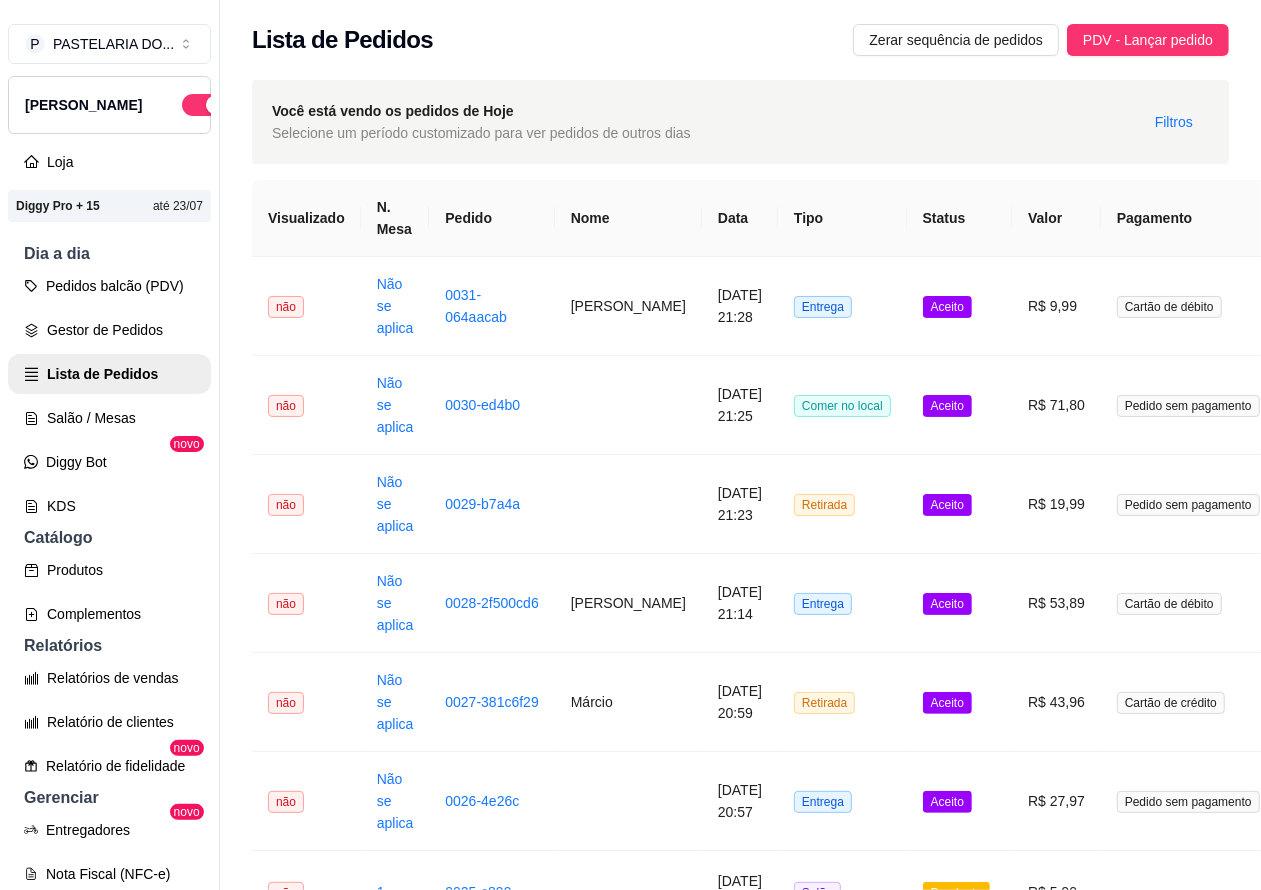 click on "Pedidos balcão (PDV)" at bounding box center [109, 286] 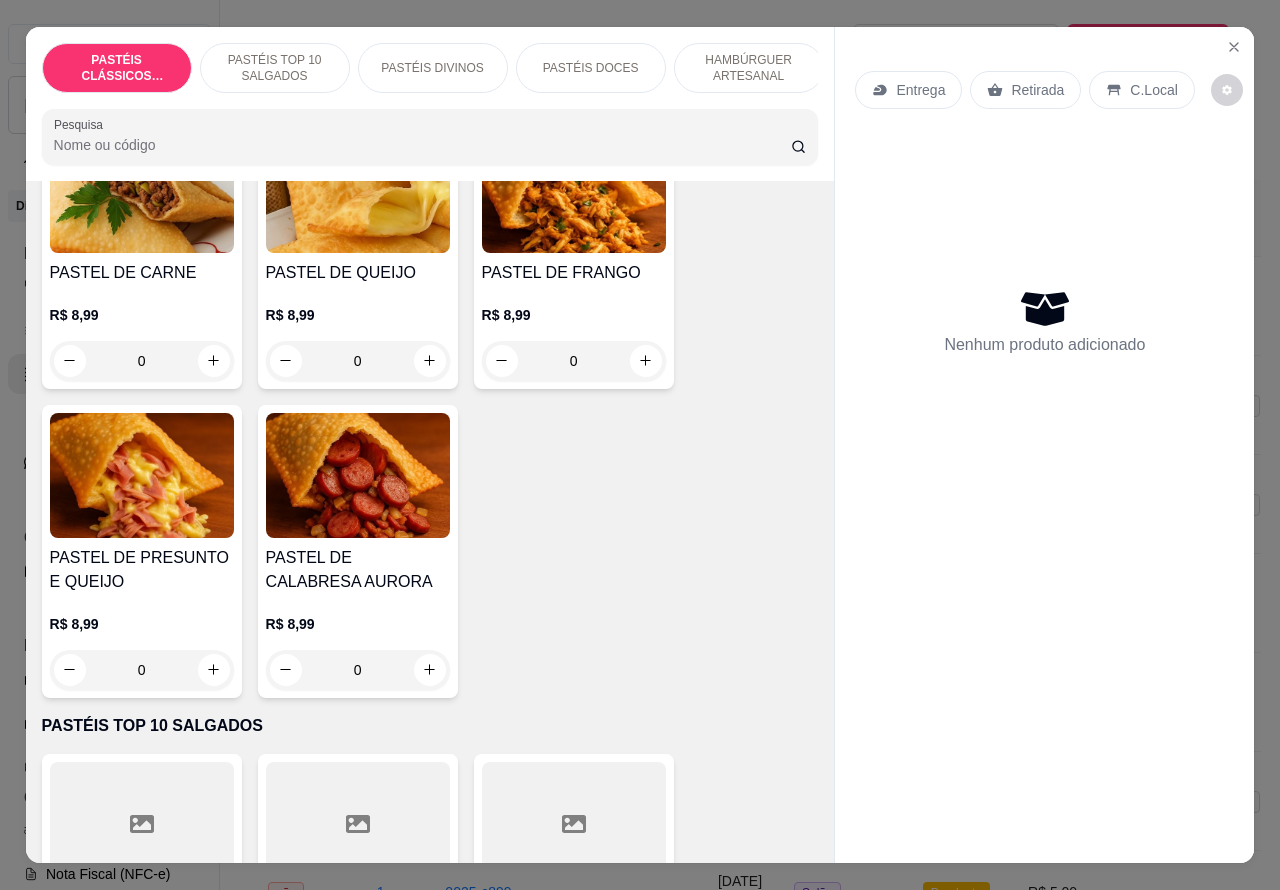 scroll, scrollTop: 262, scrollLeft: 0, axis: vertical 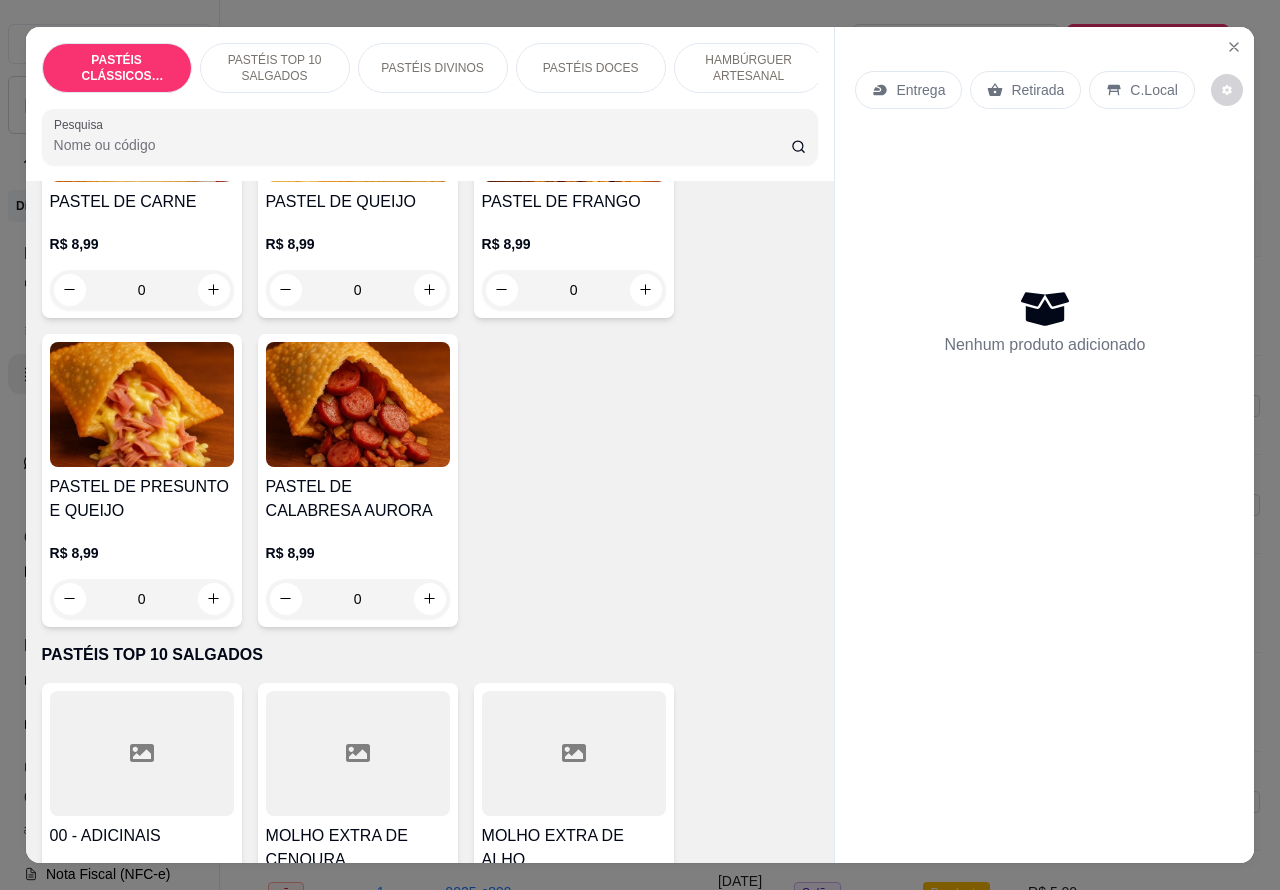 click 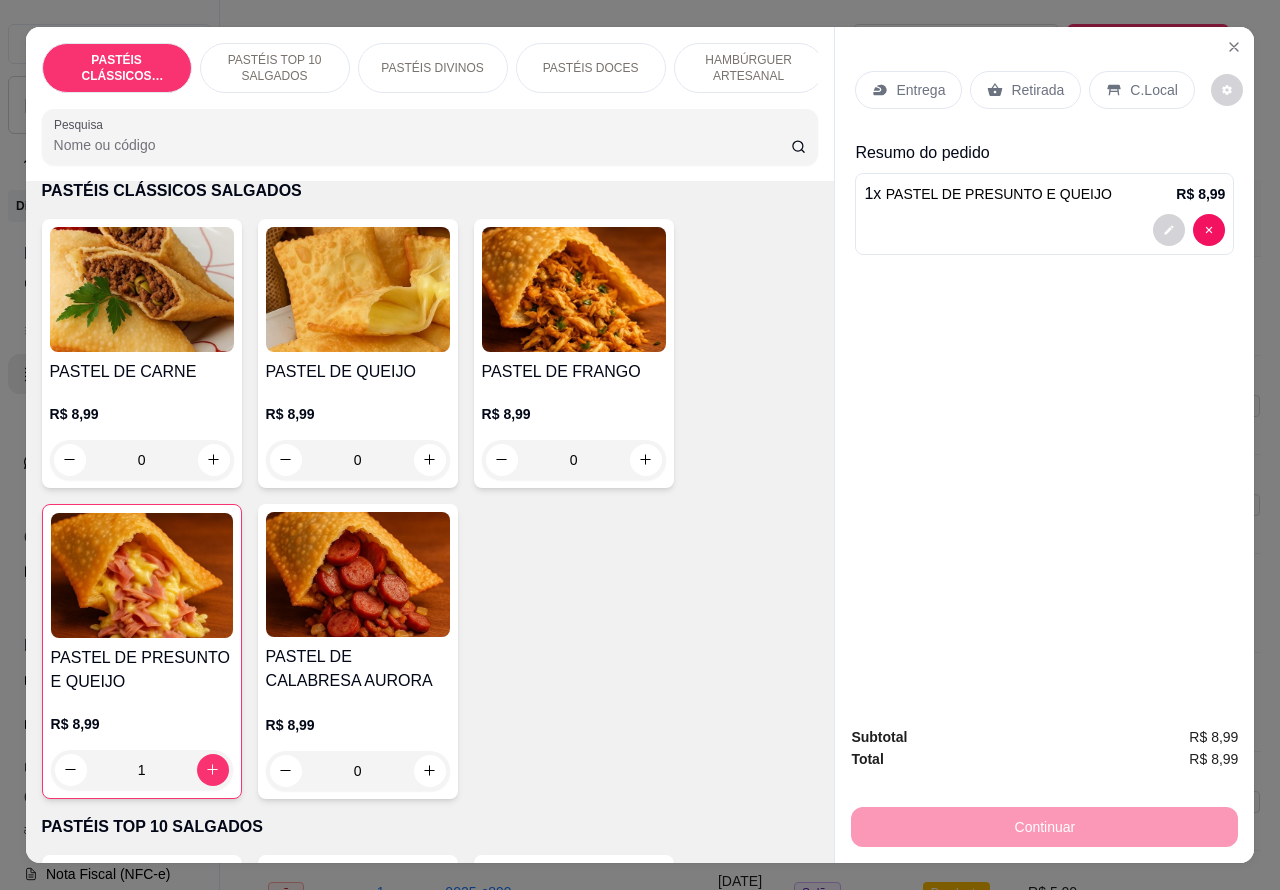 scroll, scrollTop: 50, scrollLeft: 0, axis: vertical 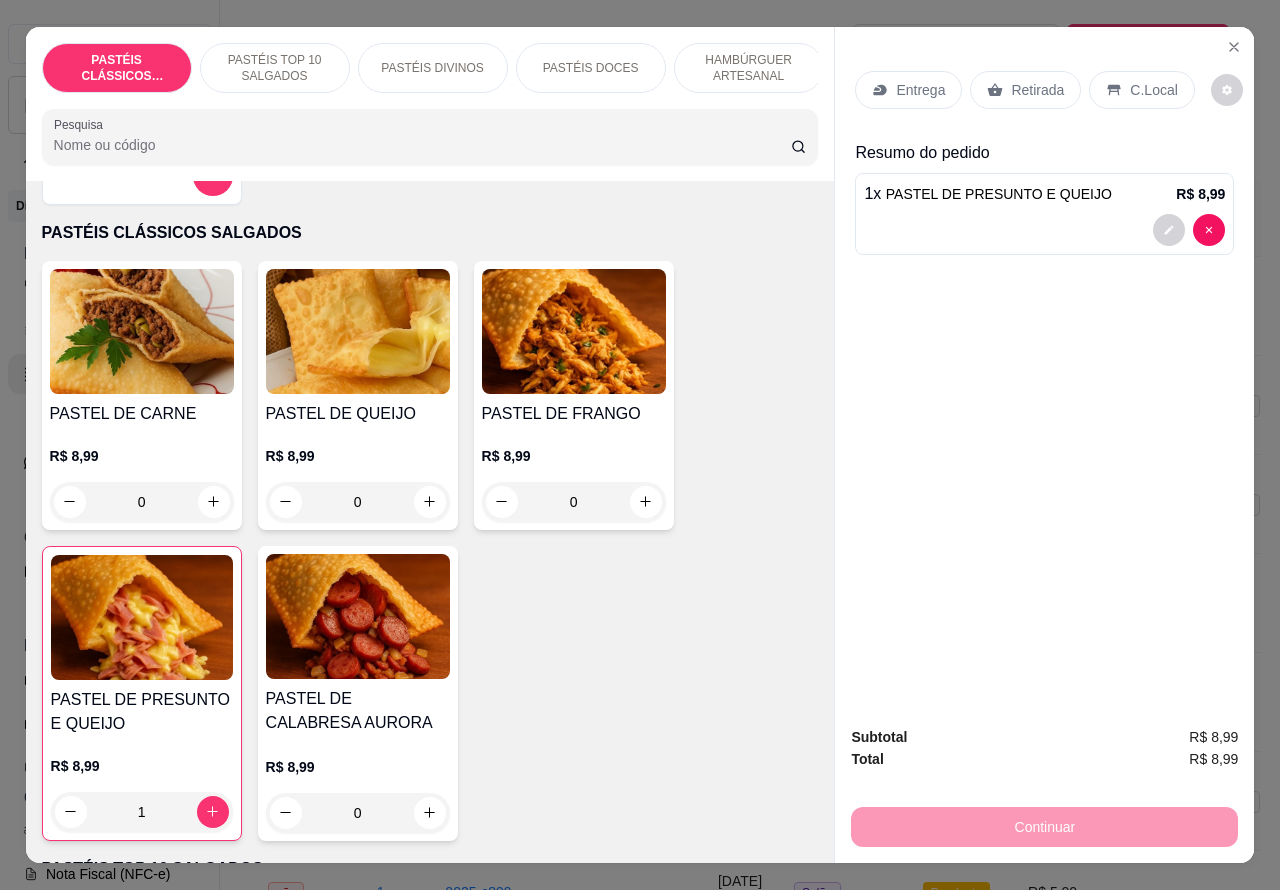 click 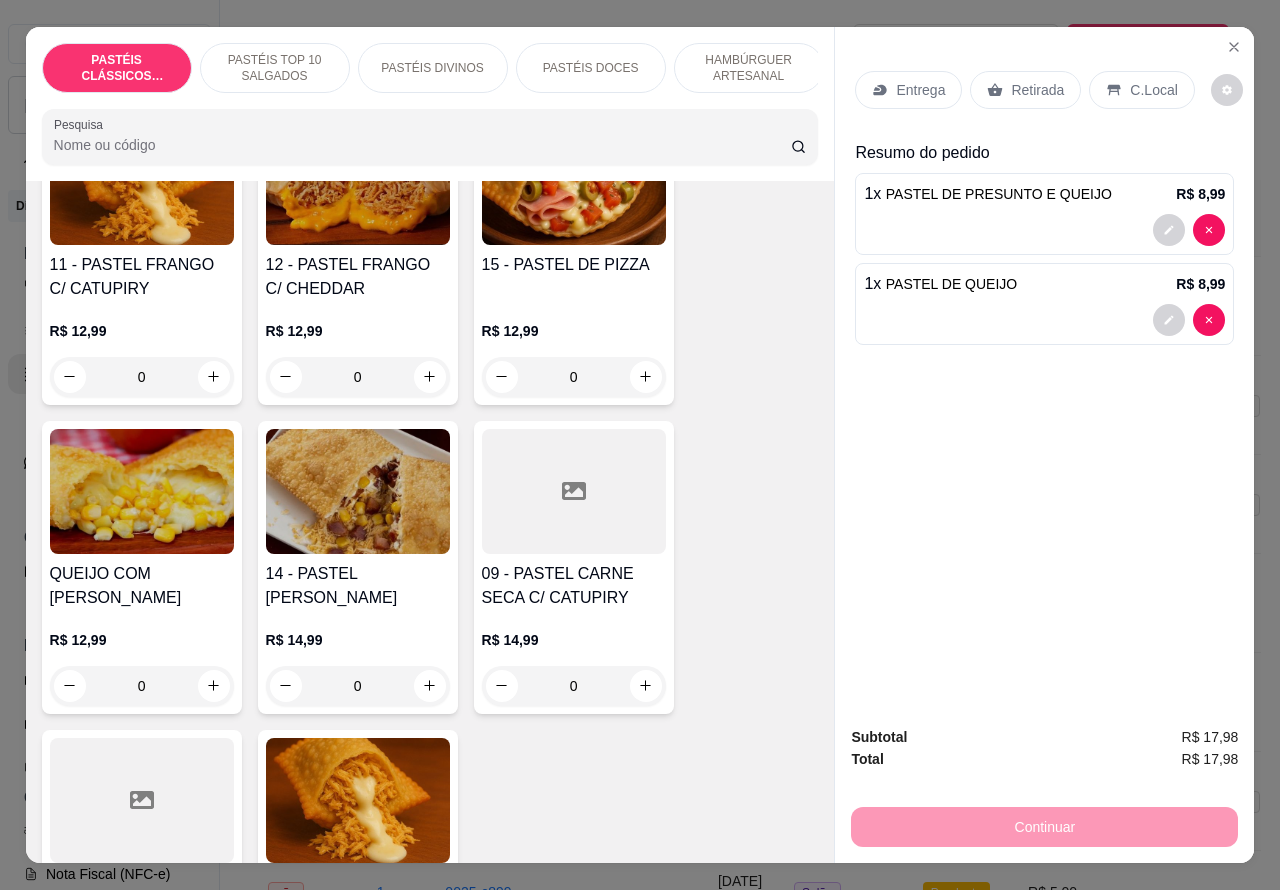 click on "PASTÉIS TOP 10 SALGADOS" at bounding box center [275, 68] 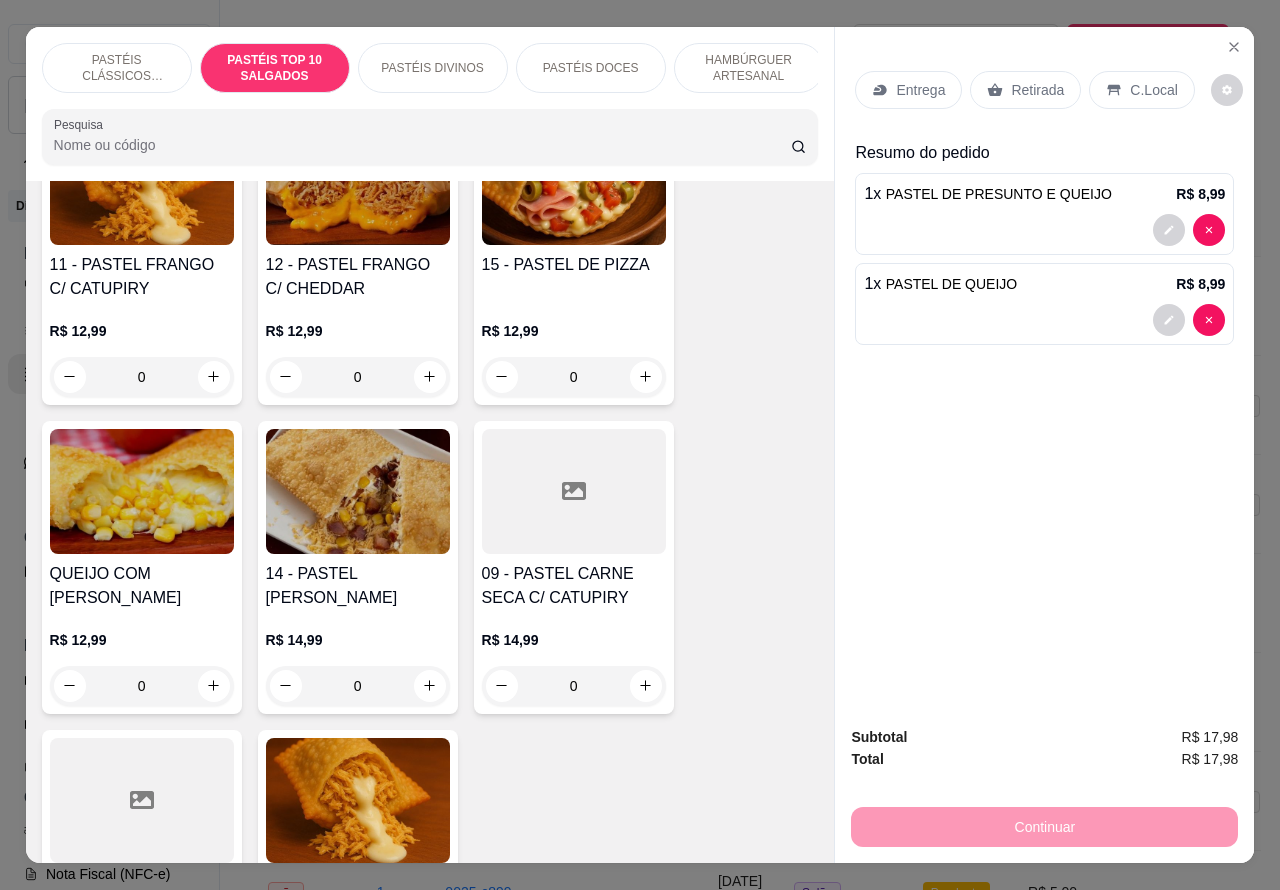 scroll, scrollTop: 728, scrollLeft: 0, axis: vertical 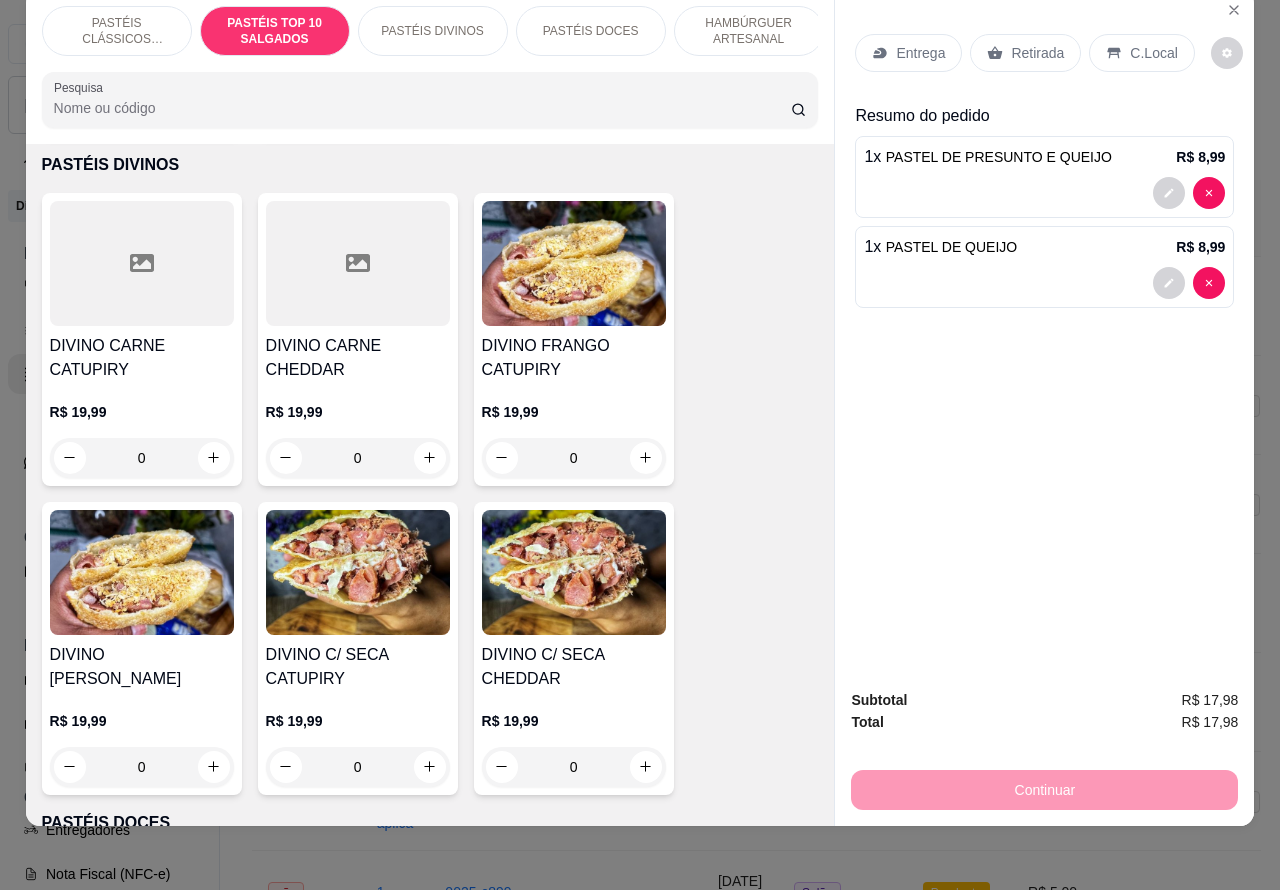 click on "0" at bounding box center [358, 458] 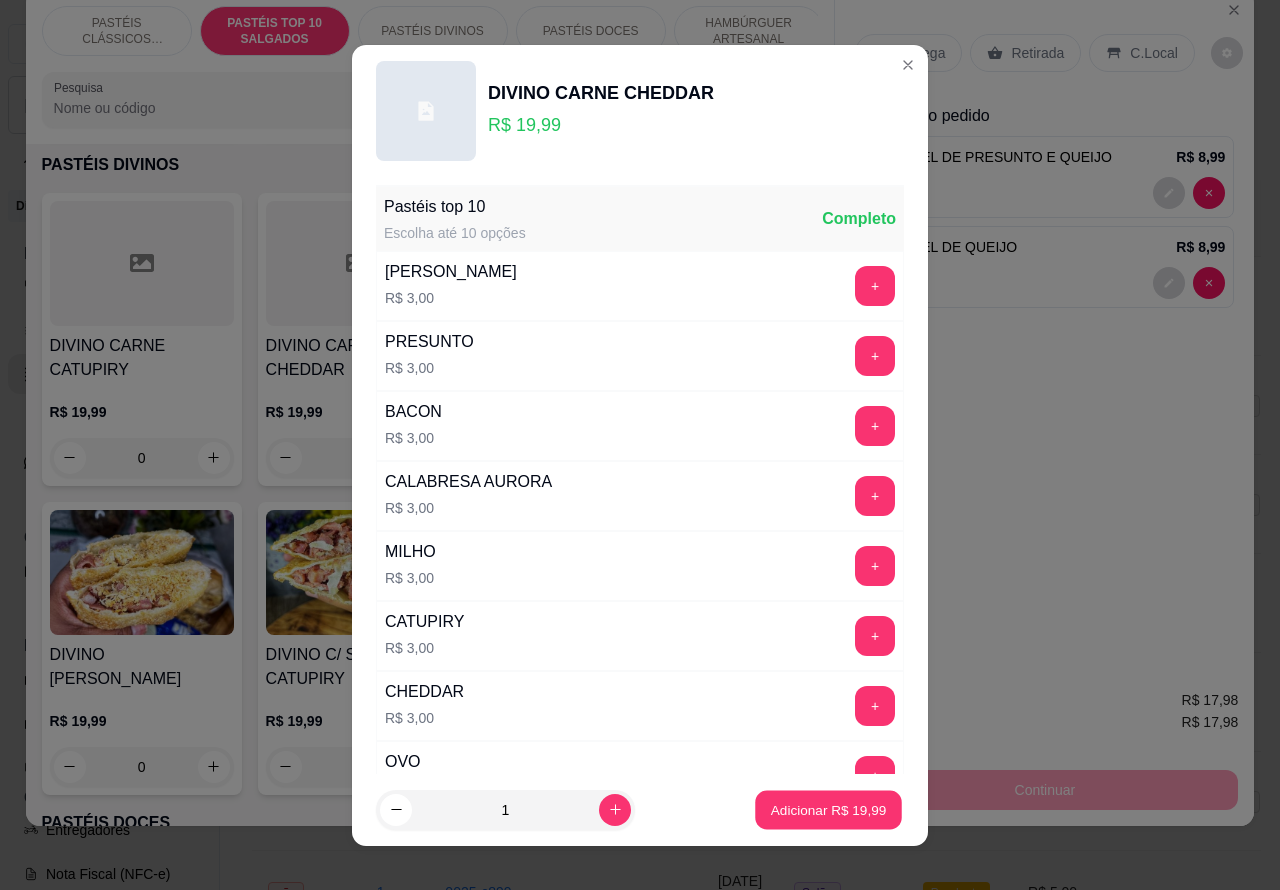 click on "Adicionar   R$ 19,99" at bounding box center (829, 809) 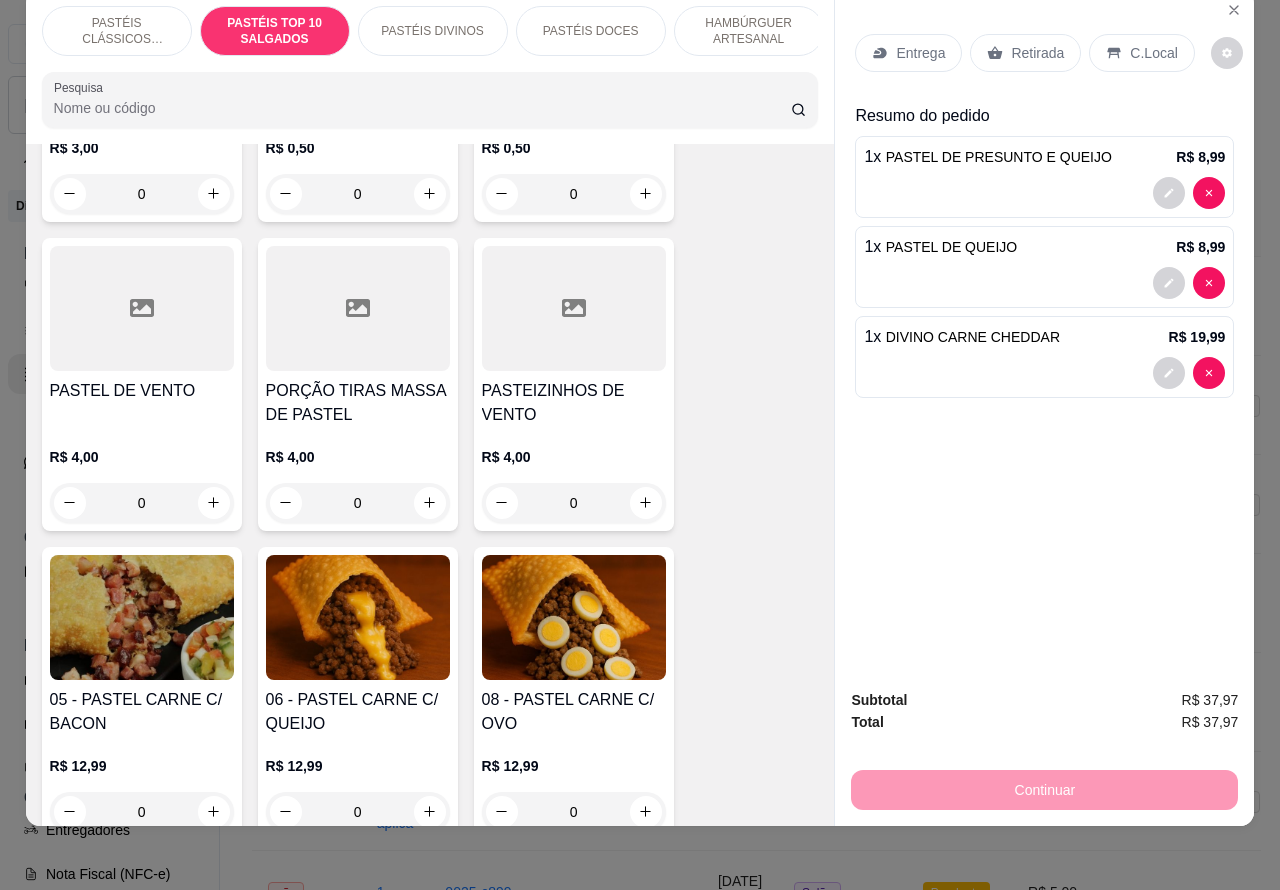 scroll, scrollTop: 986, scrollLeft: 0, axis: vertical 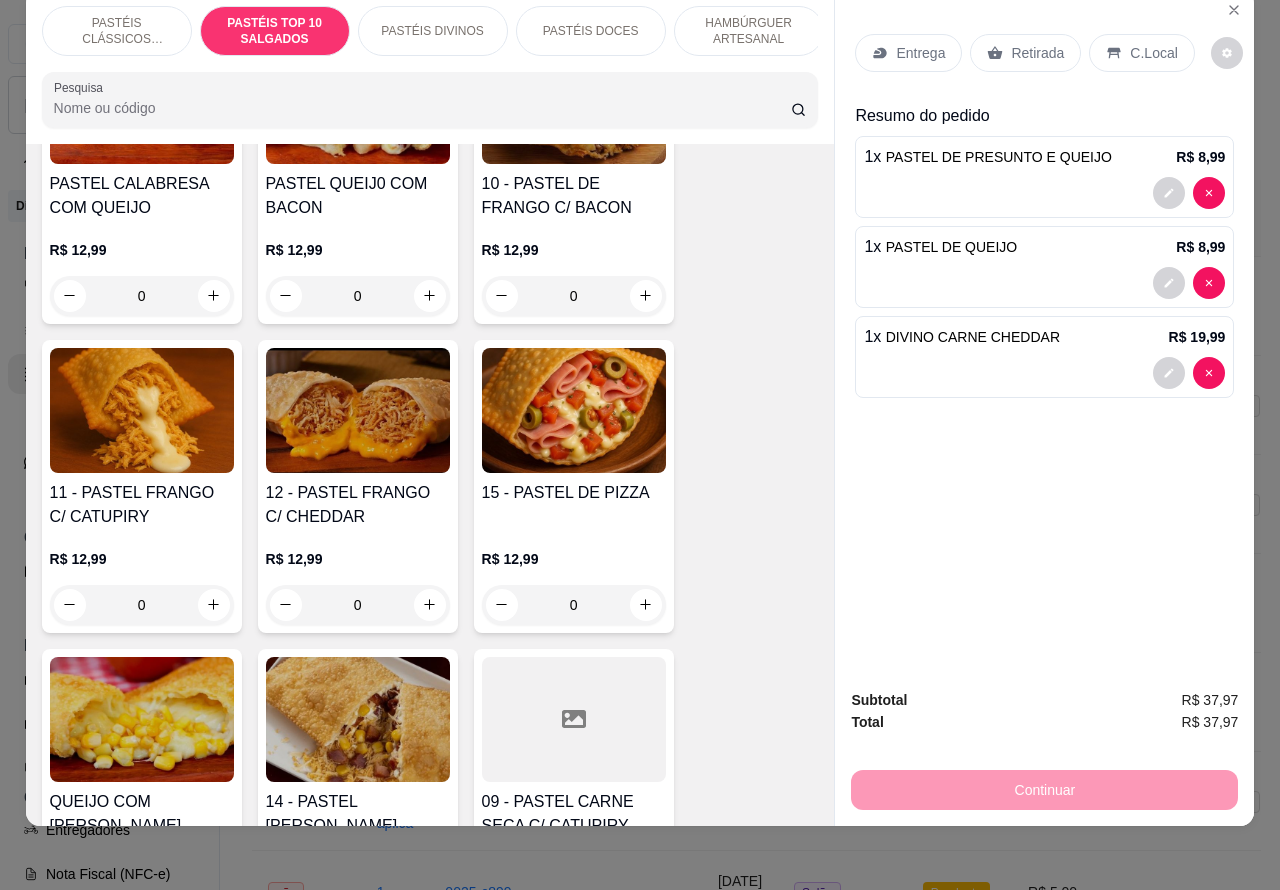 click on "0" at bounding box center (574, 605) 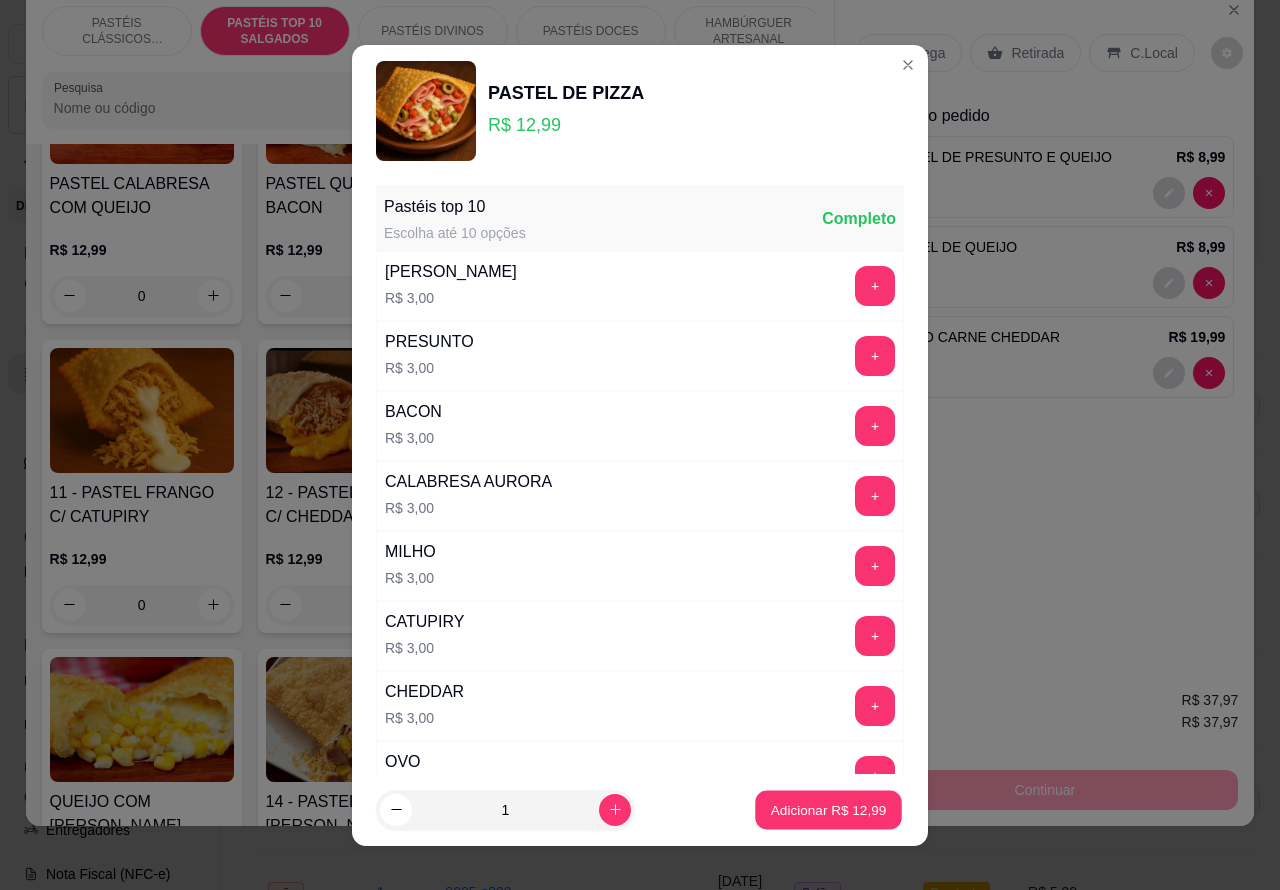 click on "Adicionar   R$ 12,99" at bounding box center [829, 809] 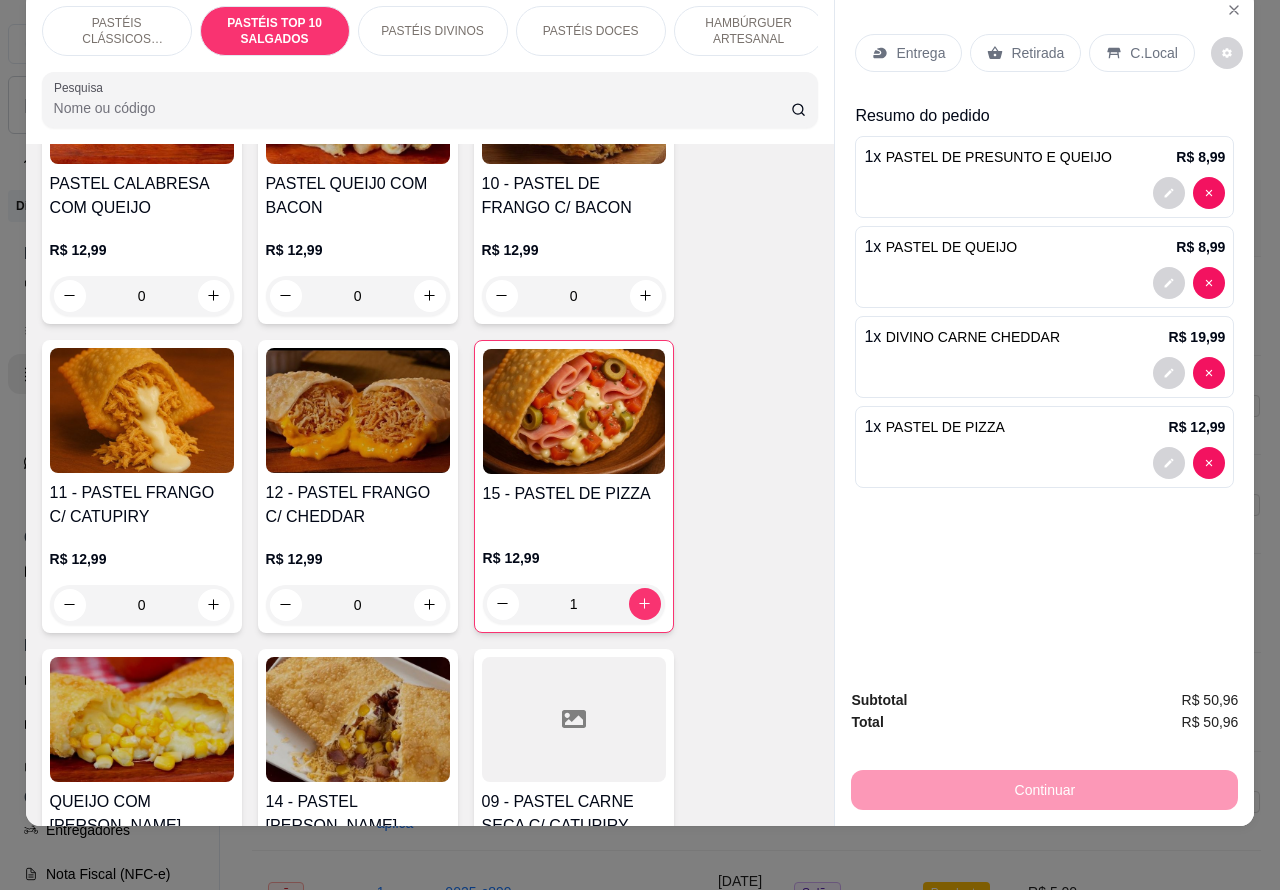 click on "Retirada" at bounding box center [1037, 53] 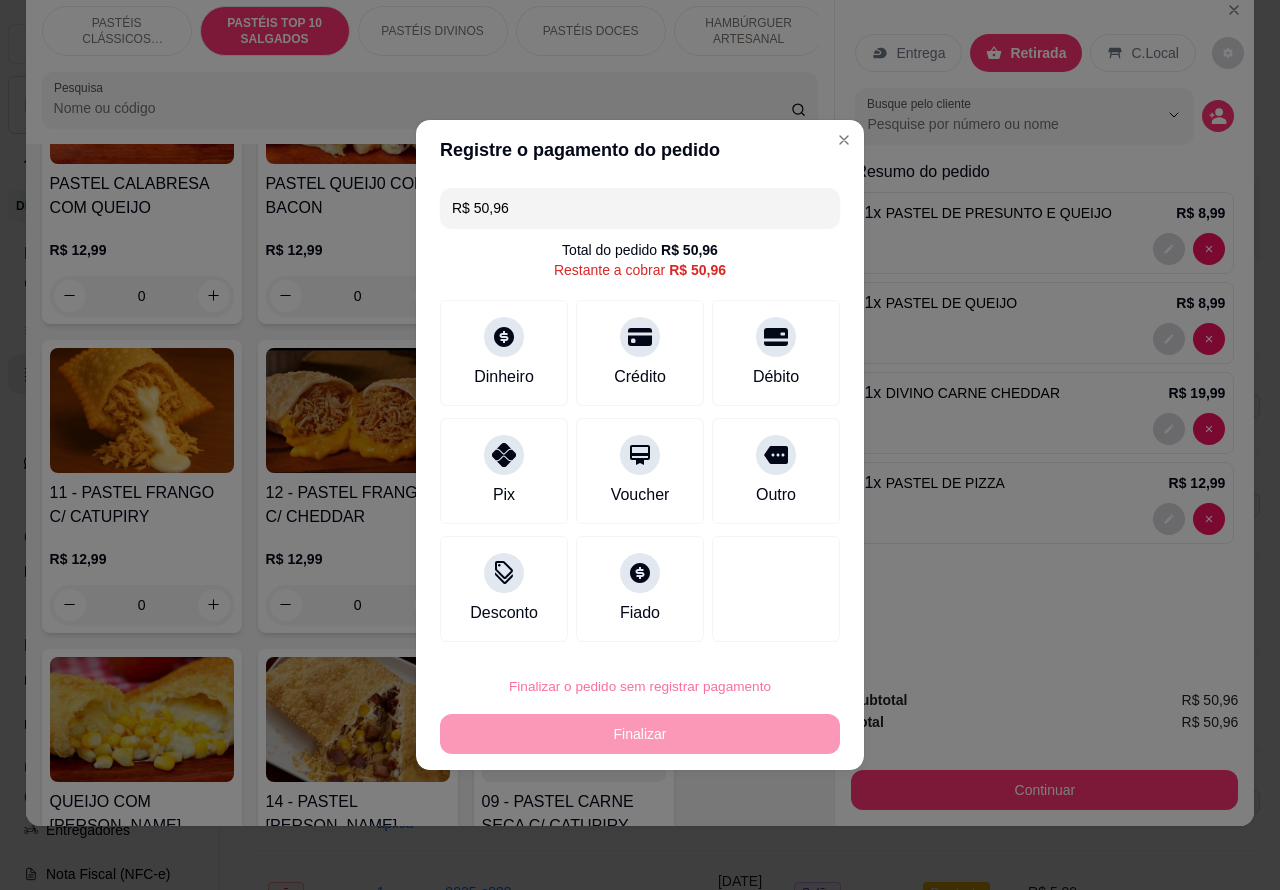 click on "Confirmar" at bounding box center (759, 630) 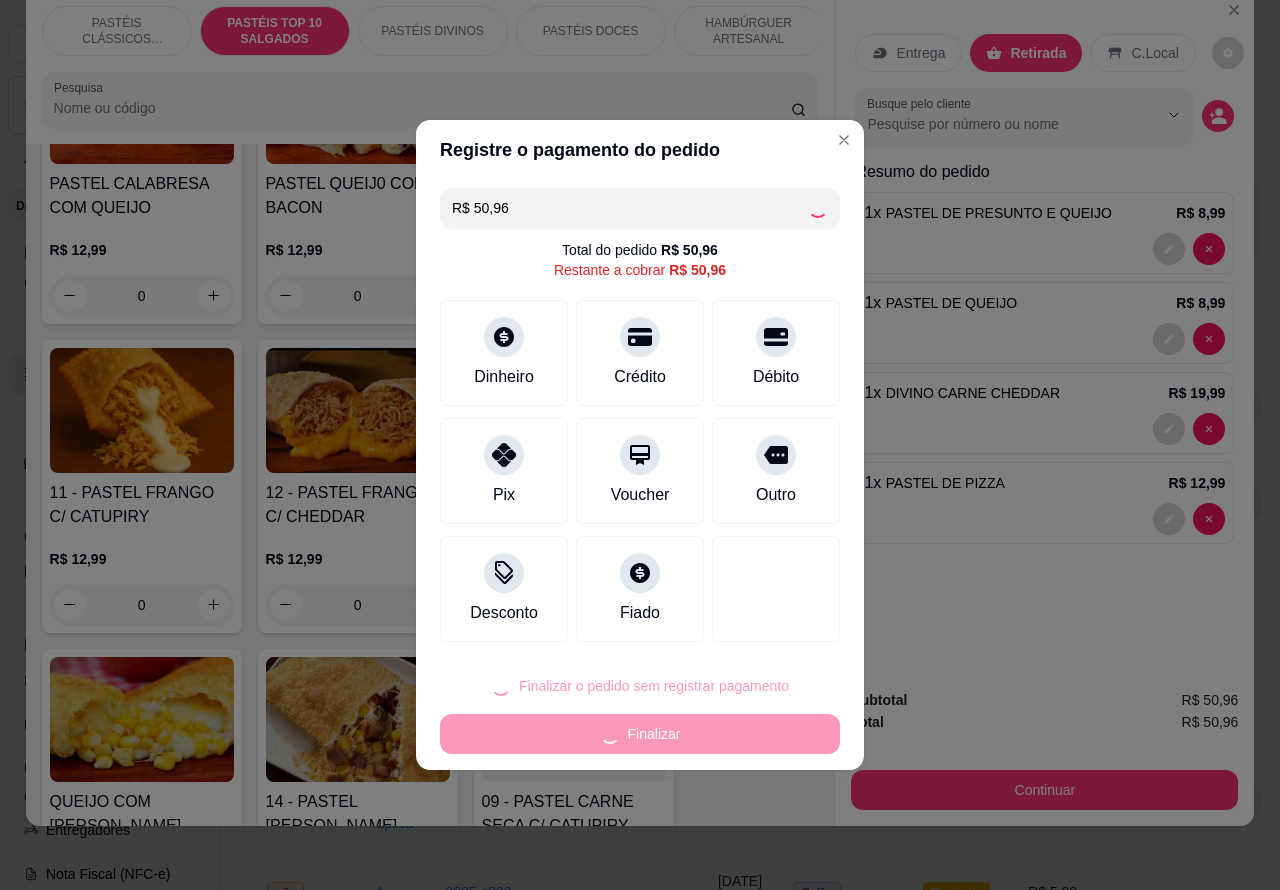 type on "0" 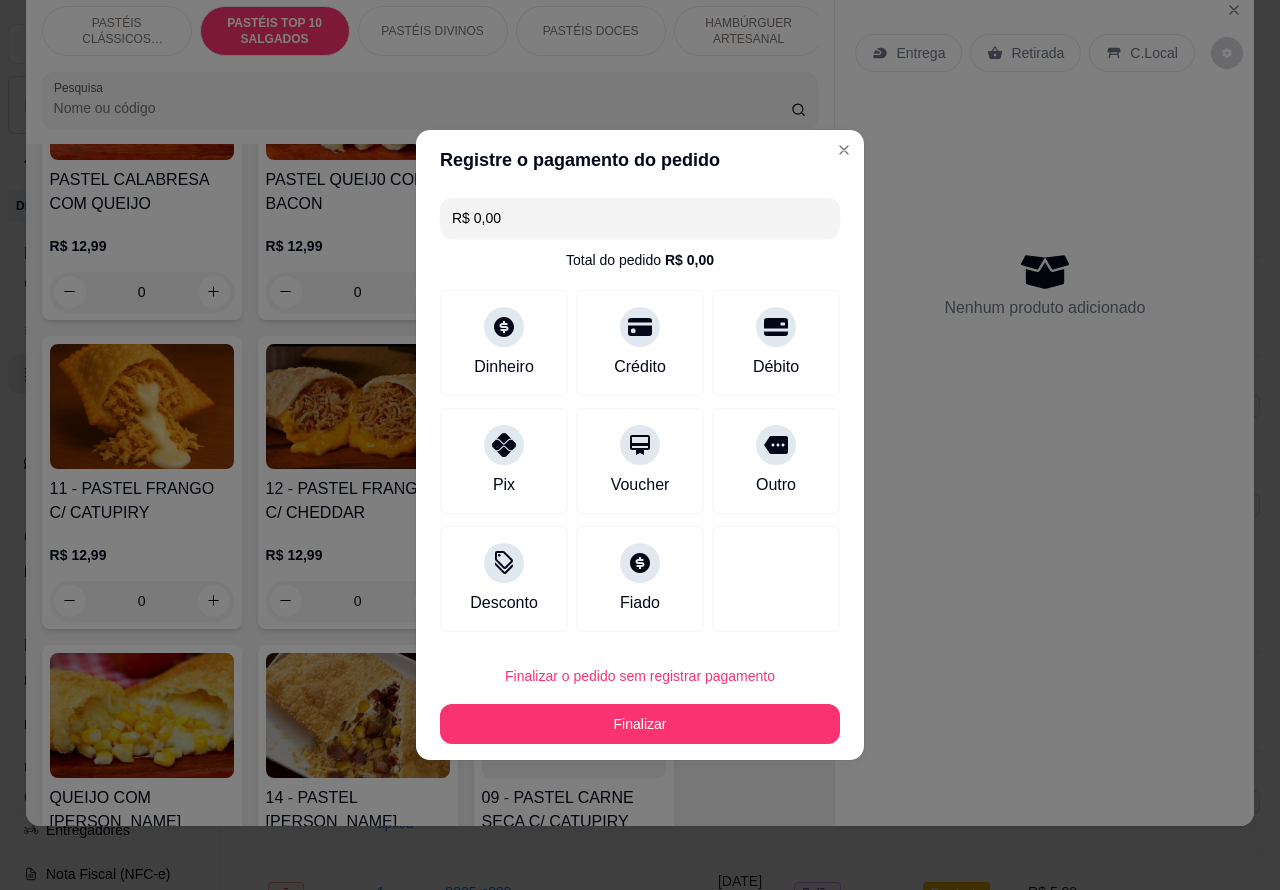 type on "R$ 0,00" 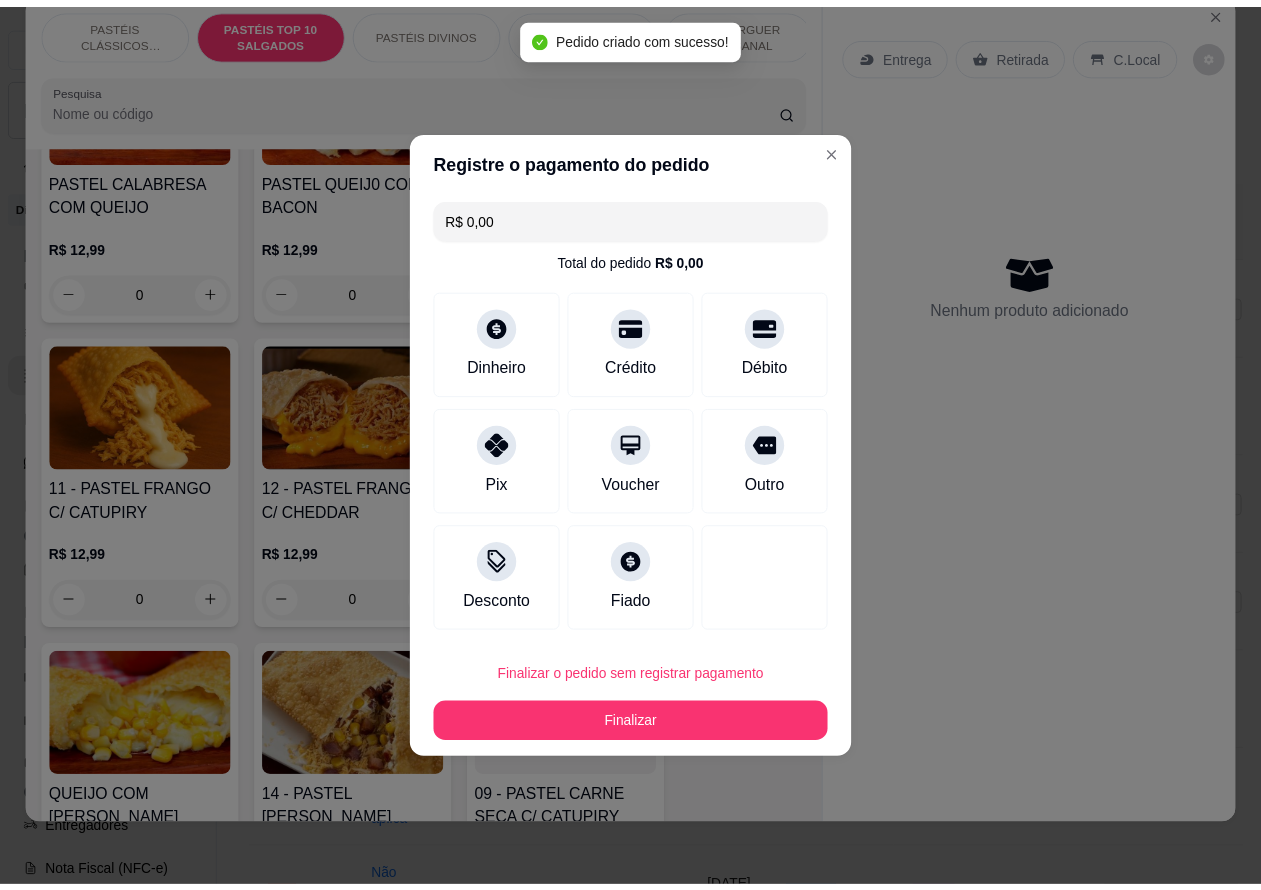 scroll, scrollTop: 1803, scrollLeft: 0, axis: vertical 